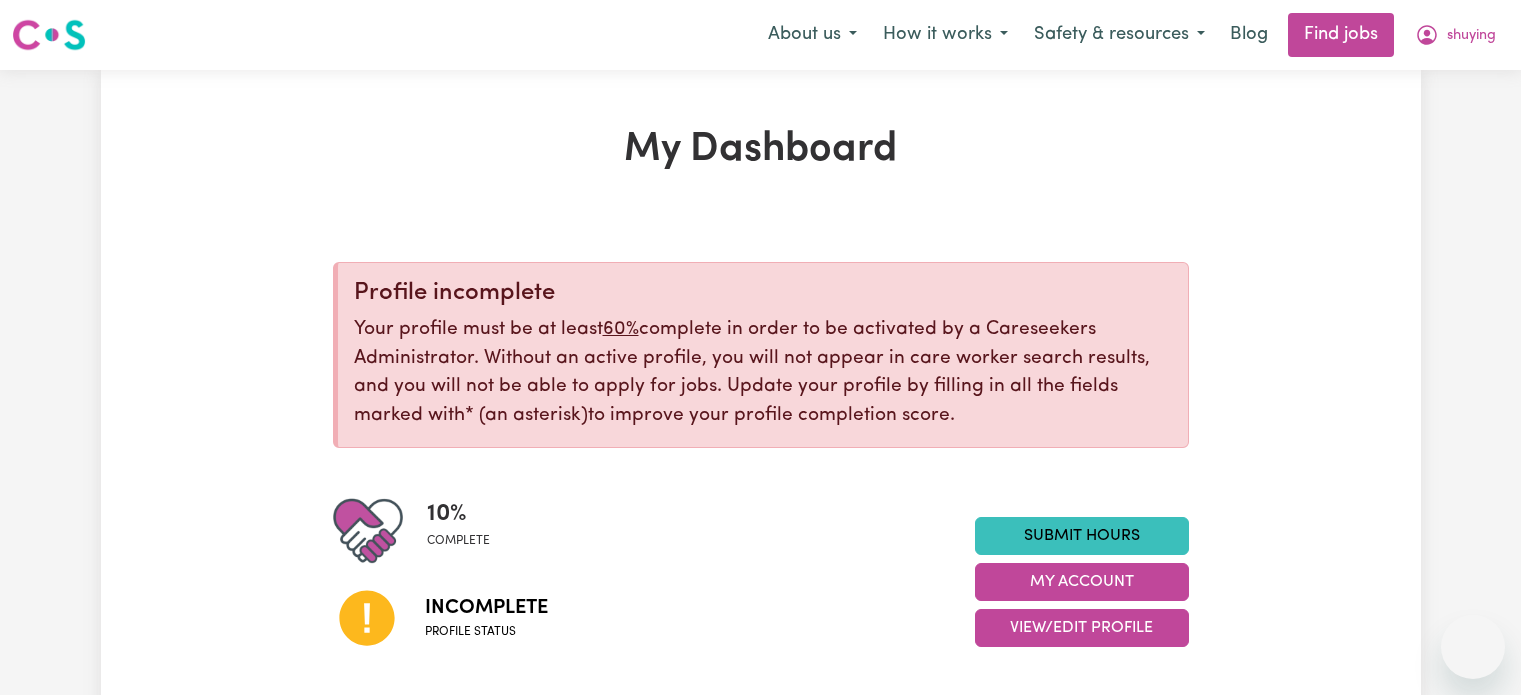 scroll, scrollTop: 100, scrollLeft: 0, axis: vertical 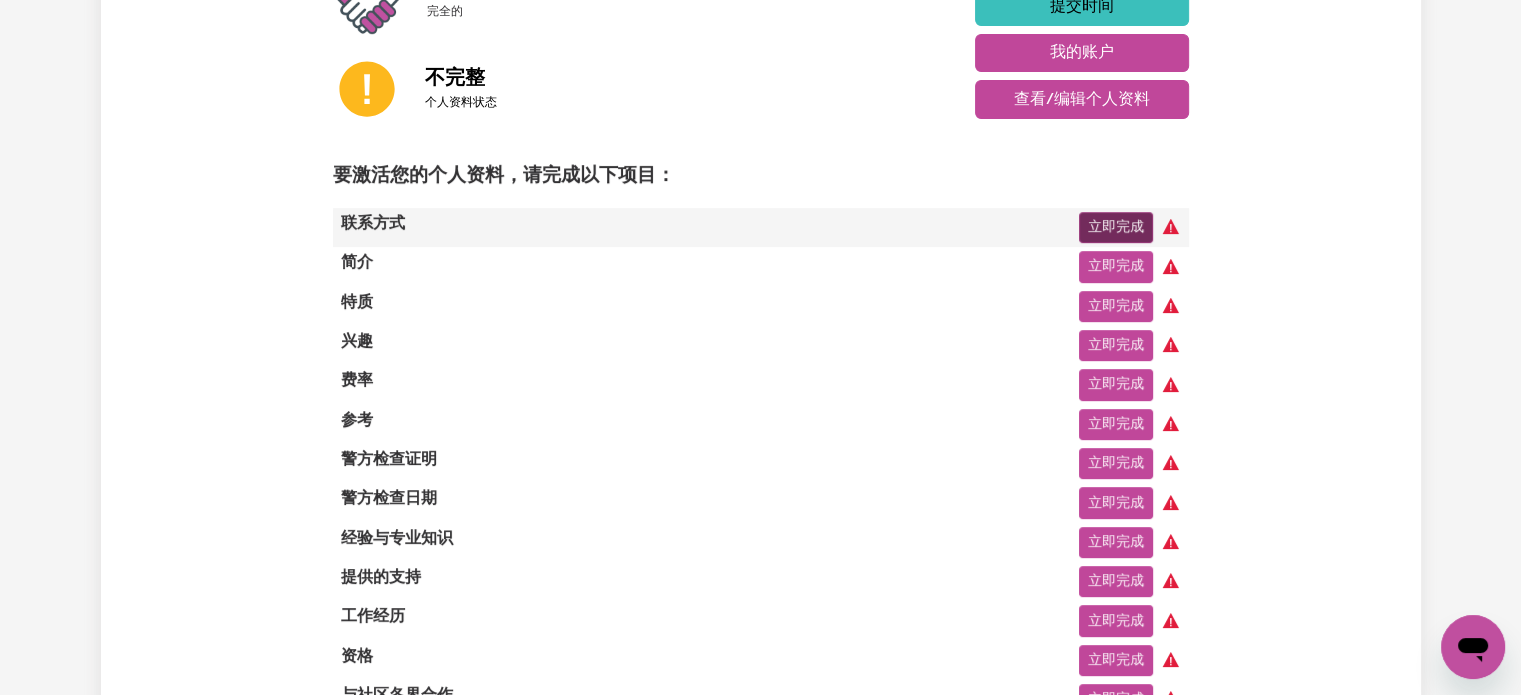 click on "立即完成" at bounding box center (1116, 227) 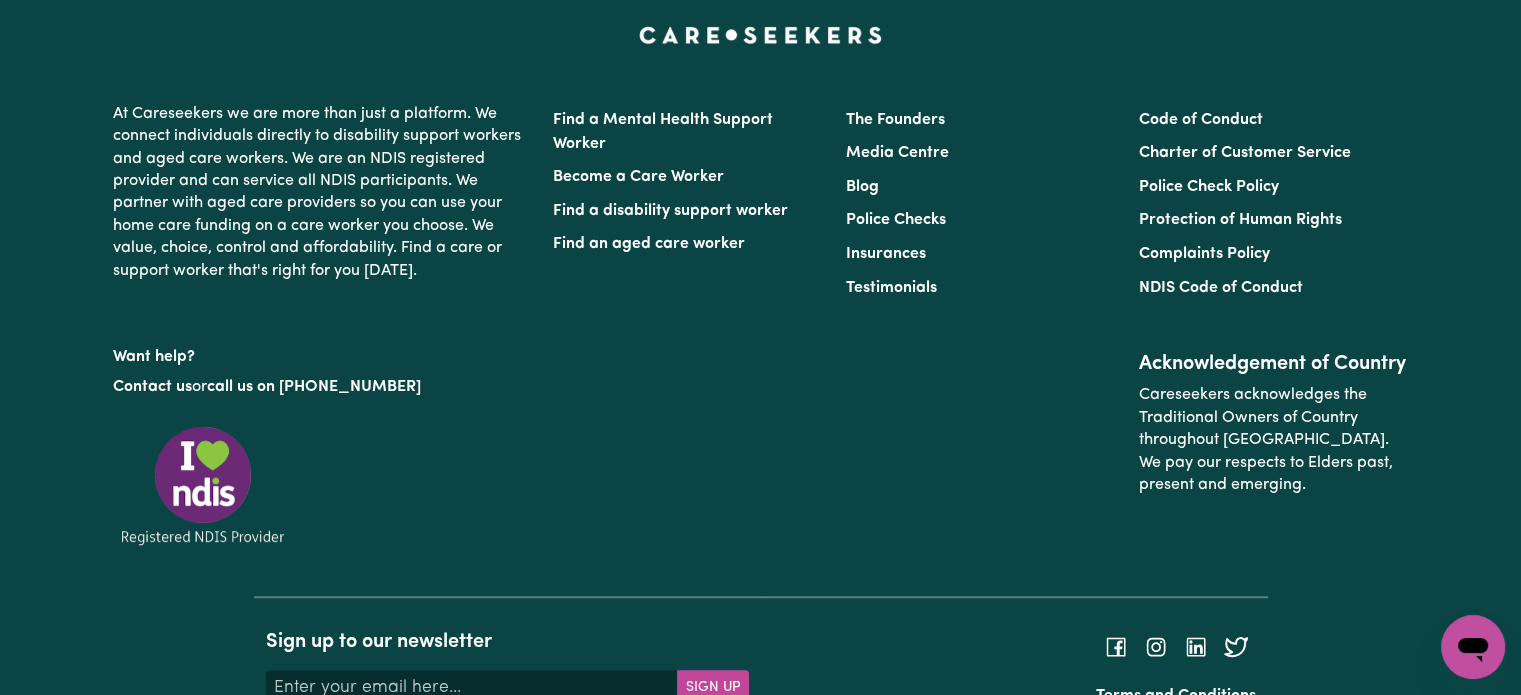 scroll, scrollTop: 0, scrollLeft: 0, axis: both 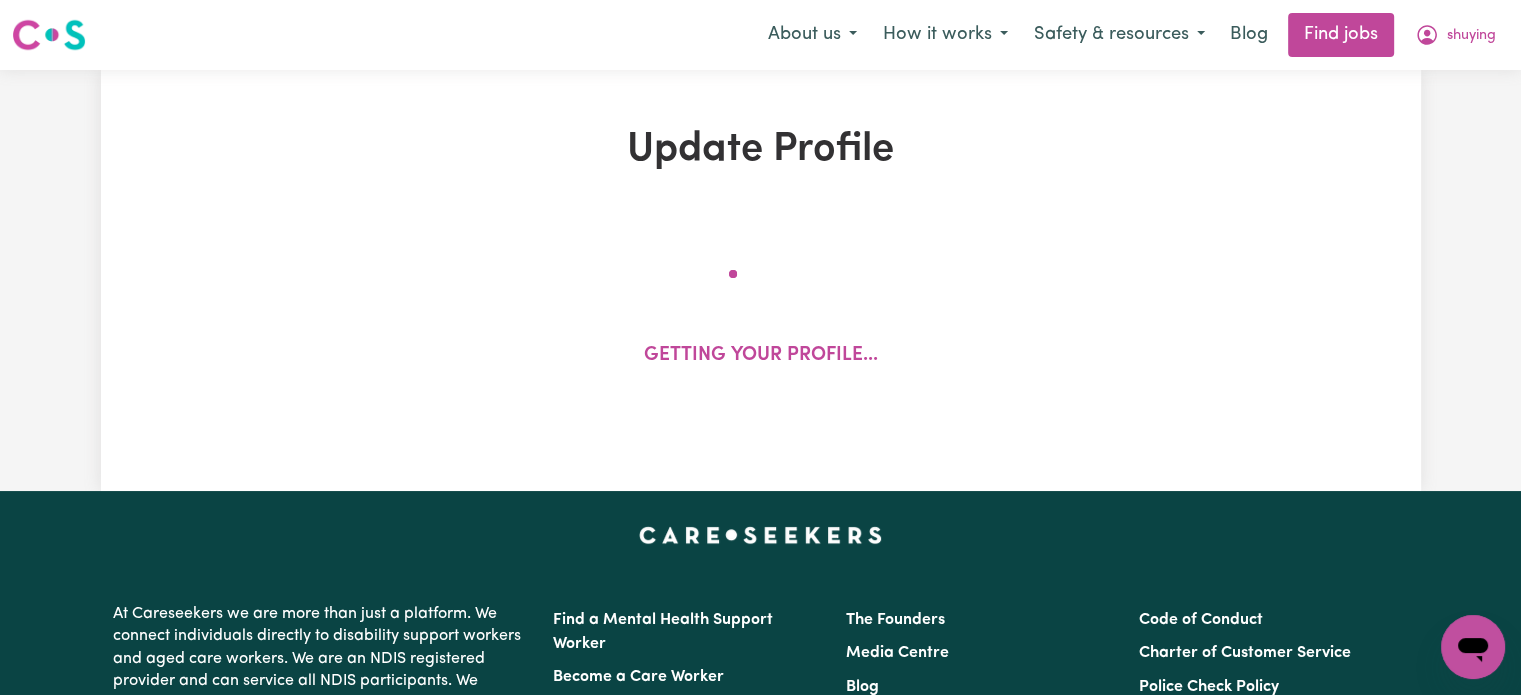 select on "Studying a healthcare related degree or qualification" 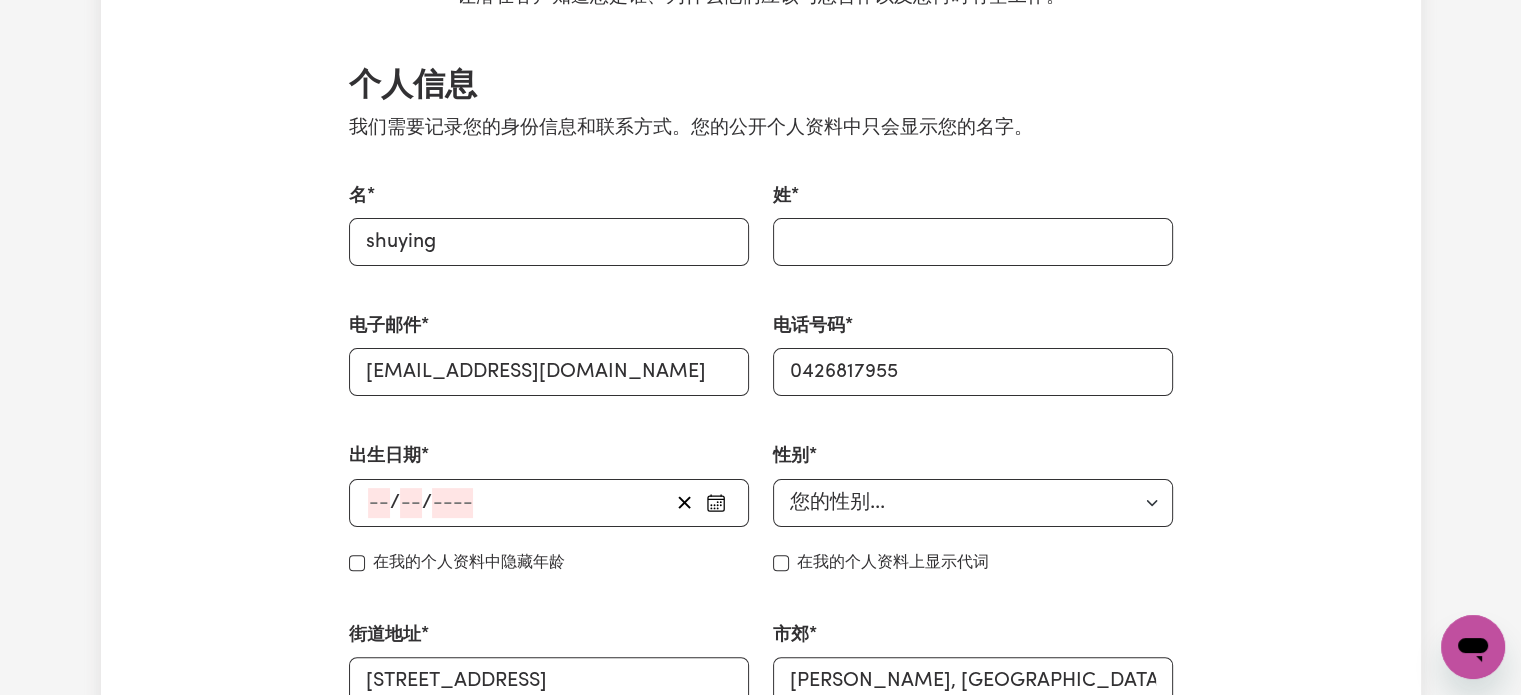 scroll, scrollTop: 600, scrollLeft: 0, axis: vertical 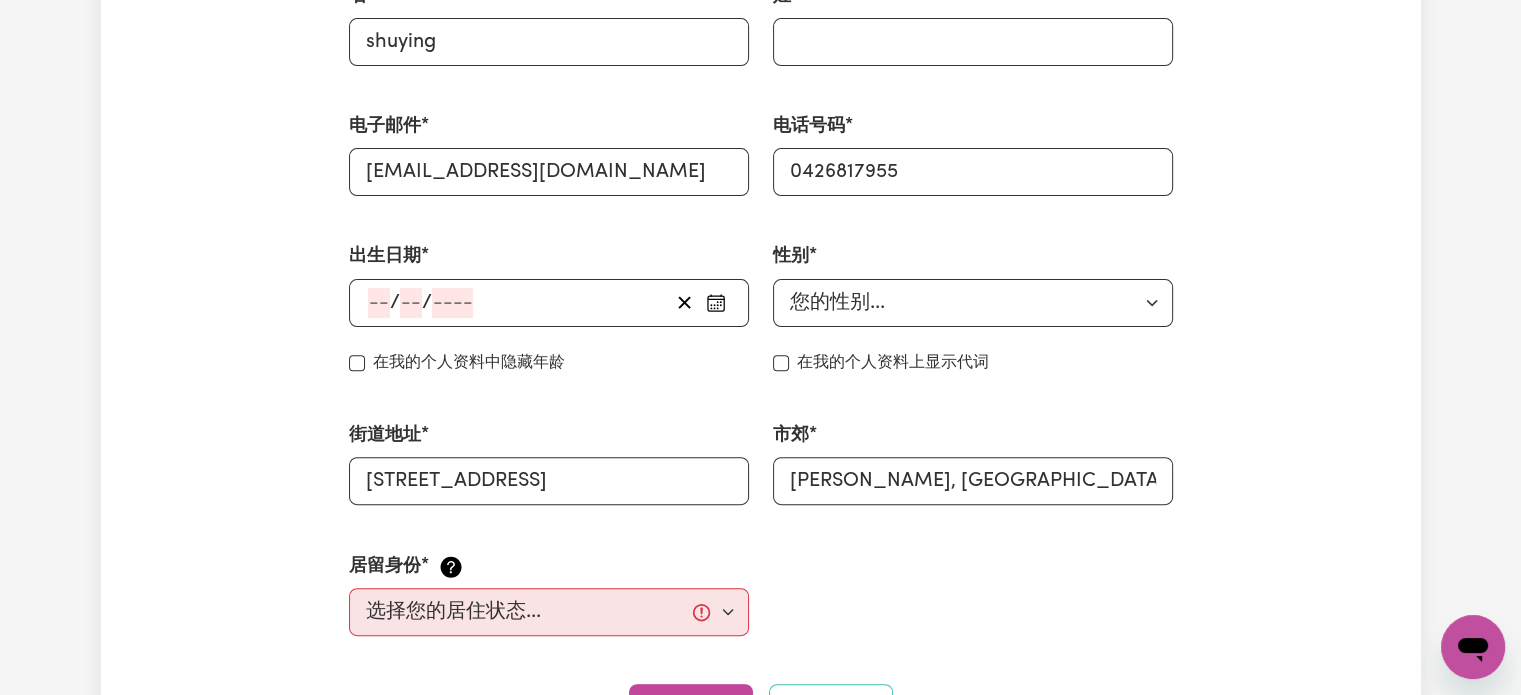 click 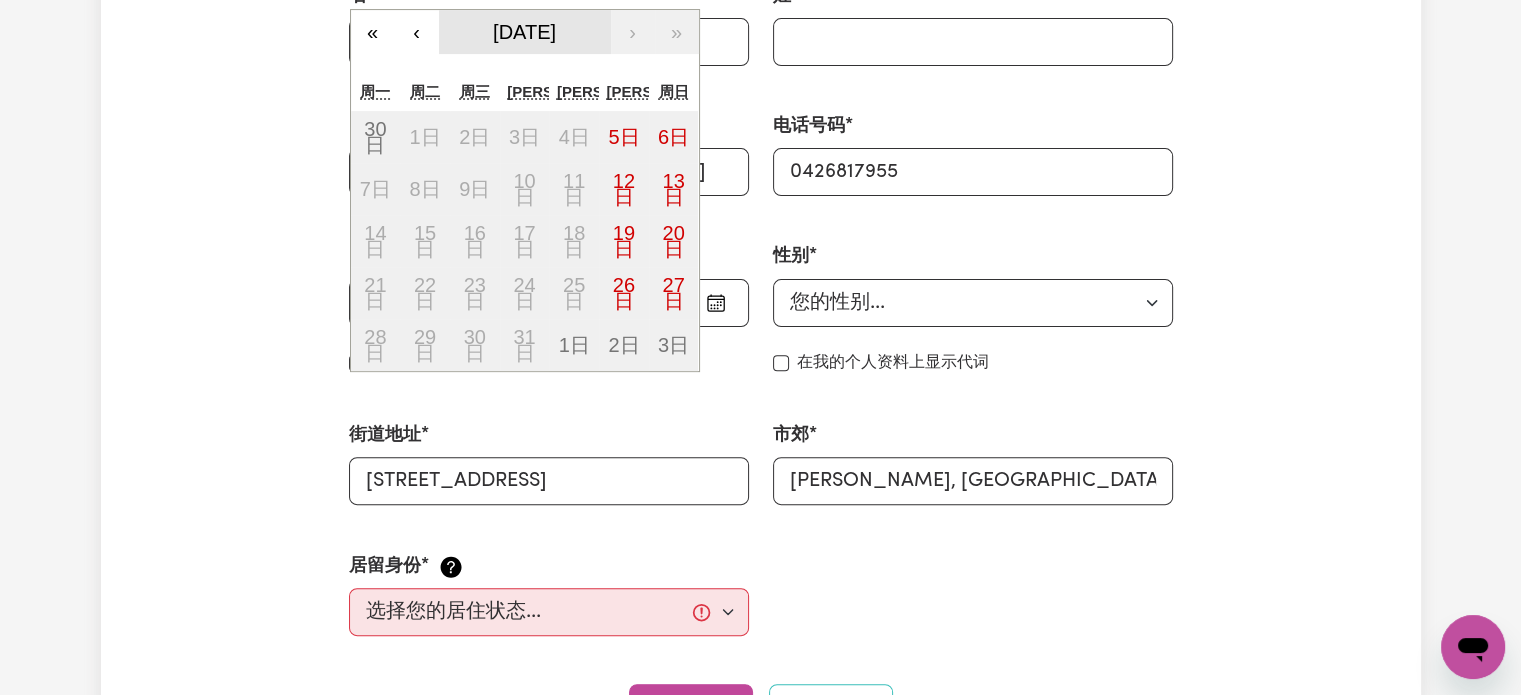 click on "[DATE]" at bounding box center (524, 32) 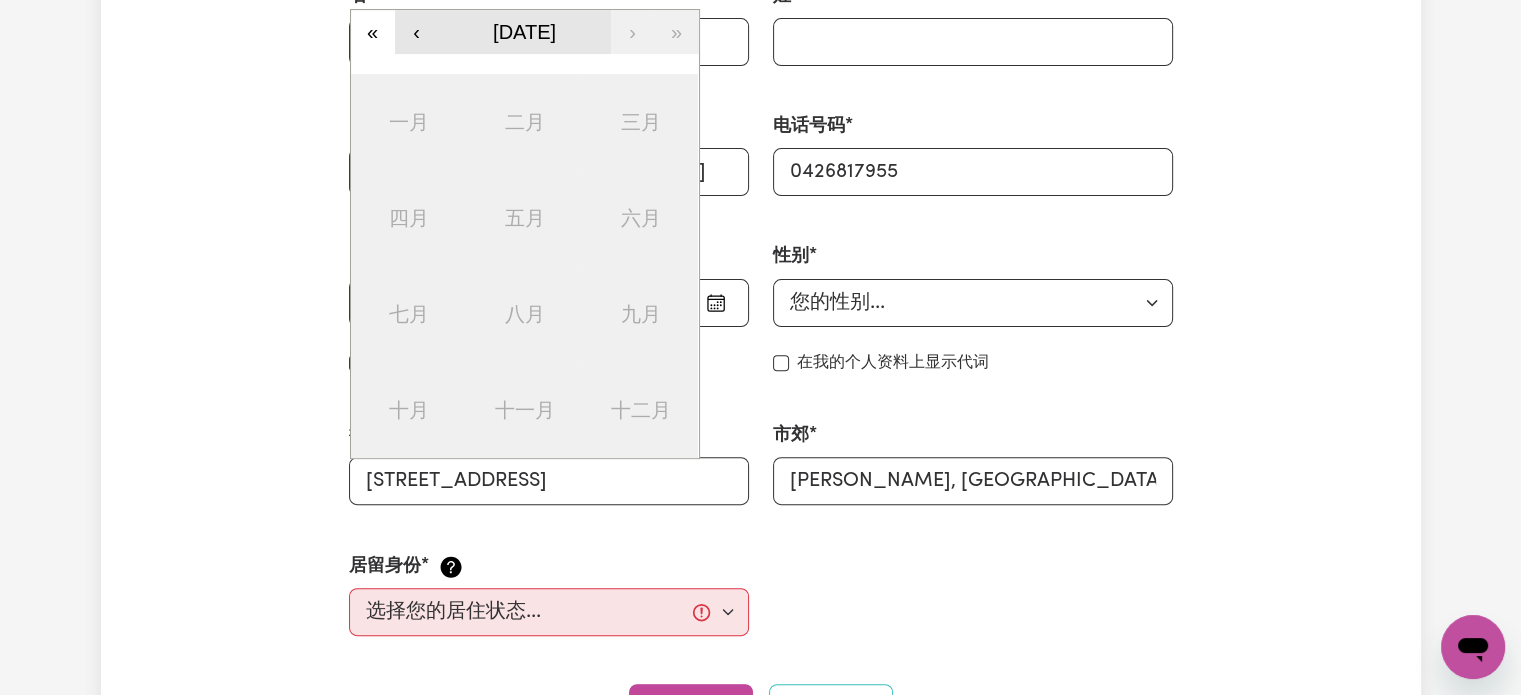 click on "‹" at bounding box center (417, 32) 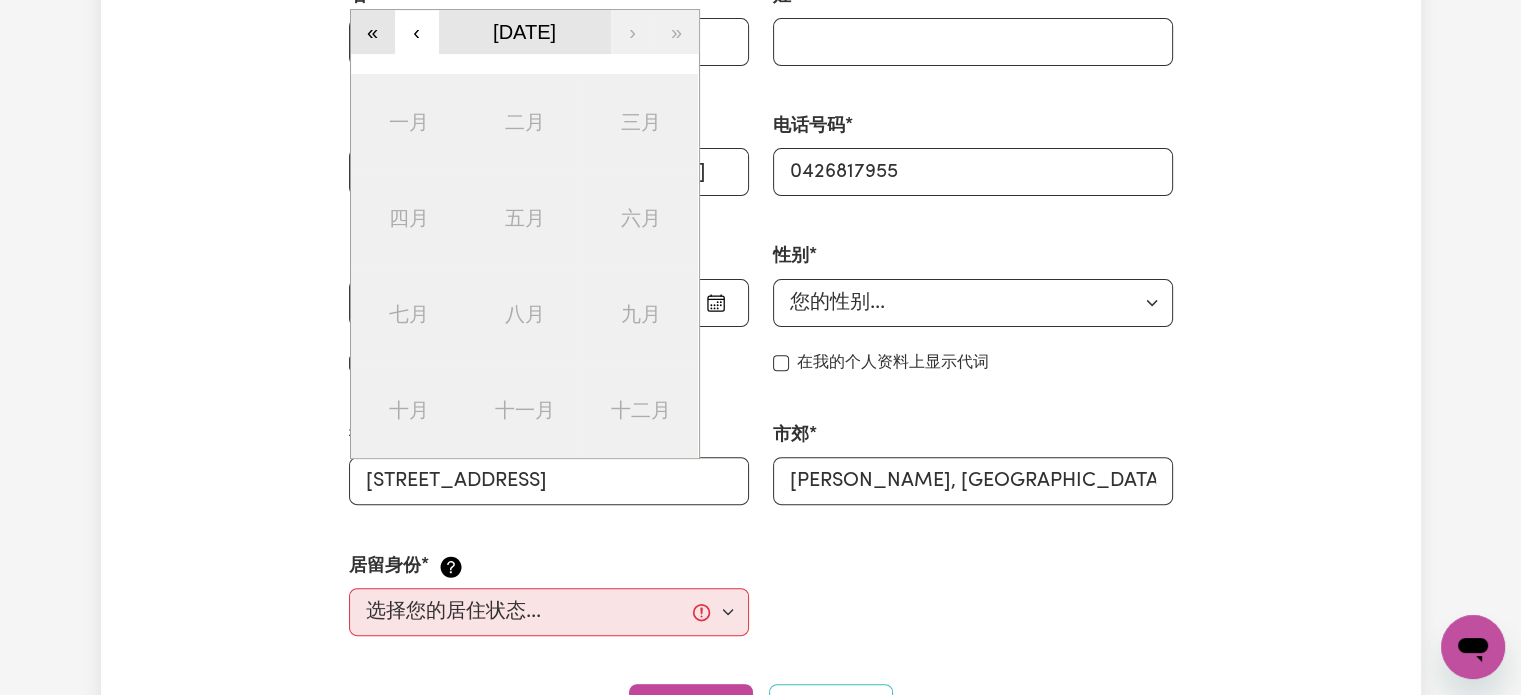 click on "«" at bounding box center (372, 32) 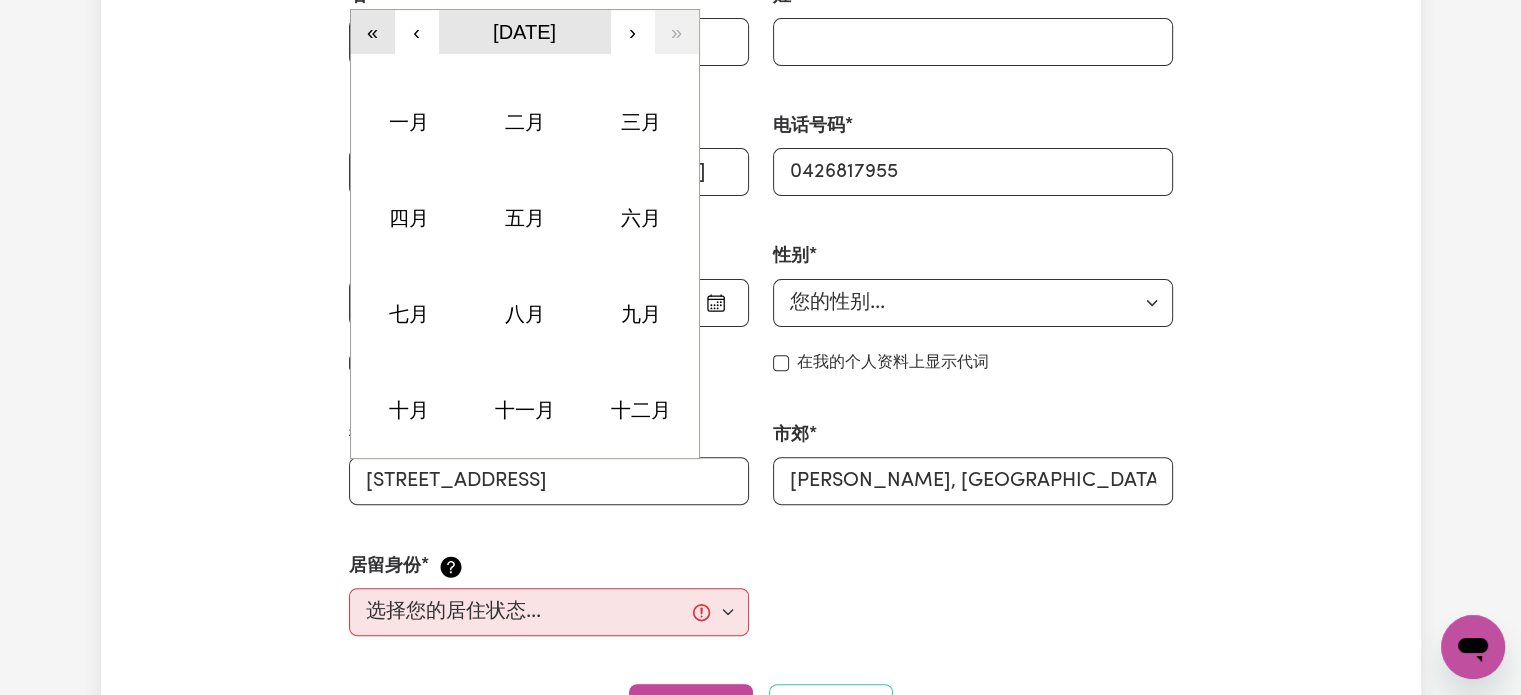 click on "«" at bounding box center (372, 32) 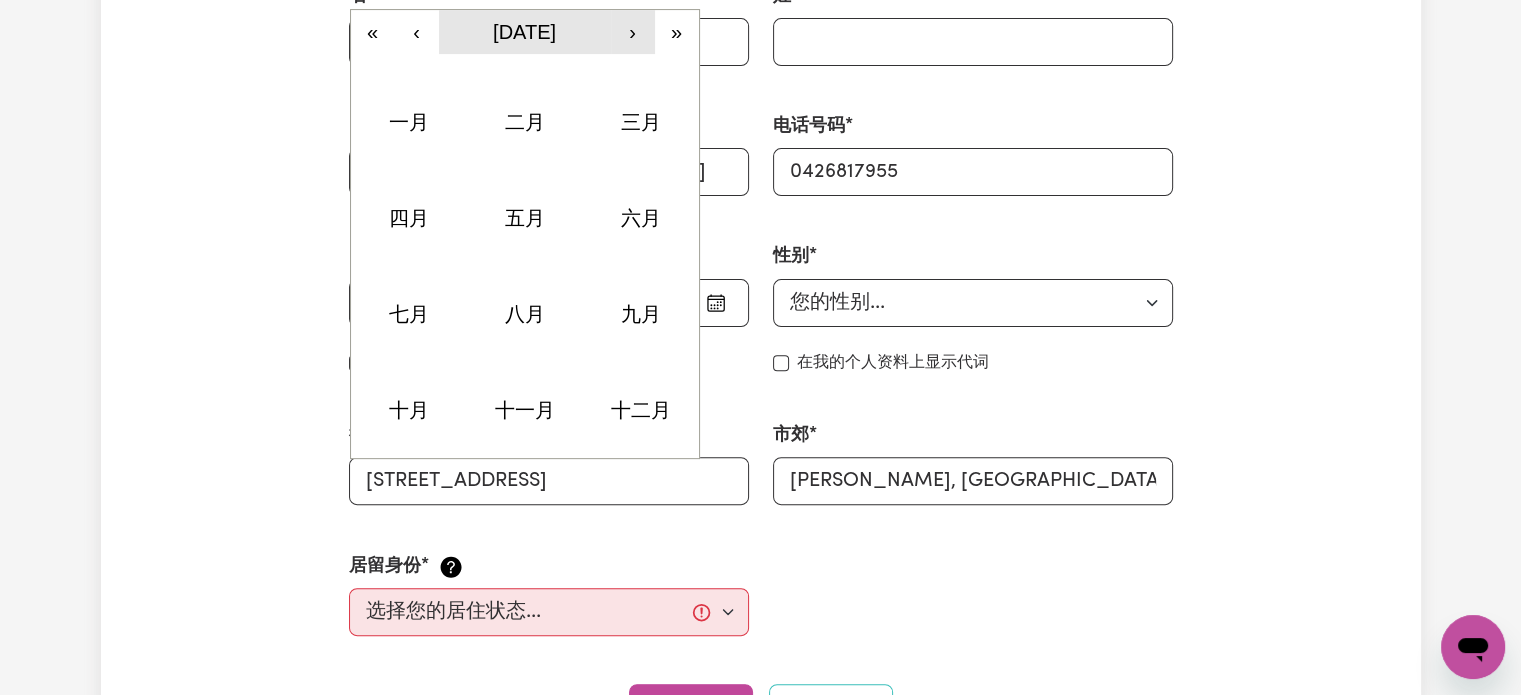 click on "›" at bounding box center [633, 32] 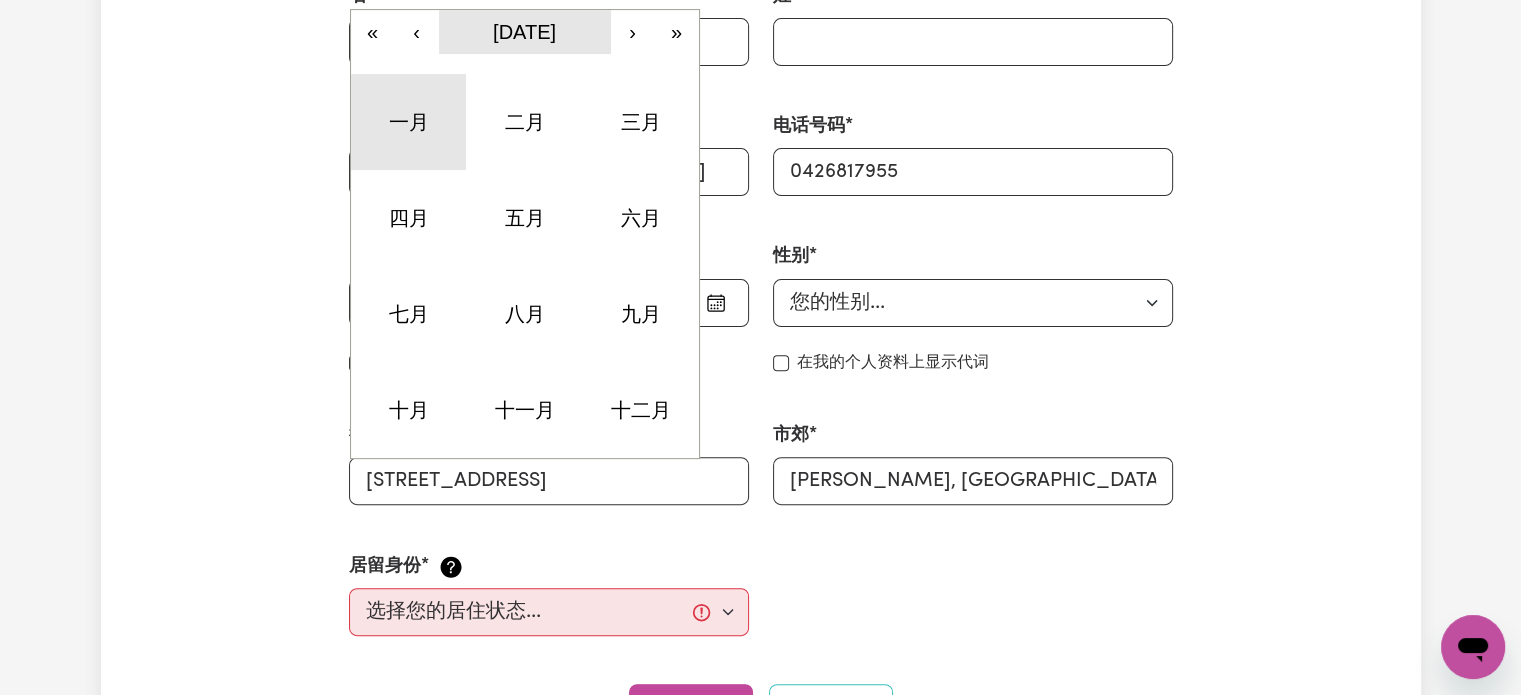 click on "一月" at bounding box center (408, 122) 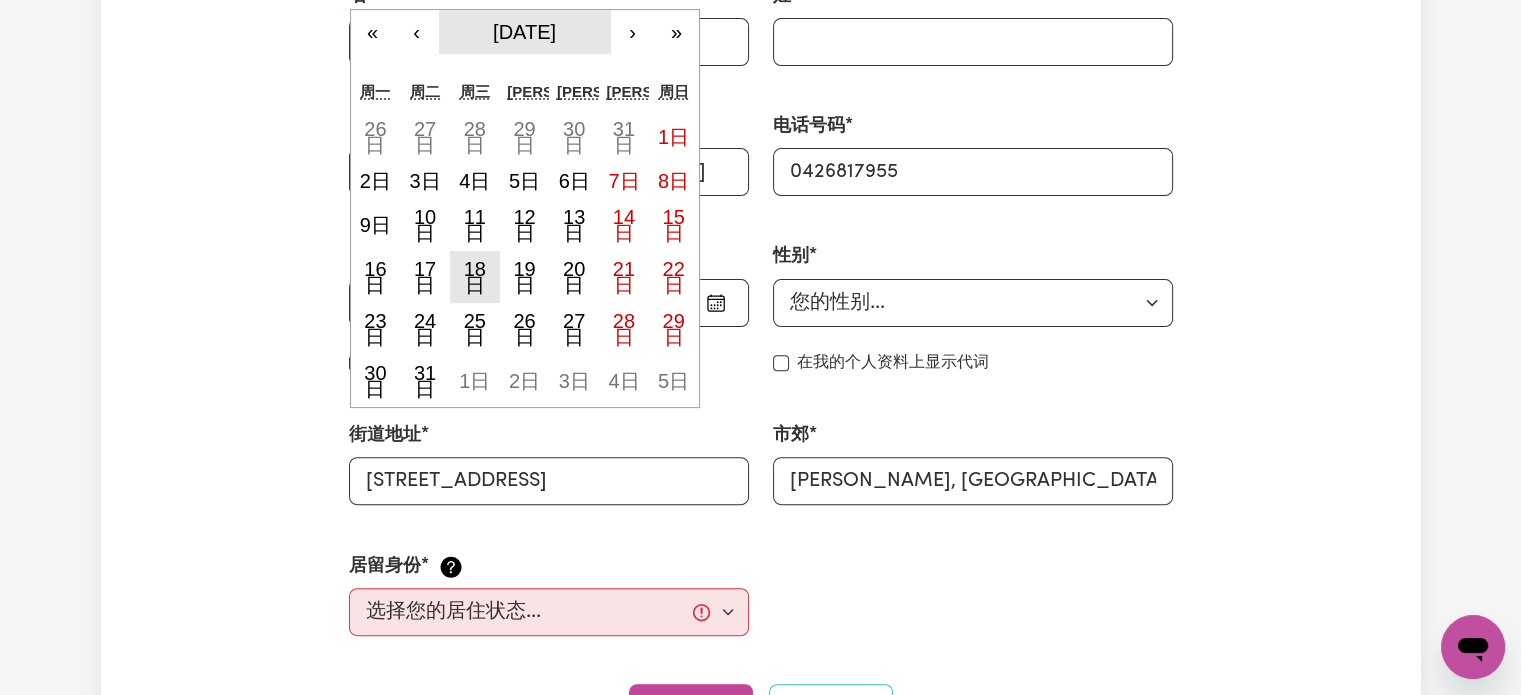 click on "18日" at bounding box center (475, 277) 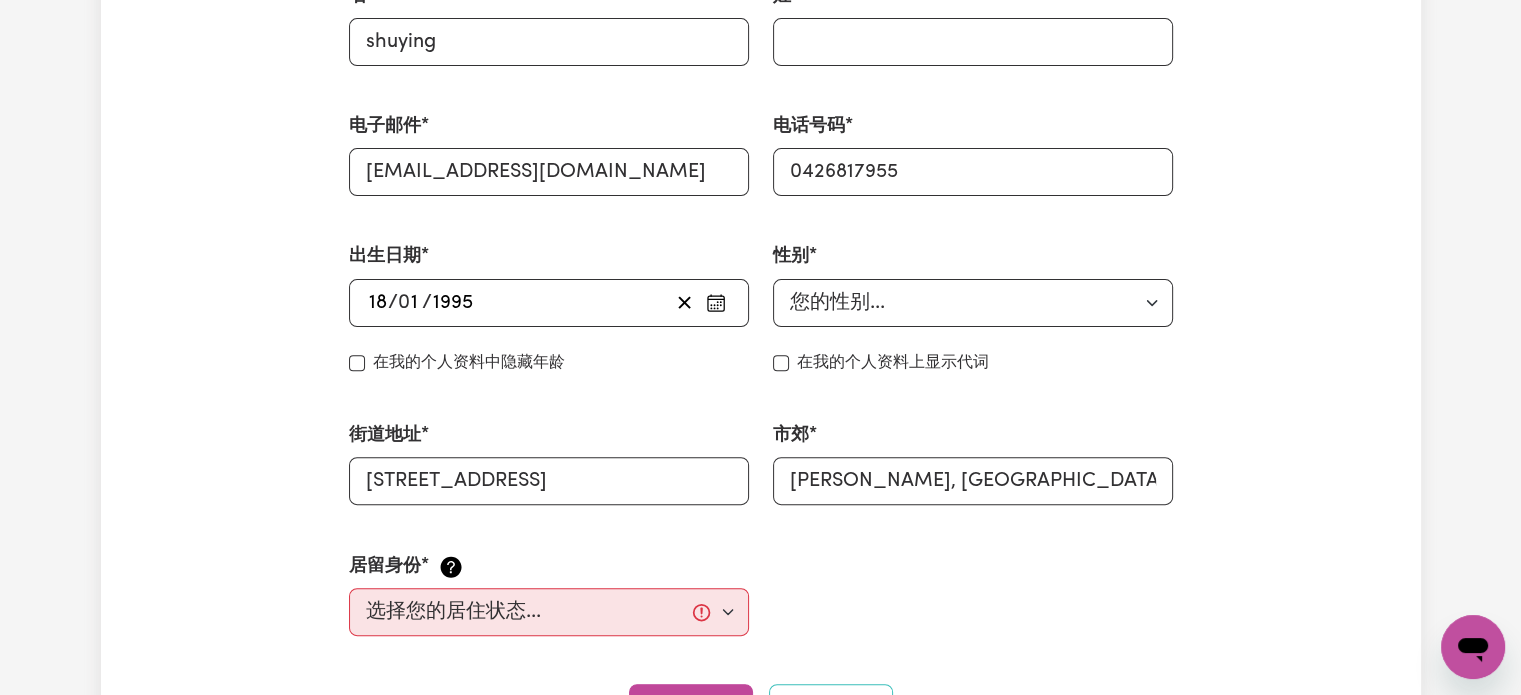 click on "在我的个人资料中隐藏年龄" at bounding box center [469, 363] 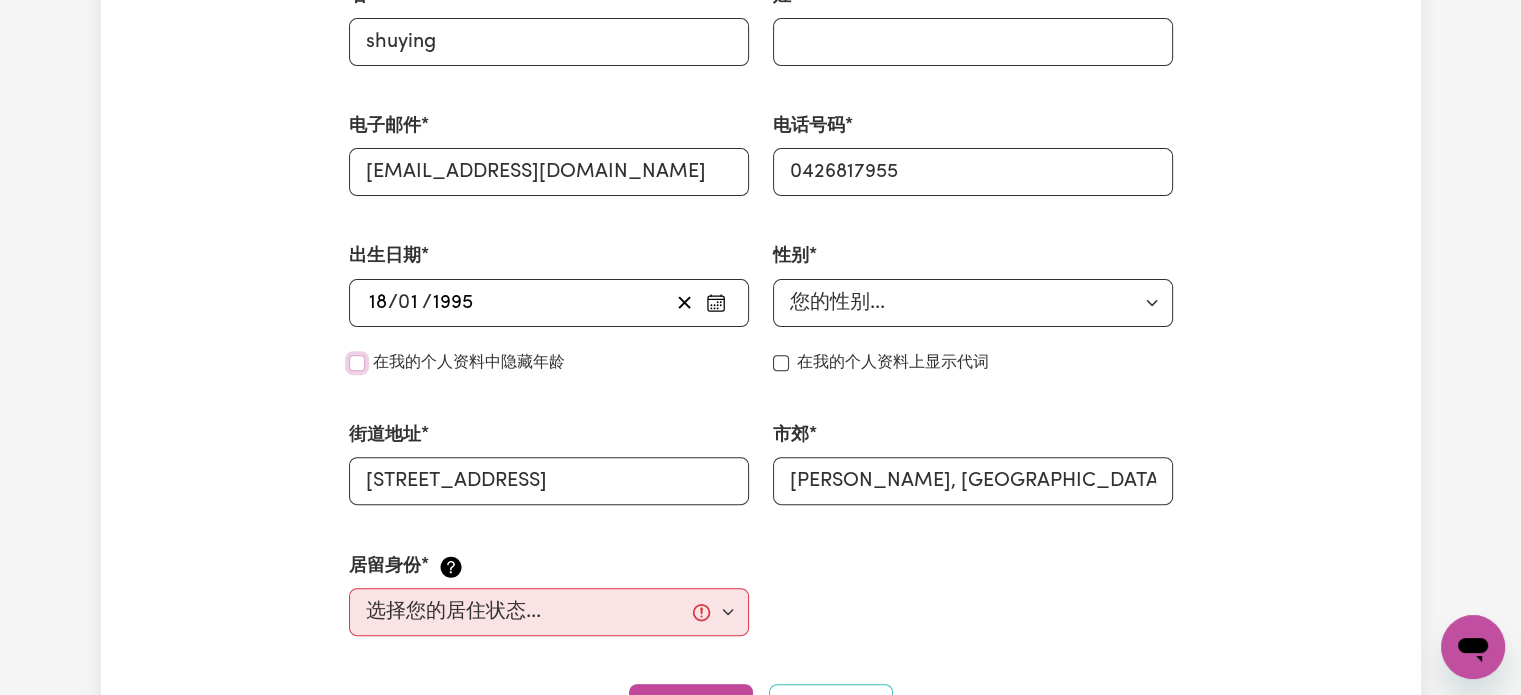 click on "隐藏年龄" at bounding box center [357, 363] 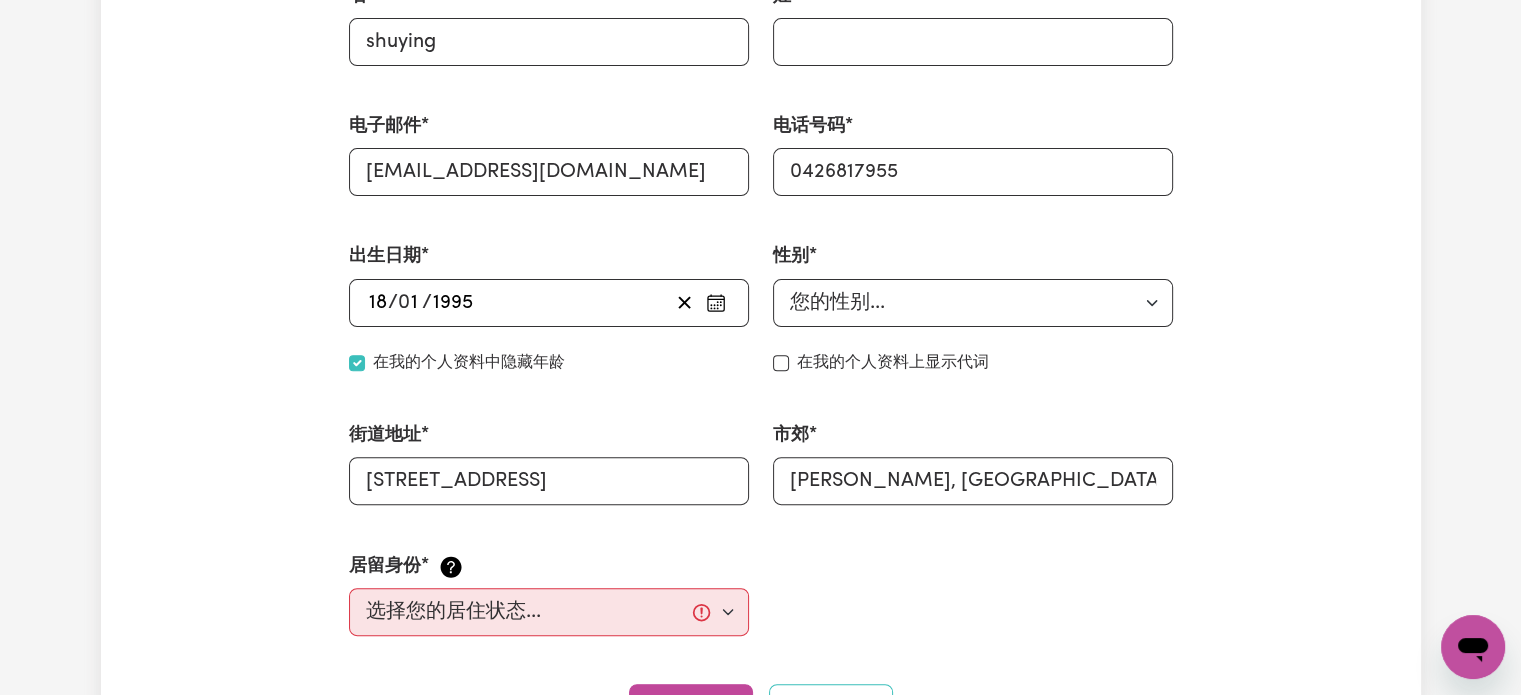 click on "在我的个人资料中隐藏年龄" at bounding box center [469, 363] 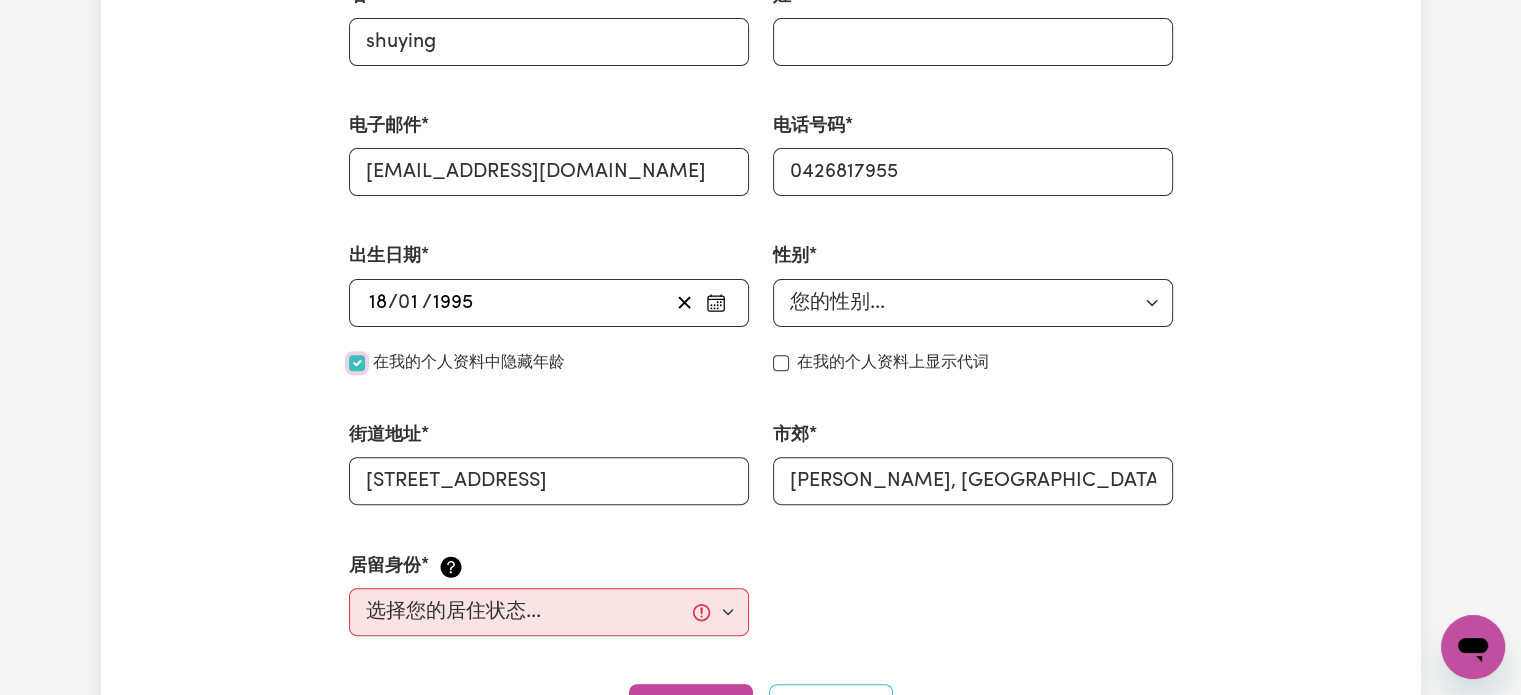 click on "隐藏年龄" at bounding box center [357, 363] 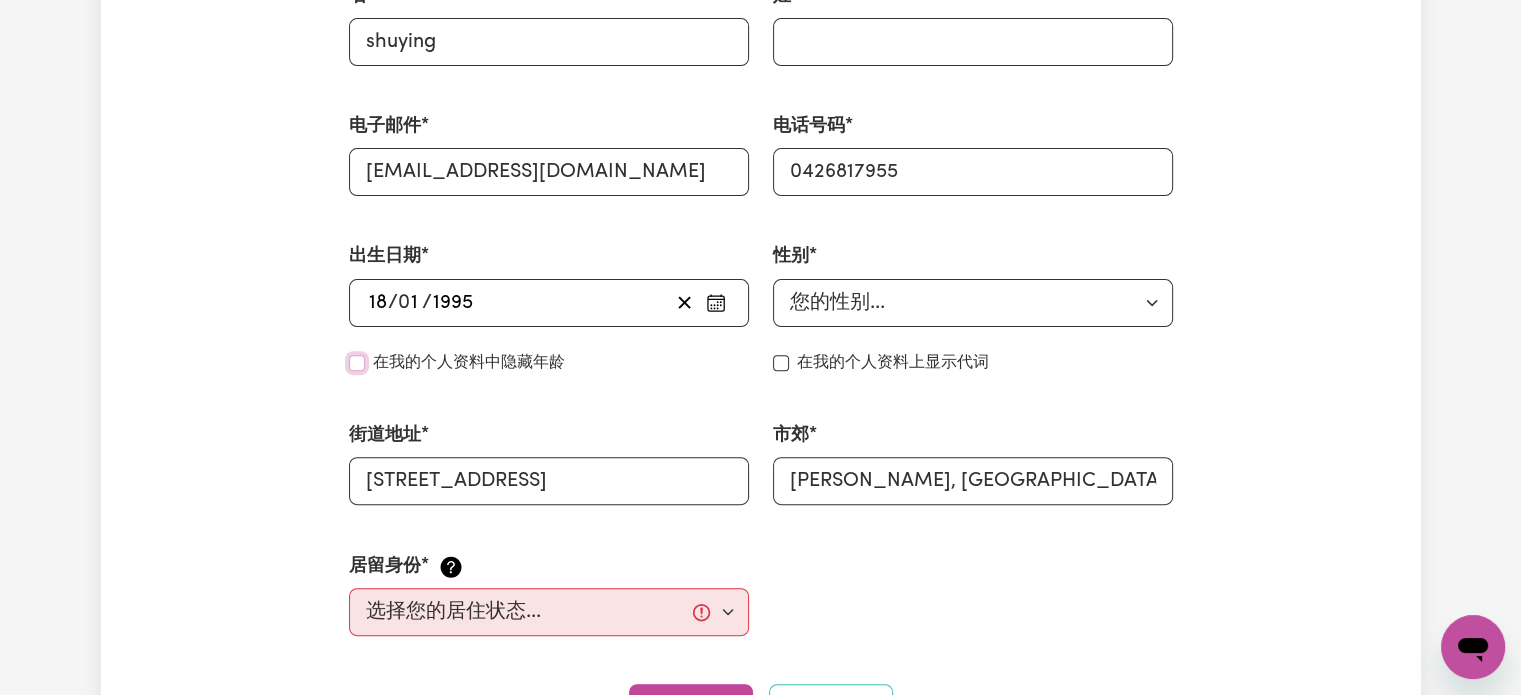 checkbox on "false" 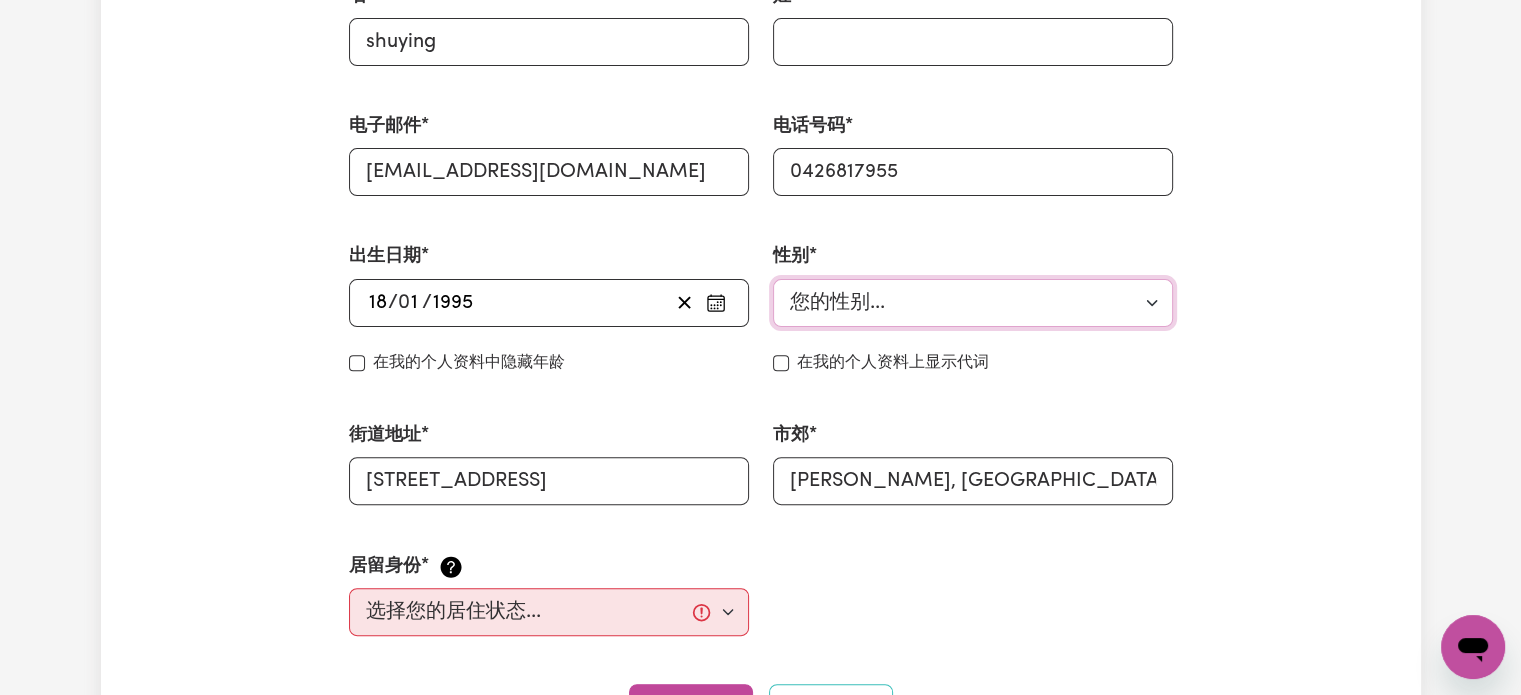 click on "您的性别... 女性 男性 非二元性别 其他 不想说" at bounding box center (973, 303) 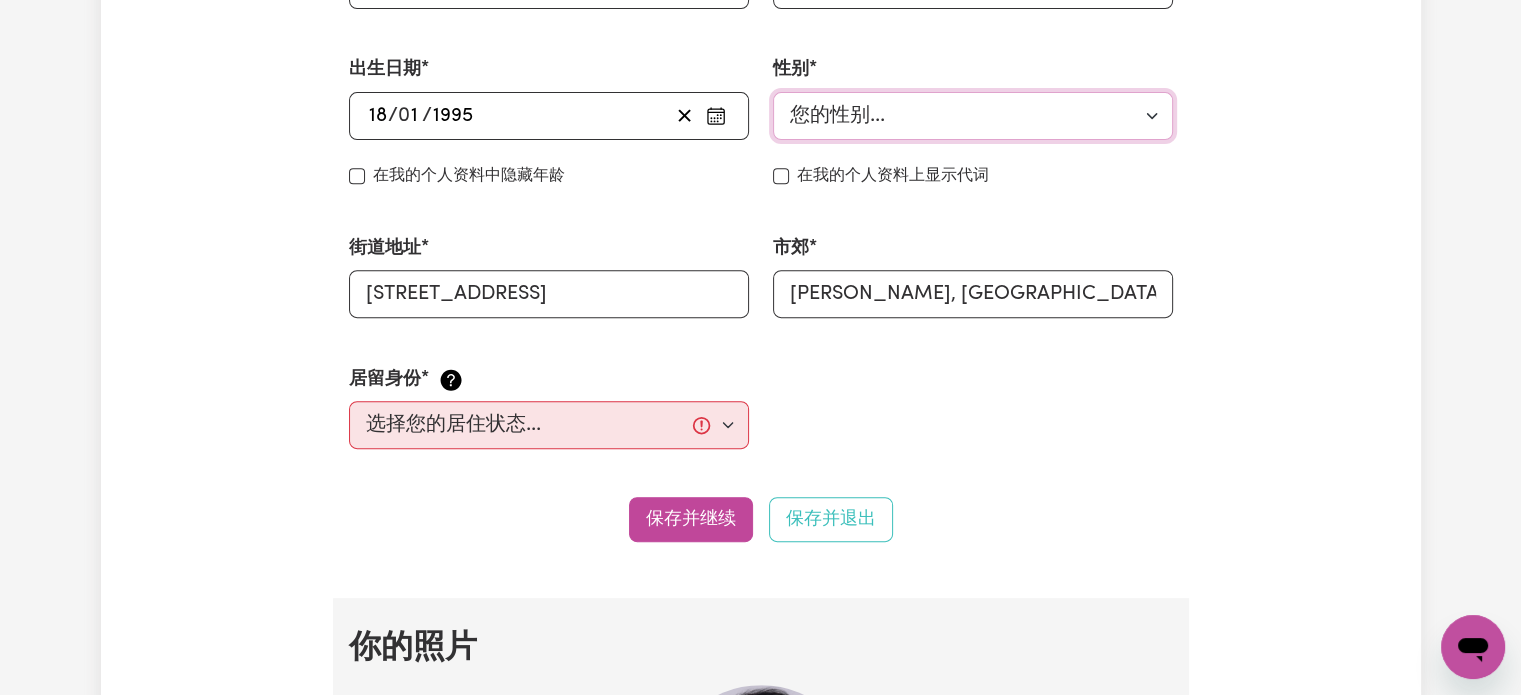 scroll, scrollTop: 800, scrollLeft: 0, axis: vertical 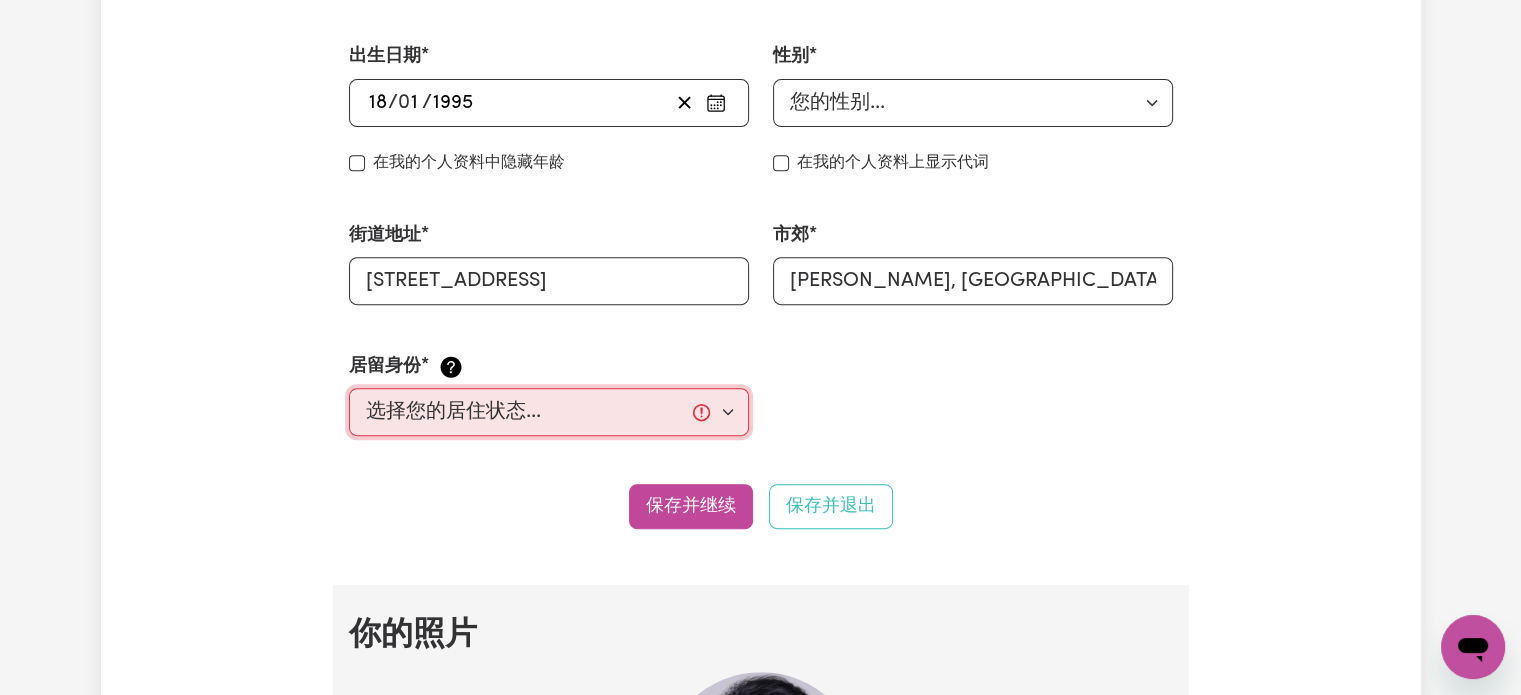 click on "选择您的居住状态... 澳大利亚公民 澳大利亚永久居民 临时工作签证 学生签证" at bounding box center [549, 412] 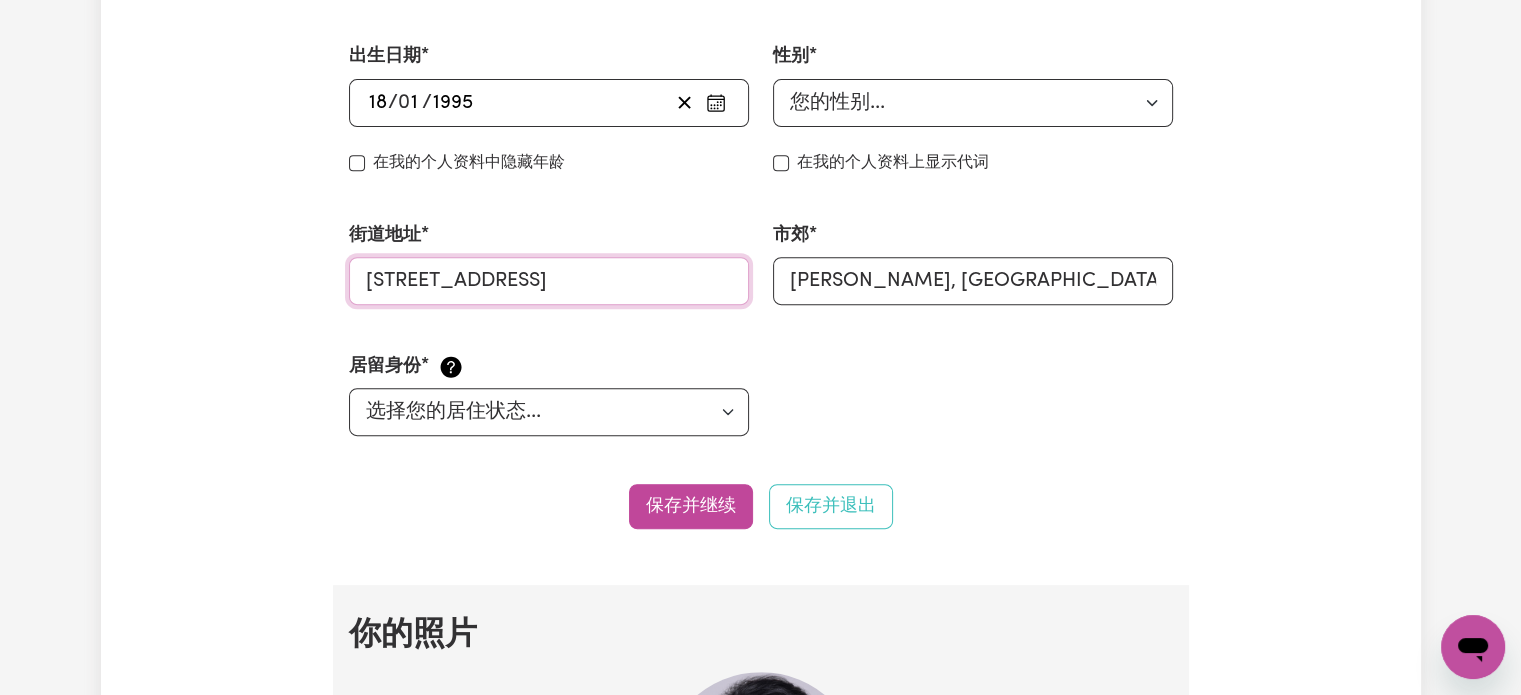 click on "[STREET_ADDRESS]" at bounding box center [549, 281] 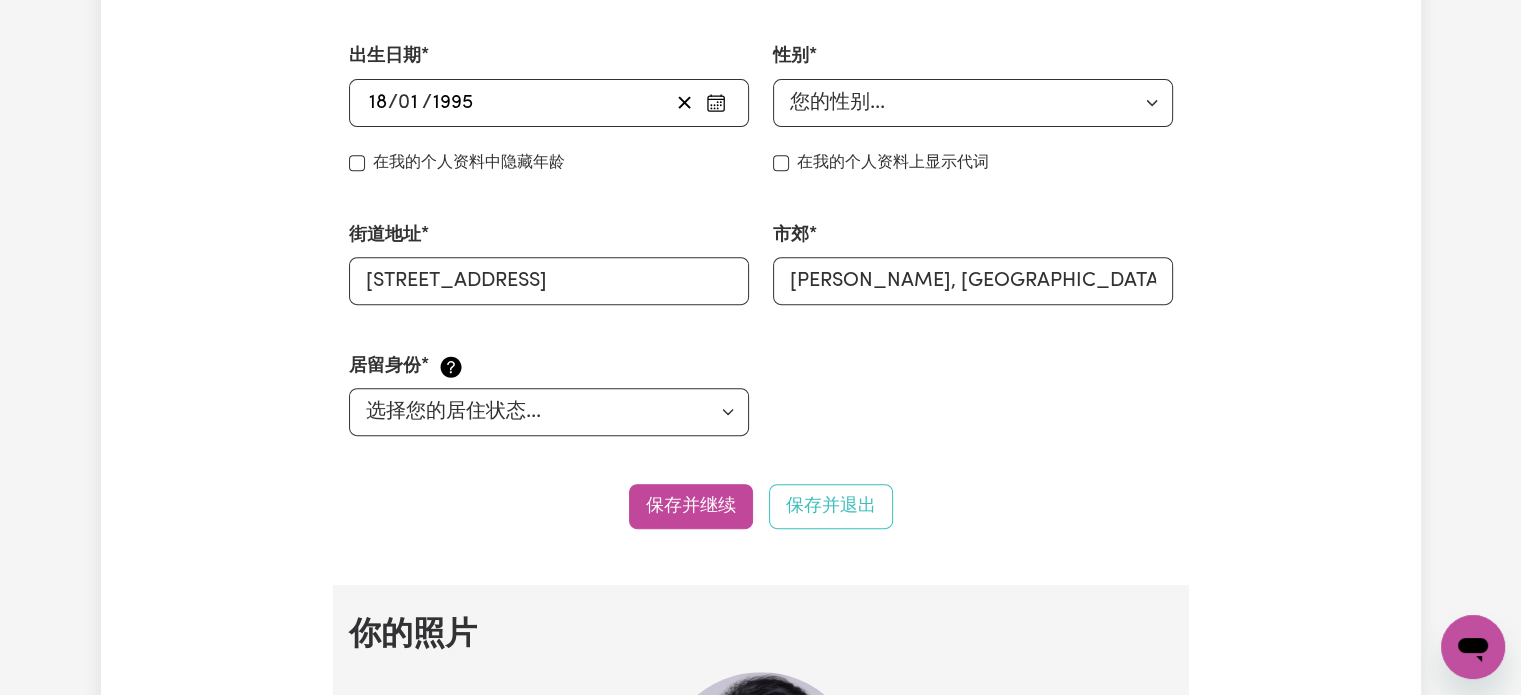 click on "名 shuying 姓 电子邮件 [EMAIL_ADDRESS][DOMAIN_NAME] 电话号码 [PHONE_NUMBER] 出生日期 [DEMOGRAPHIC_DATA] 18 / 0 1 / [DEMOGRAPHIC_DATA] « ‹ [DATE] › » 周一 周二 周三 周四 周五 周六 周日 26日 27日 28日 29日 30日 31日 1日 2日 3日 4日 5日 6日 7日 8日 9日 10日 11日 12日 13日 14日 15日 16日 17日 18日 19日 20日 21日 22日 23日 24日 25日 26日 27日 28日 29日 30日 31日 1日 2日 3日 4日 5日 隐藏年龄 在我的个人资料中隐藏年龄 性别 您的性别... 女性 男性 非二元性别 其他 不想说 在我的个人资料上显示代词 在我的个人资料上显示代词 街道地址 [STREET_ADDRESS] 居留身份 选择您的居住状态... 澳大利亚公民 澳大利亚永久居民 临时工作签证 学生签证" at bounding box center (761, 110) 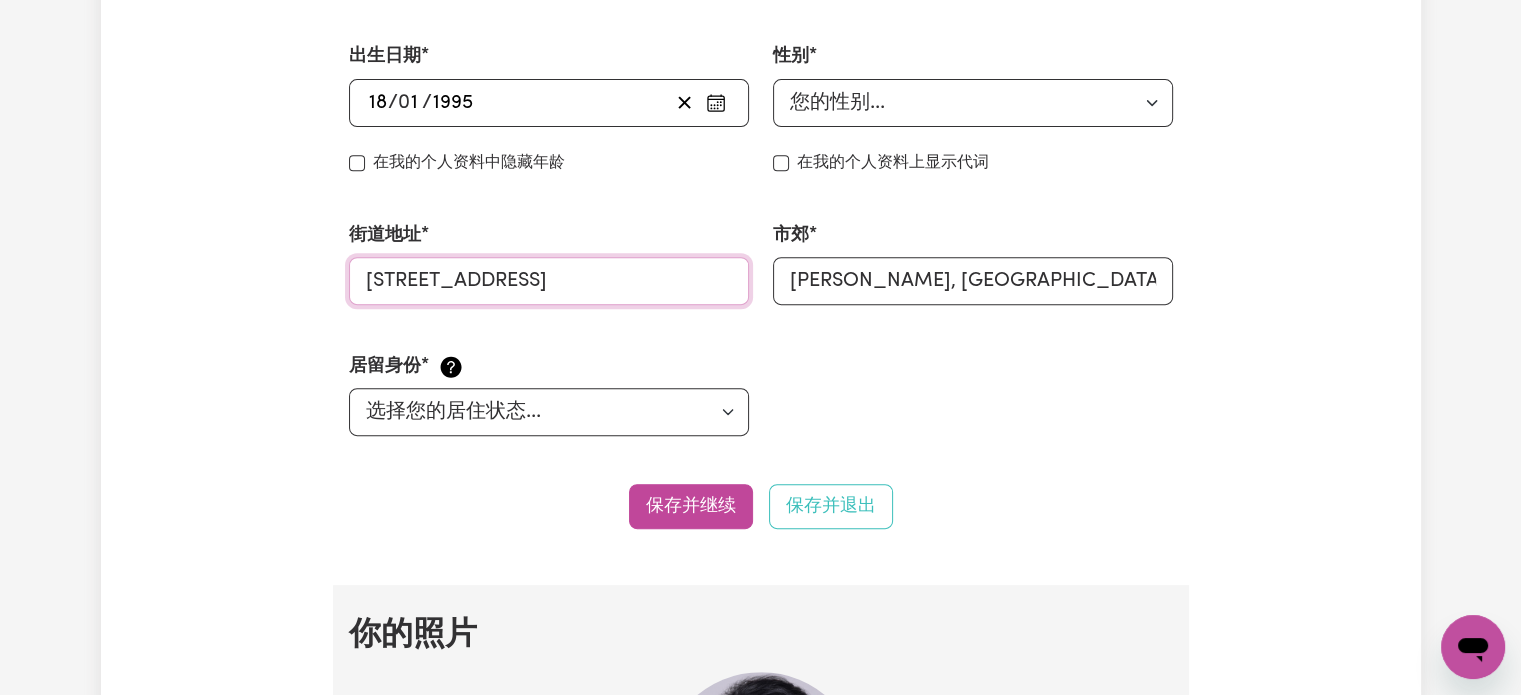 drag, startPoint x: 532, startPoint y: 283, endPoint x: 316, endPoint y: 288, distance: 216.05786 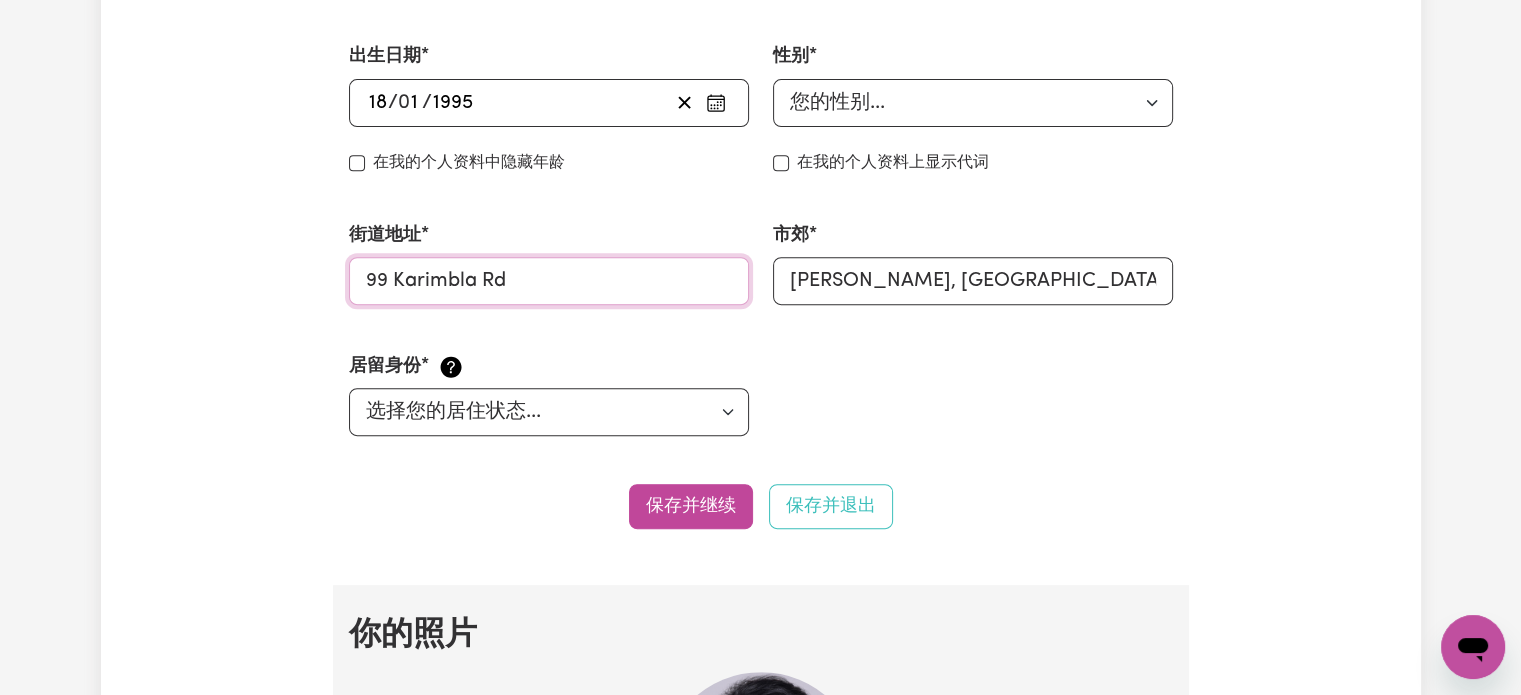 type on "99 Karimbla Rd" 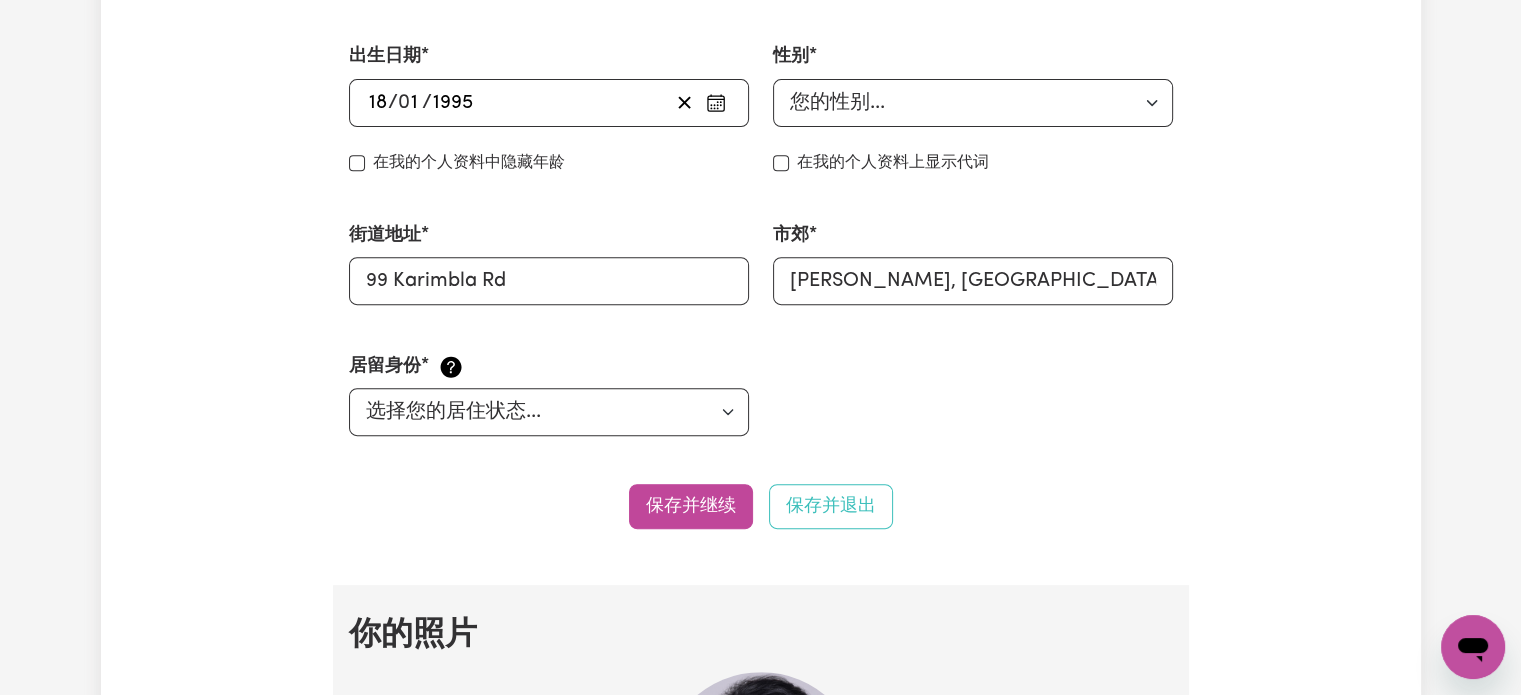 click on "更新个人资料 1 2 3 4 5 步骤 1  ： 个人信息 让潜在客户知道您是谁、为什么他们应该与您合作以及您何时有空工作。 个人信息 我们需要记录您的身份信息和联系方式。您的公开个人资料中只会显示您的名字。 名 shuying 姓 电子邮件 [EMAIL_ADDRESS][DOMAIN_NAME] 电话号码 [PHONE_NUMBER] 出生日期 [DEMOGRAPHIC_DATA] 18 / 0 1 / [DEMOGRAPHIC_DATA] « ‹ [DATE] › » 周一 周二 周三 周四 周五 周六 周日 26日 27日 28日 29日 30日 31日 1日 2日 3日 4日 5日 6日 7日 8日 9日 10日 11日 12日 13日 14日 15日 16日 17日 18日 19日 20日 21日 22日 23日 24日 25日 26日 27日 28日 29日 30日 31日 1日 2日 3日 4日 5日 隐藏年龄 在我的个人资料中隐藏年龄 性别 您的性别... 女性 男性 非二元性别 其他 不想说 在我的个人资料上显示代词 在我的个人资料上显示代词 街道地址 [STREET_ADDRESS] 居留身份 选择您的居住状态... 澳大利亚公民 *" at bounding box center (761, 1895) 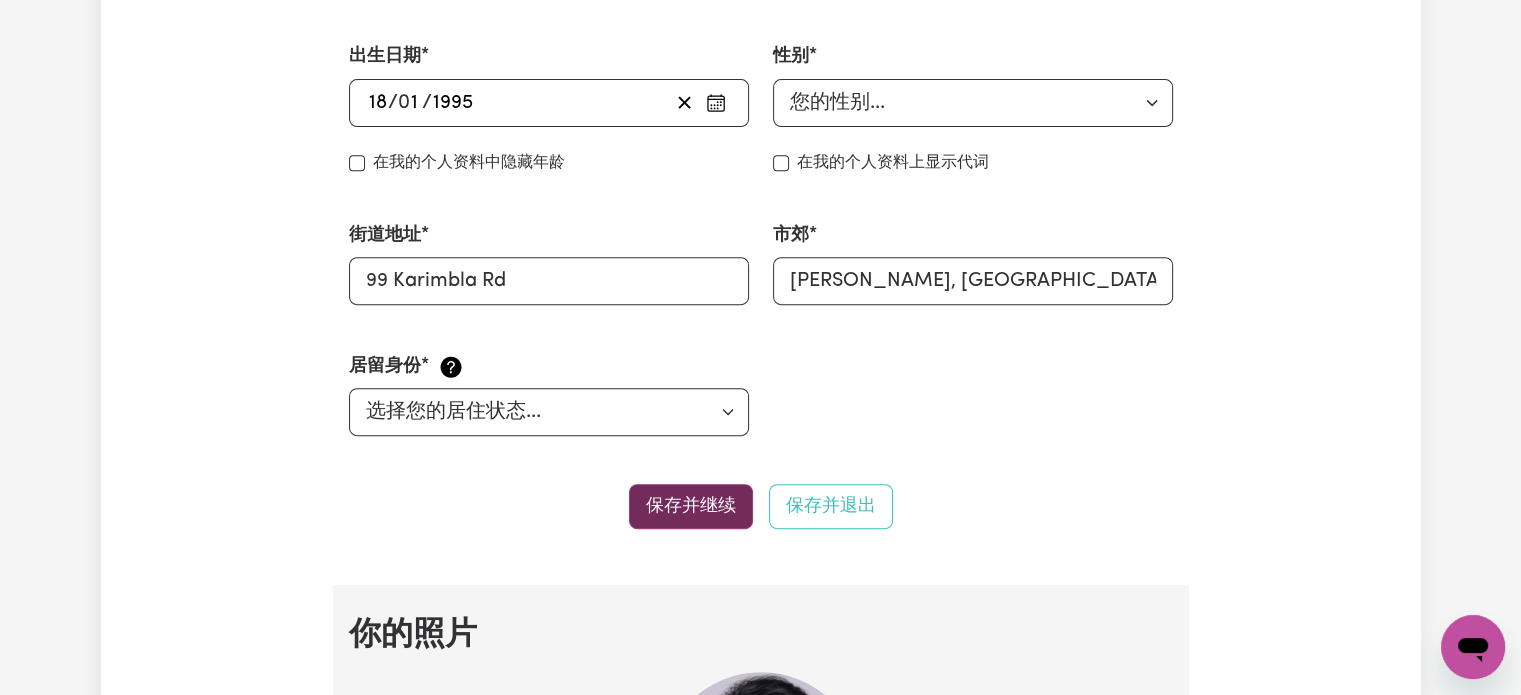 click on "保存并继续" at bounding box center (691, 505) 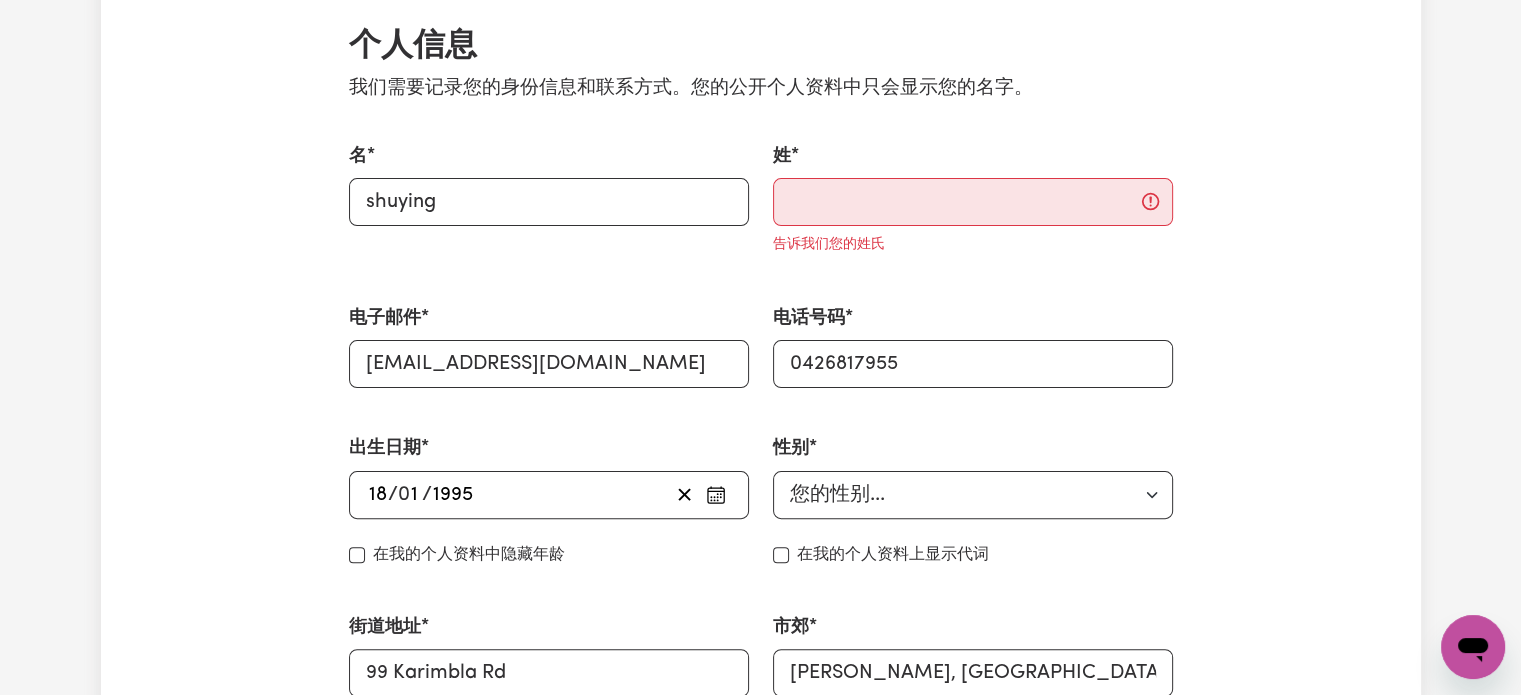 scroll, scrollTop: 432, scrollLeft: 0, axis: vertical 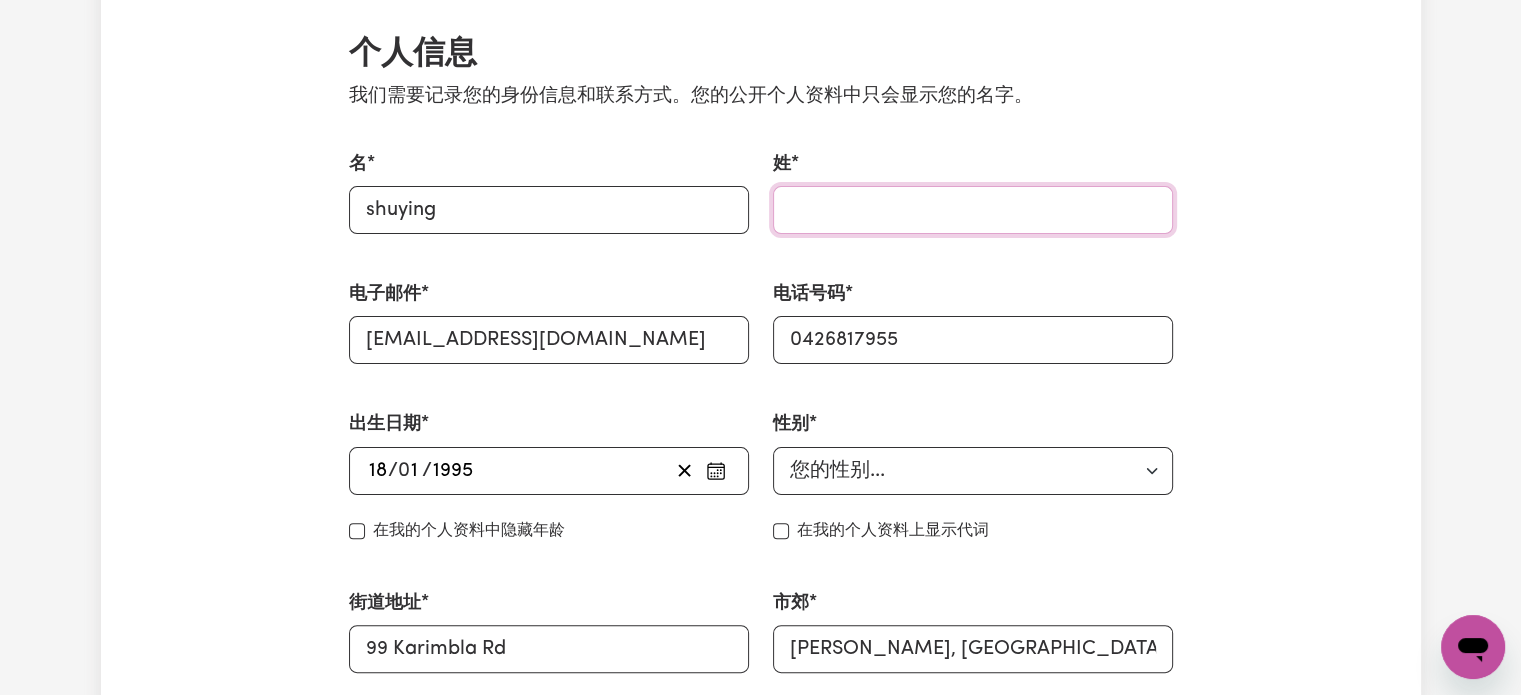 click on "姓" at bounding box center (973, 210) 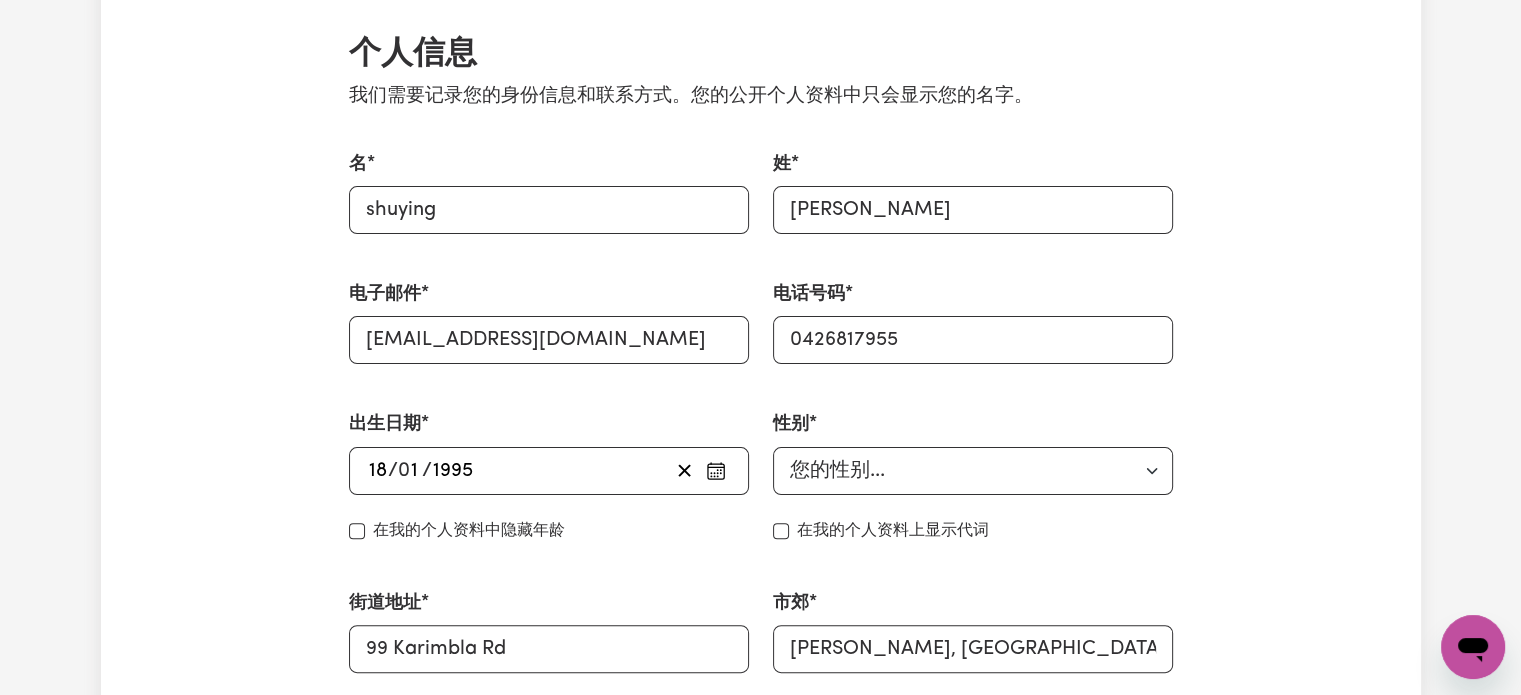 click on "名 shuying" at bounding box center [549, 193] 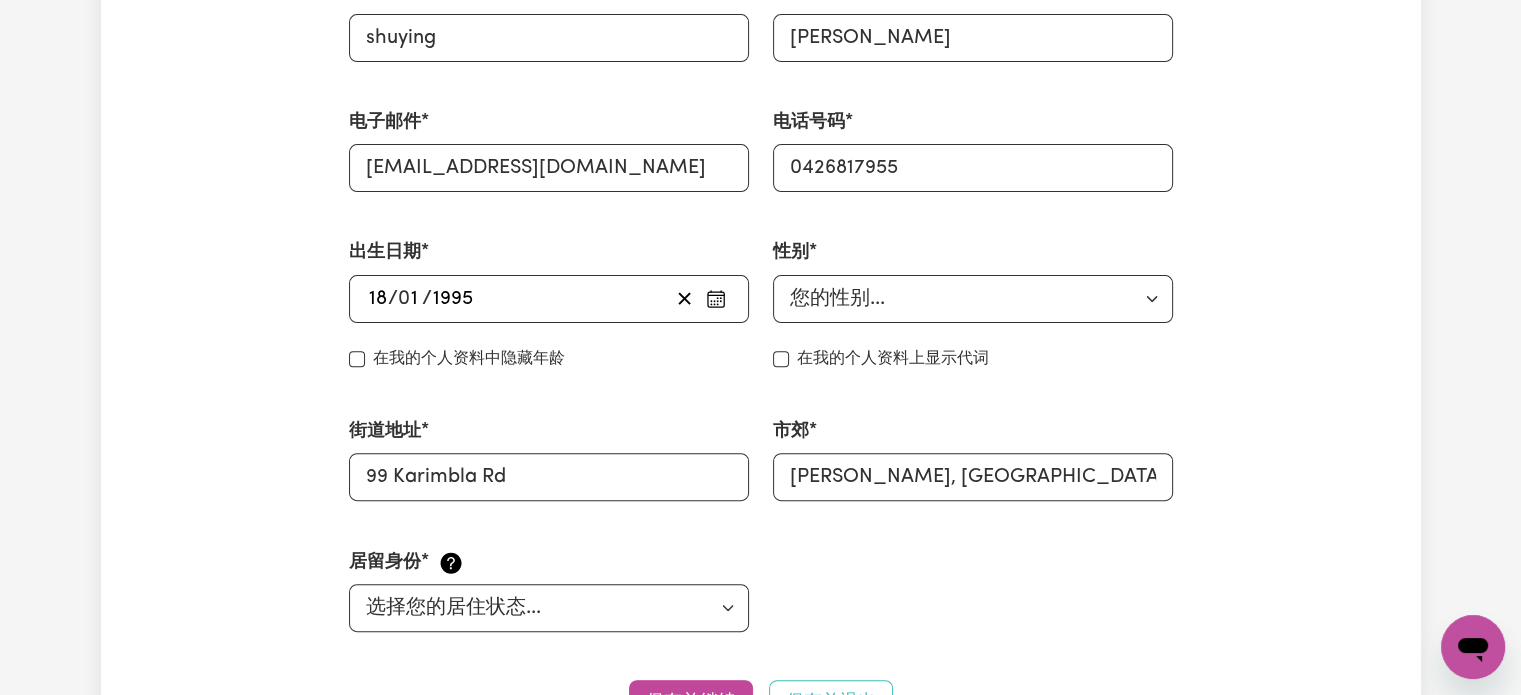 scroll, scrollTop: 732, scrollLeft: 0, axis: vertical 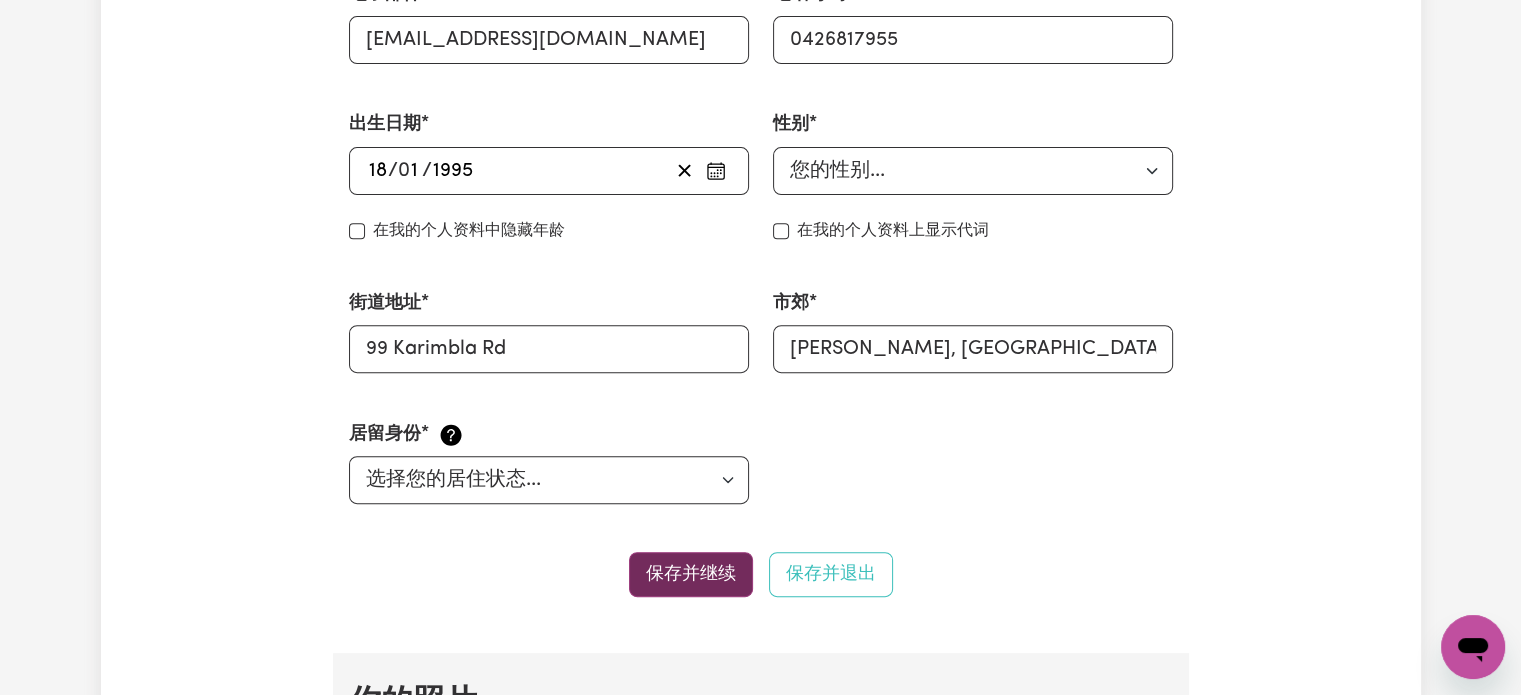 click on "保存并继续" at bounding box center (691, 573) 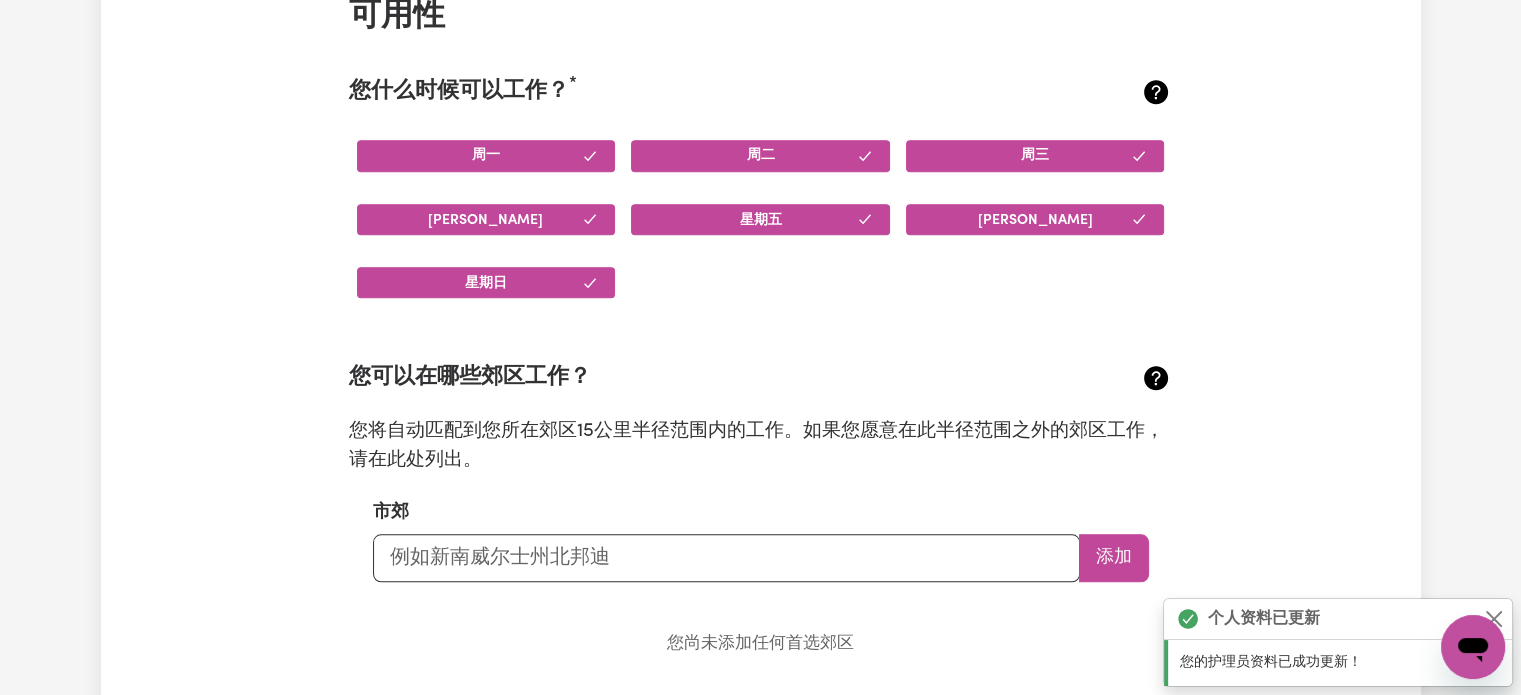 scroll, scrollTop: 1986, scrollLeft: 0, axis: vertical 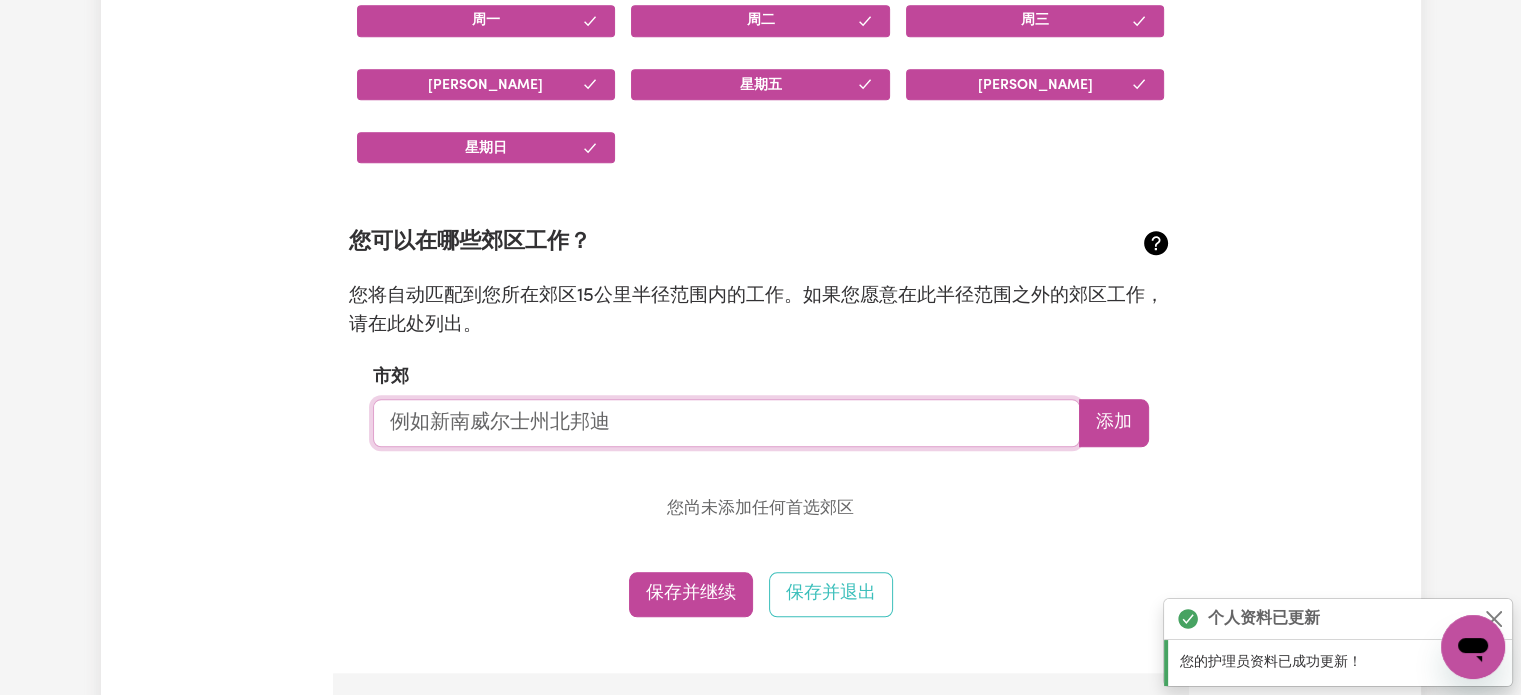 click at bounding box center (726, 423) 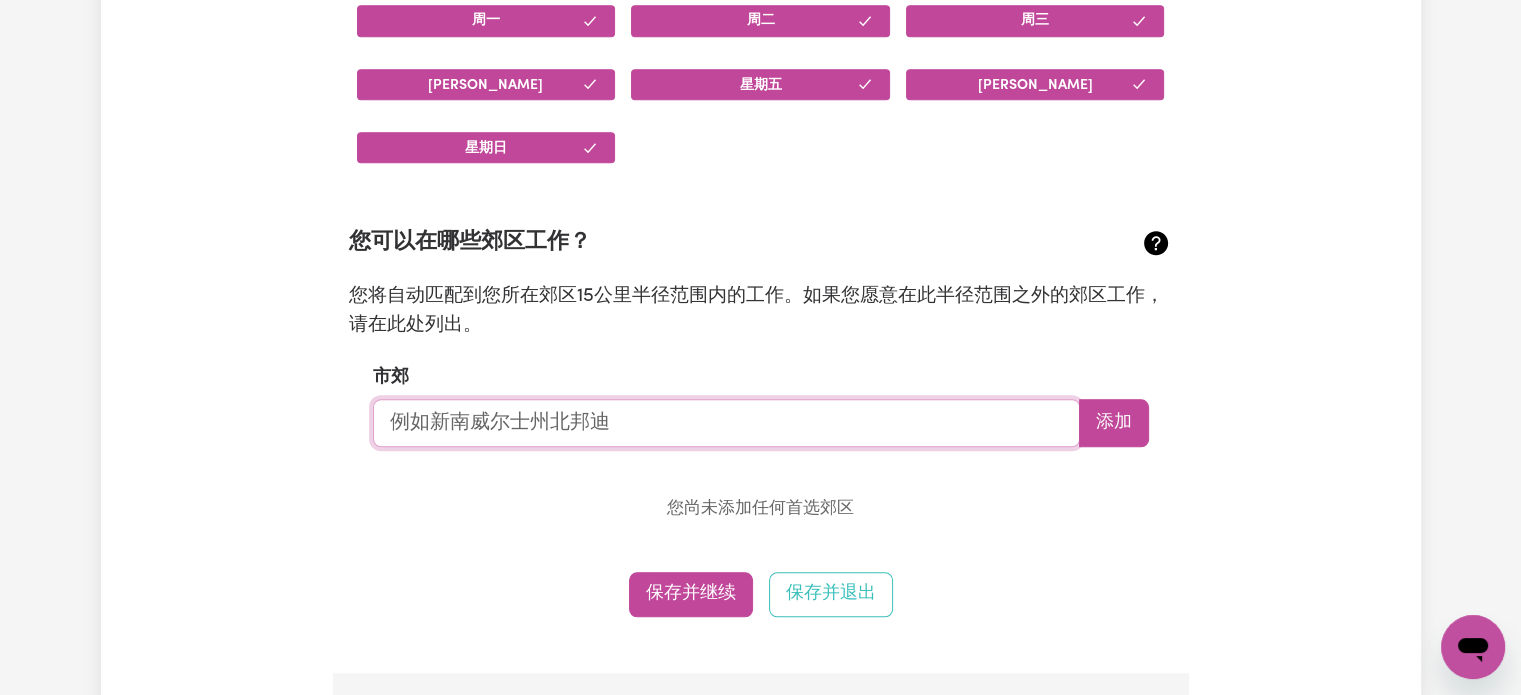 type on "[PERSON_NAME]" 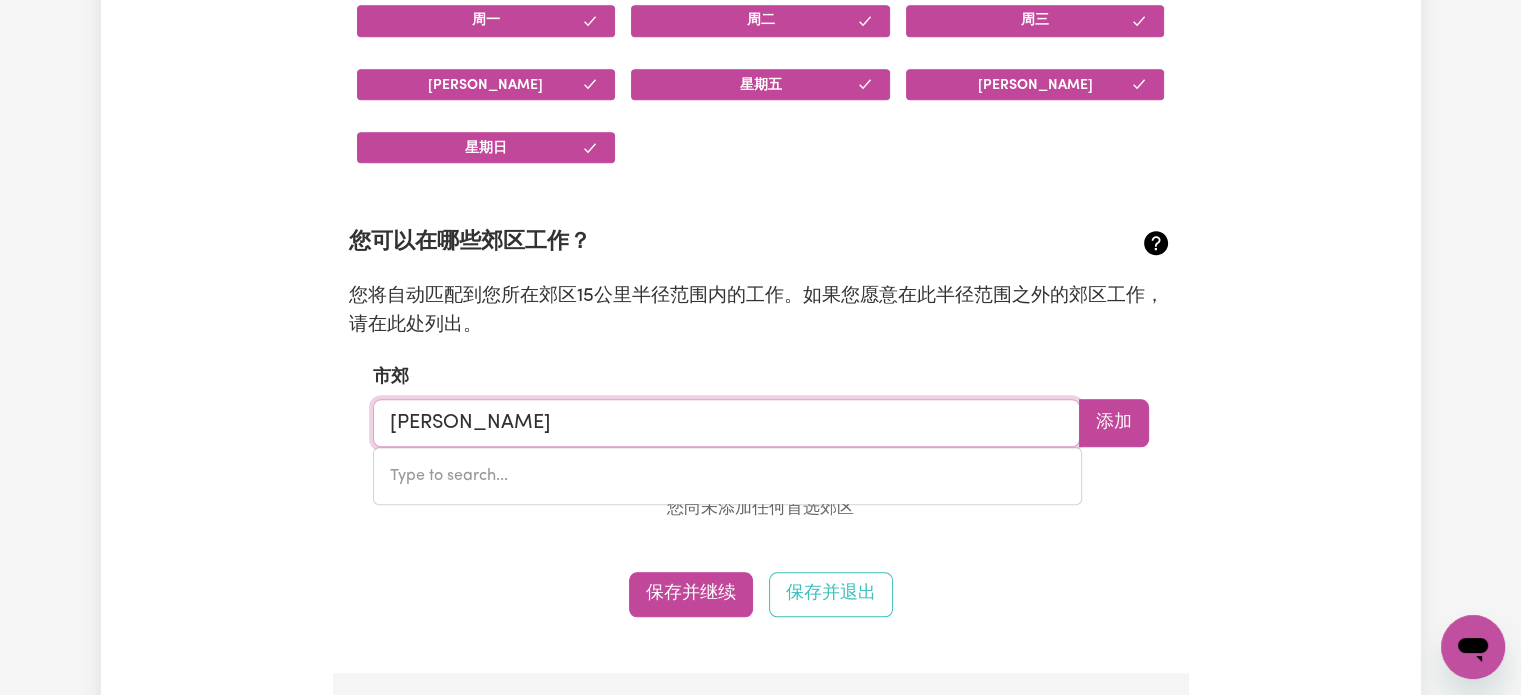 type on "[PERSON_NAME], [GEOGRAPHIC_DATA], 2228" 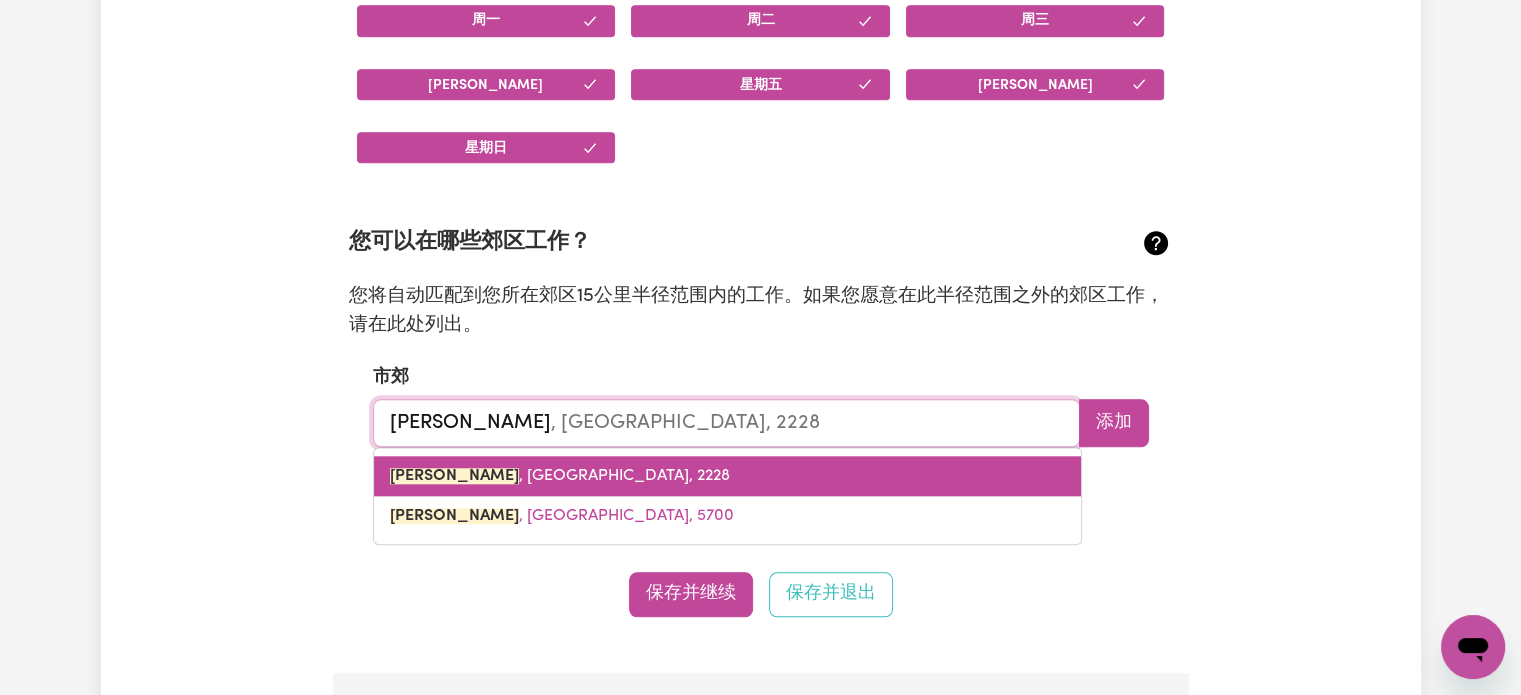 click on "[GEOGRAPHIC_DATA] , [GEOGRAPHIC_DATA], 2228" at bounding box center (560, 476) 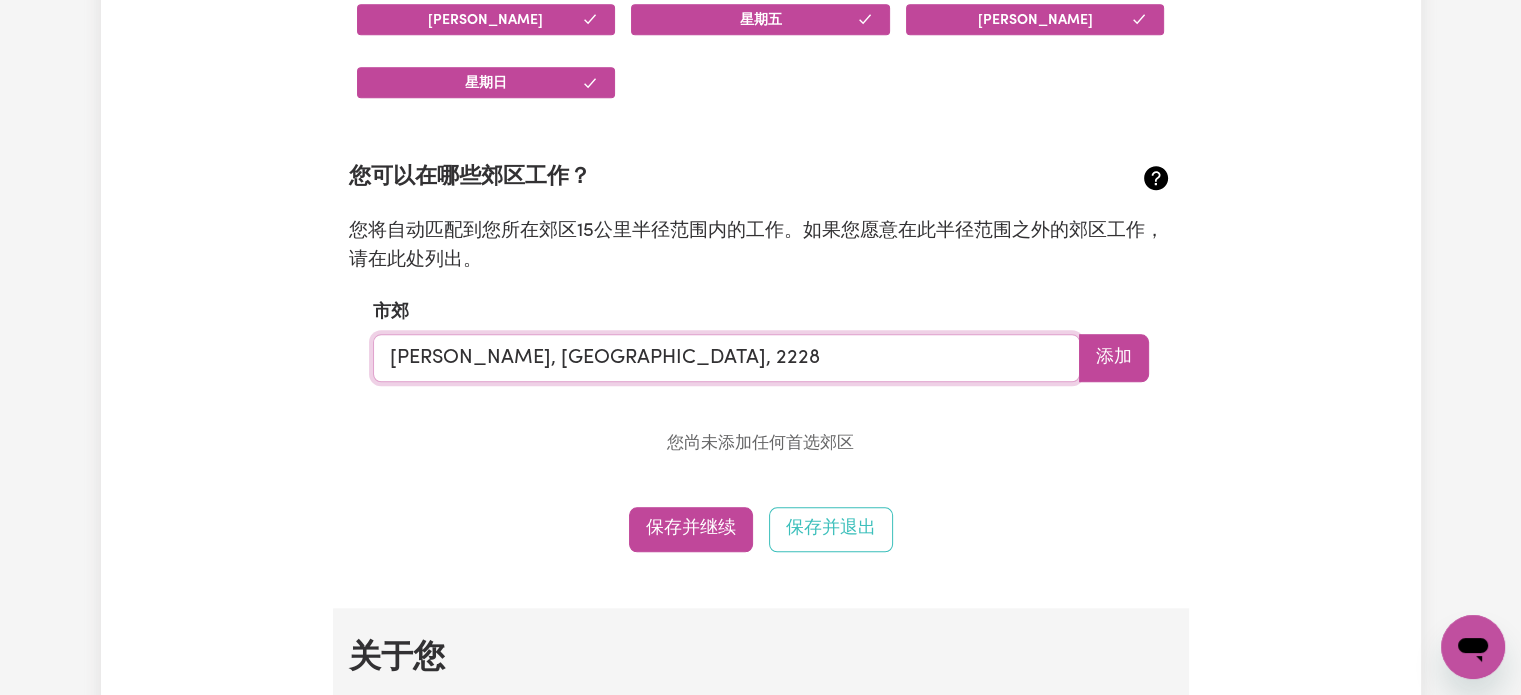 scroll, scrollTop: 2086, scrollLeft: 0, axis: vertical 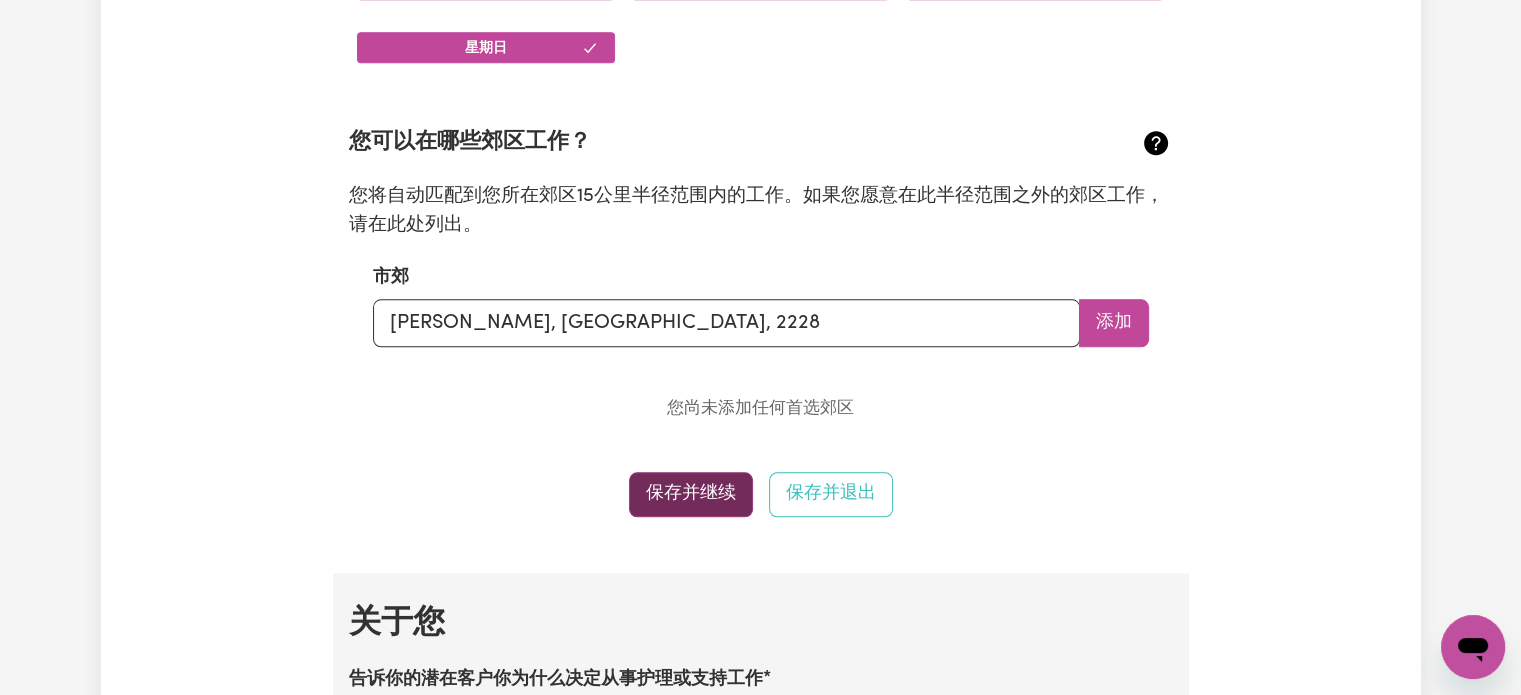 click on "保存并继续" at bounding box center (691, 493) 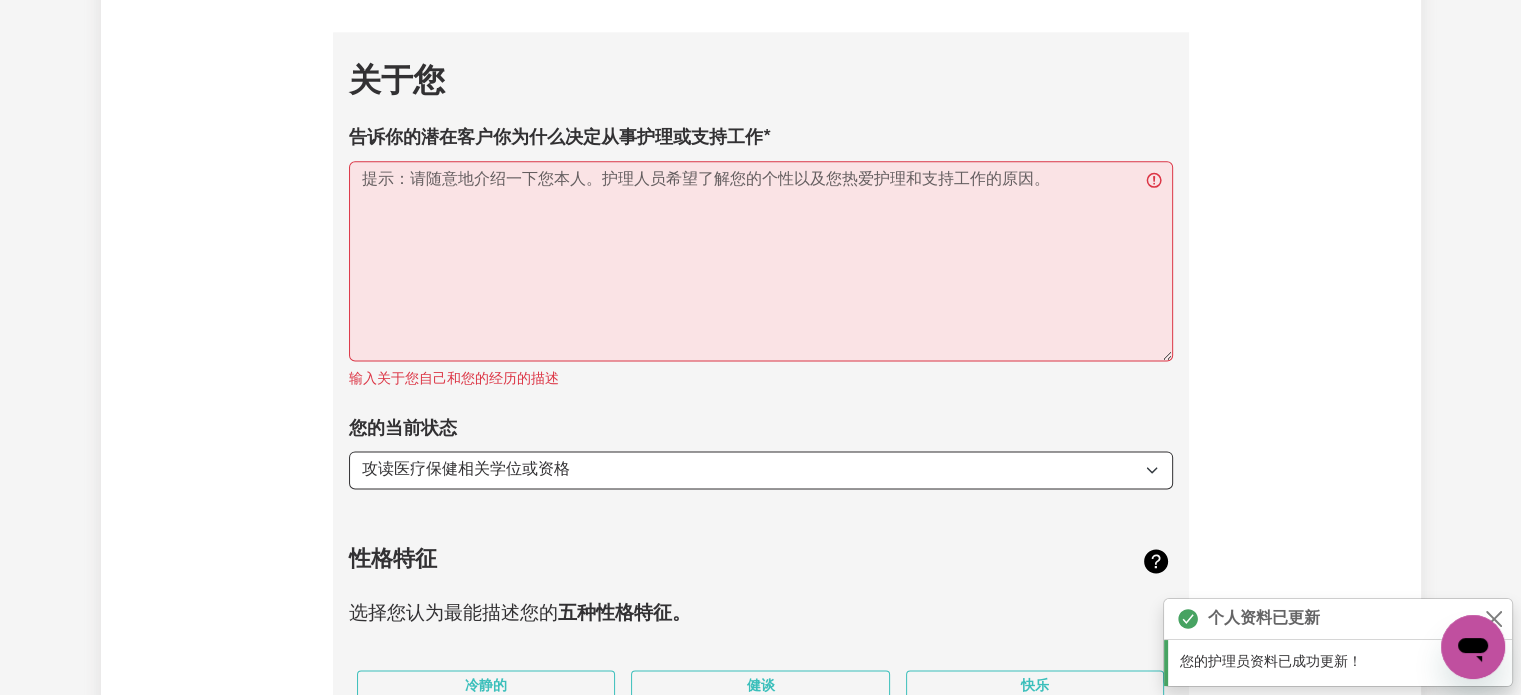 scroll, scrollTop: 2666, scrollLeft: 0, axis: vertical 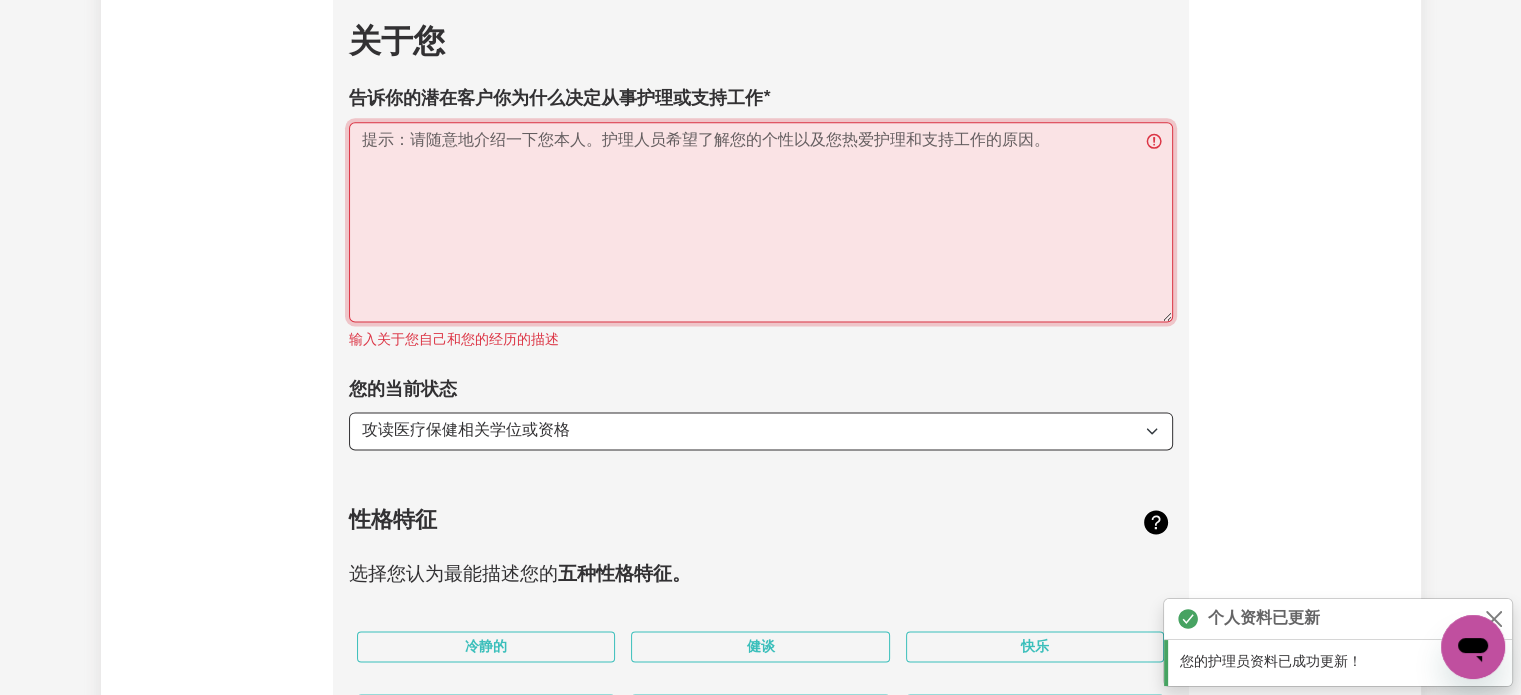 click on "告诉你的潜在客户你为什么决定从事护理或支持工作" at bounding box center (761, 222) 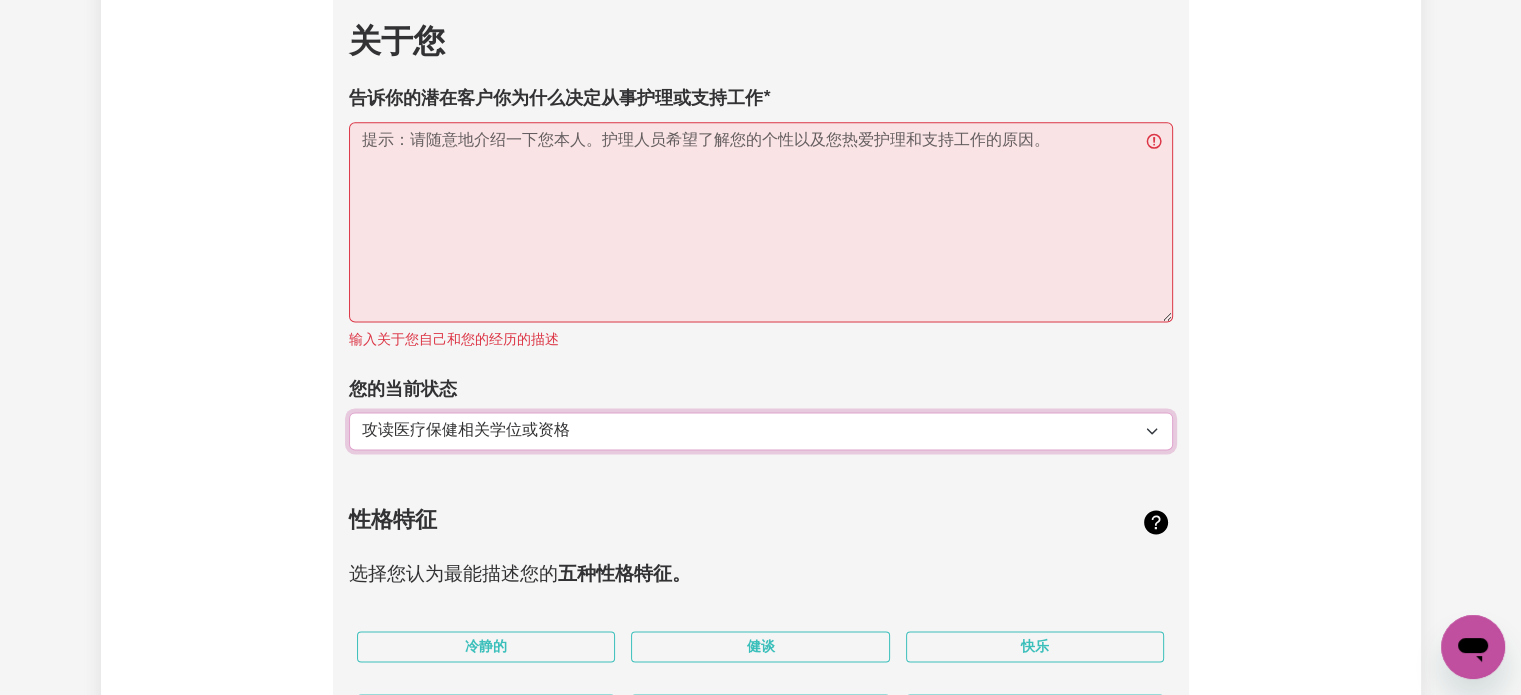 click on "选择... 攻读医疗保健相关学位或资格 攻读非医疗相关学位或资格 找工作——我刚毕业 寻找额外的工作来填补我的一周和/或周末 开始转行进入护理行业" at bounding box center (761, 431) 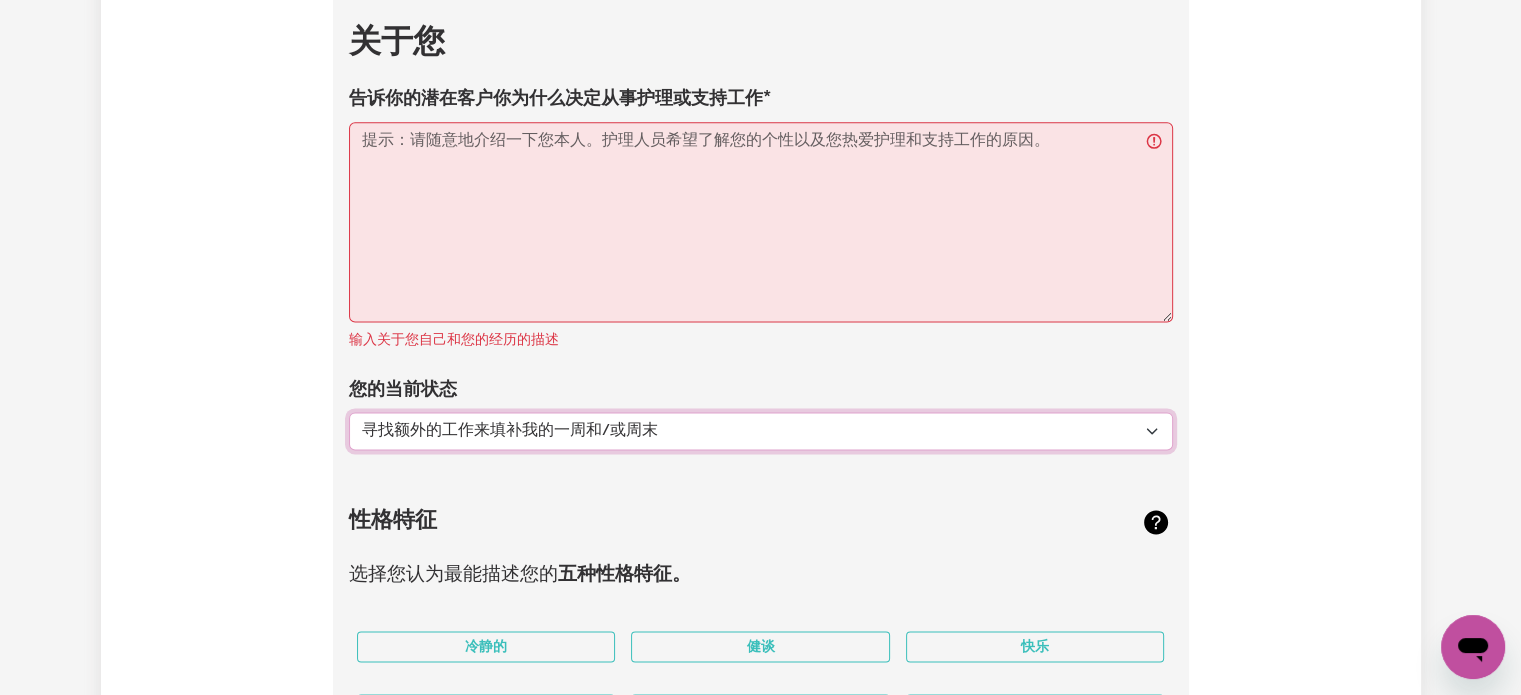 click on "选择... 攻读医疗保健相关学位或资格 攻读非医疗相关学位或资格 找工作——我刚毕业 寻找额外的工作来填补我的一周和/或周末 开始转行进入护理行业" at bounding box center (761, 431) 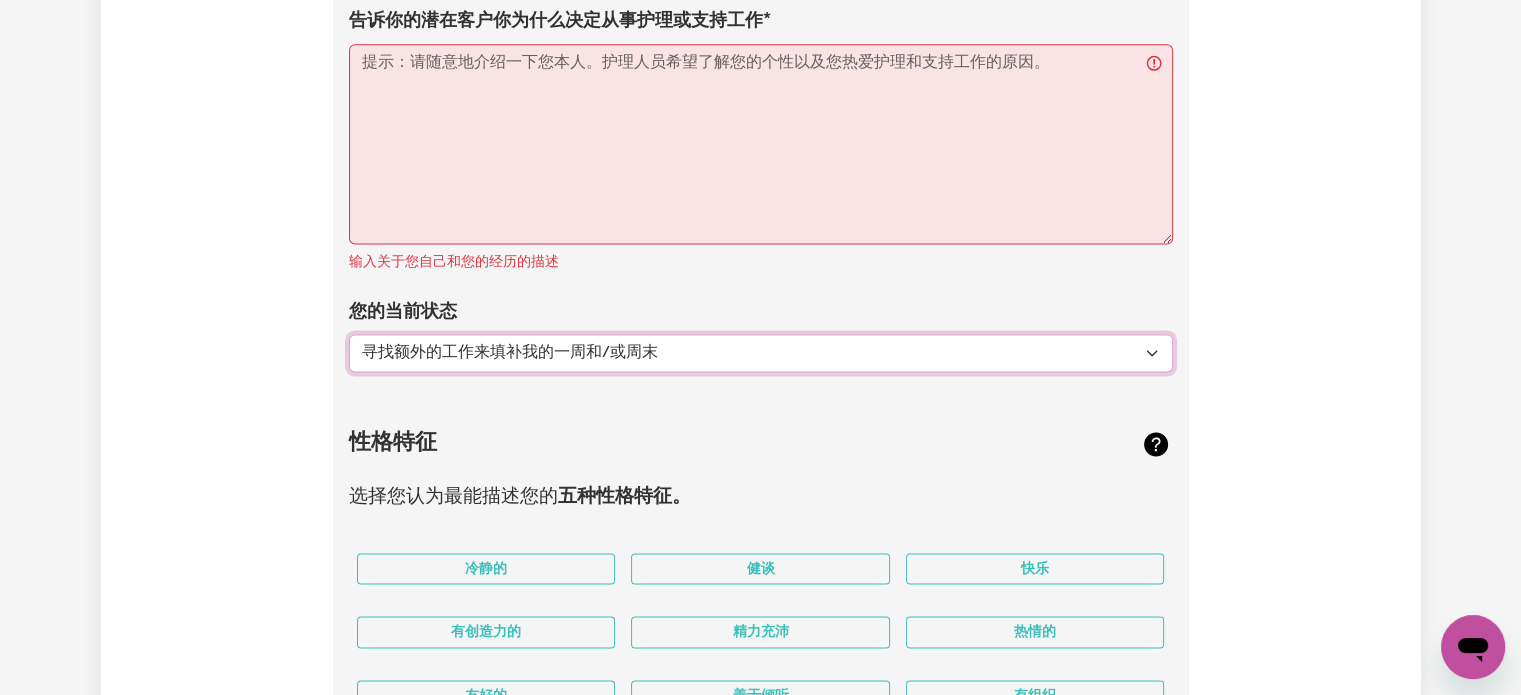 scroll, scrollTop: 3066, scrollLeft: 0, axis: vertical 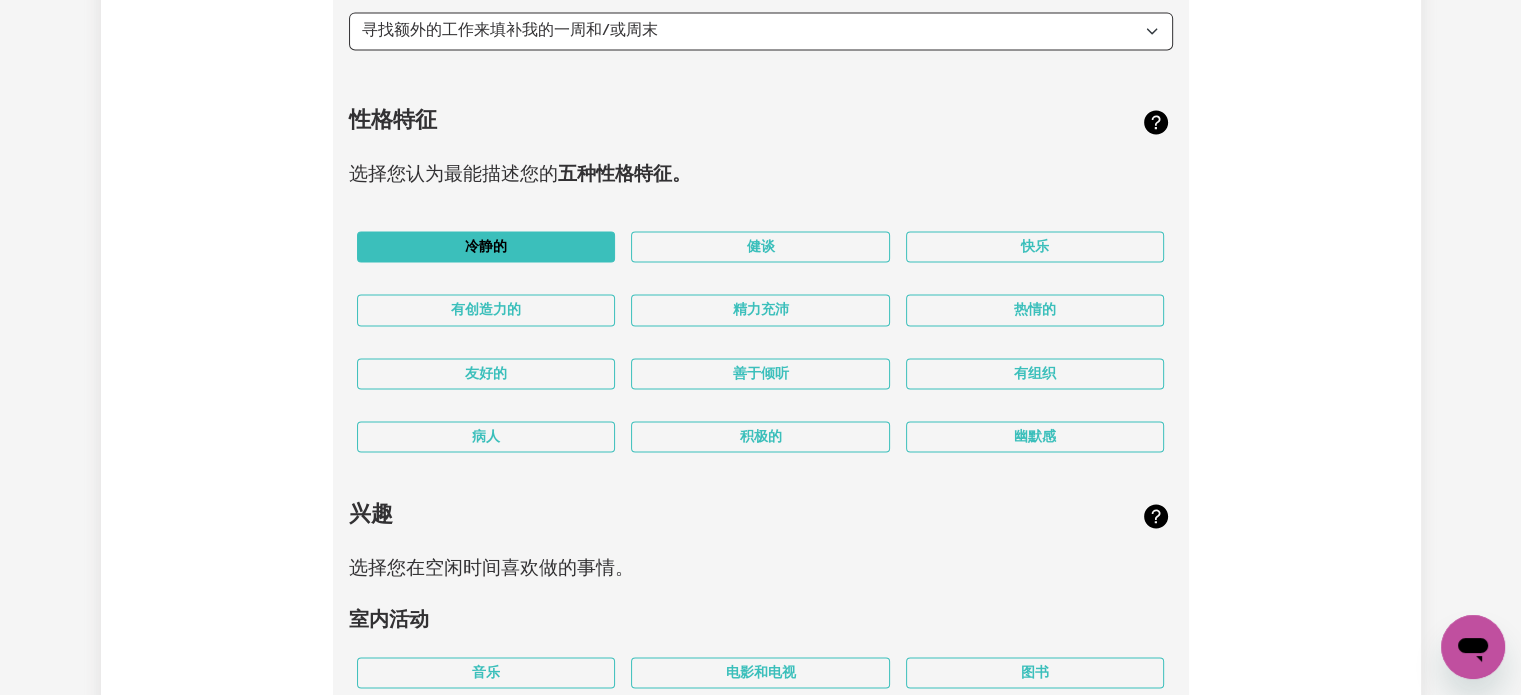click on "冷静的" at bounding box center (486, 246) 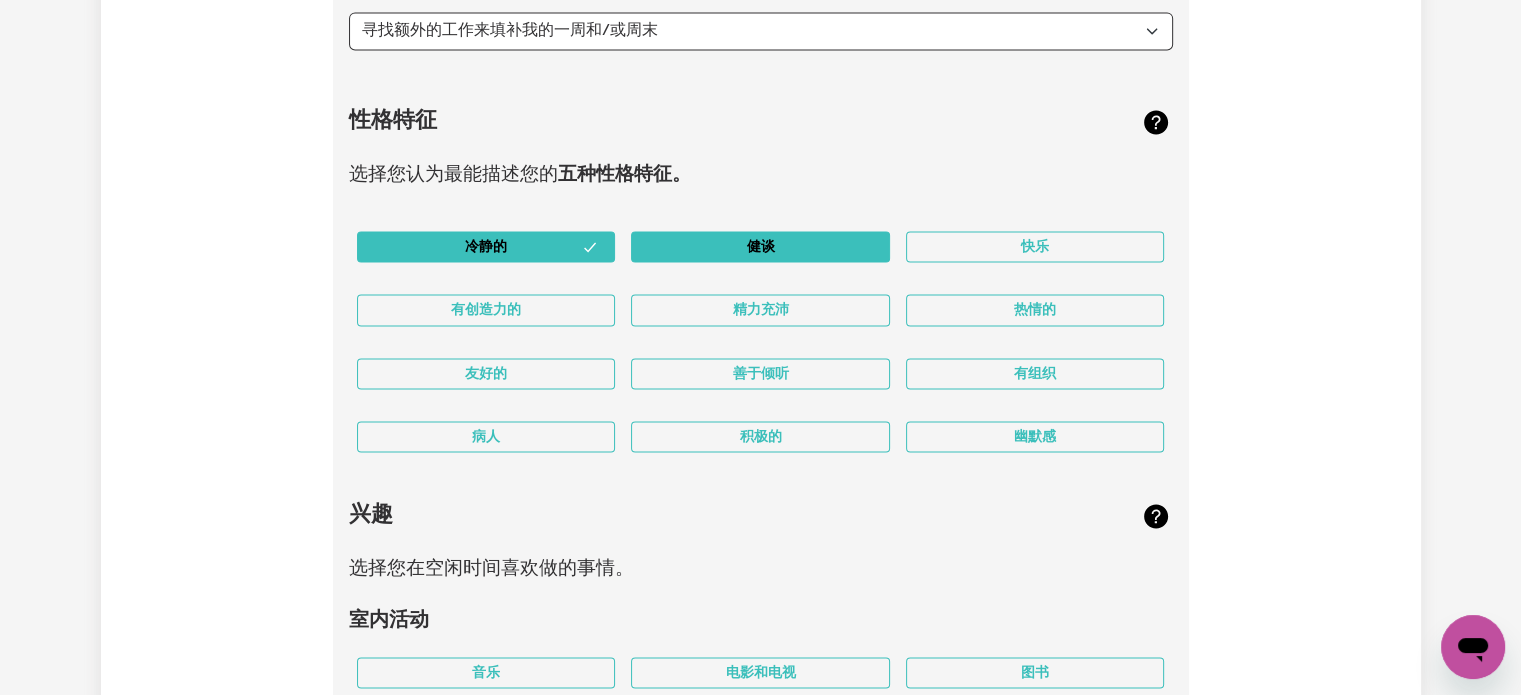 click on "健谈" at bounding box center [760, 246] 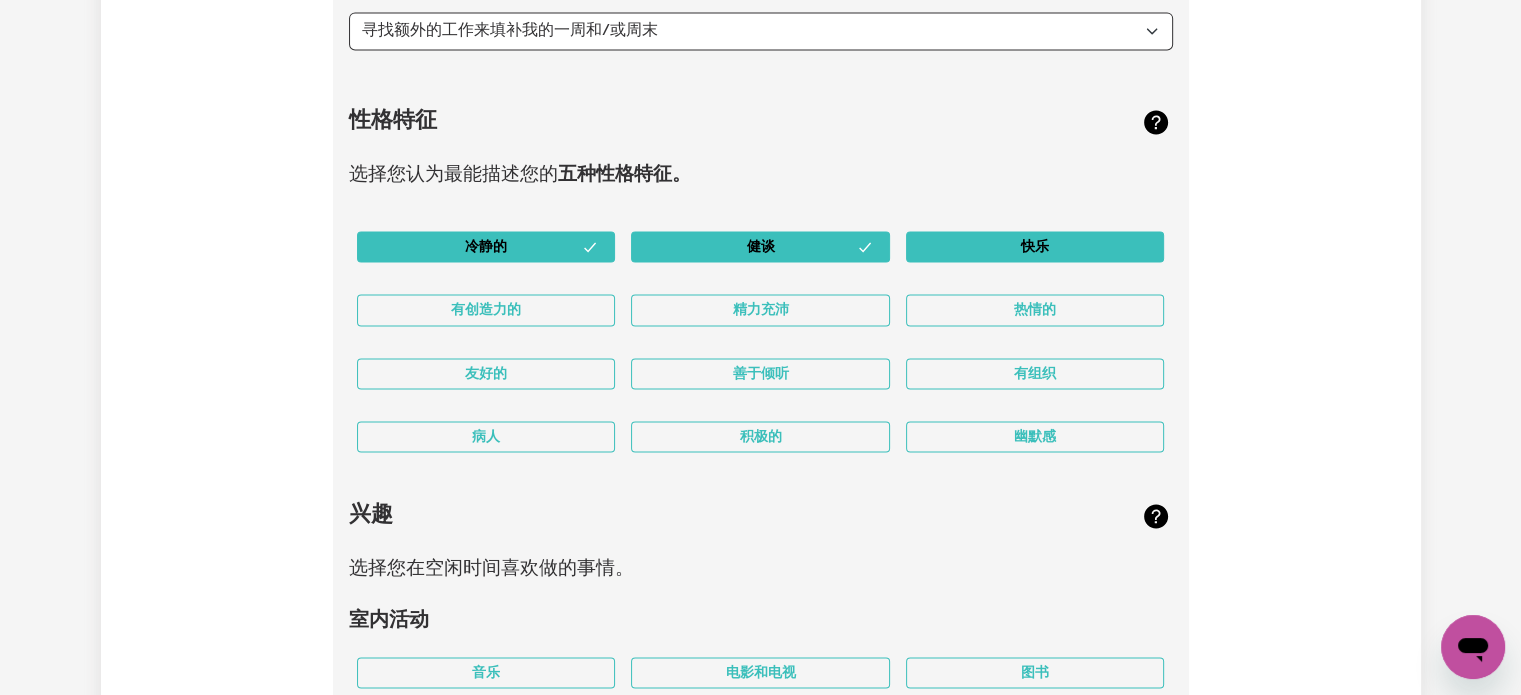 click on "快乐" at bounding box center [1035, 246] 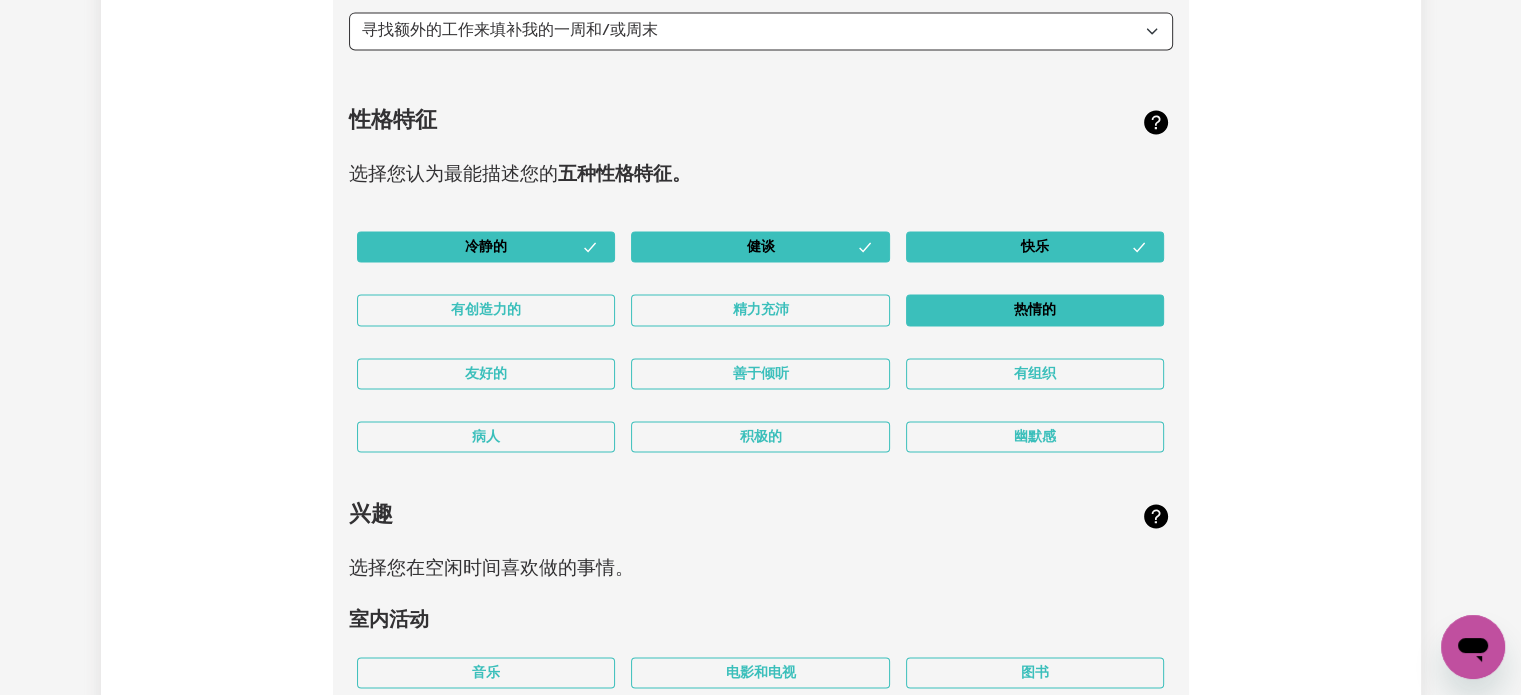 click on "热情的" at bounding box center [1035, 310] 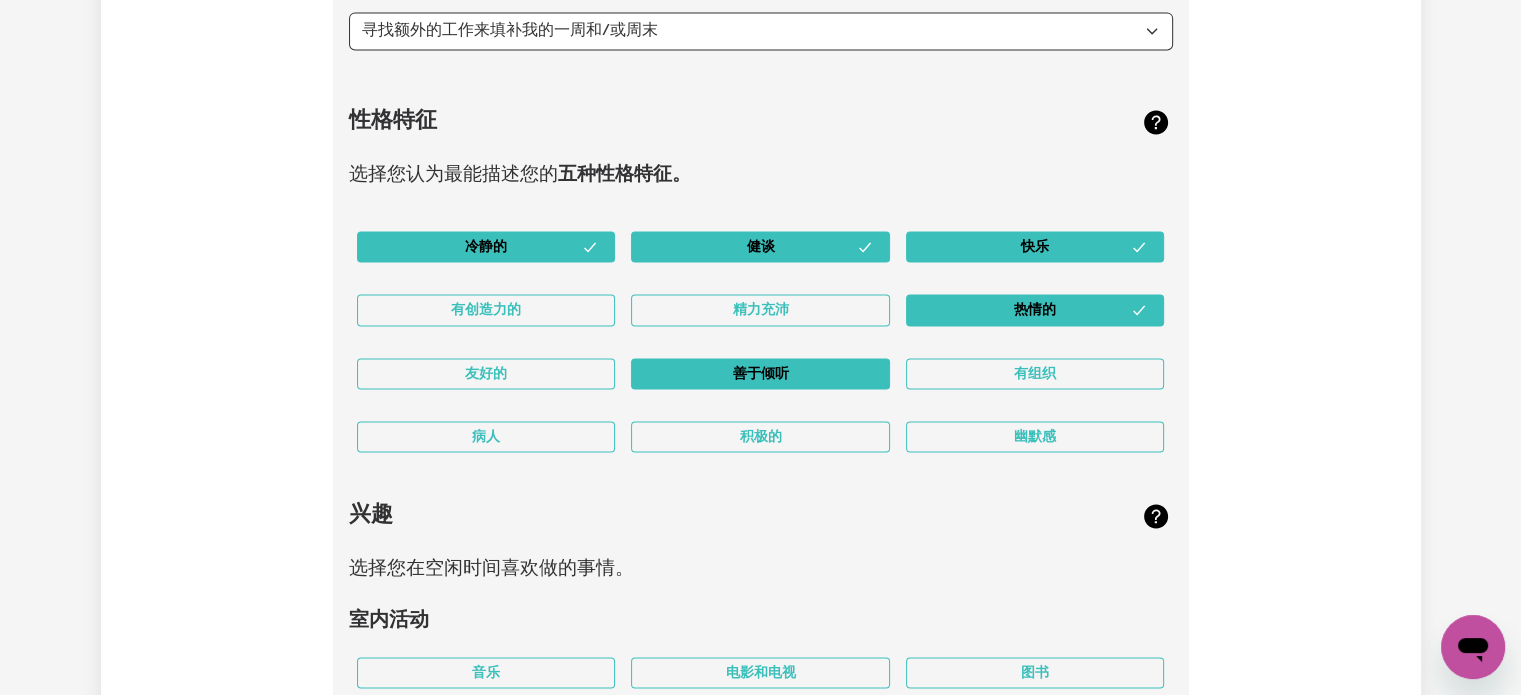 click on "善于倾听" at bounding box center (760, 373) 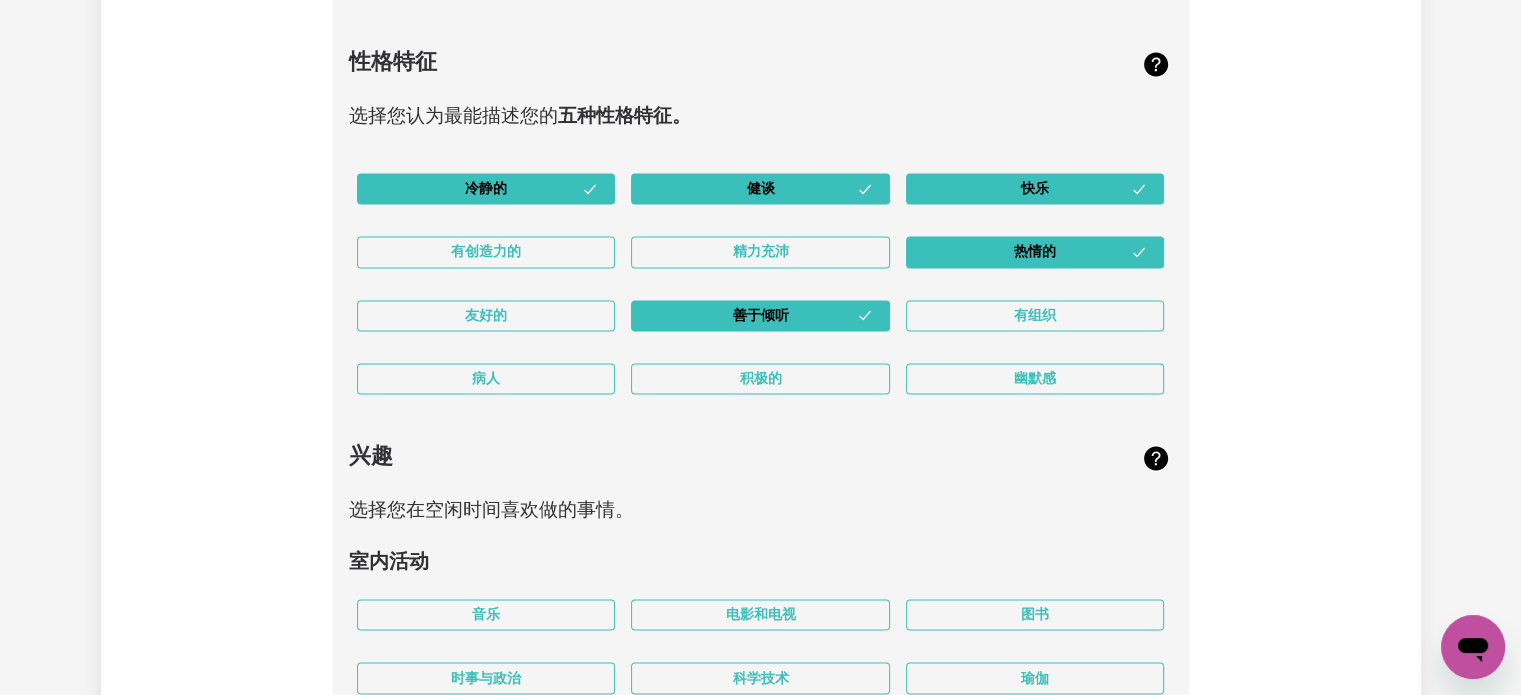scroll, scrollTop: 3366, scrollLeft: 0, axis: vertical 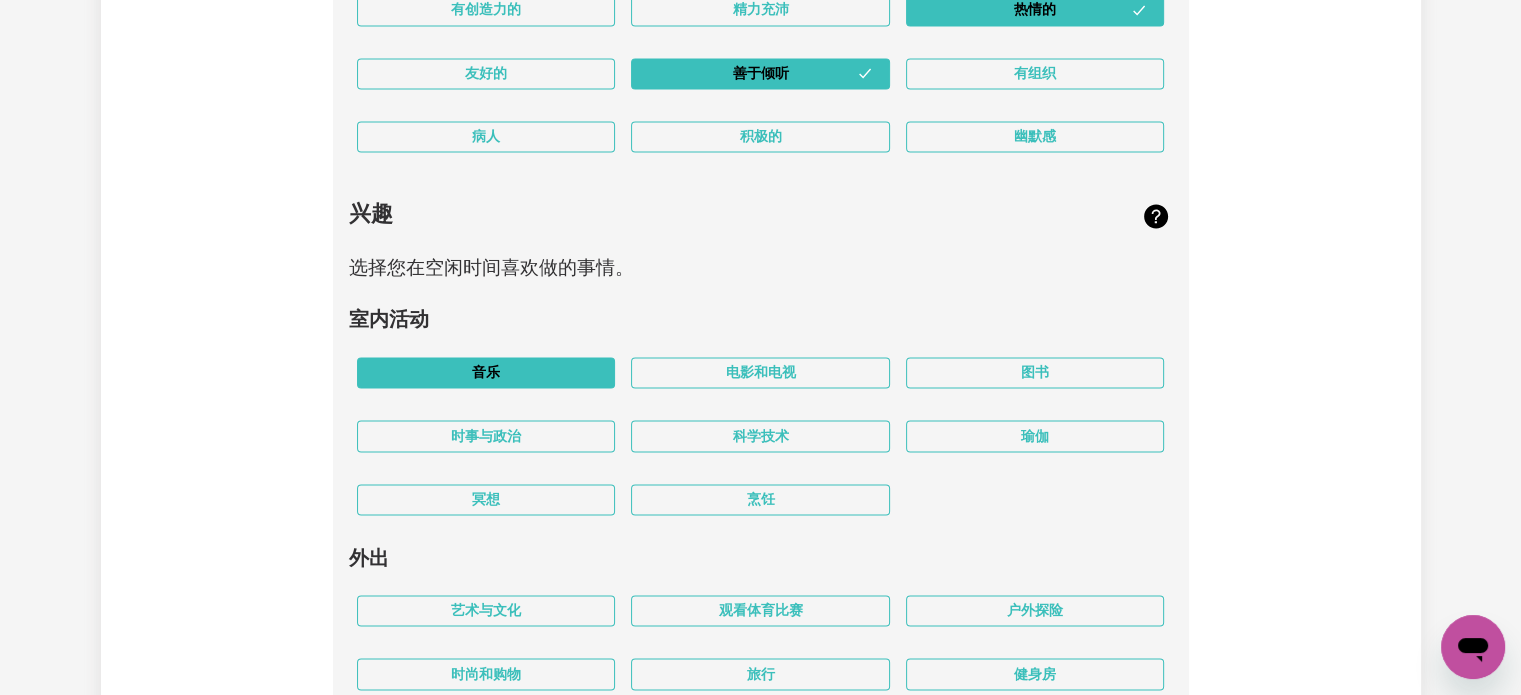 click on "音乐" at bounding box center [486, 372] 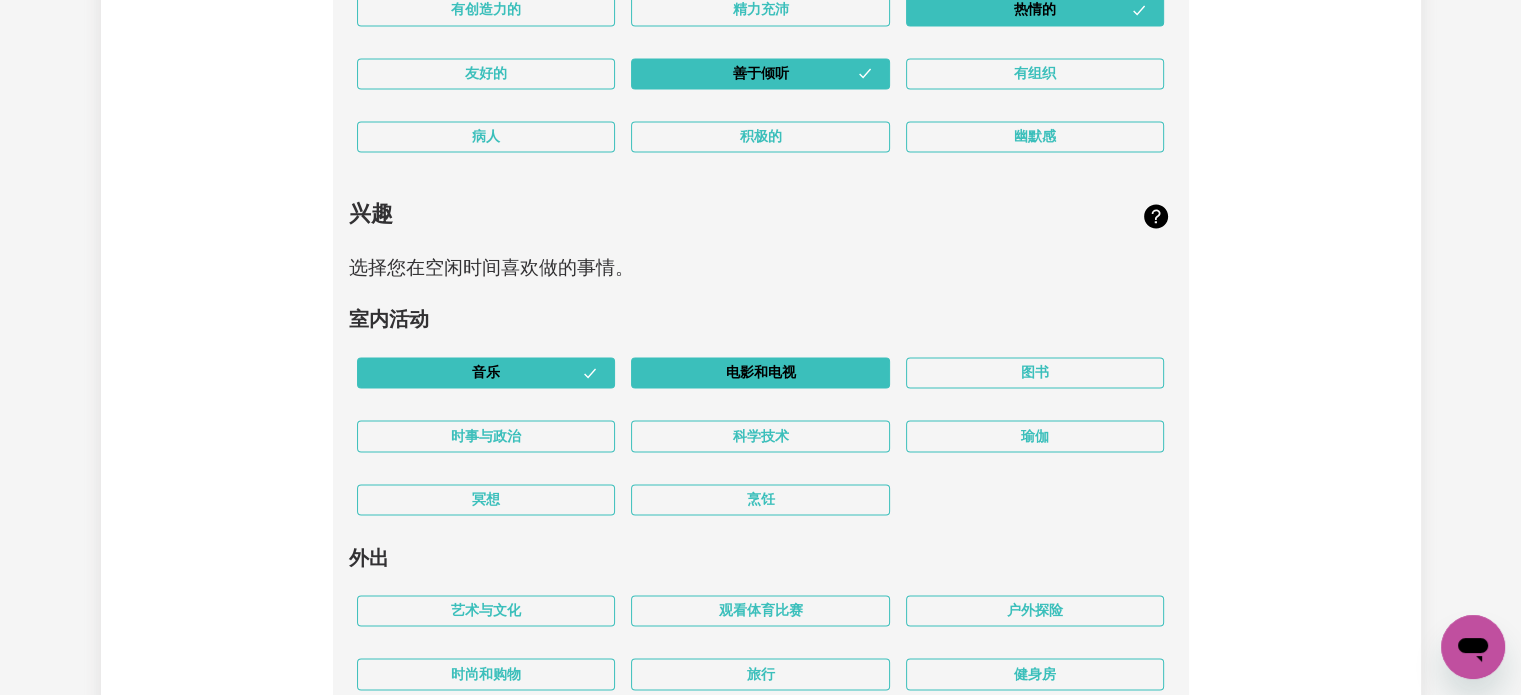 click on "电影和电视" at bounding box center [760, 372] 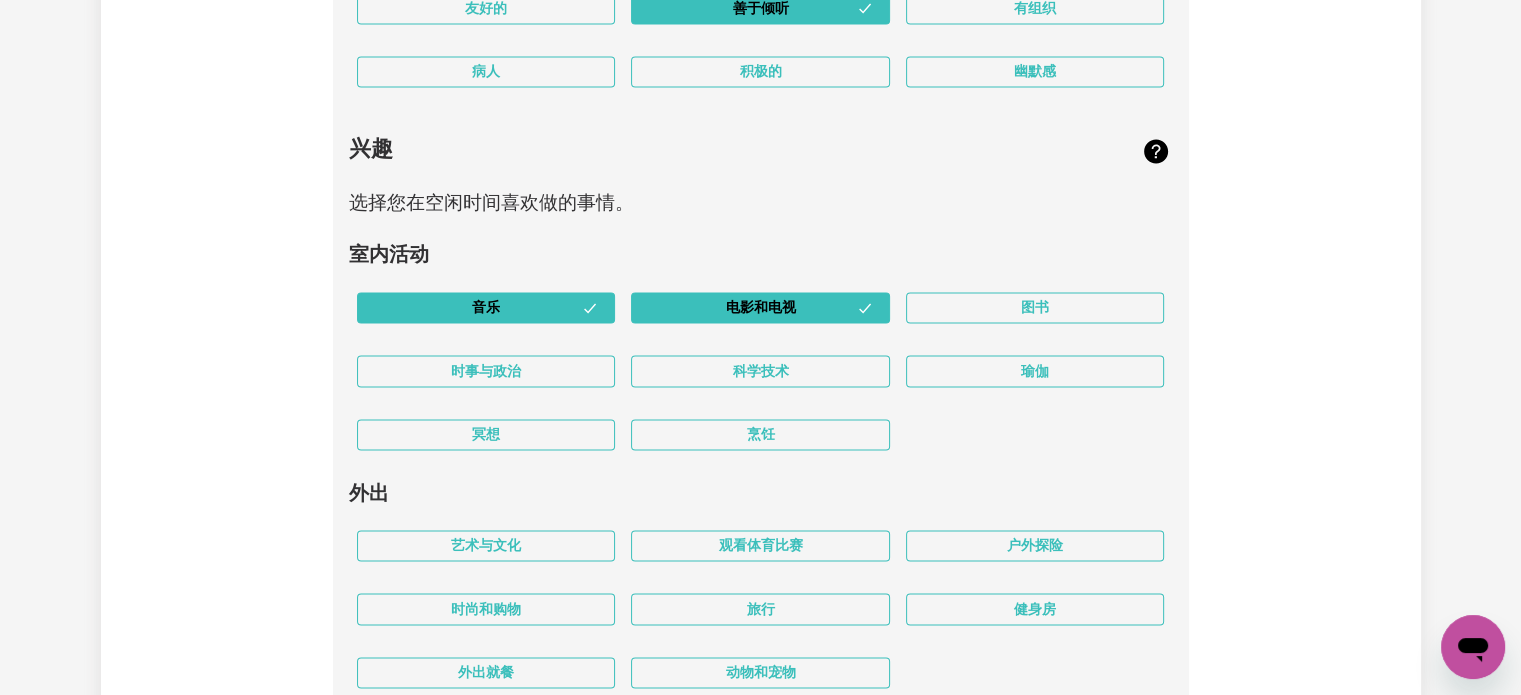 scroll, scrollTop: 3466, scrollLeft: 0, axis: vertical 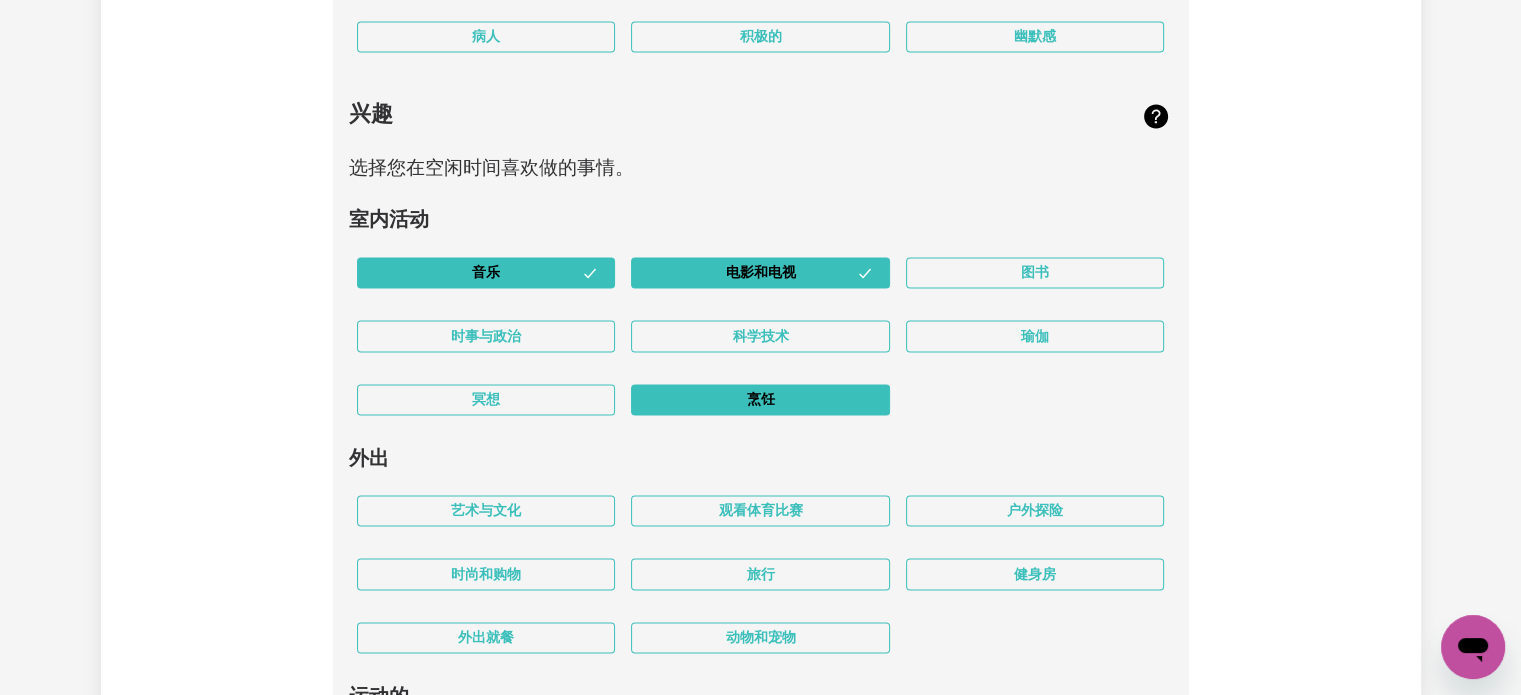 click on "烹饪" at bounding box center (760, 399) 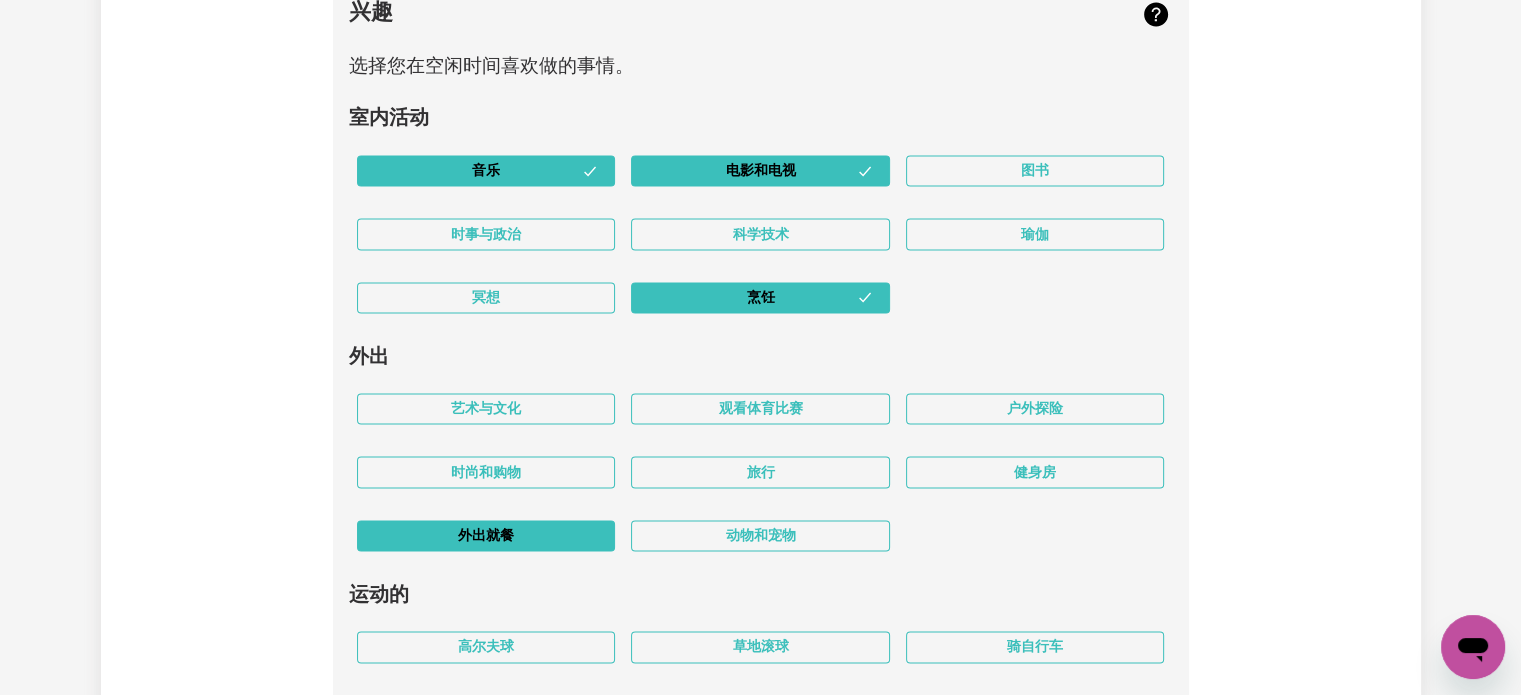 scroll, scrollTop: 3766, scrollLeft: 0, axis: vertical 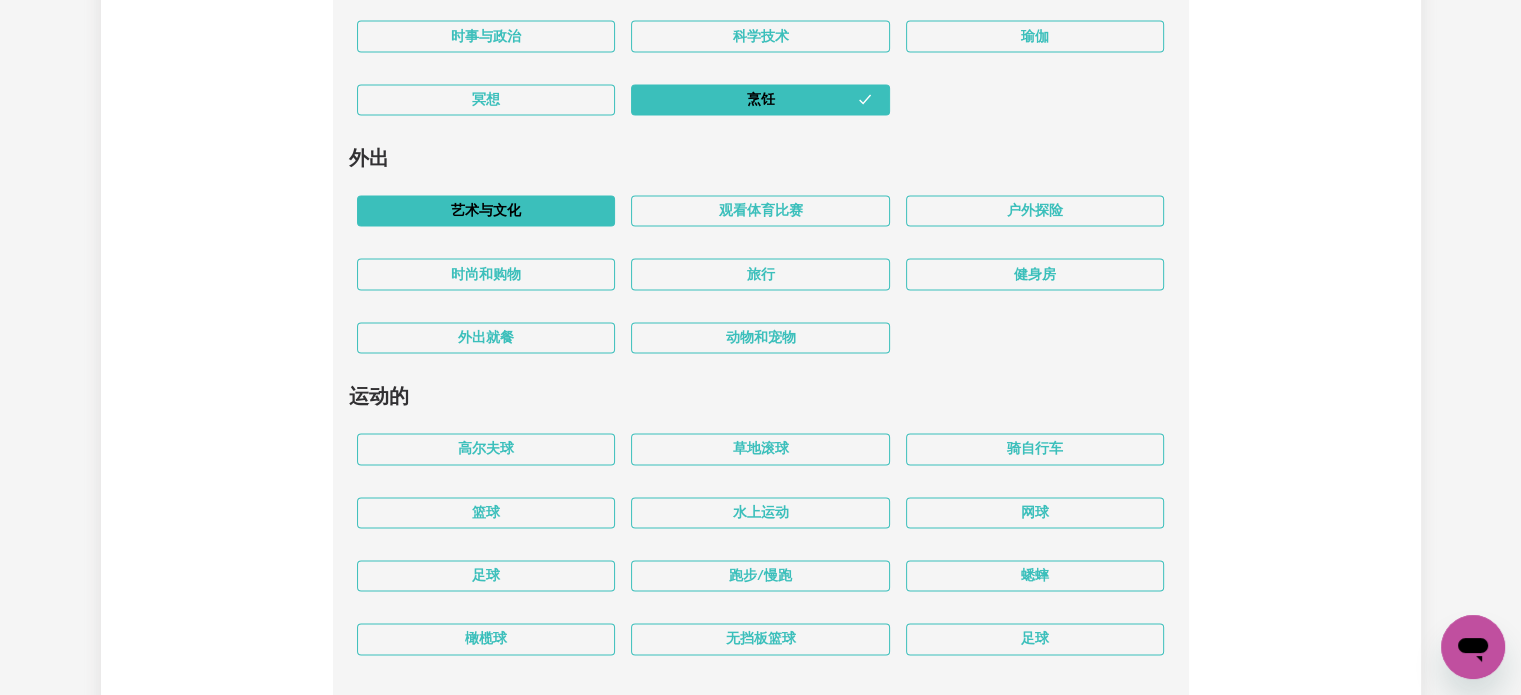 click on "艺术与文化" at bounding box center (486, 210) 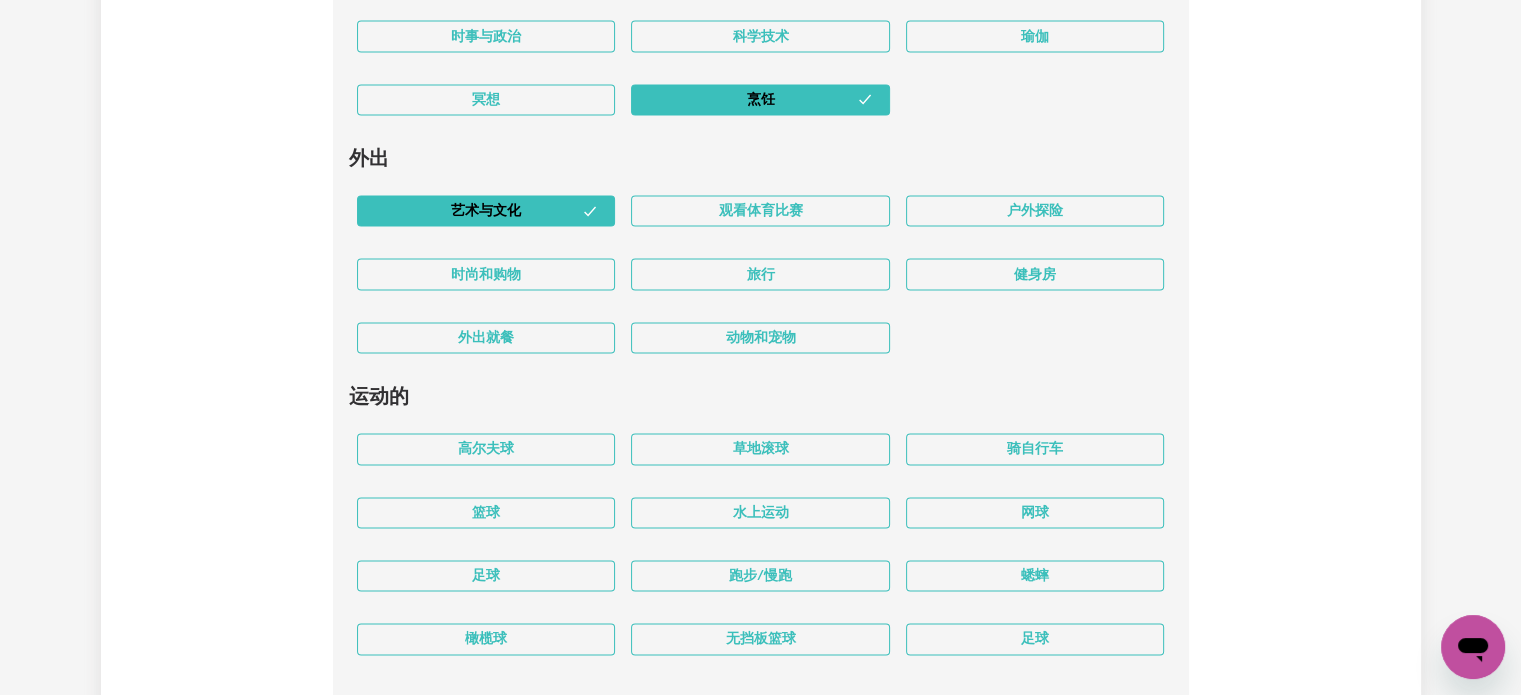 click on "旅行" at bounding box center [760, 273] 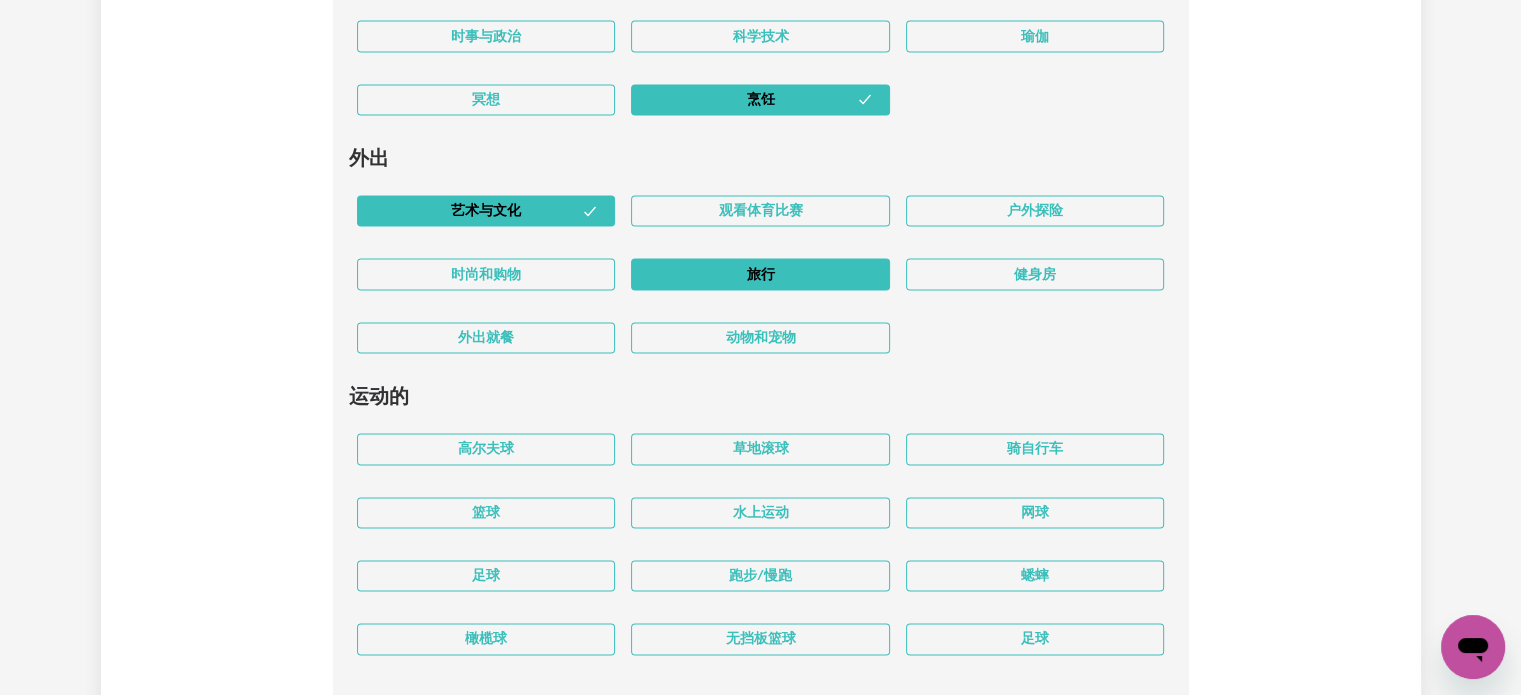 click on "旅行" at bounding box center [760, 273] 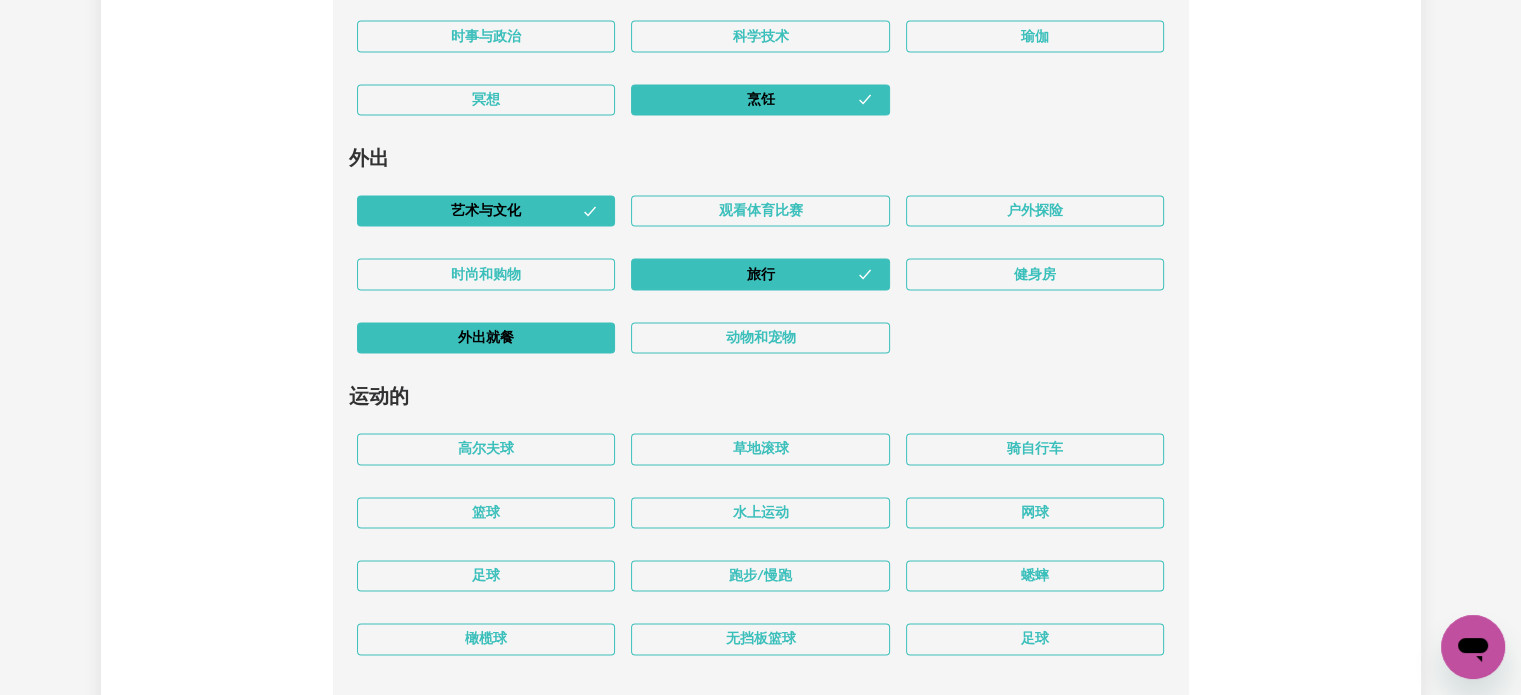 click on "外出就餐" at bounding box center [486, 337] 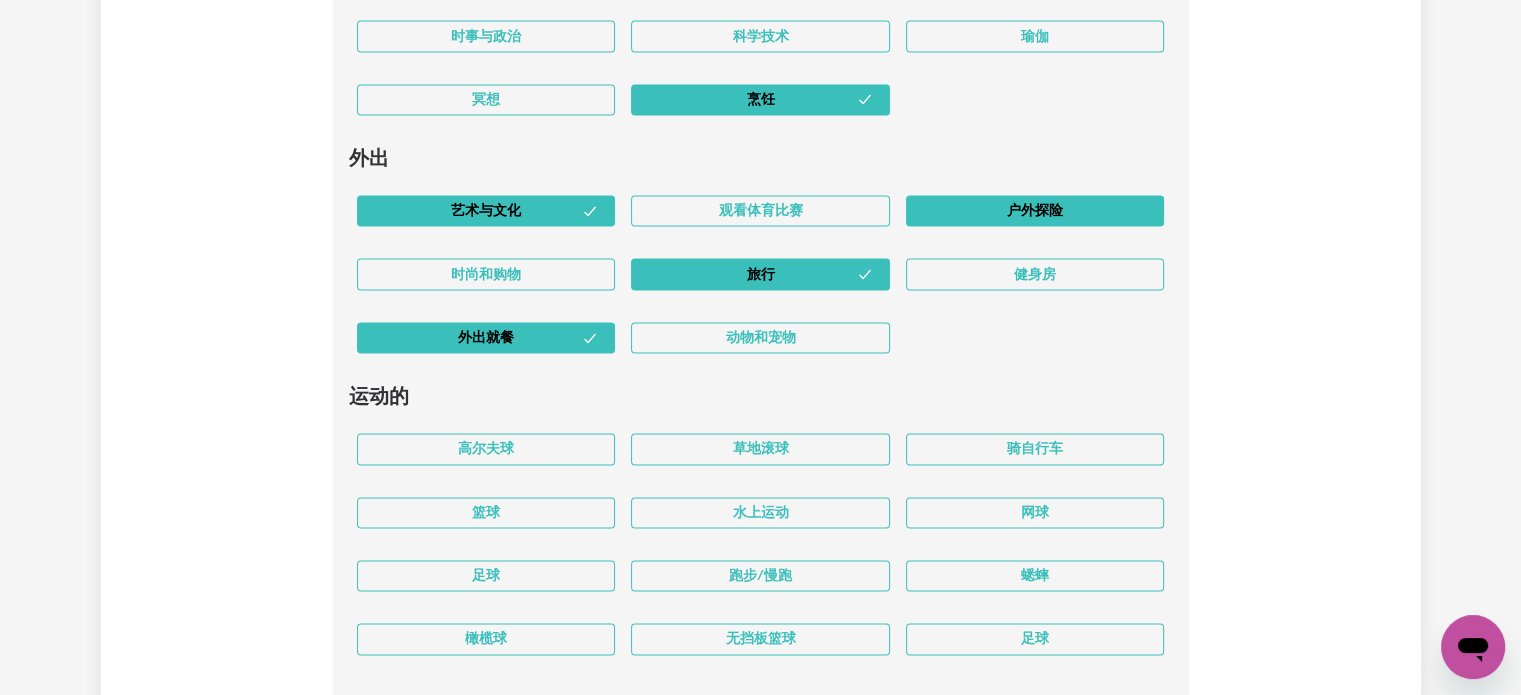 click on "户外探险" at bounding box center [1035, 210] 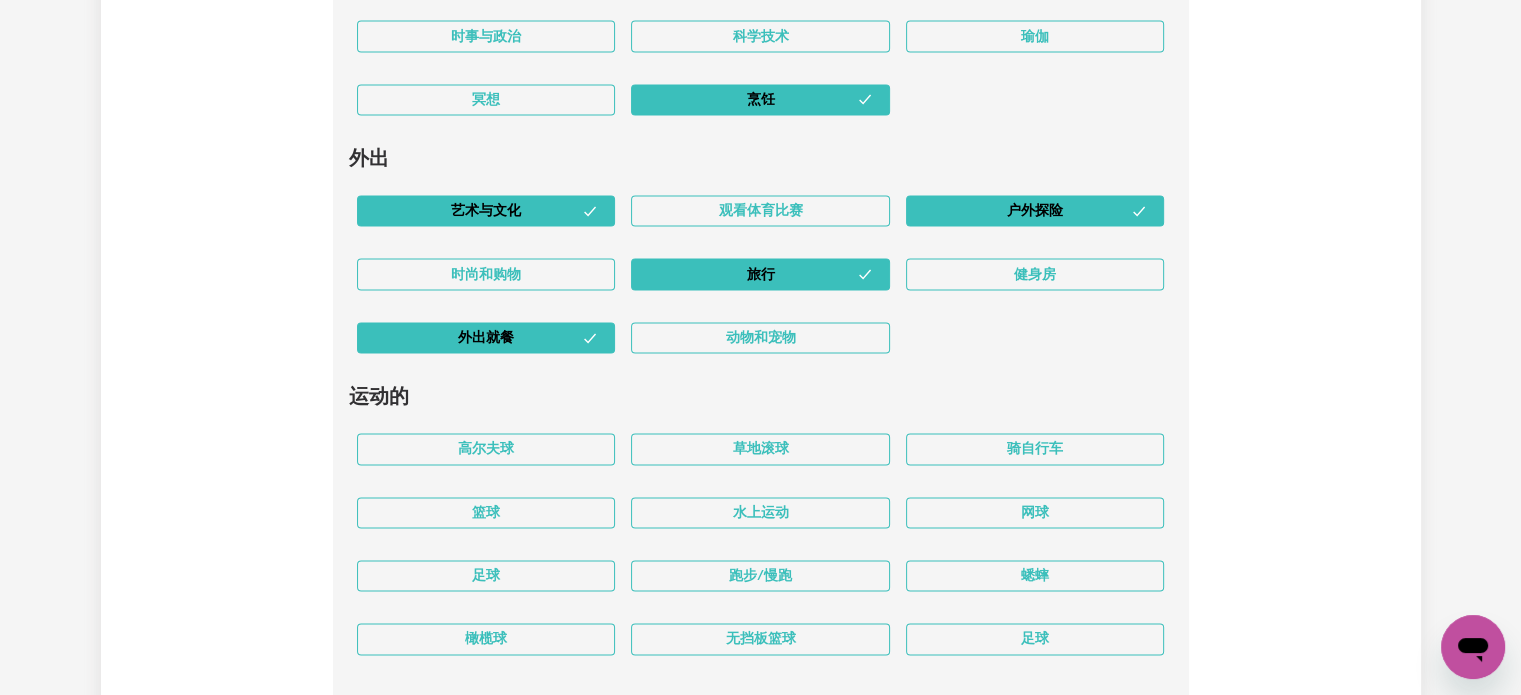 scroll, scrollTop: 3966, scrollLeft: 0, axis: vertical 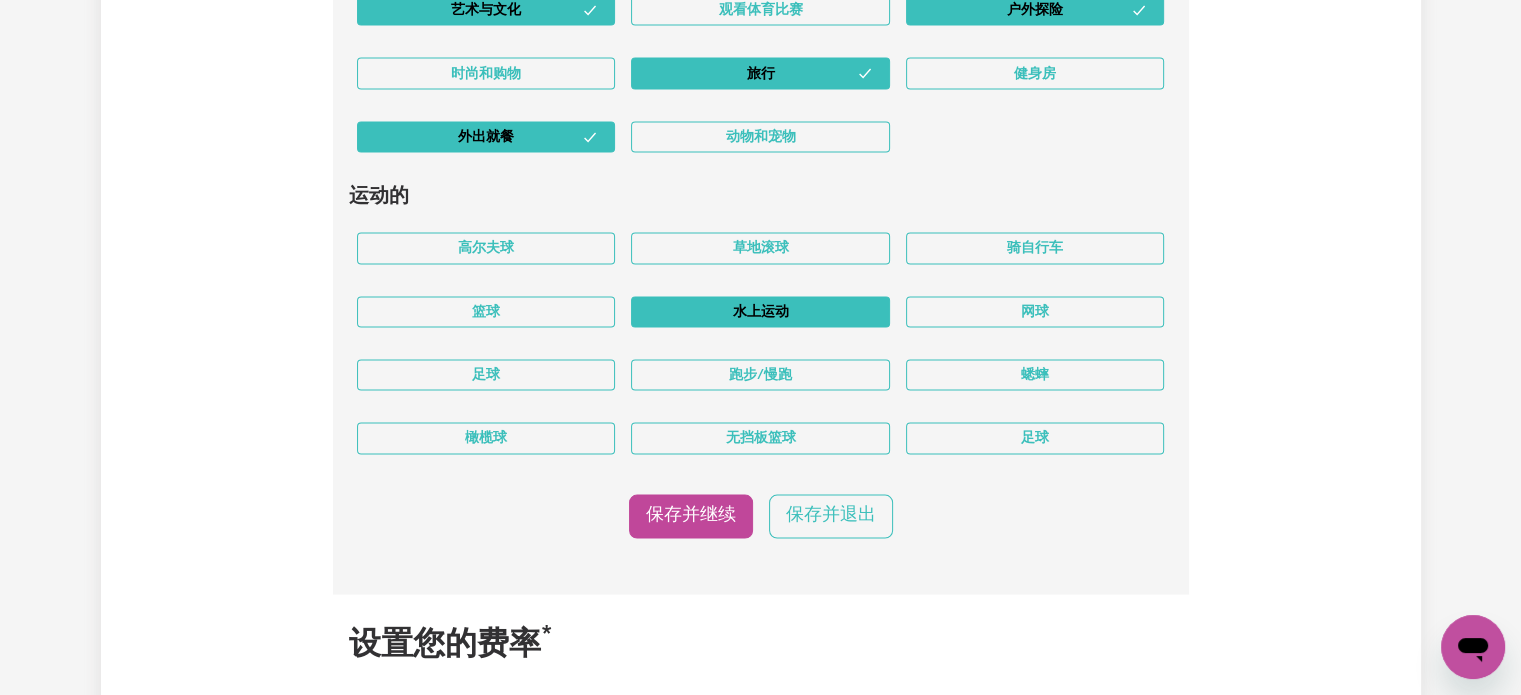 click on "水上运动" at bounding box center (760, 312) 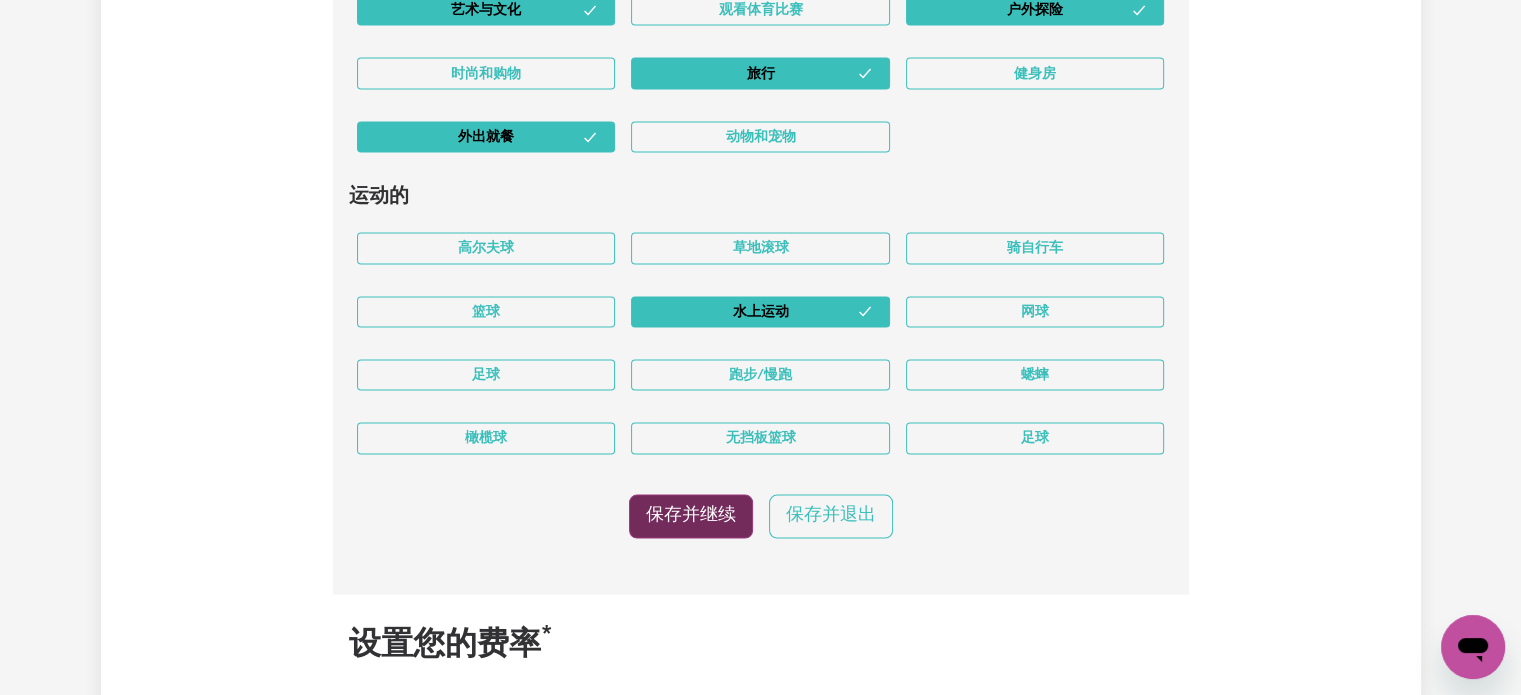 click on "保存并继续" at bounding box center (691, 516) 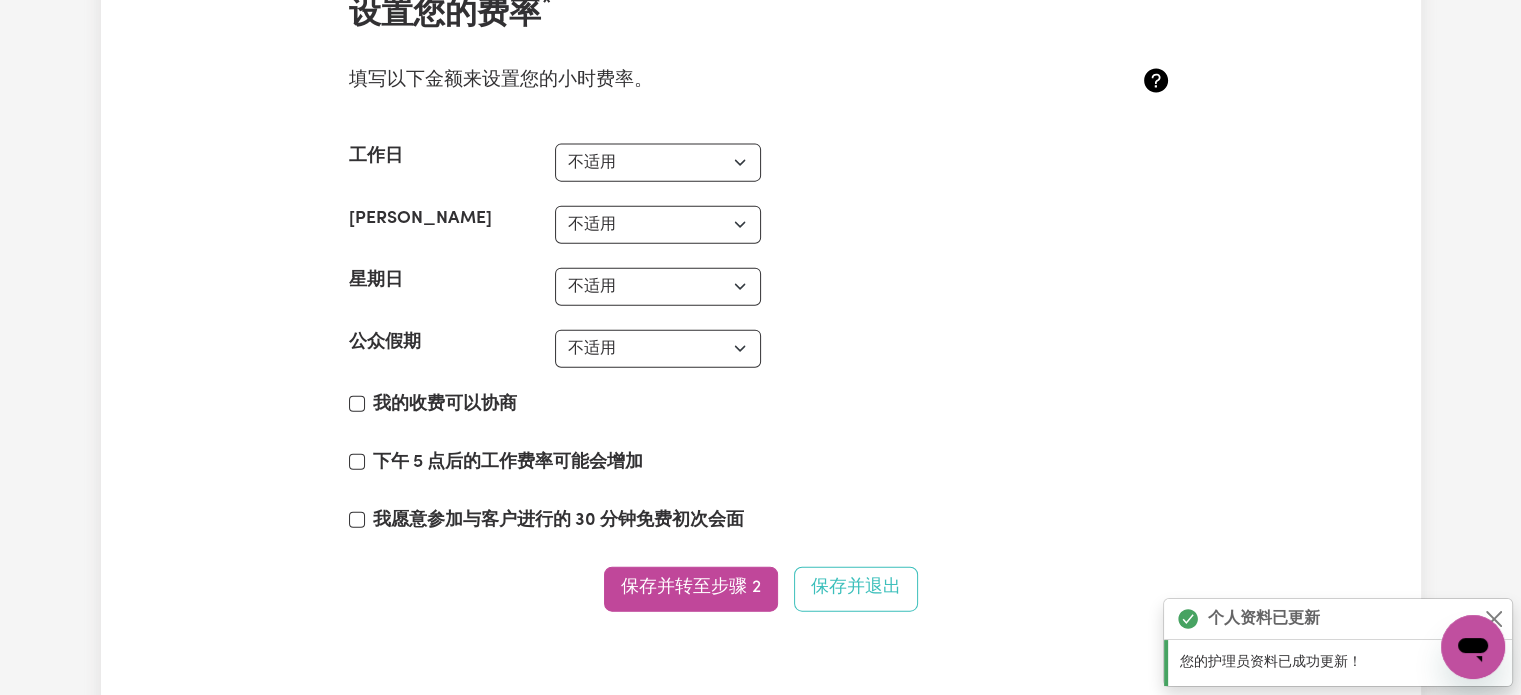 scroll, scrollTop: 4632, scrollLeft: 0, axis: vertical 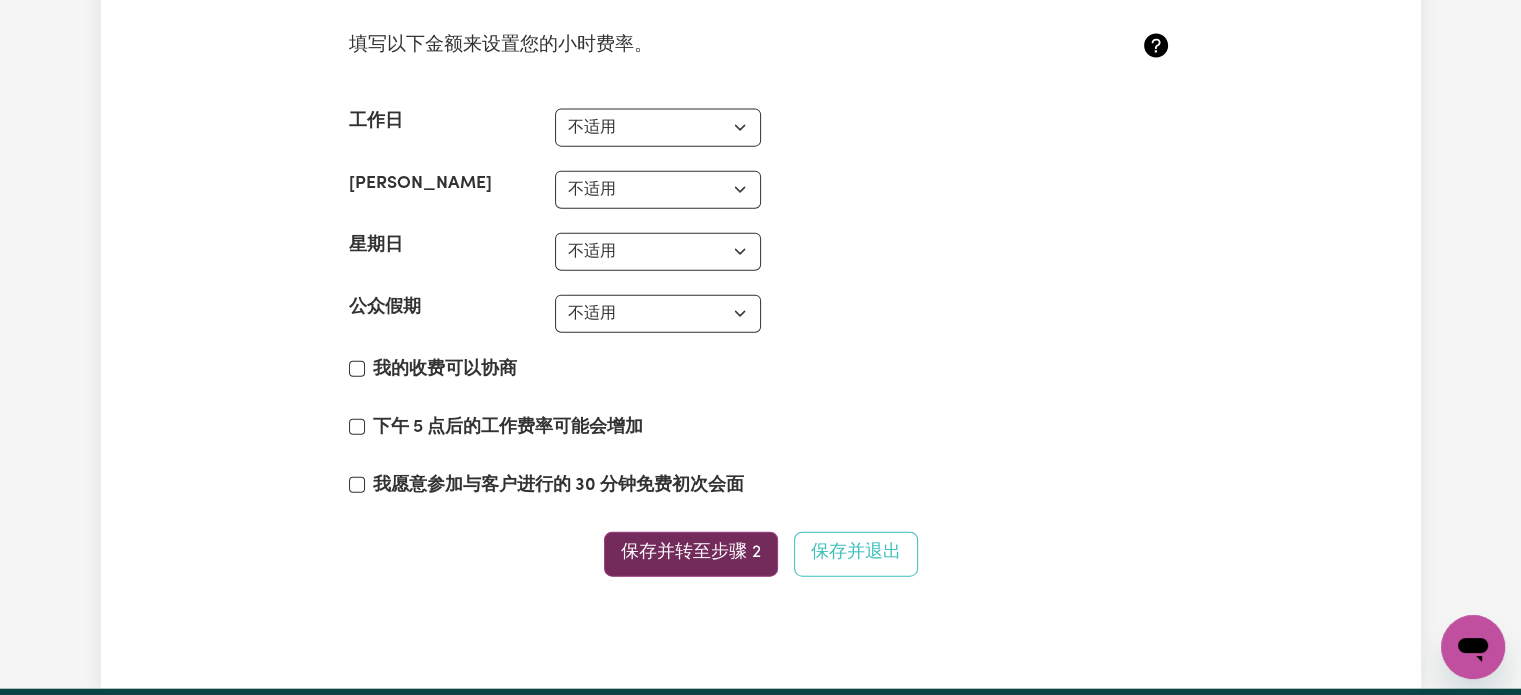 click on "保存并转至步骤 2" at bounding box center [691, 553] 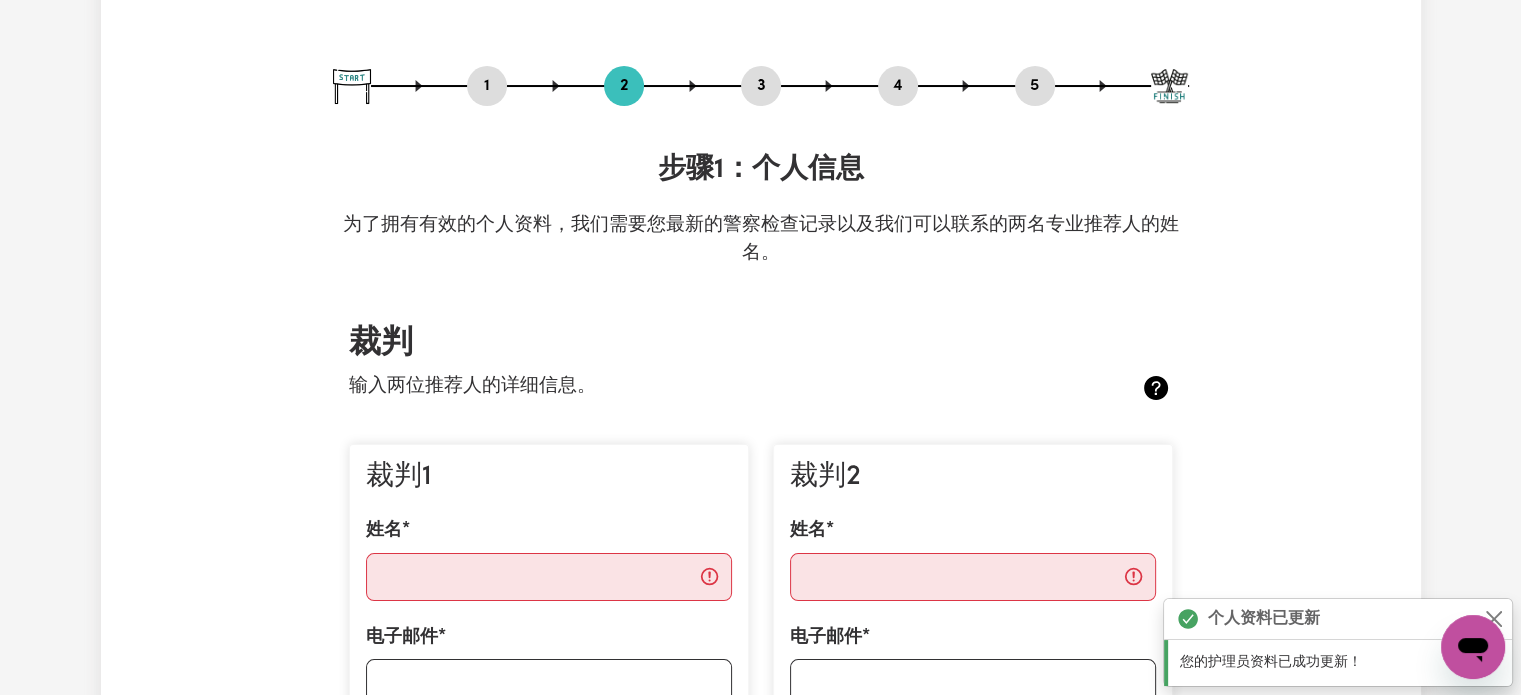 scroll, scrollTop: 400, scrollLeft: 0, axis: vertical 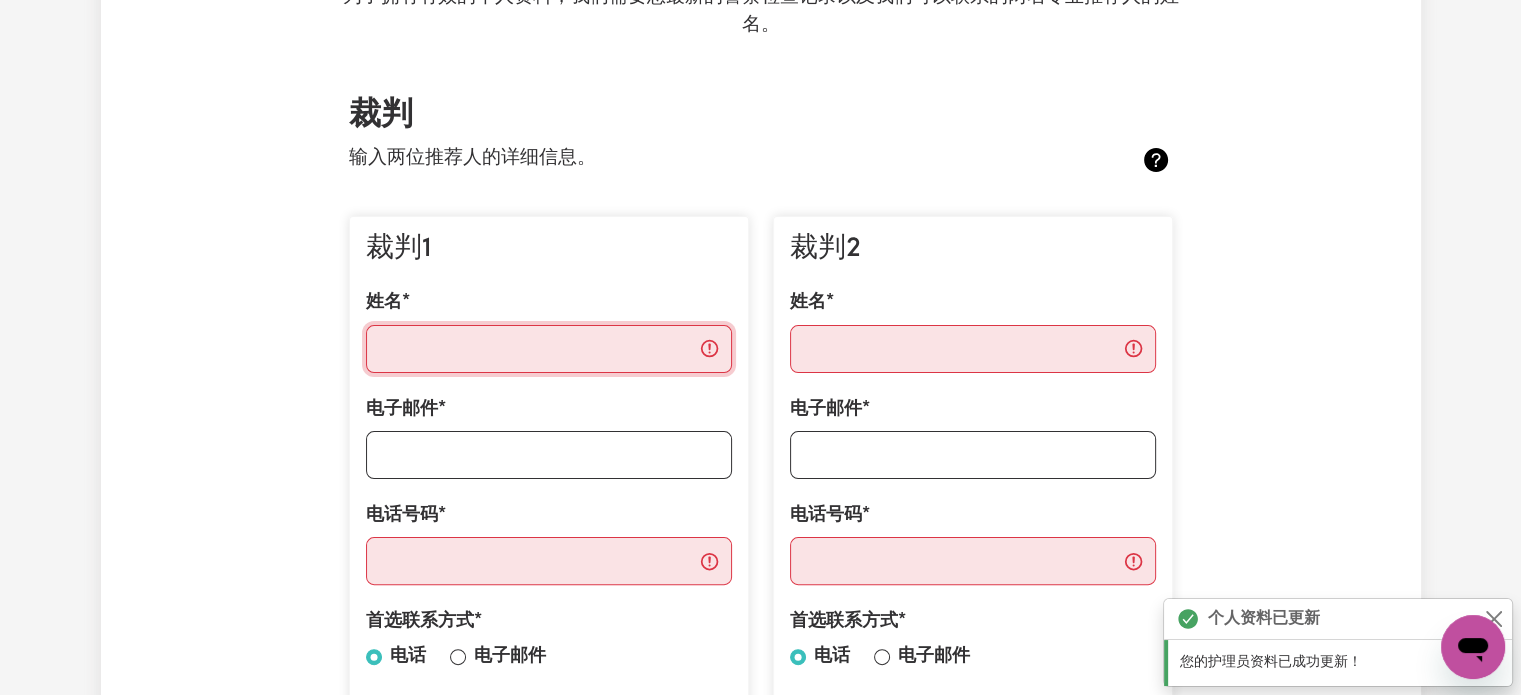 click on "姓名" at bounding box center (549, 349) 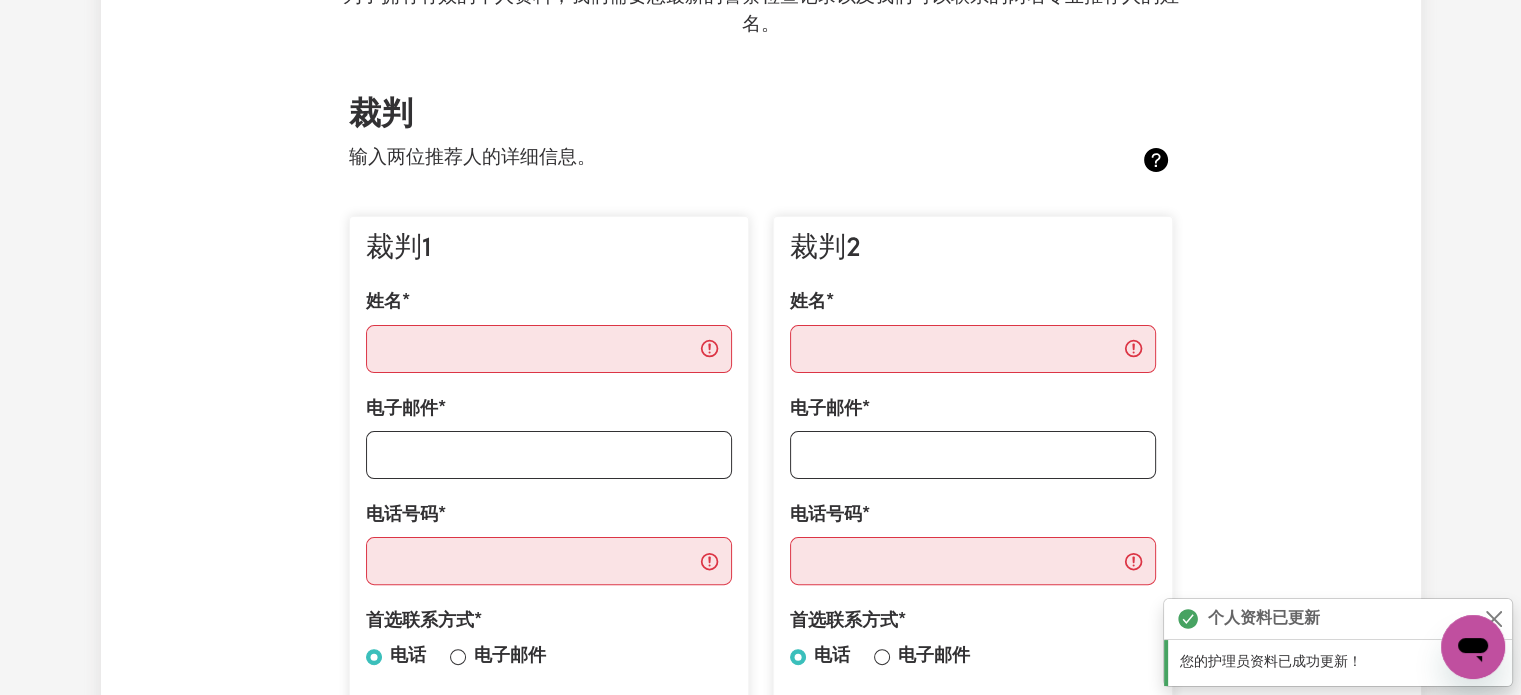 click on "更新个人资料 1 2 3 4 5 步骤 1  ： 个人信息 为了拥有有效的个人资料，我们需要您最新的警察检查记录以及我们可以联系的两名专业推荐人的姓名。 裁判 输入两位推荐人的详细信息。 裁判1 姓名 电子邮件 电话号码 首选联系方式 电话 电子邮件 裁判2 姓名 电子邮件 电话号码 首选联系方式 电话 电子邮件 保存并继续 保存并退出 安全 国家警察检查 要在我们的平台上注册，您需要持有过去 12 个月内获得的国家警察检查证书。 国家警察检查 文件 签发日期 / / 保存并继续 保存并退出 与儿童一起工作检查 要与儿童一起工作，您需要拥有您所在州的“与儿童一起工作检查”。 与儿童一起工作检查 文件 到期日期 / / 与儿童一起工作检查号码 保存并继续 保存并退出 NDIS 工作人员筛查检查 NDIS 员工筛查检查 文件 到期日期 / / NDIS 工作人员筛查号码 保存并继续 保存并退出 / /" at bounding box center [761, 1580] 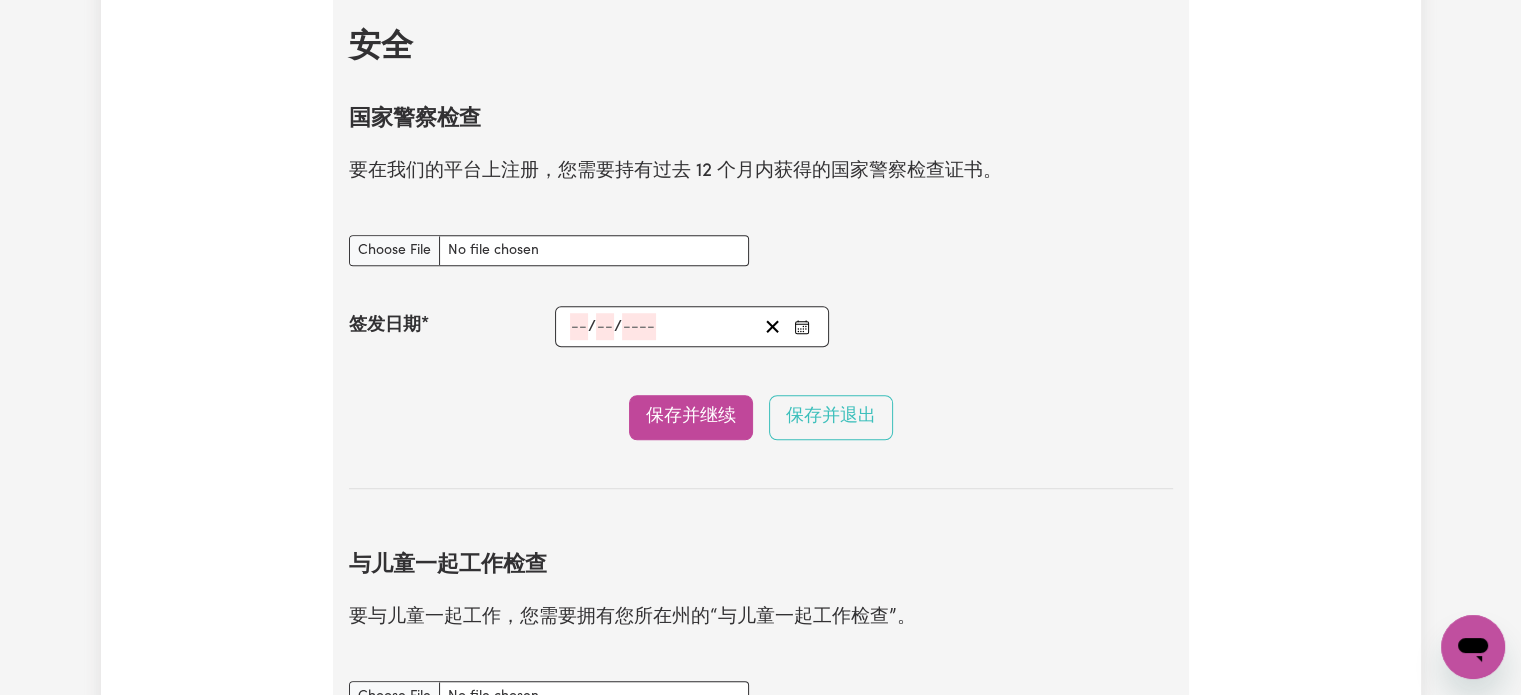 scroll, scrollTop: 1300, scrollLeft: 0, axis: vertical 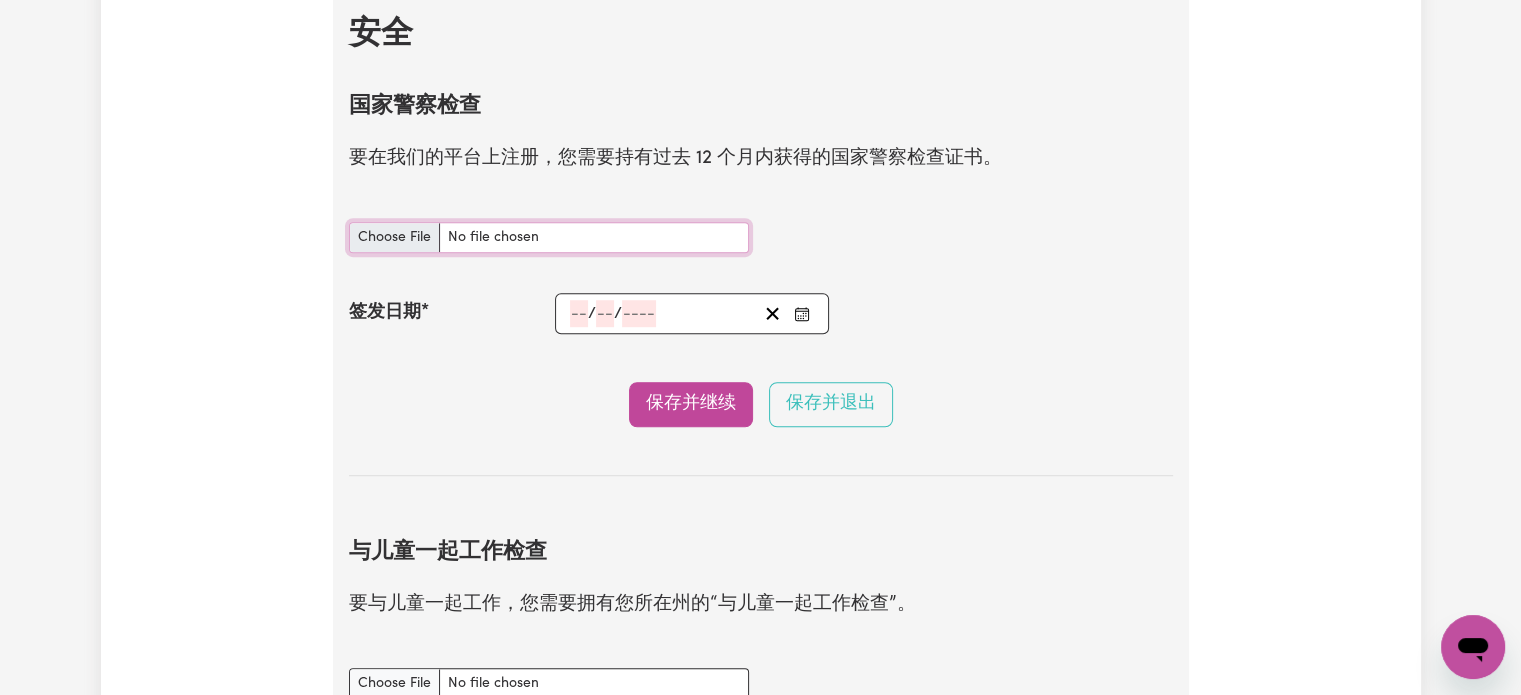 click on "国家警察检查 文件" at bounding box center [549, 237] 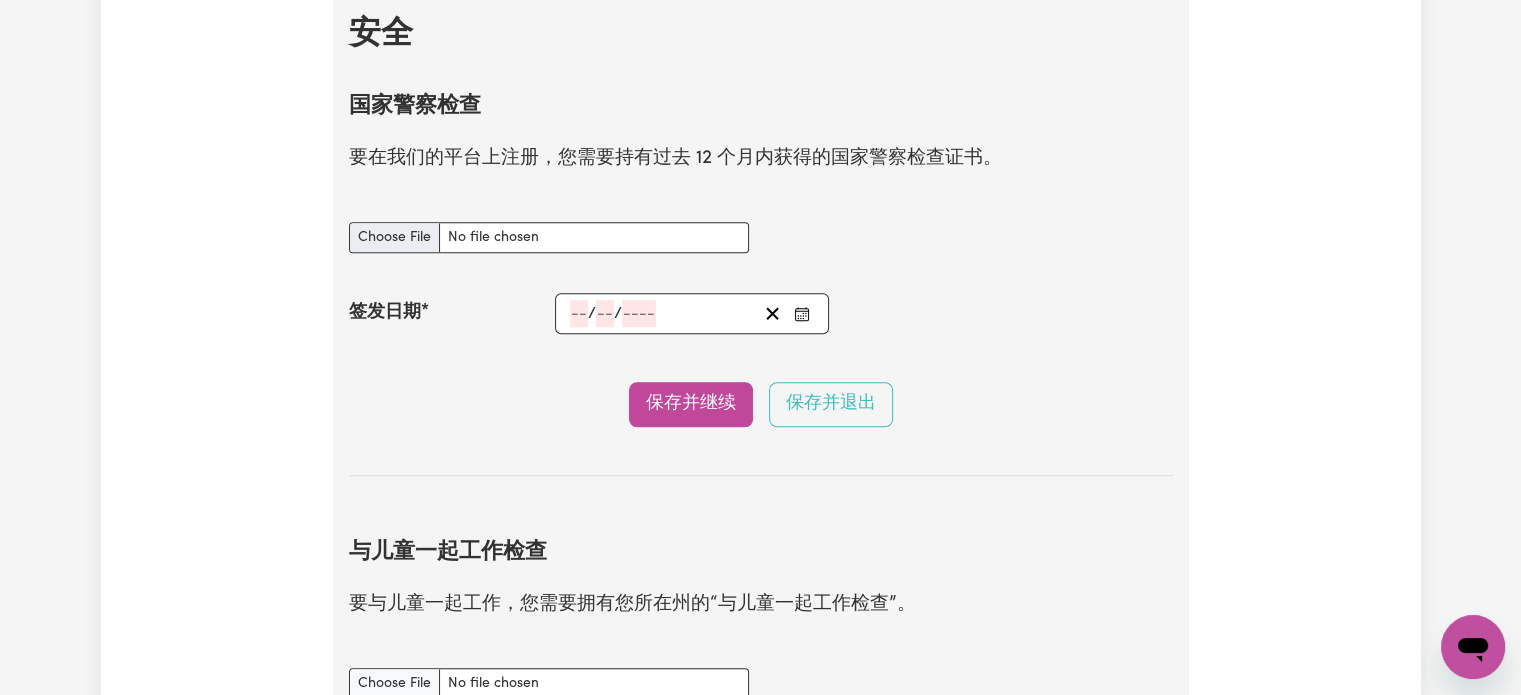 click on "更新个人资料 1 2 3 4 5 步骤 1  ： 个人信息 为了拥有有效的个人资料，我们需要您最新的警察检查记录以及我们可以联系的两名专业推荐人的姓名。 裁判 输入两位推荐人的详细信息。 裁判1 姓名 电子邮件 电话号码 首选联系方式 电话 电子邮件 裁判2 姓名 电子邮件 电话号码 首选联系方式 电话 电子邮件 保存并继续 保存并退出 安全 国家警察检查 要在我们的平台上注册，您需要持有过去 12 个月内获得的国家警察检查证书。 国家警察检查 文件 签发日期 / / 保存并继续 保存并退出 与儿童一起工作检查 要与儿童一起工作，您需要拥有您所在州的“与儿童一起工作检查”。 与儿童一起工作检查 文件 到期日期 / / 与儿童一起工作检查号码 保存并继续 保存并退出 NDIS 工作人员筛查检查 NDIS 员工筛查检查 文件 到期日期 / / NDIS 工作人员筛查号码 保存并继续 保存并退出 / /" at bounding box center [761, 680] 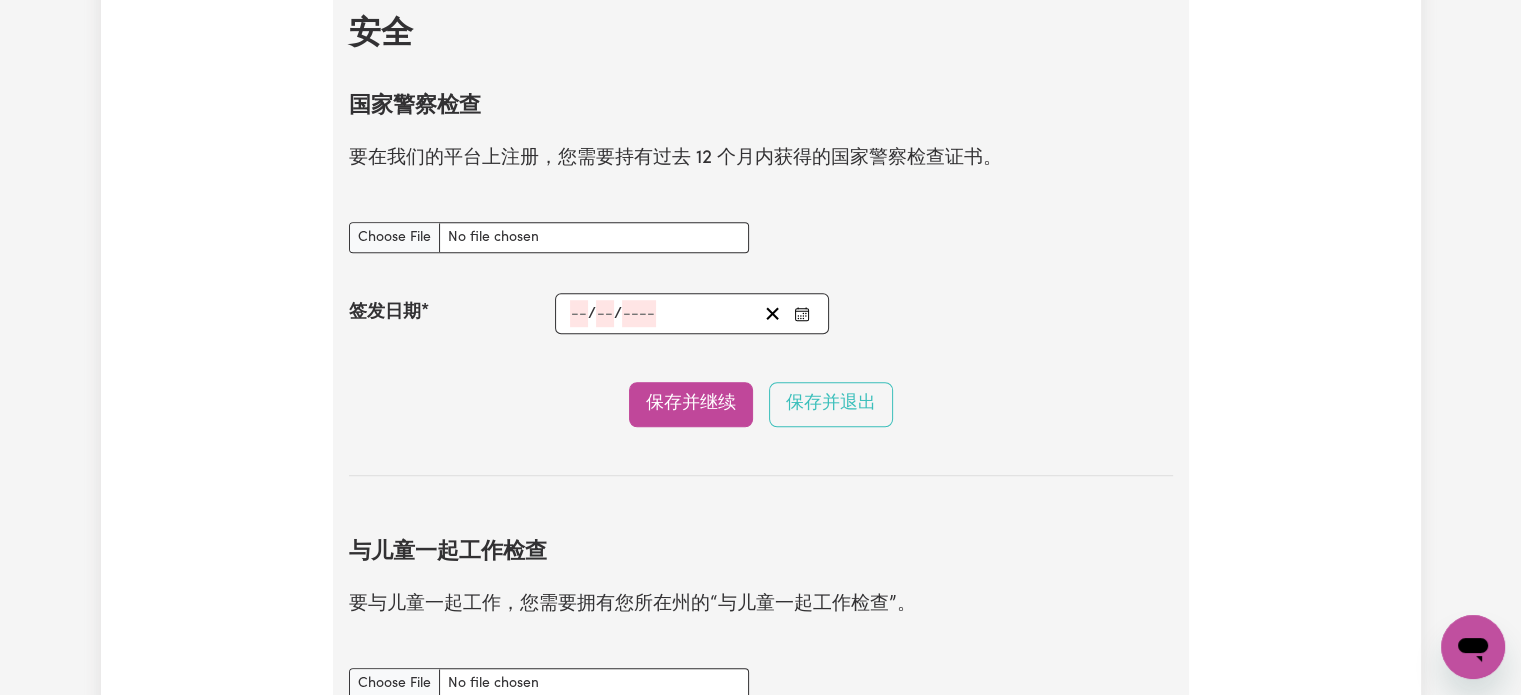 click on "更新个人资料 1 2 3 4 5 步骤 1  ： 个人信息 为了拥有有效的个人资料，我们需要您最新的警察检查记录以及我们可以联系的两名专业推荐人的姓名。 裁判 输入两位推荐人的详细信息。 裁判1 姓名 电子邮件 电话号码 首选联系方式 电话 电子邮件 裁判2 姓名 电子邮件 电话号码 首选联系方式 电话 电子邮件 保存并继续 保存并退出 安全 国家警察检查 要在我们的平台上注册，您需要持有过去 12 个月内获得的国家警察检查证书。 国家警察检查 文件 签发日期 / / 保存并继续 保存并退出 与儿童一起工作检查 要与儿童一起工作，您需要拥有您所在州的“与儿童一起工作检查”。 与儿童一起工作检查 文件 到期日期 / / 与儿童一起工作检查号码 保存并继续 保存并退出 NDIS 工作人员筛查检查 NDIS 员工筛查检查 文件 到期日期 / / NDIS 工作人员筛查号码 保存并继续 保存并退出 / /" at bounding box center [761, 680] 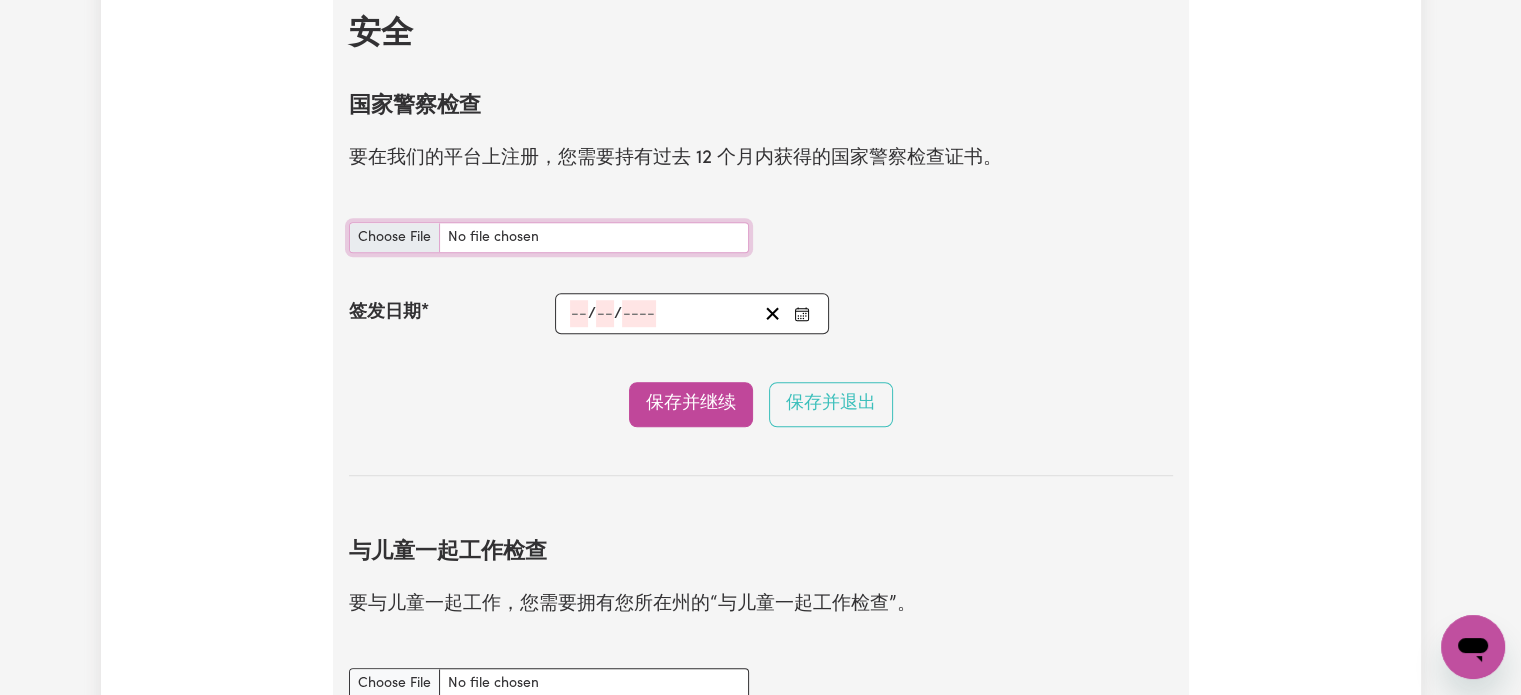 click on "国家警察检查 文件" at bounding box center (549, 237) 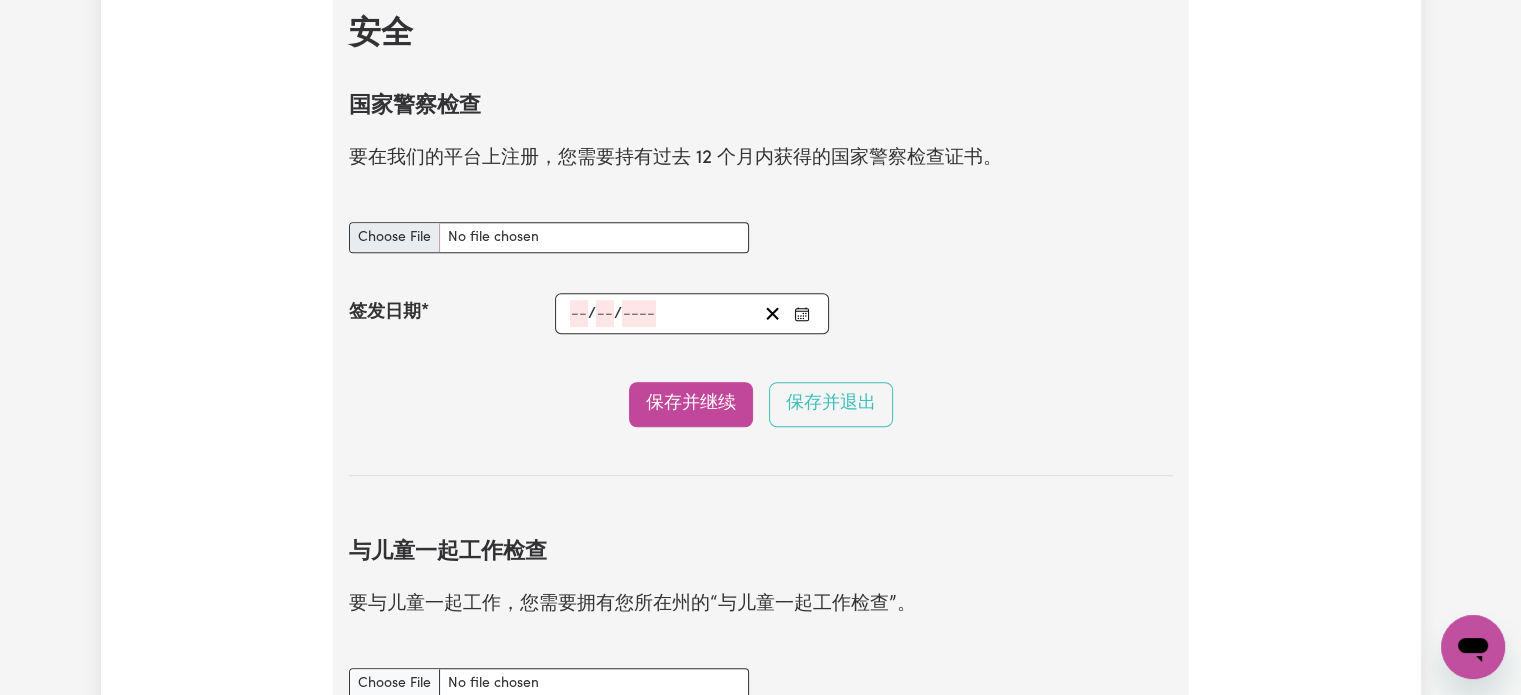 scroll, scrollTop: 1700, scrollLeft: 0, axis: vertical 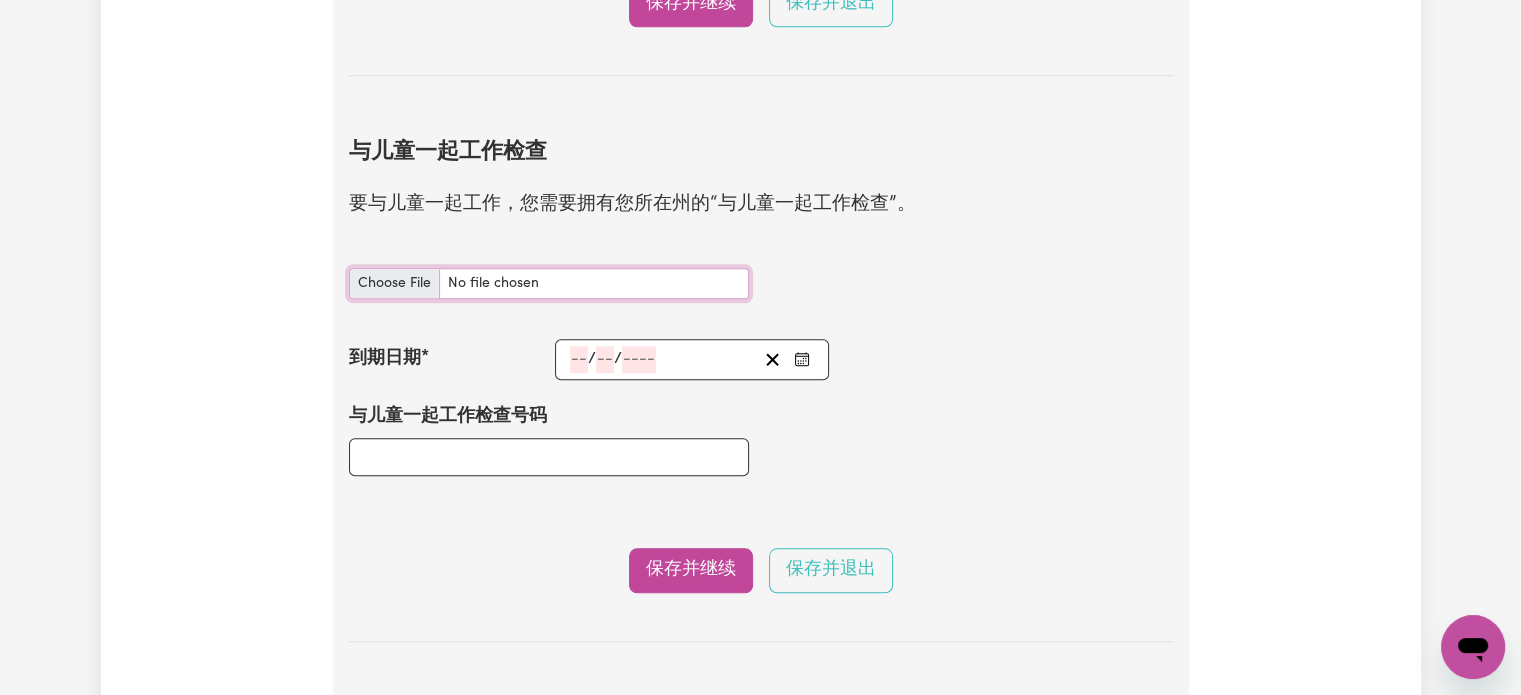 click on "与儿童一起工作检查 文件" at bounding box center [549, 283] 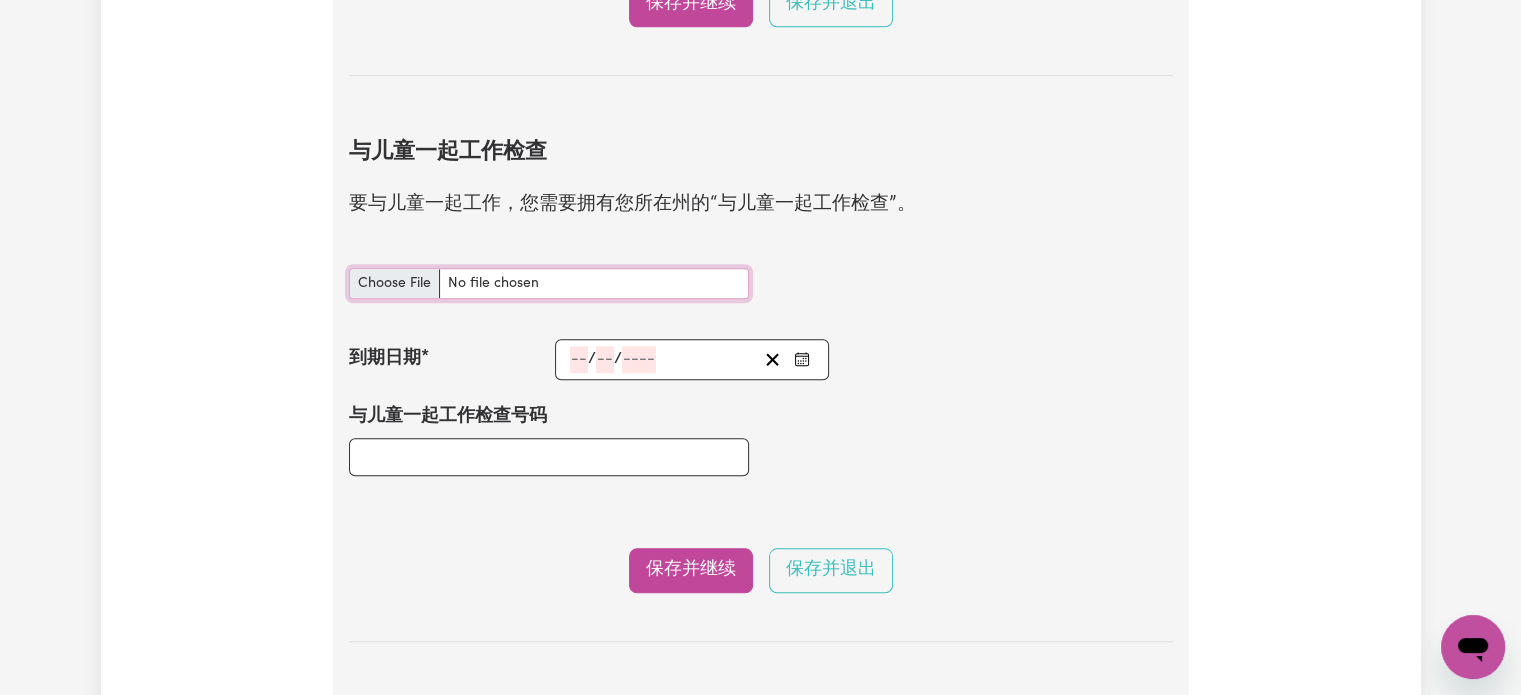 type on "C:\fakepath\[GEOGRAPHIC_DATA] Working with Children Check clearance.jpg" 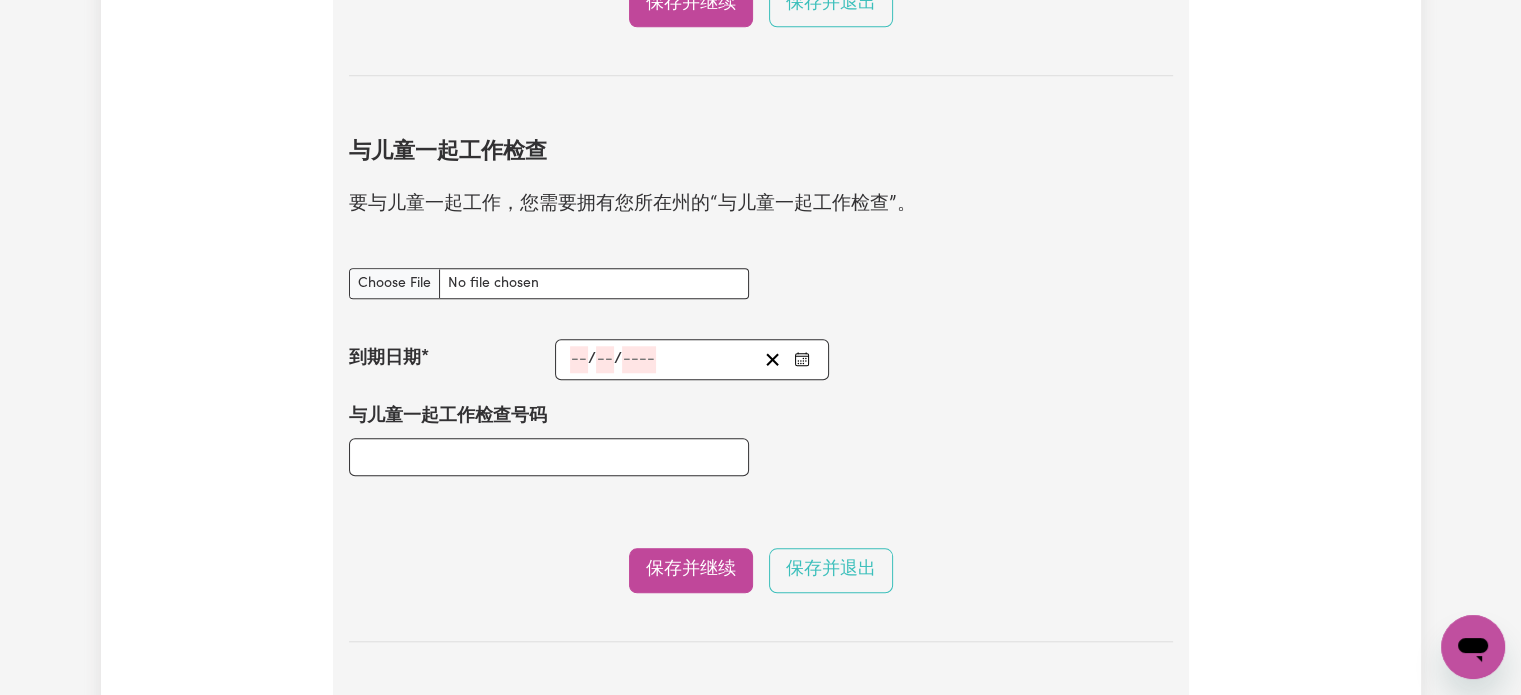 click at bounding box center [802, 359] 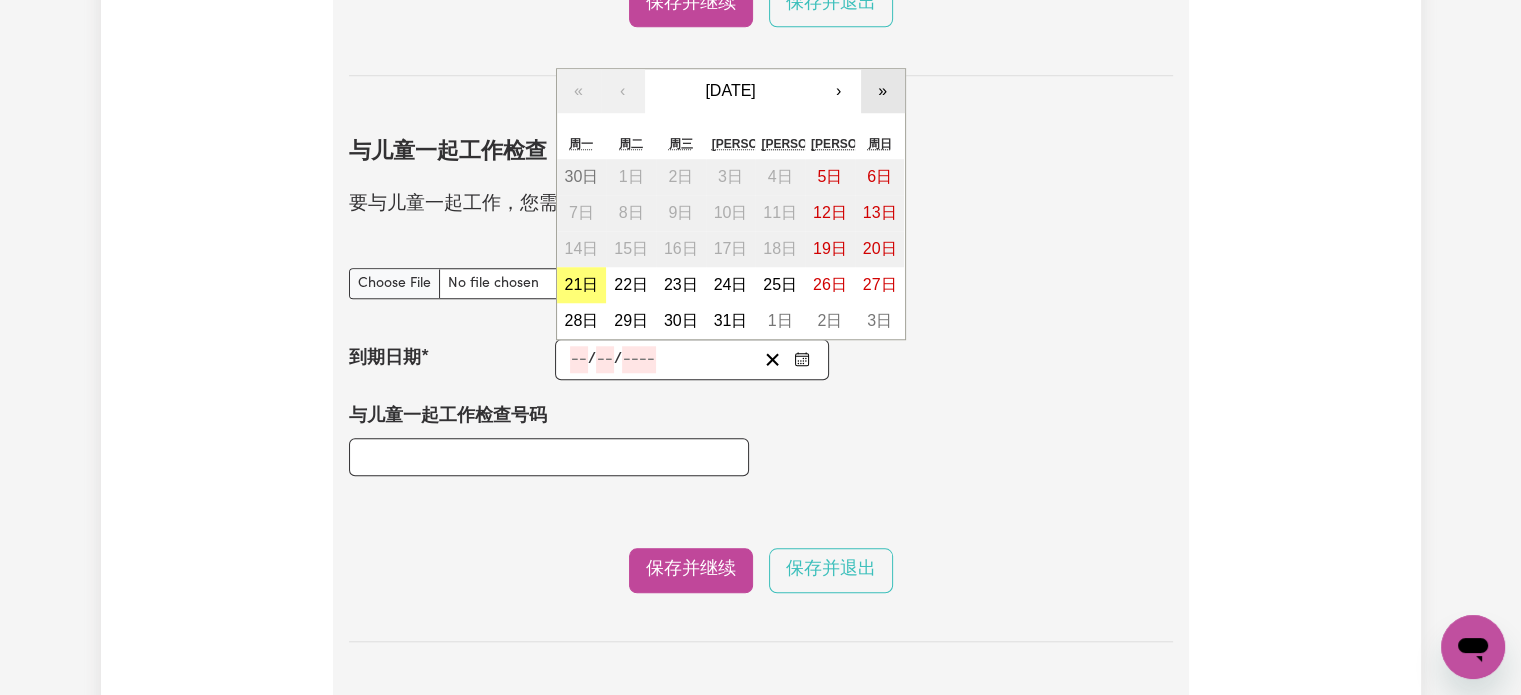 click on "»" at bounding box center (882, 90) 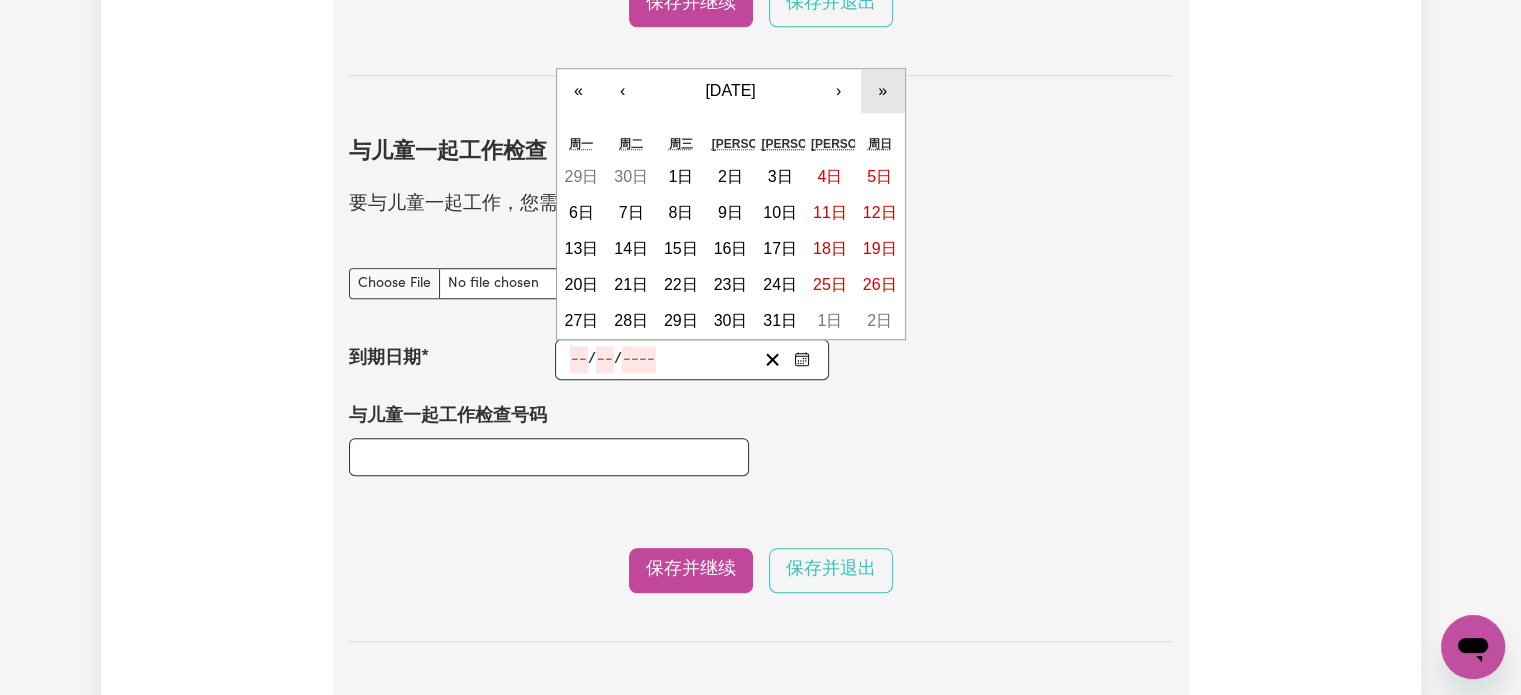 click on "»" at bounding box center [882, 90] 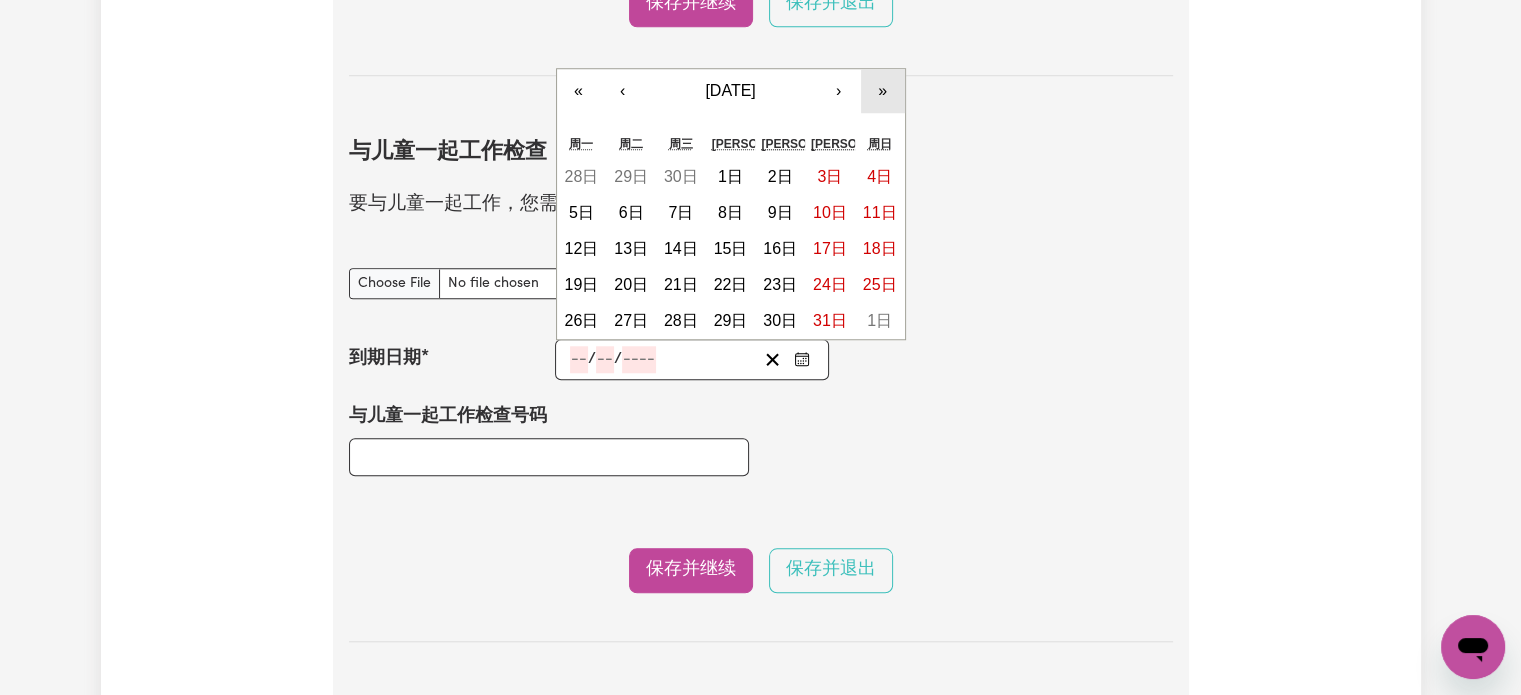 click on "»" at bounding box center (882, 90) 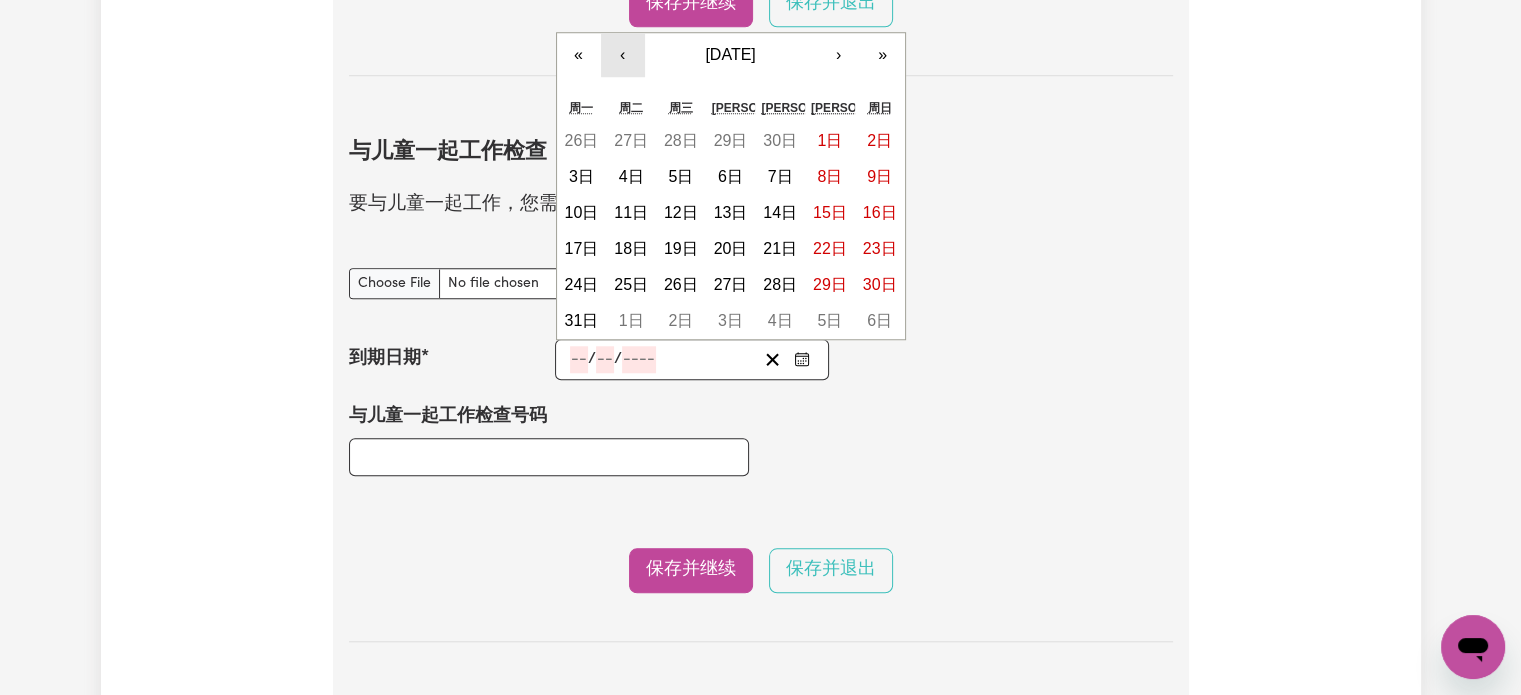 click on "‹" at bounding box center (623, 55) 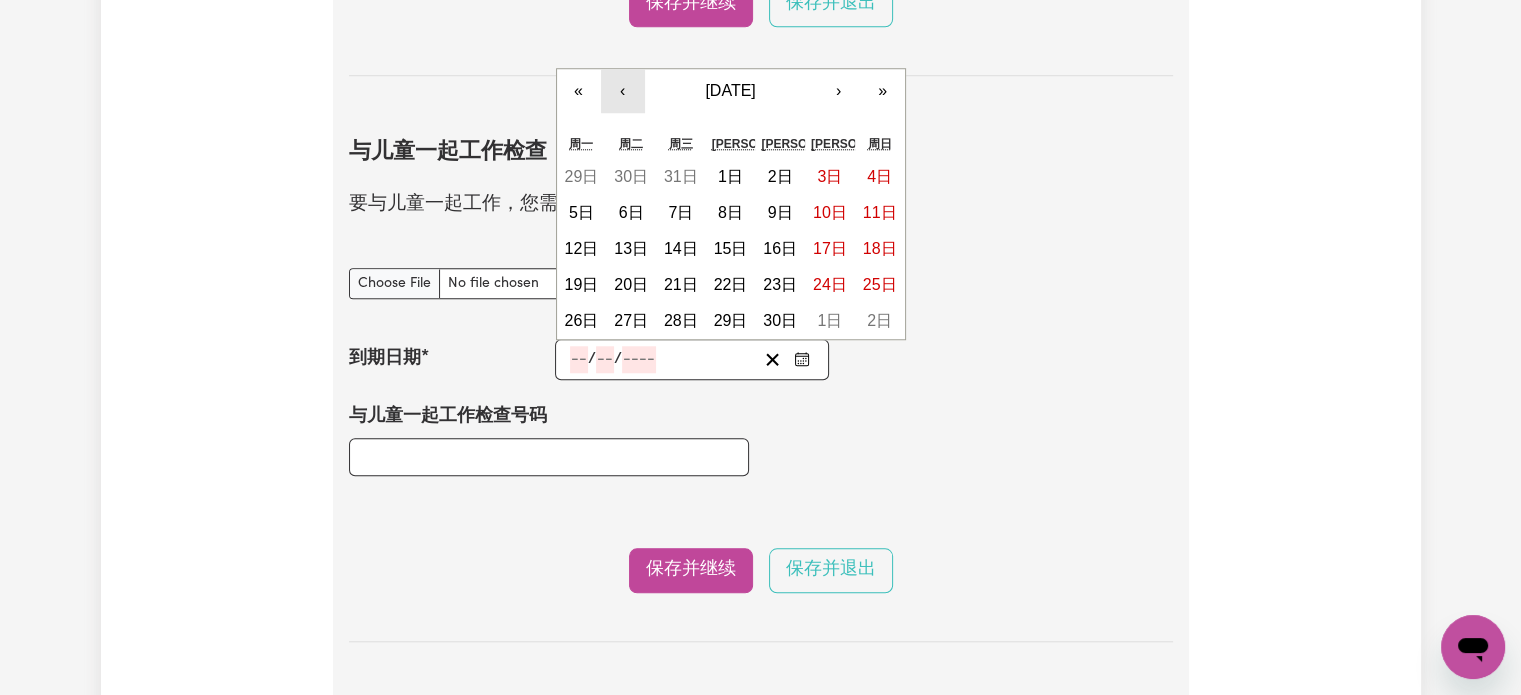 click on "‹" at bounding box center [623, 91] 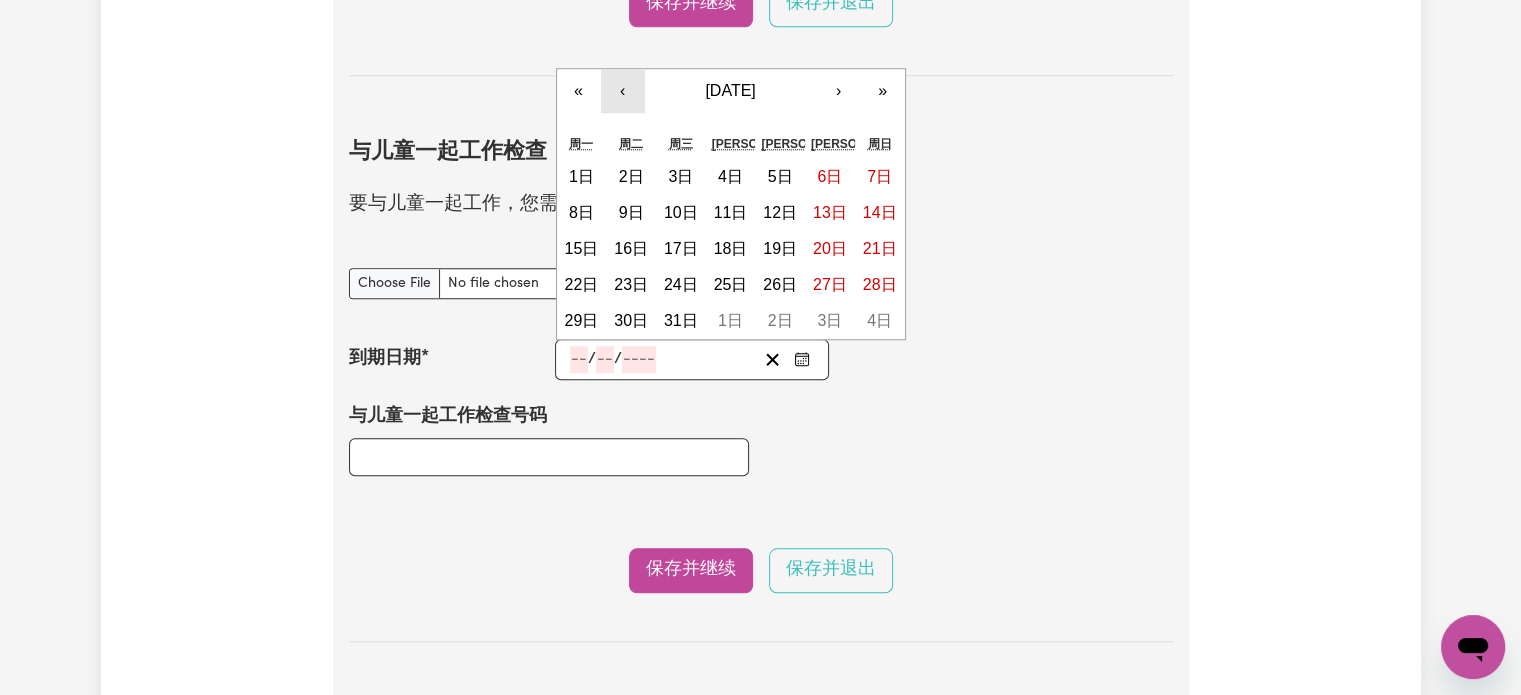 click on "‹" at bounding box center (623, 91) 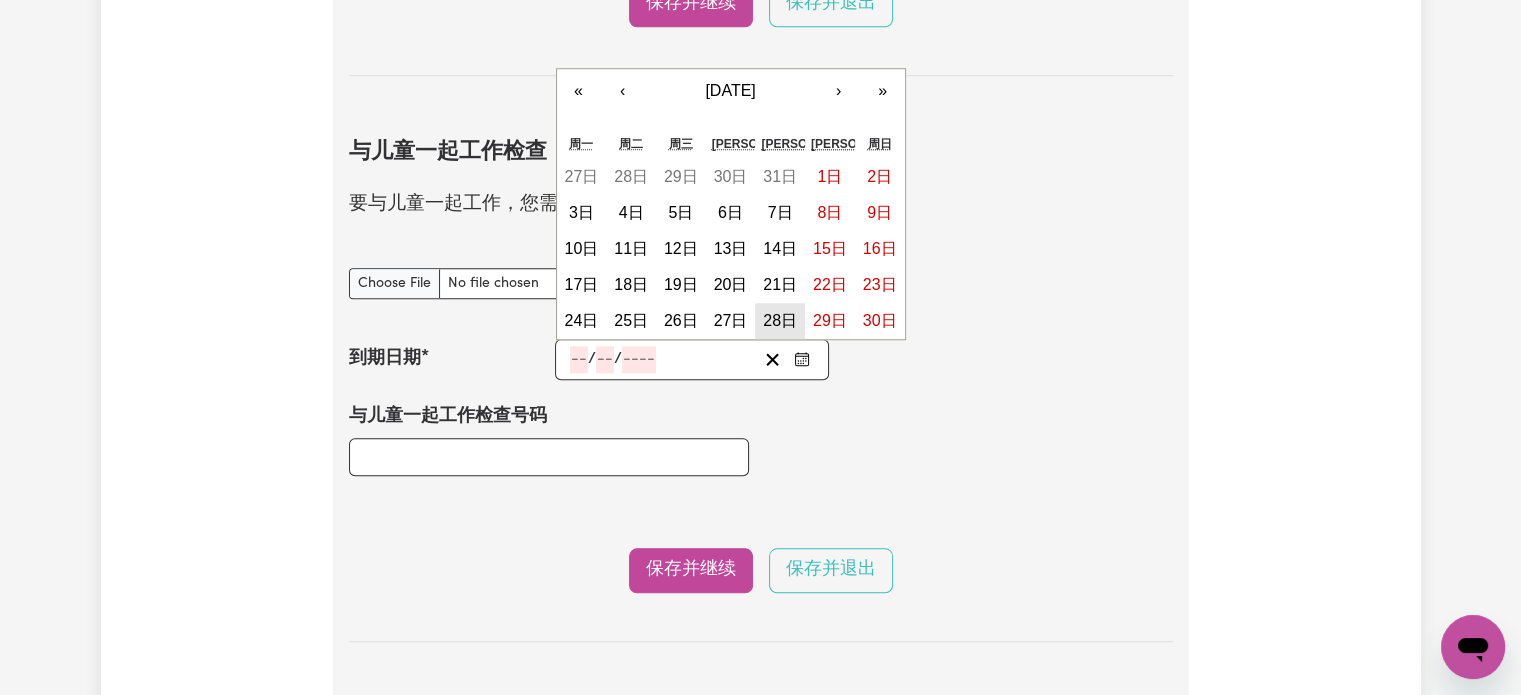 click on "28日" at bounding box center [780, 320] 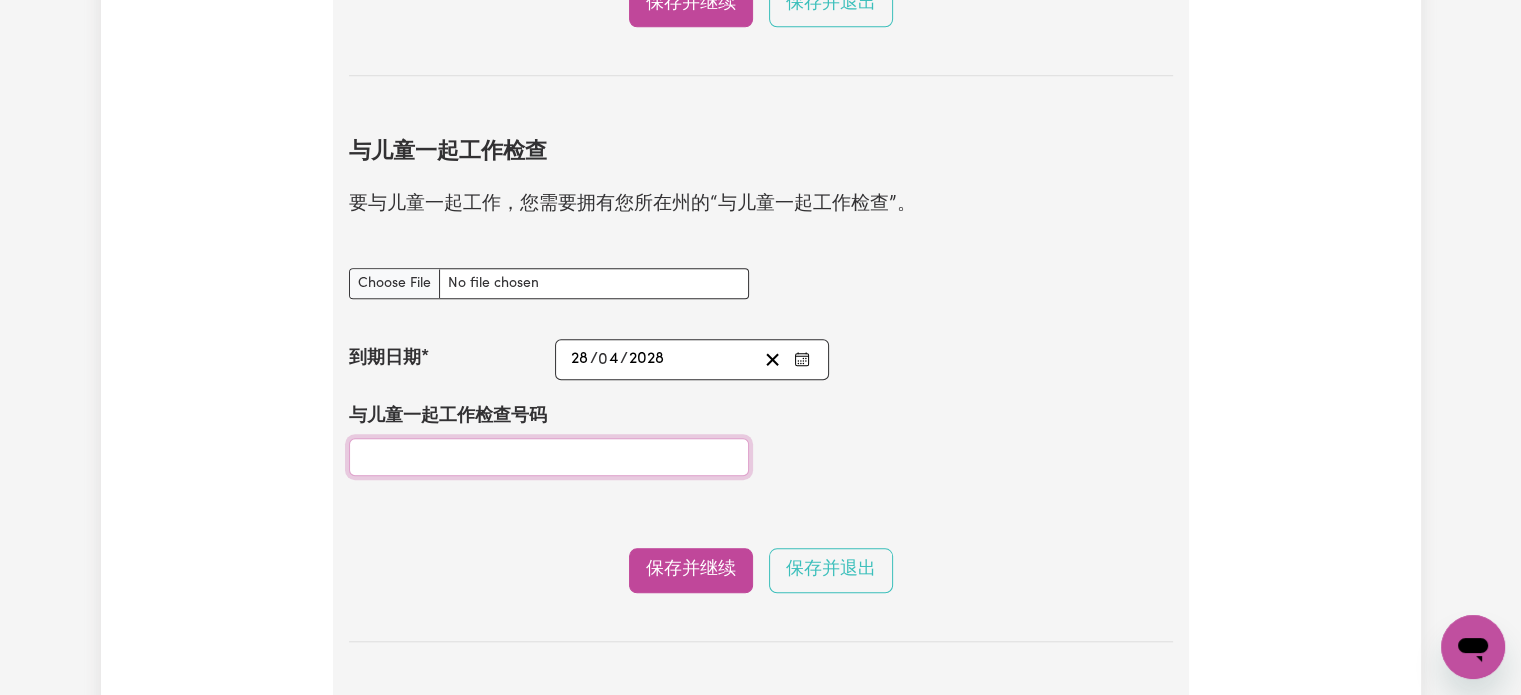 click on "与儿童一起工作检查号码" at bounding box center (549, 457) 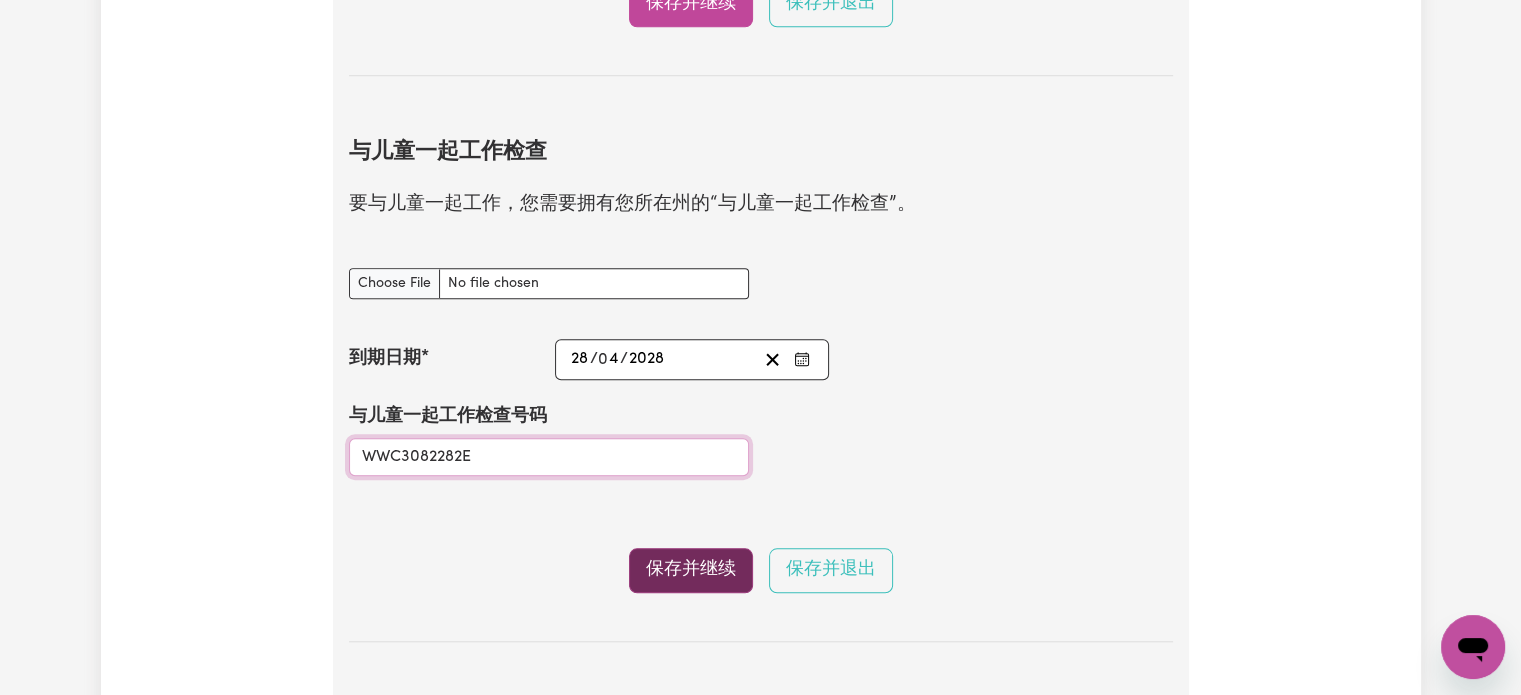 type on "WWC3082282E" 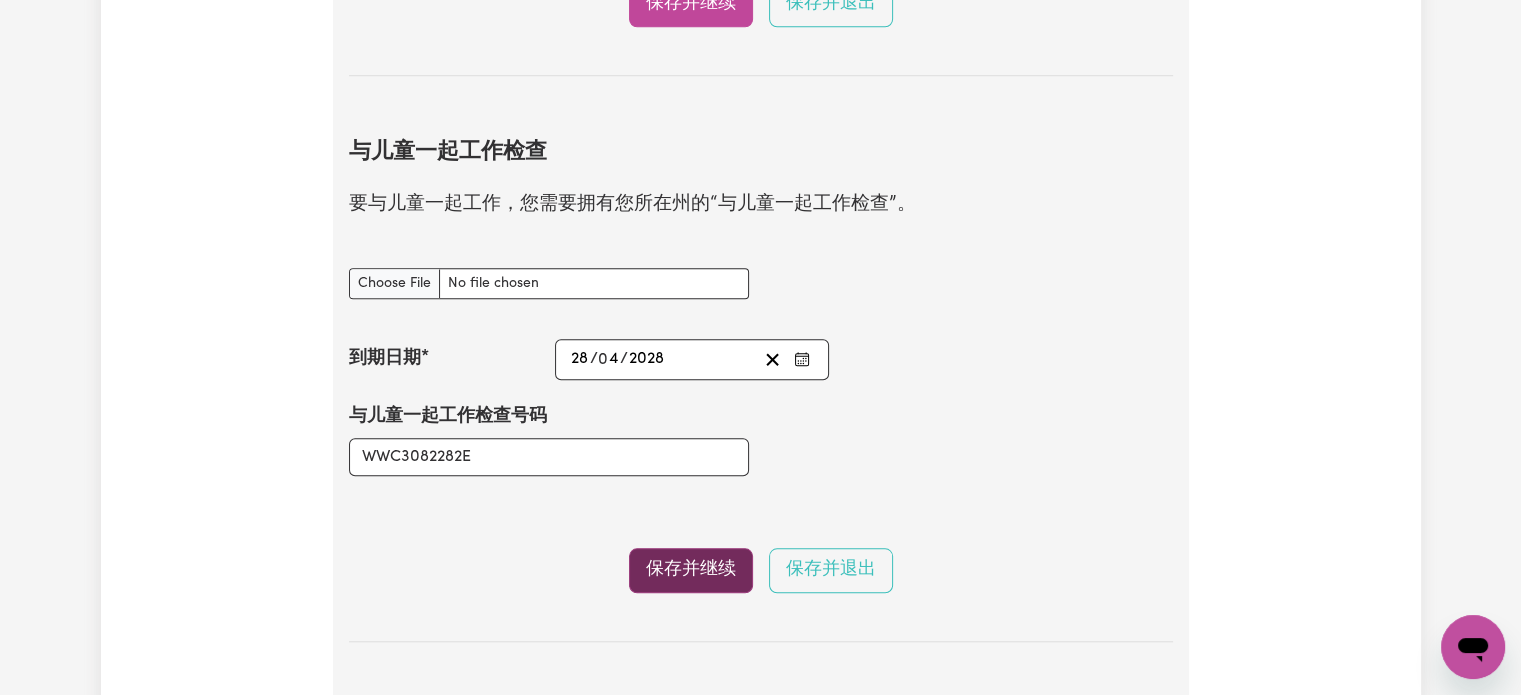 click on "保存并继续" at bounding box center [691, 569] 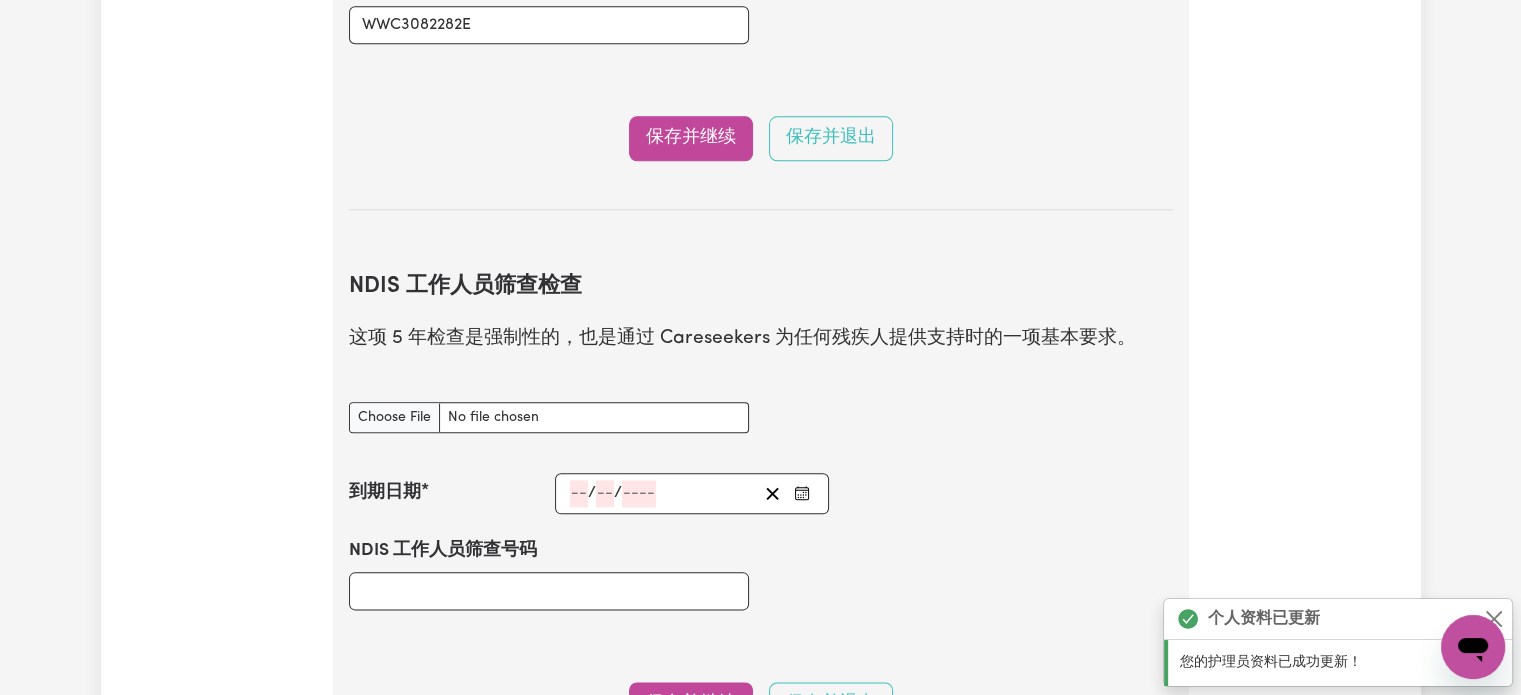 scroll, scrollTop: 2378, scrollLeft: 0, axis: vertical 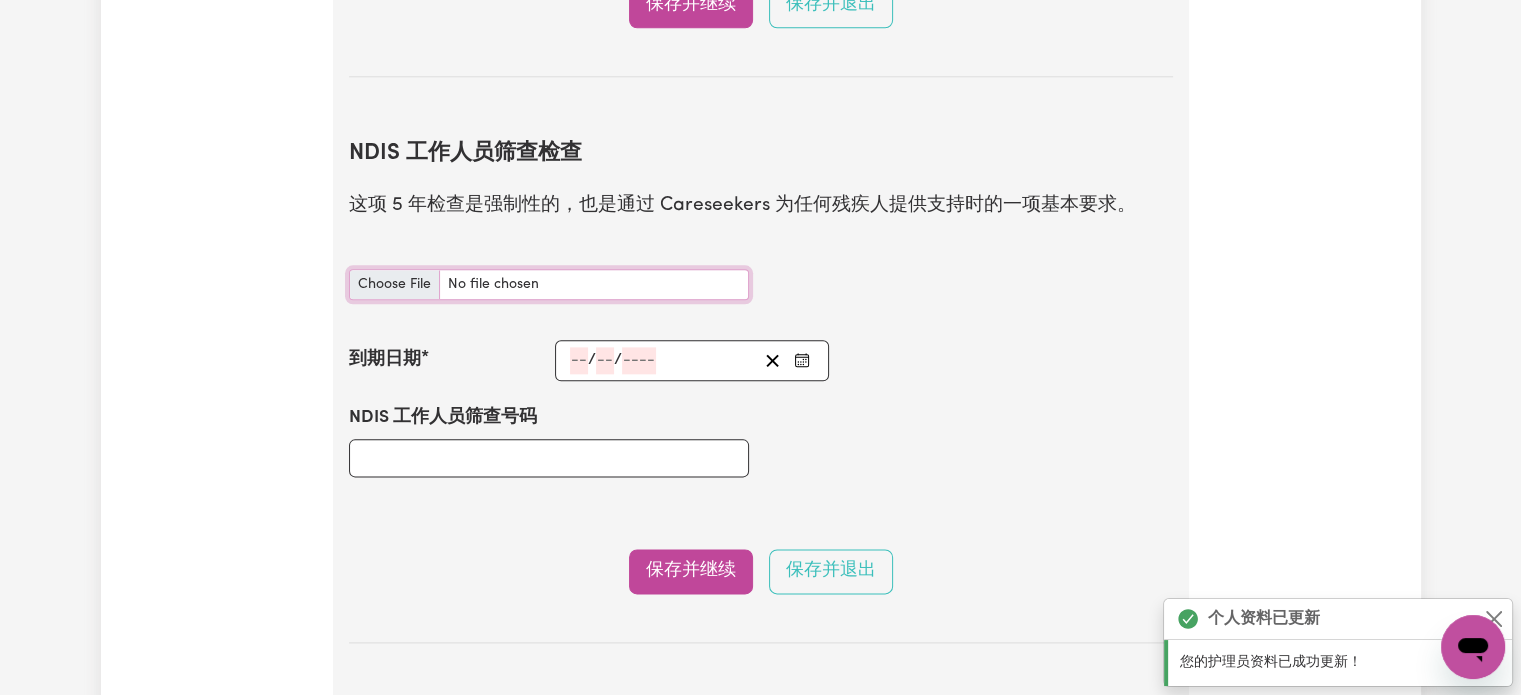 click on "NDIS 员工筛查检查 文件" at bounding box center [549, 284] 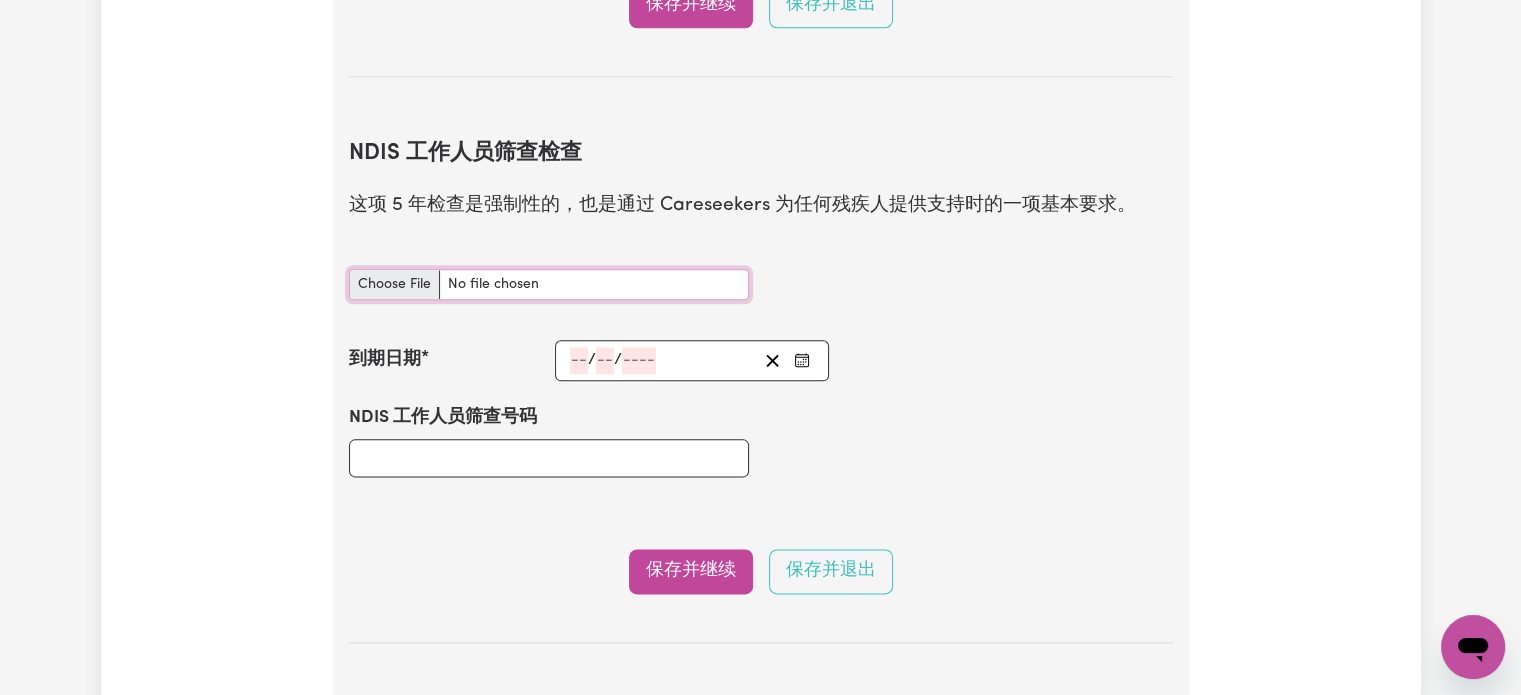 type on "C:\fakepath\NDIS_Clearance.pdf" 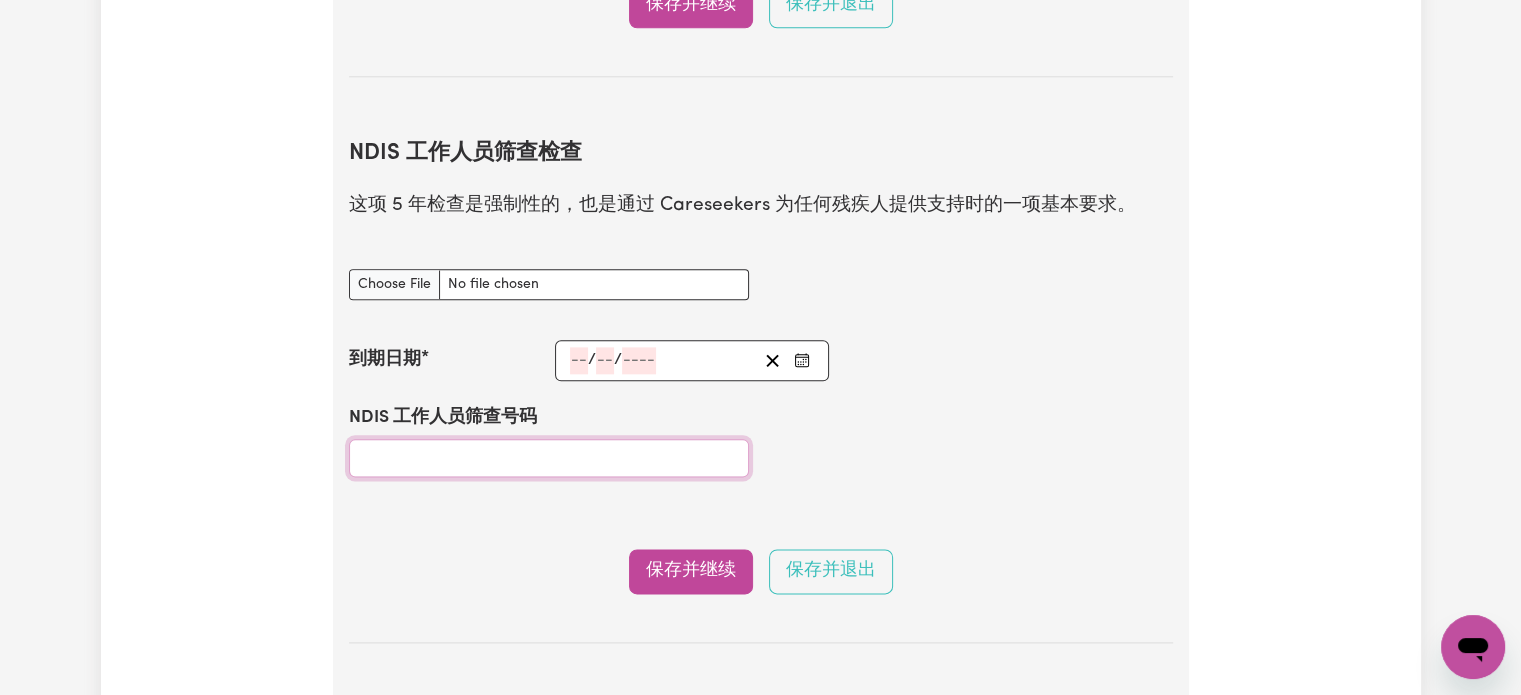 click on "NDIS 工作人员筛查号码" at bounding box center [549, 458] 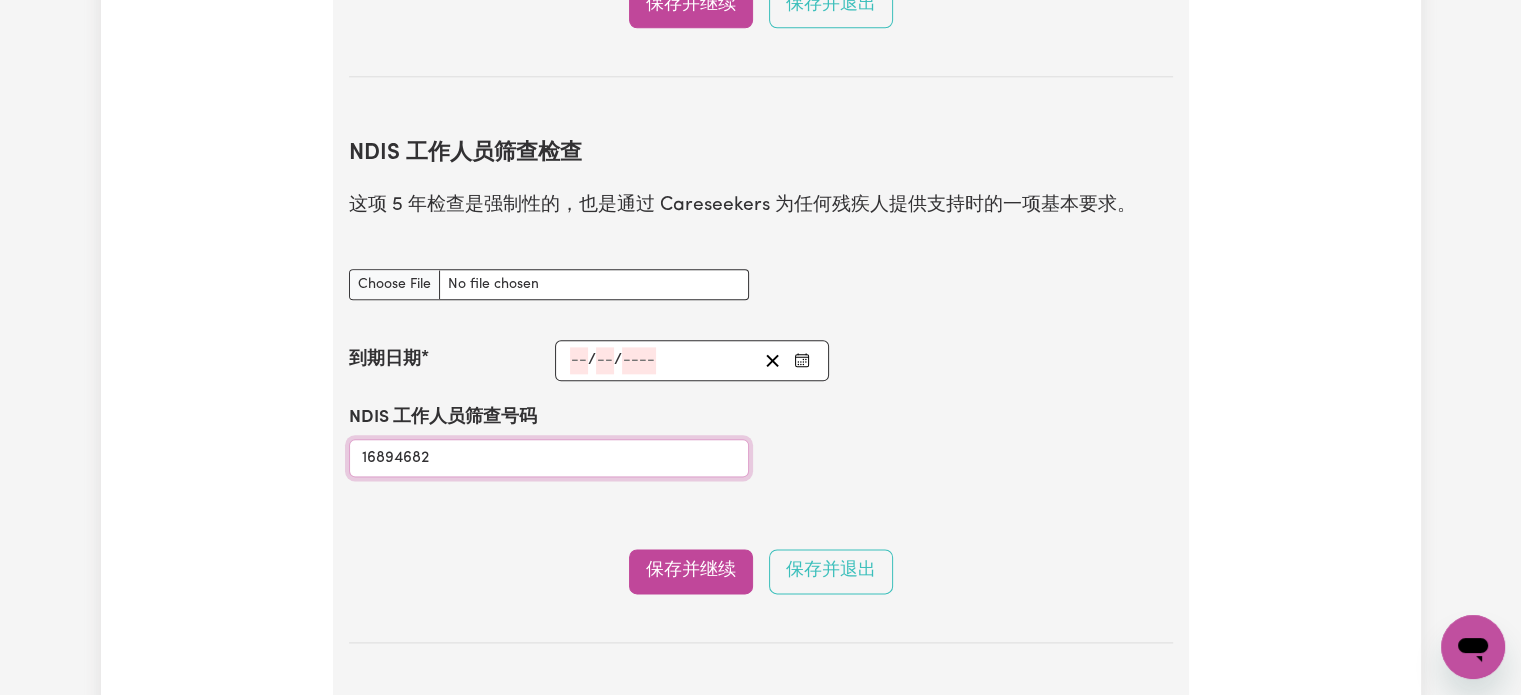 type on "16894682" 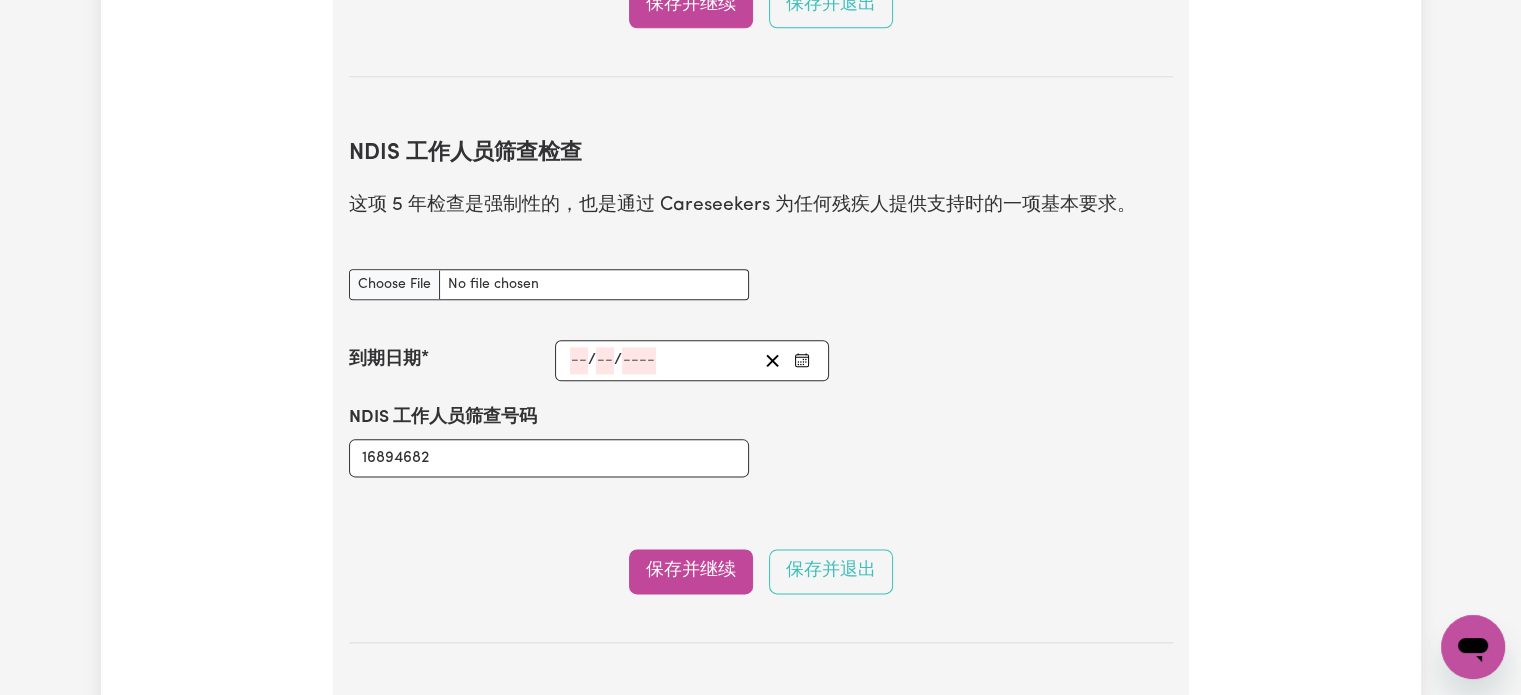 click 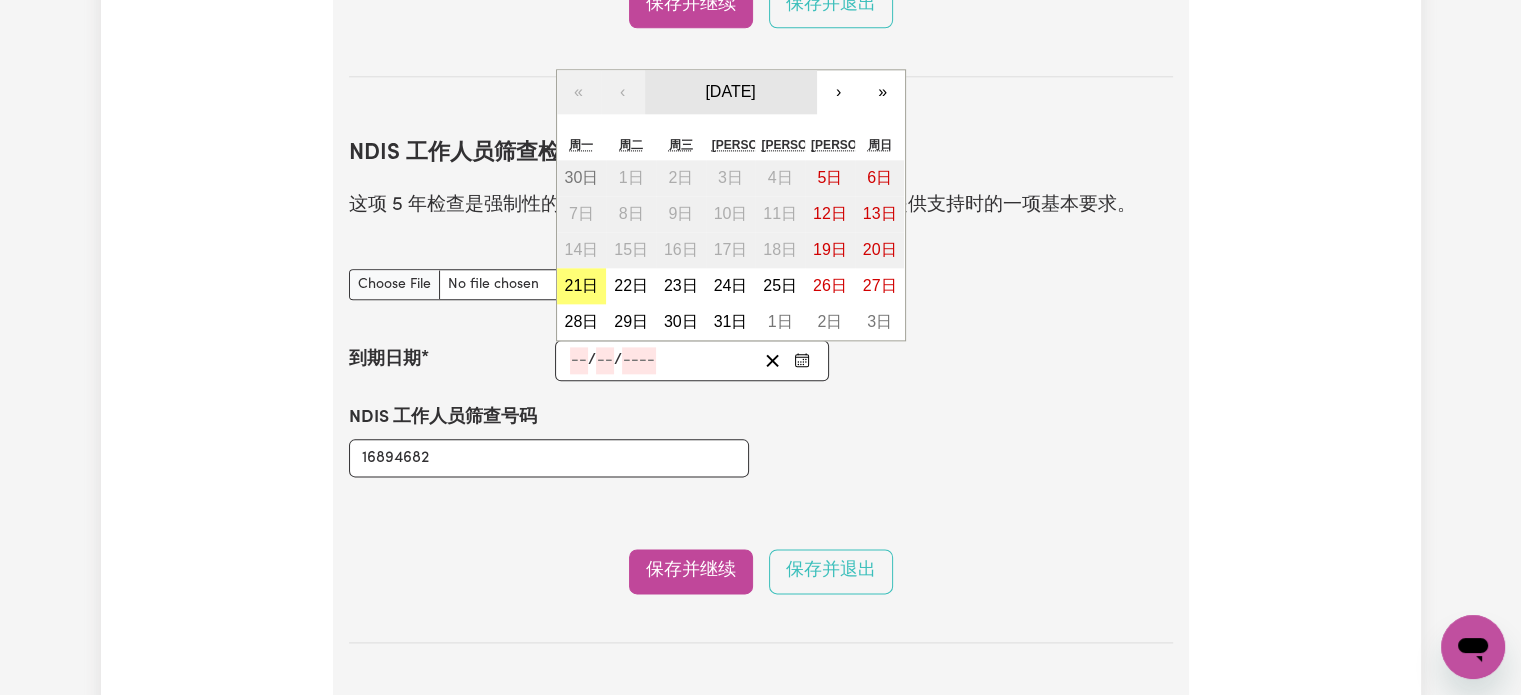 click on "[DATE]" at bounding box center [731, 92] 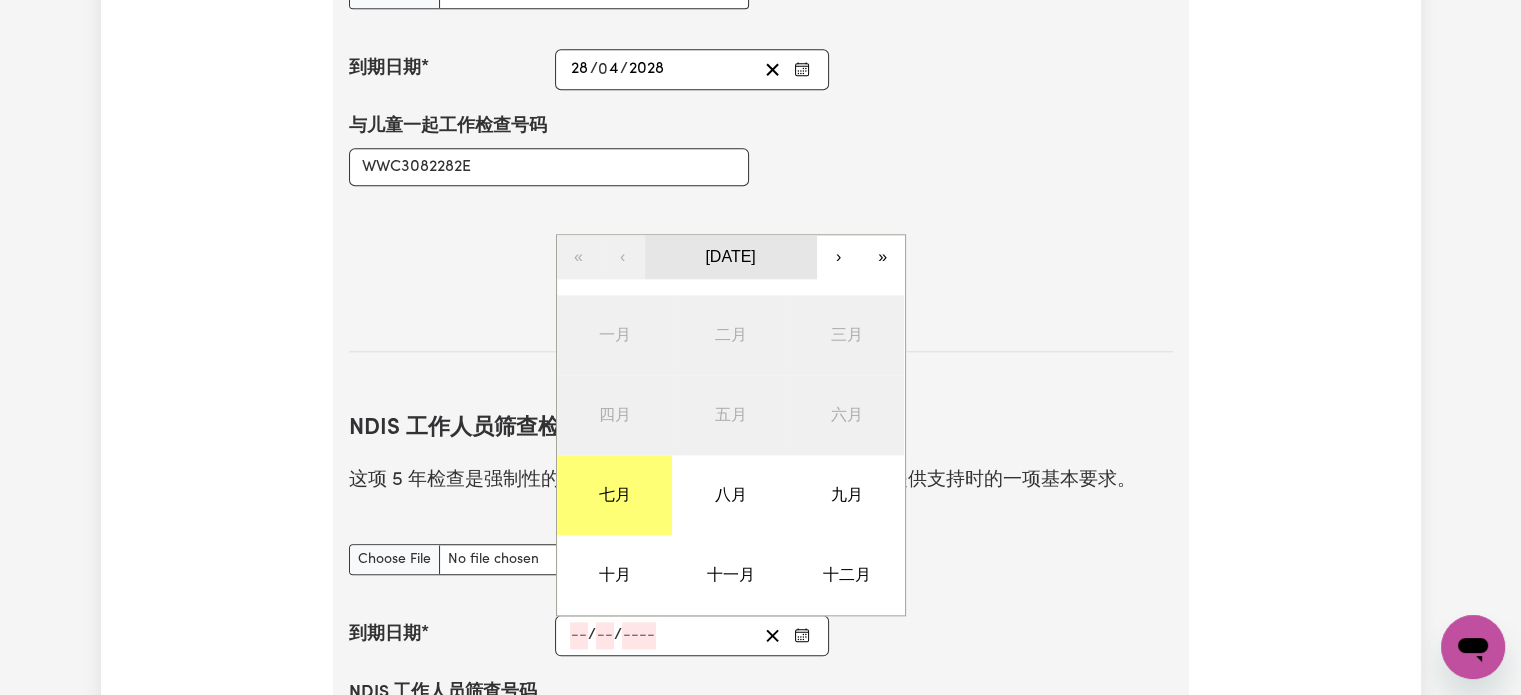 scroll, scrollTop: 2078, scrollLeft: 0, axis: vertical 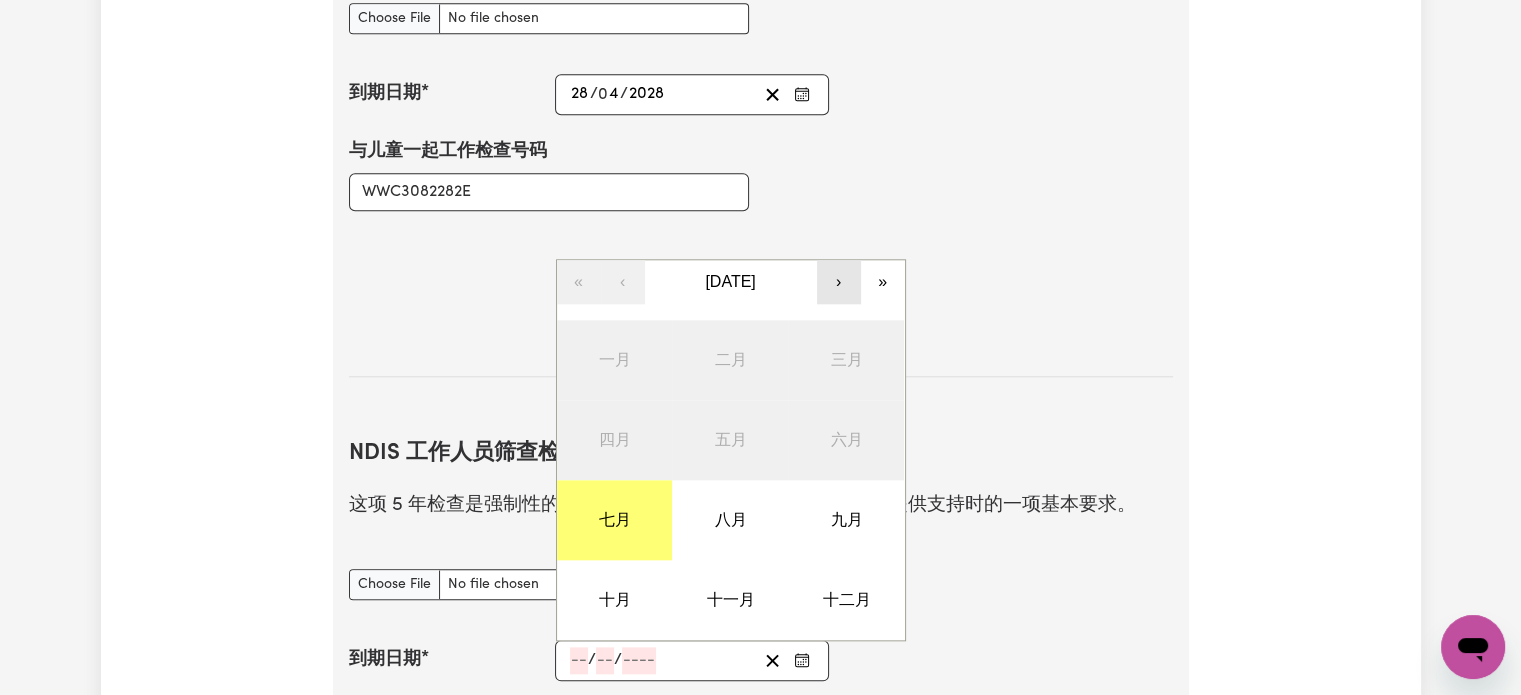click on "›" at bounding box center (839, 282) 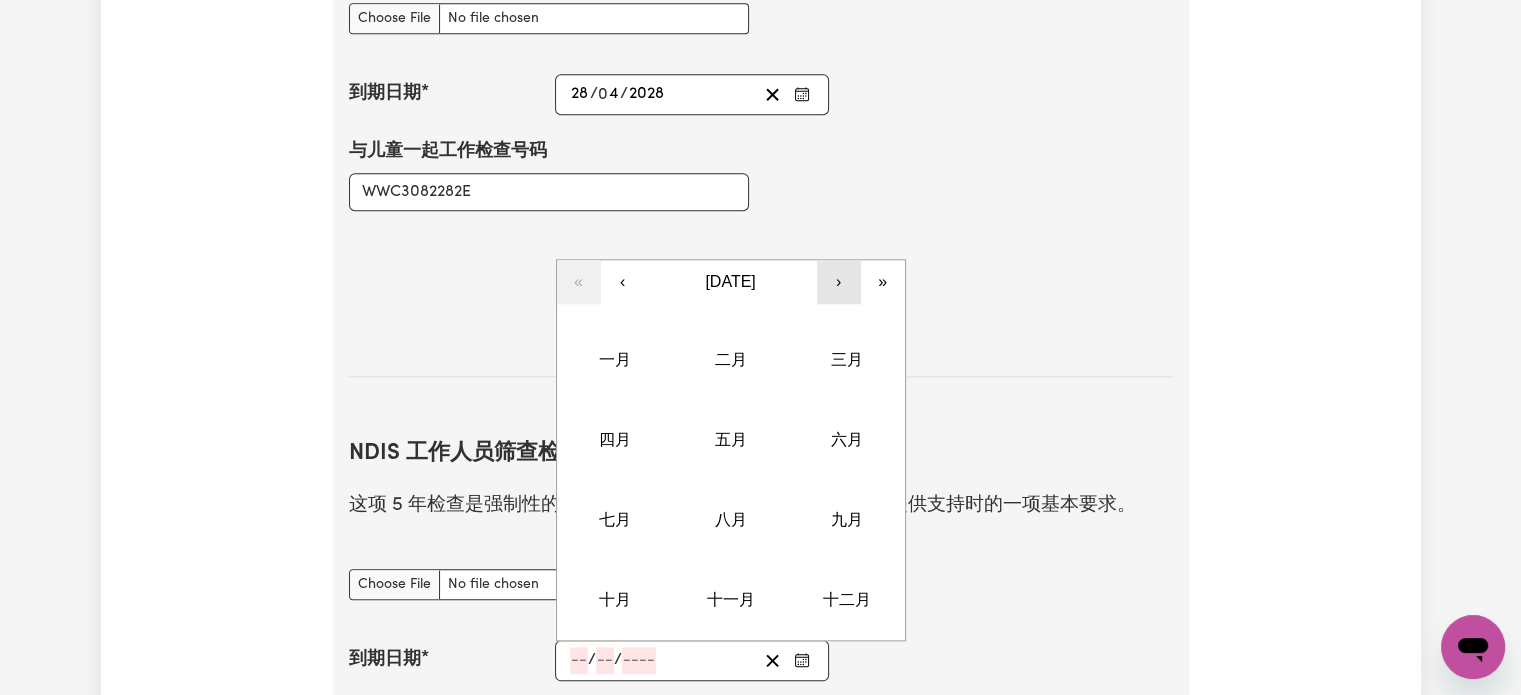 click on "›" at bounding box center [839, 282] 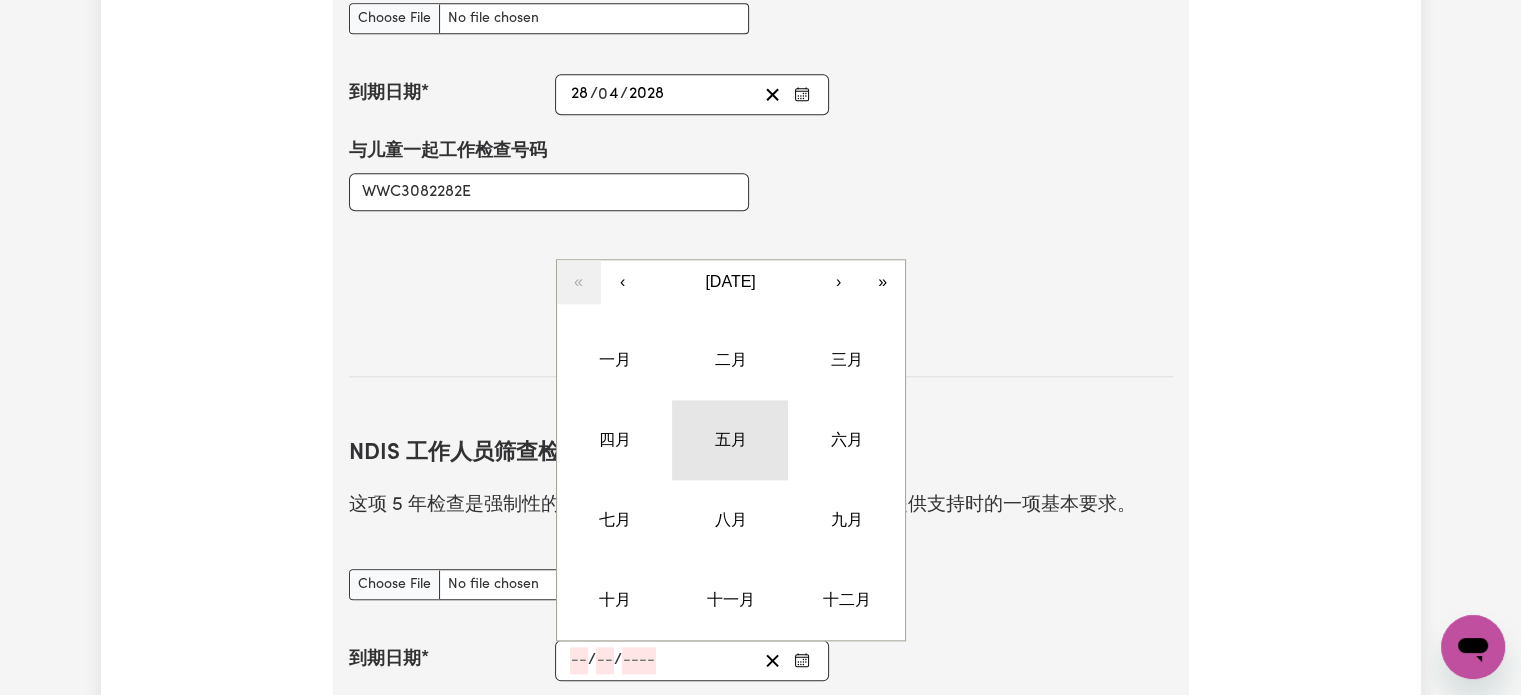 click on "五月" at bounding box center [730, 439] 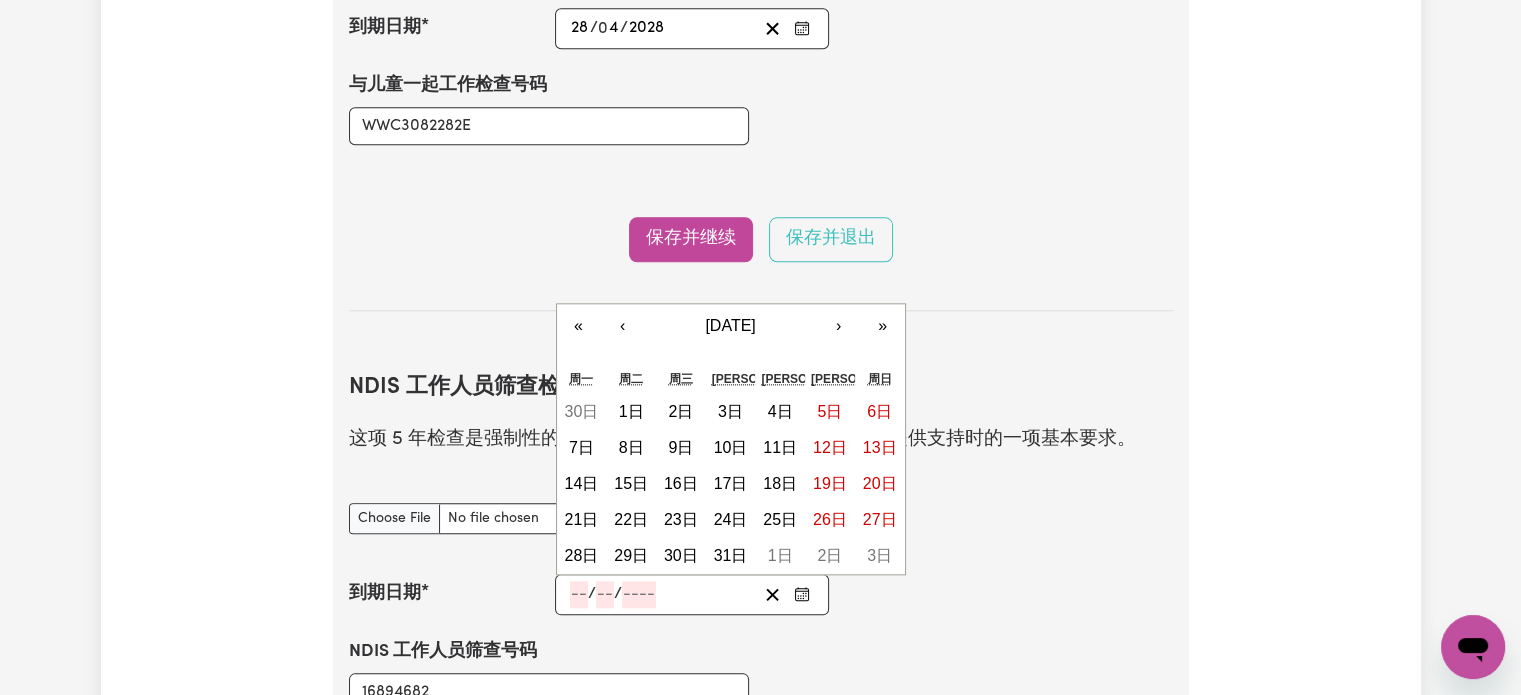 scroll, scrollTop: 2178, scrollLeft: 0, axis: vertical 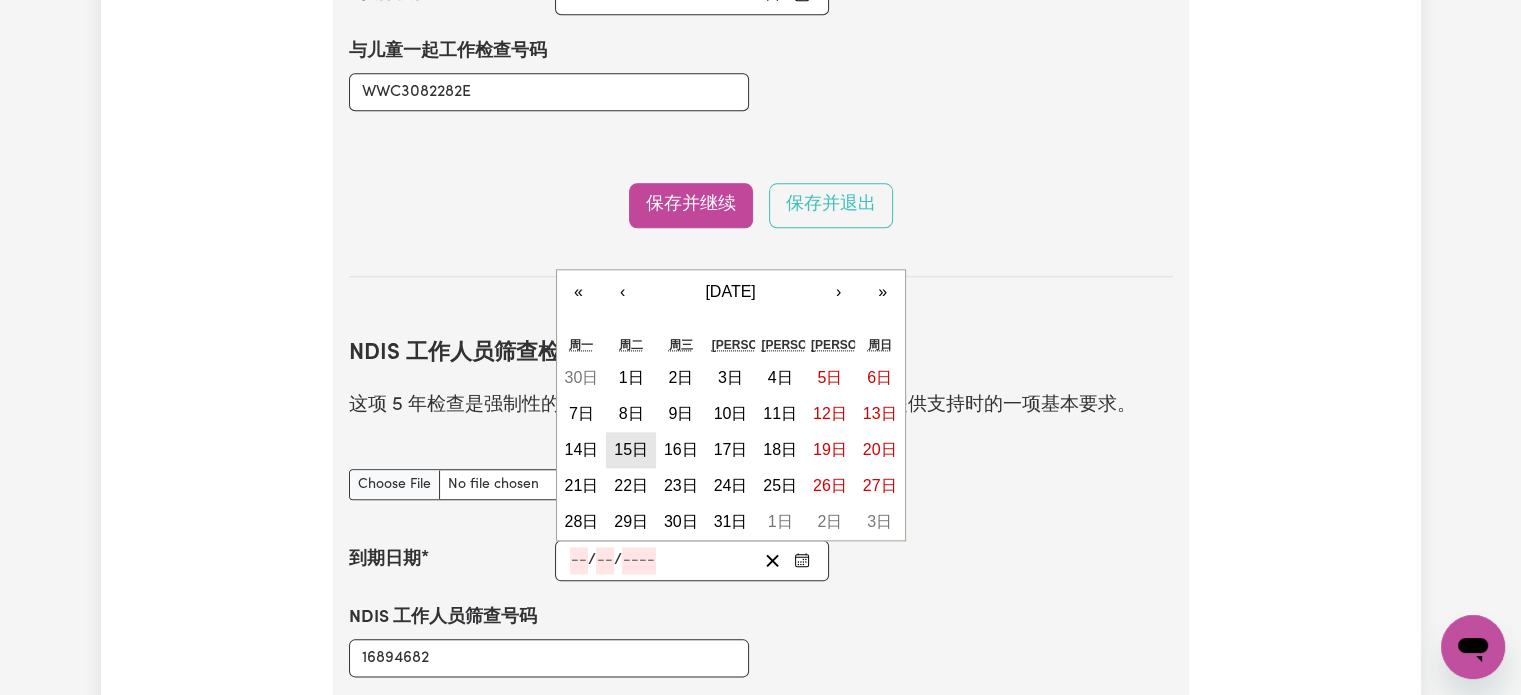click on "15日" at bounding box center [631, 450] 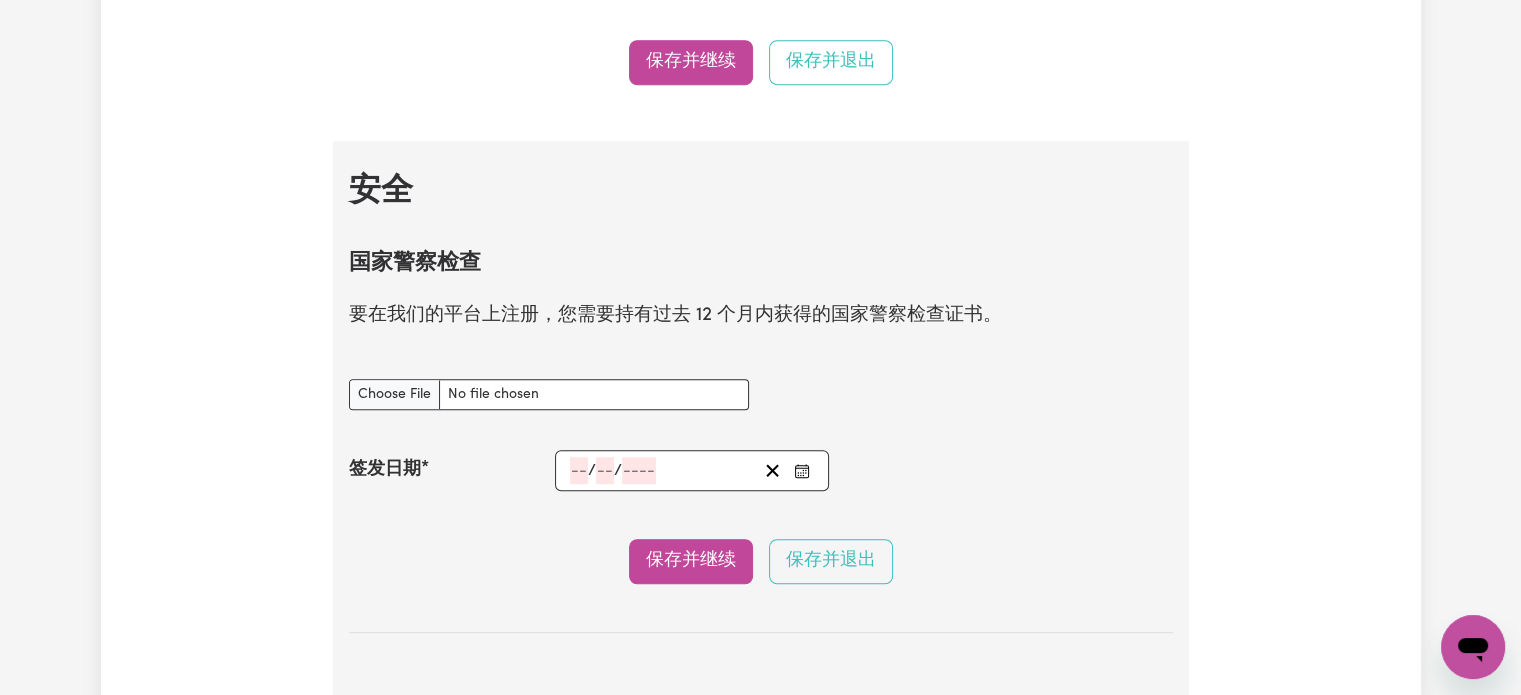scroll, scrollTop: 1178, scrollLeft: 0, axis: vertical 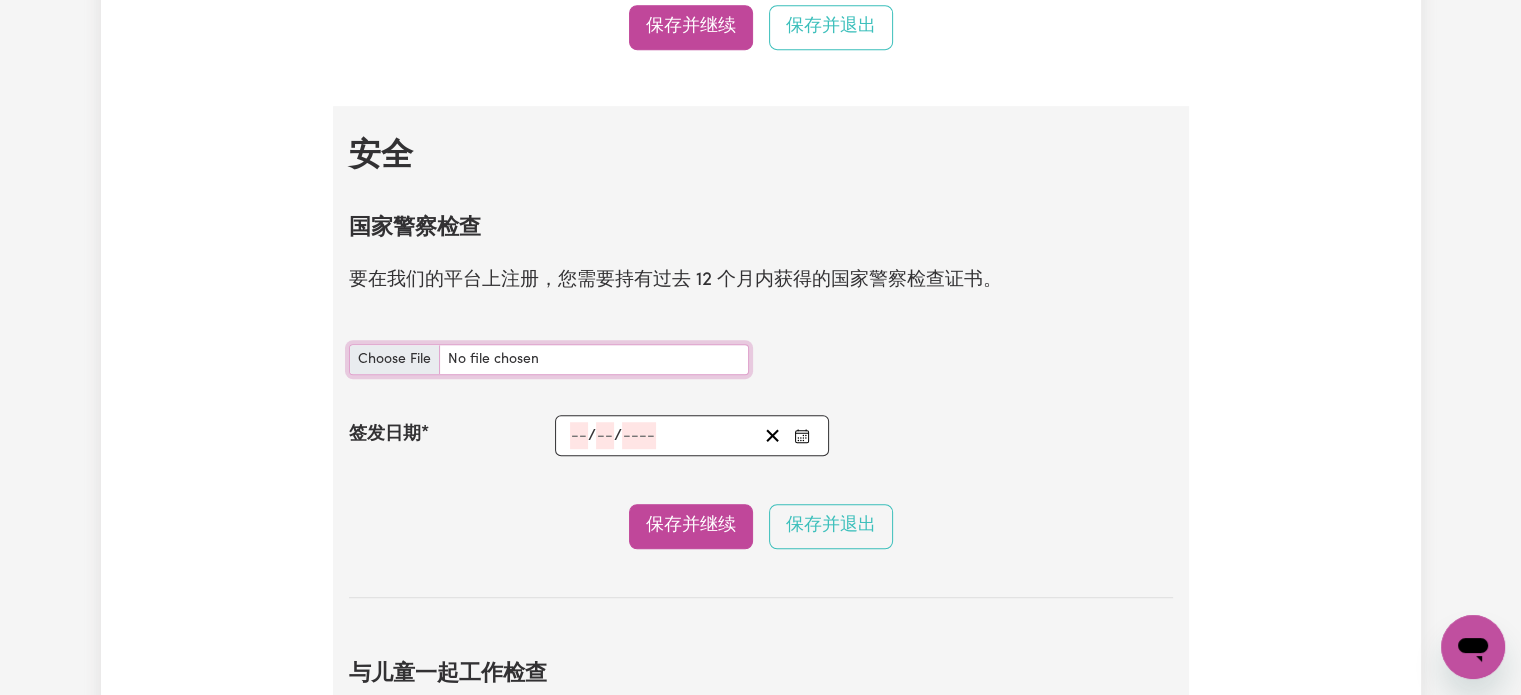 click on "国家警察检查 文件" at bounding box center (549, 359) 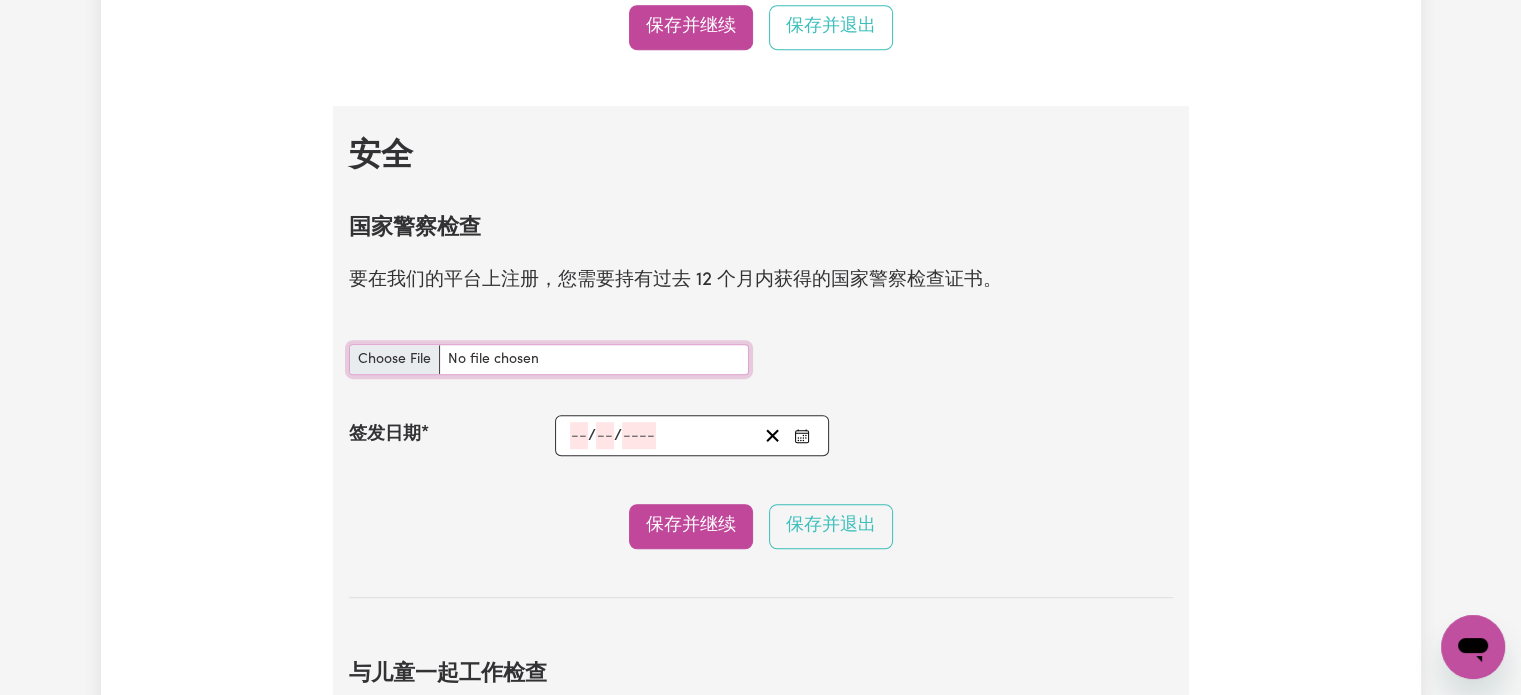 type on "C:\fakepath\police check NSW.jpg" 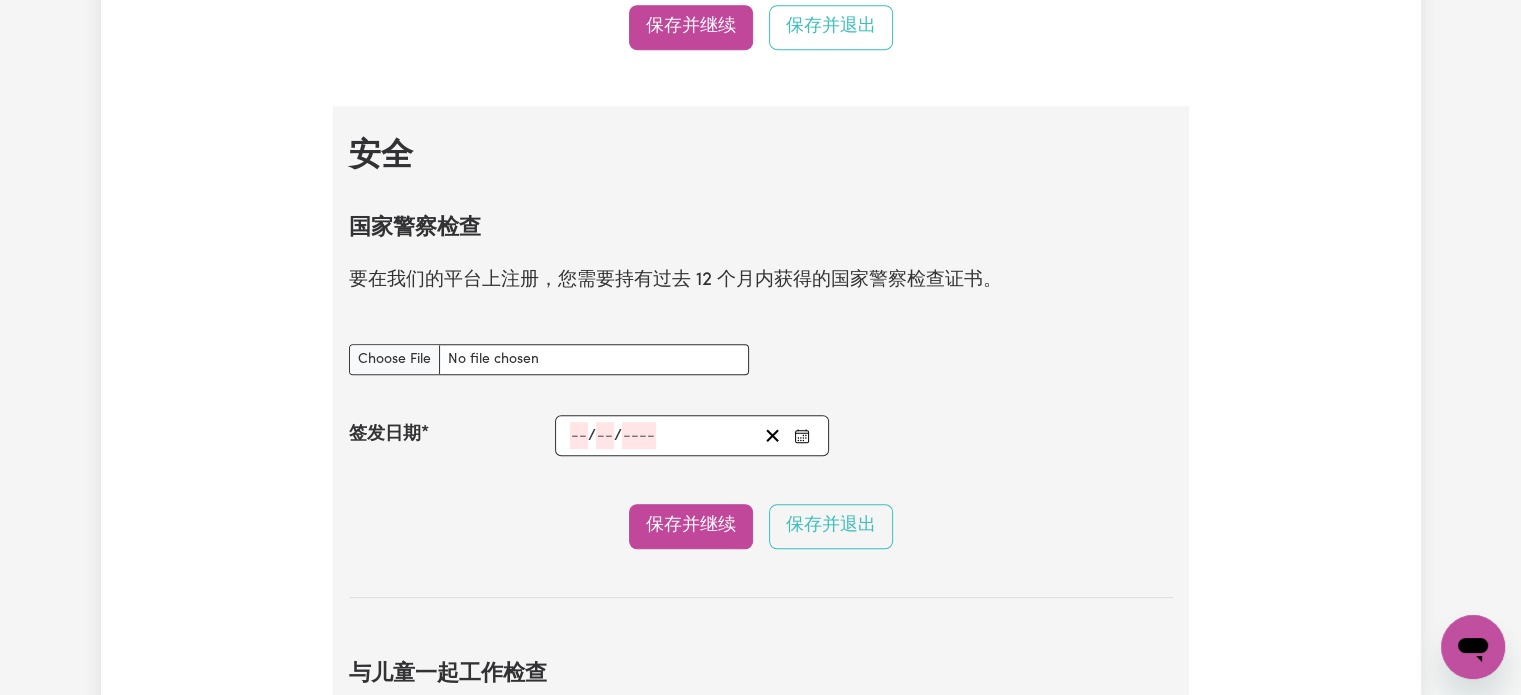 click 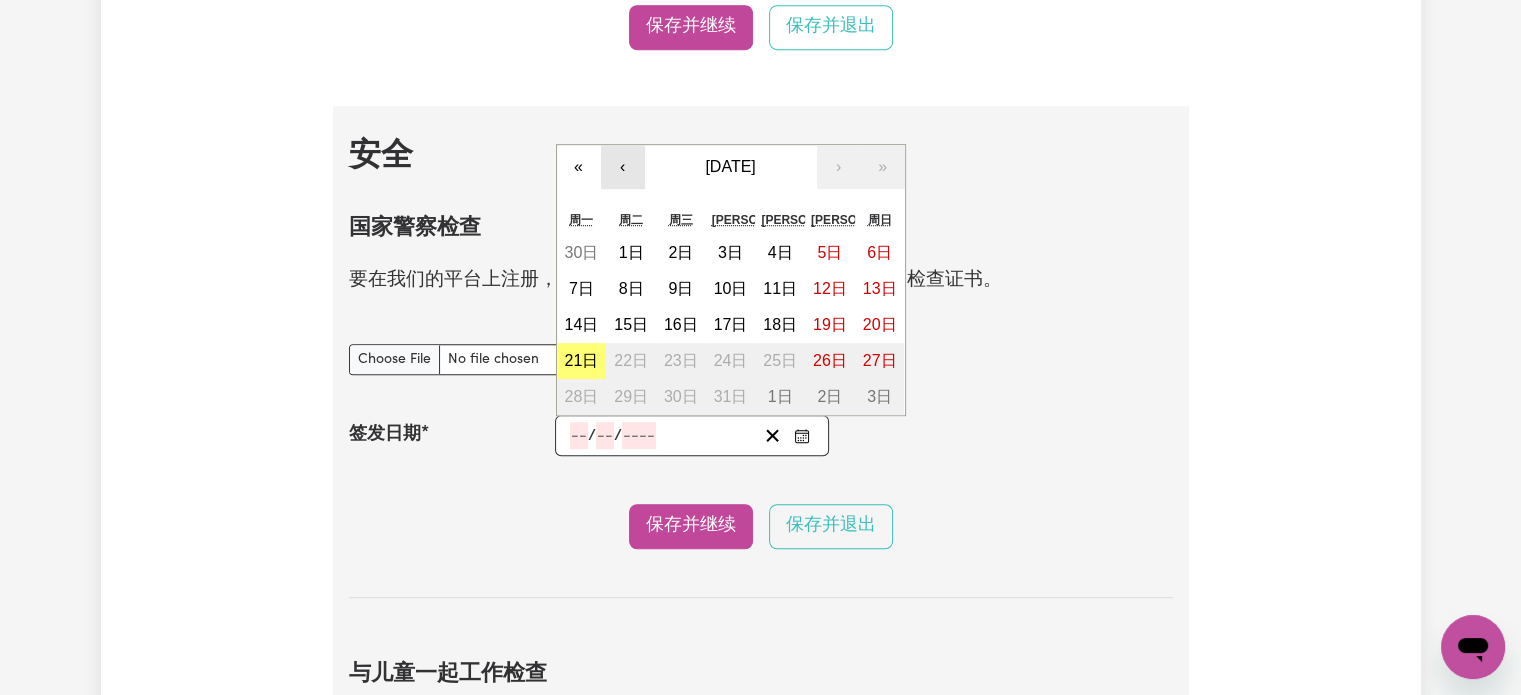 click on "‹" at bounding box center (623, 167) 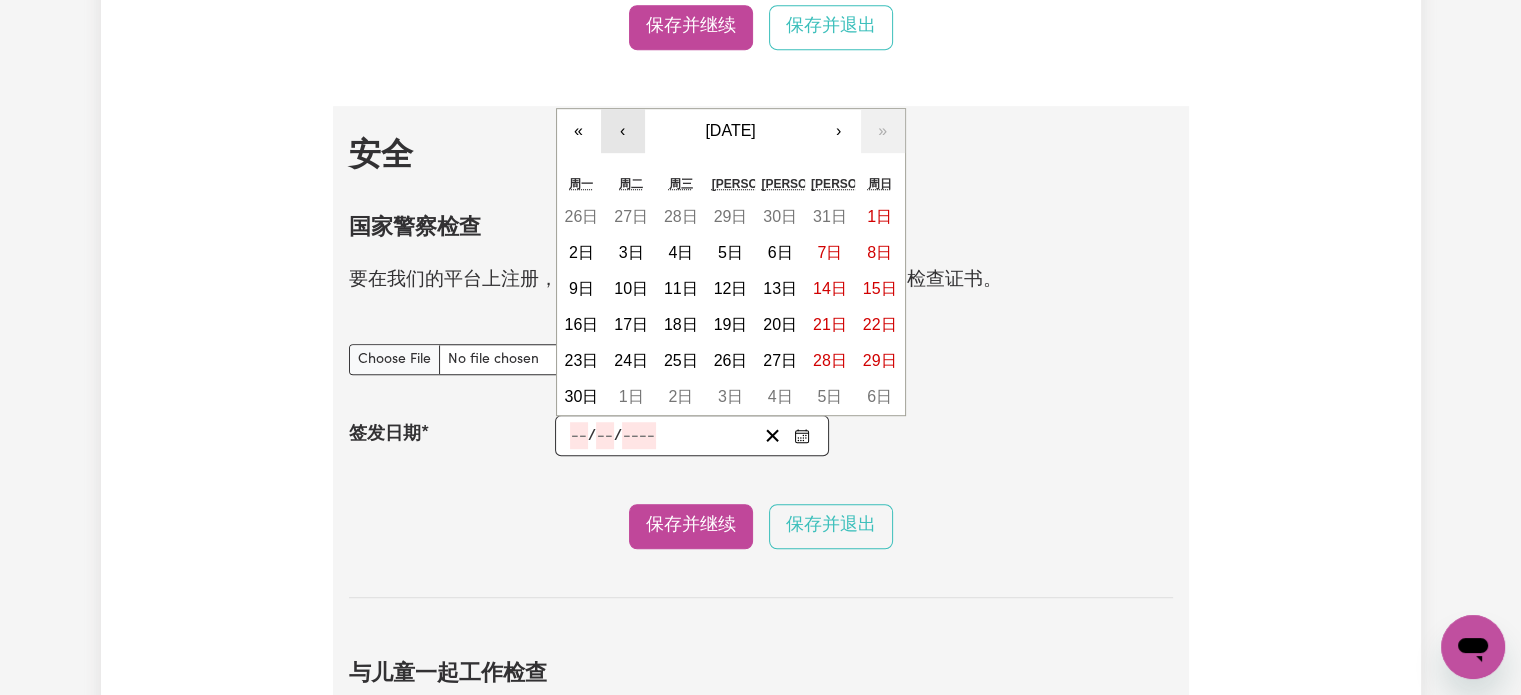 click on "‹" at bounding box center [623, 131] 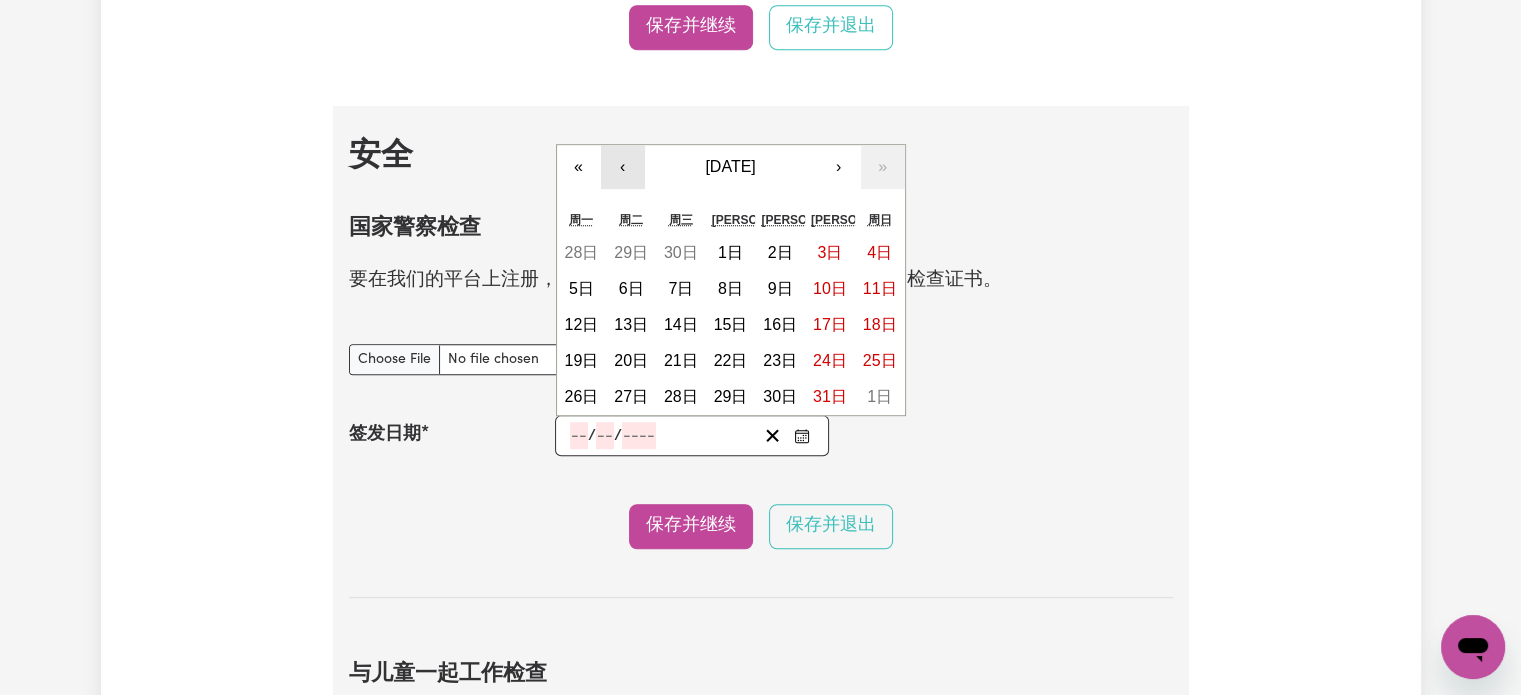 click on "‹" at bounding box center [623, 167] 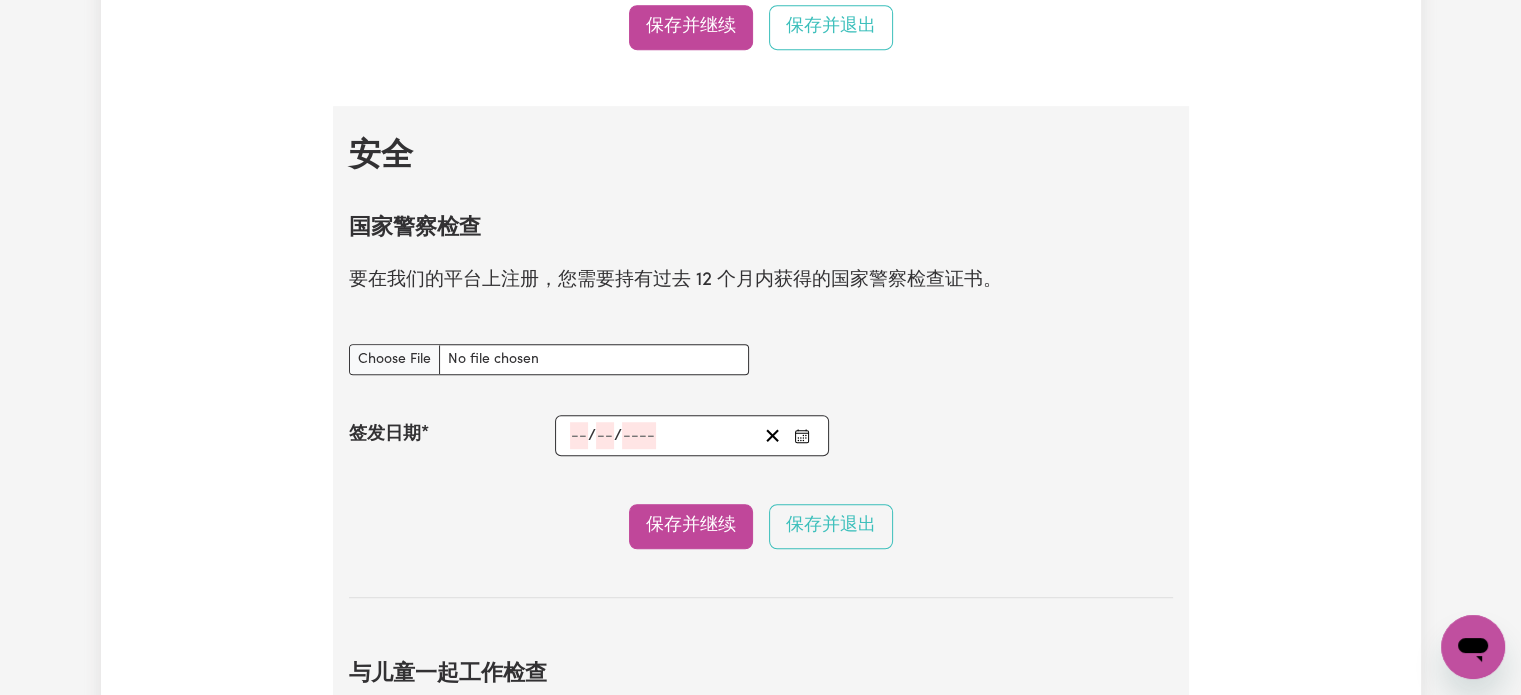 click on "国家警察检查 要在我们的平台上注册，您需要持有过去 12 个月内获得的国家警察检查证书。 国家警察检查 文件 签发日期 / / « ‹ [DATE] › » 周一 周二 周三 周四 周五 周六 周日 31日 1日 2日 3日 4日 5日 6日 7日 8日 9日 10日 11日 12日 13日 14日 15日 16日 17日 18日 19日 20日 21日 22日 23日 24日 25日 26日 27日 28日 29日 30日 1日 2日 3日 4日 保存并继续 保存并退出" at bounding box center (761, 391) 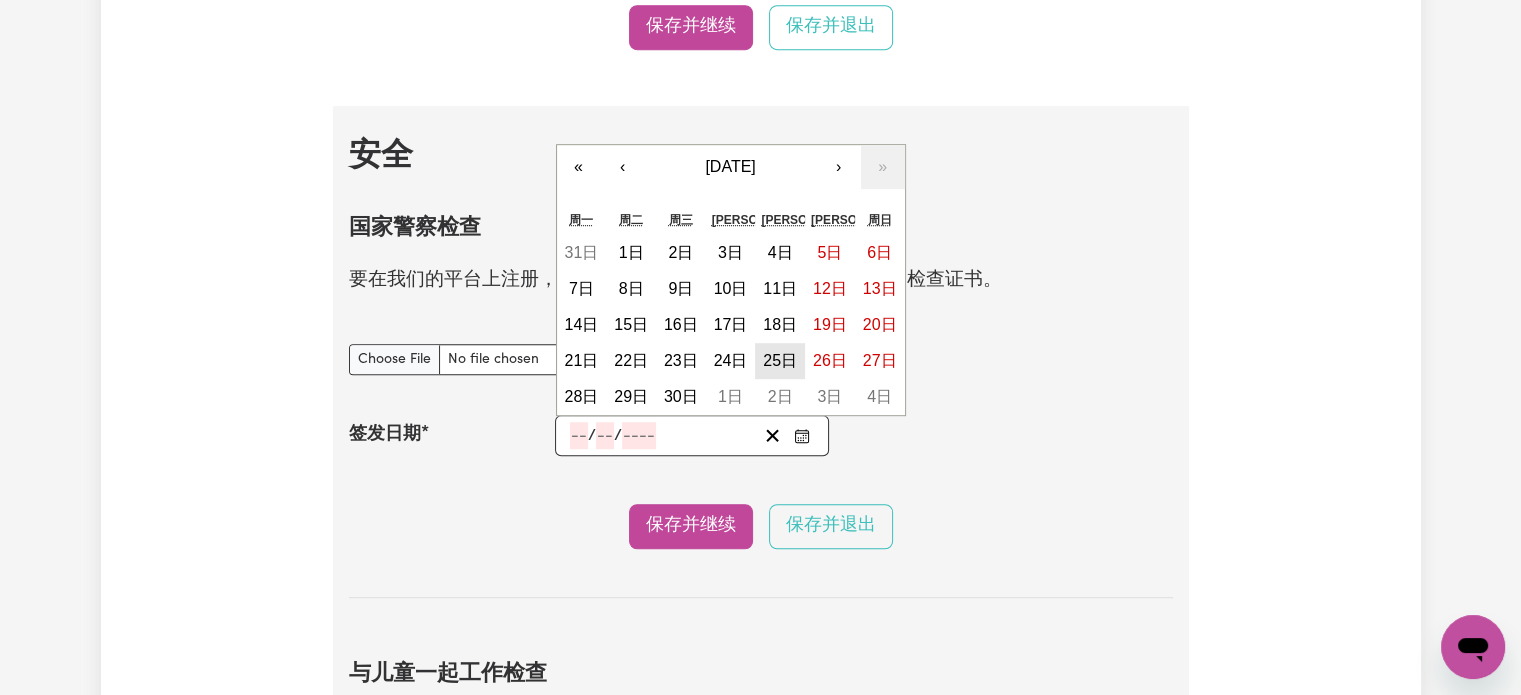 click on "25日" at bounding box center (780, 360) 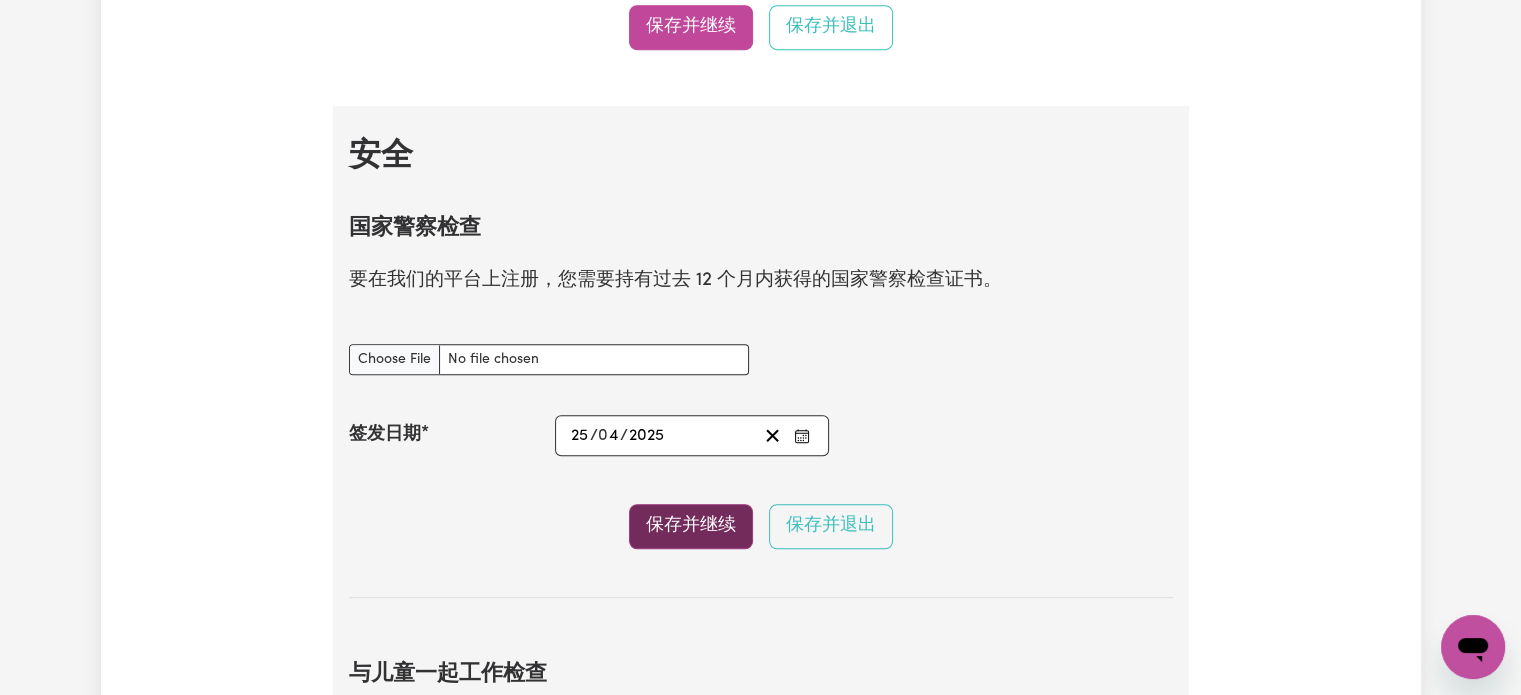 click on "保存并继续" at bounding box center (691, 525) 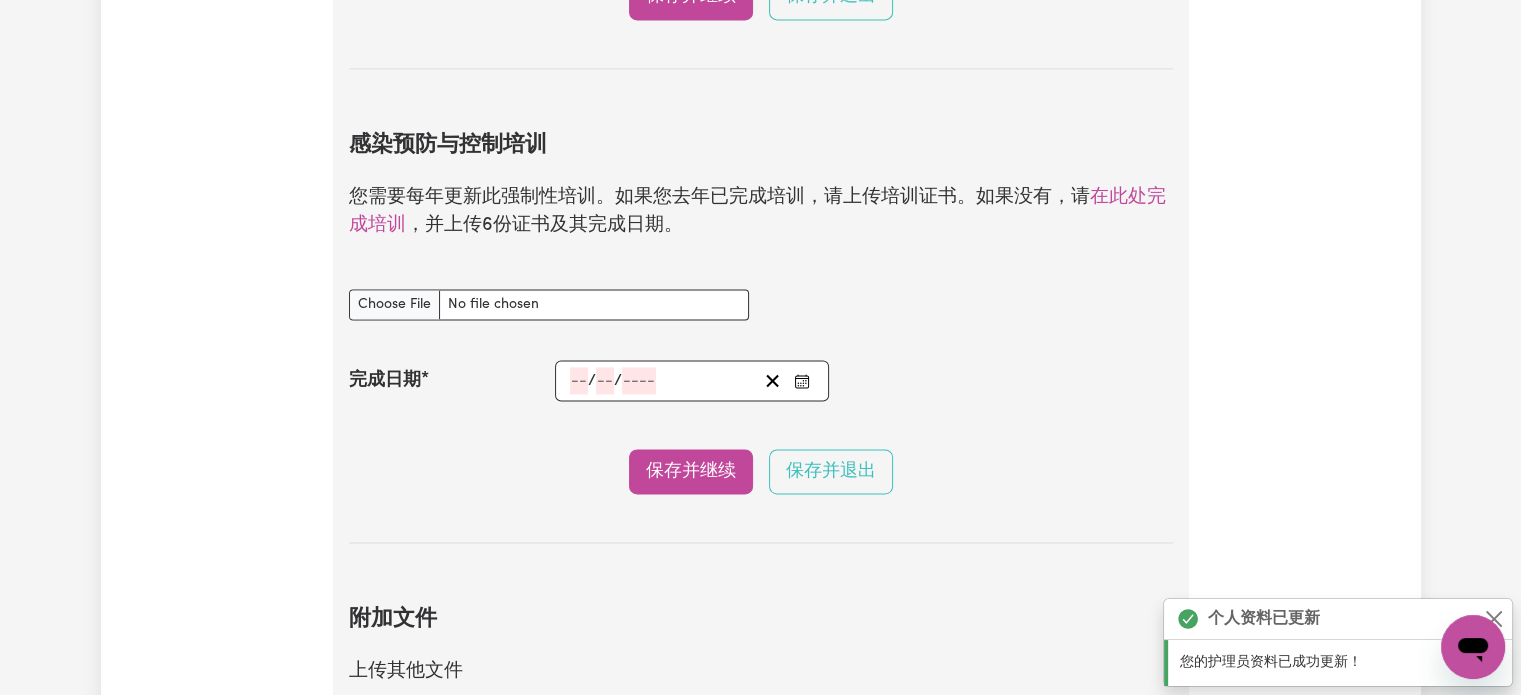 scroll, scrollTop: 3011, scrollLeft: 0, axis: vertical 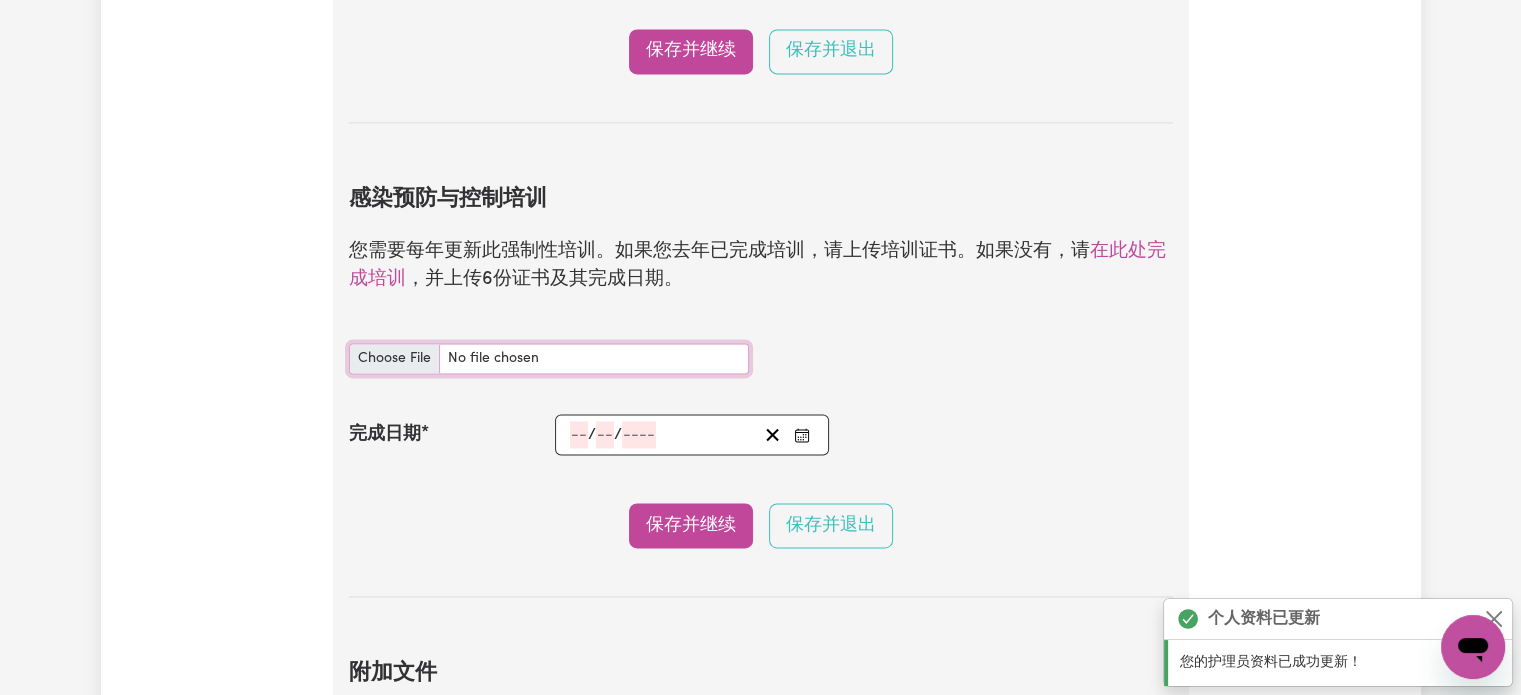 click on "感染预防与控制培训 文件" at bounding box center (549, 358) 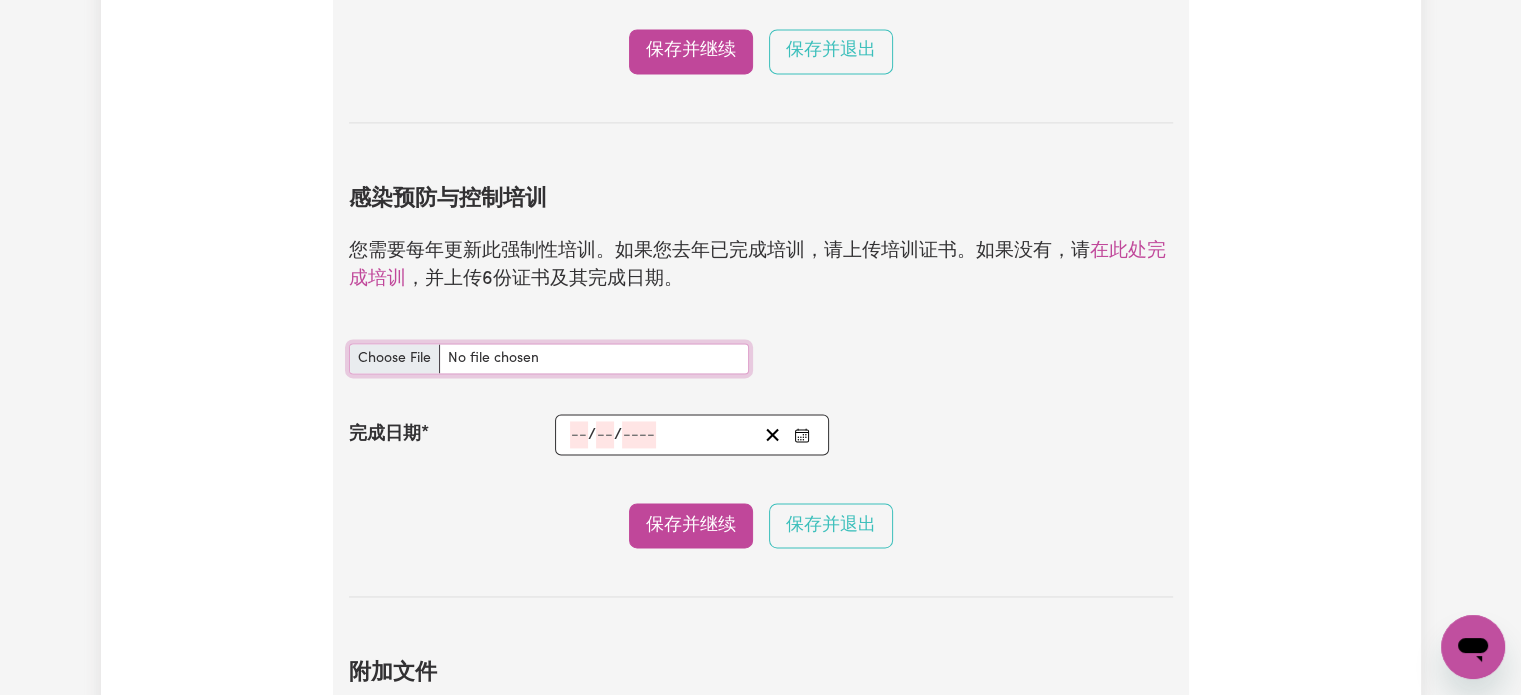 type on "C:\fakepath\Infection Control Certificate.pdf" 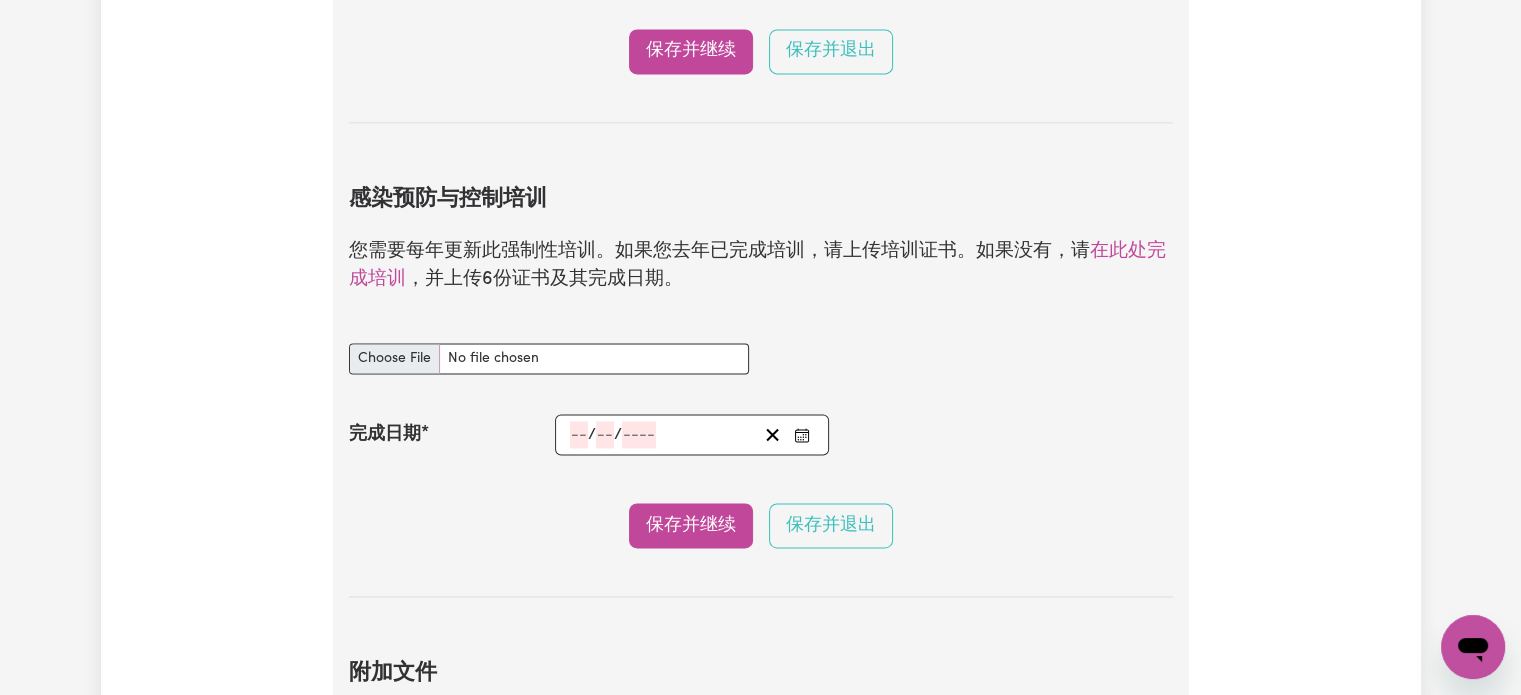 type 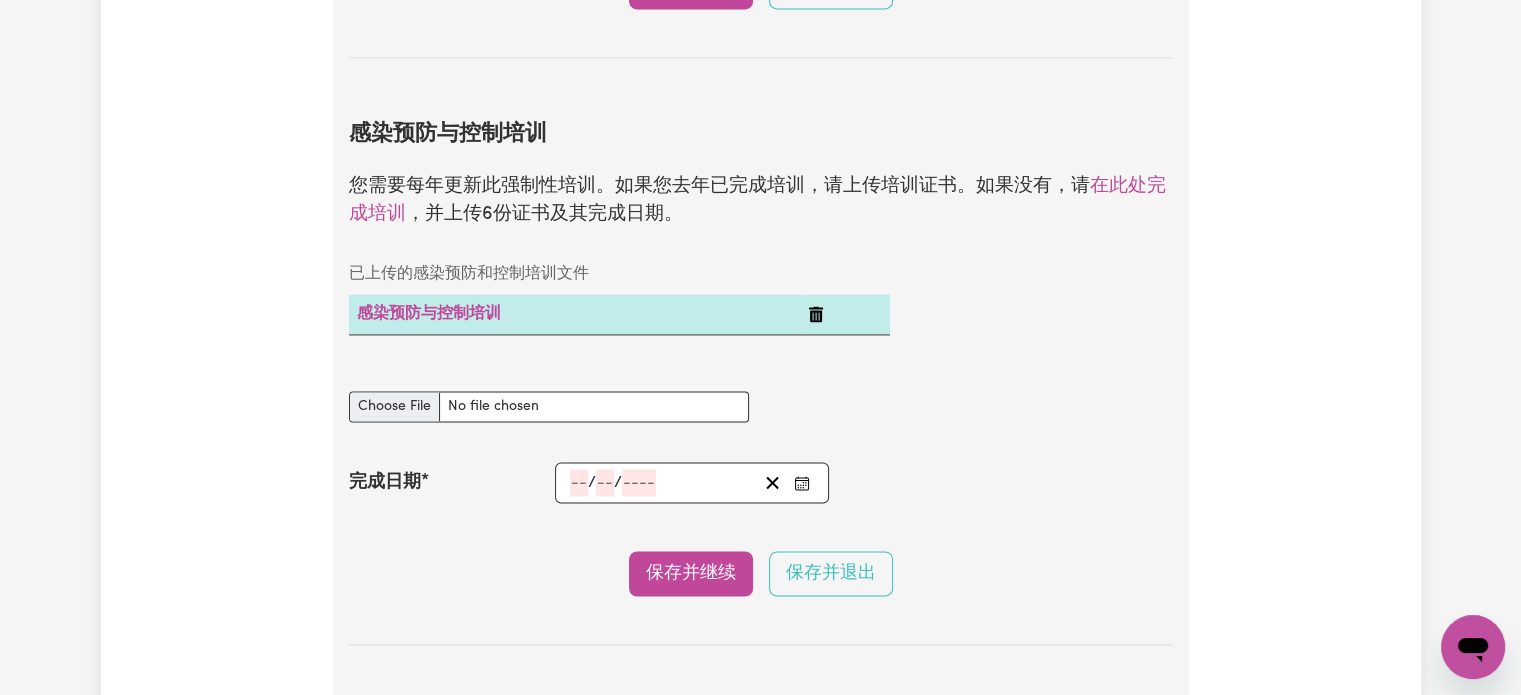 scroll, scrollTop: 3111, scrollLeft: 0, axis: vertical 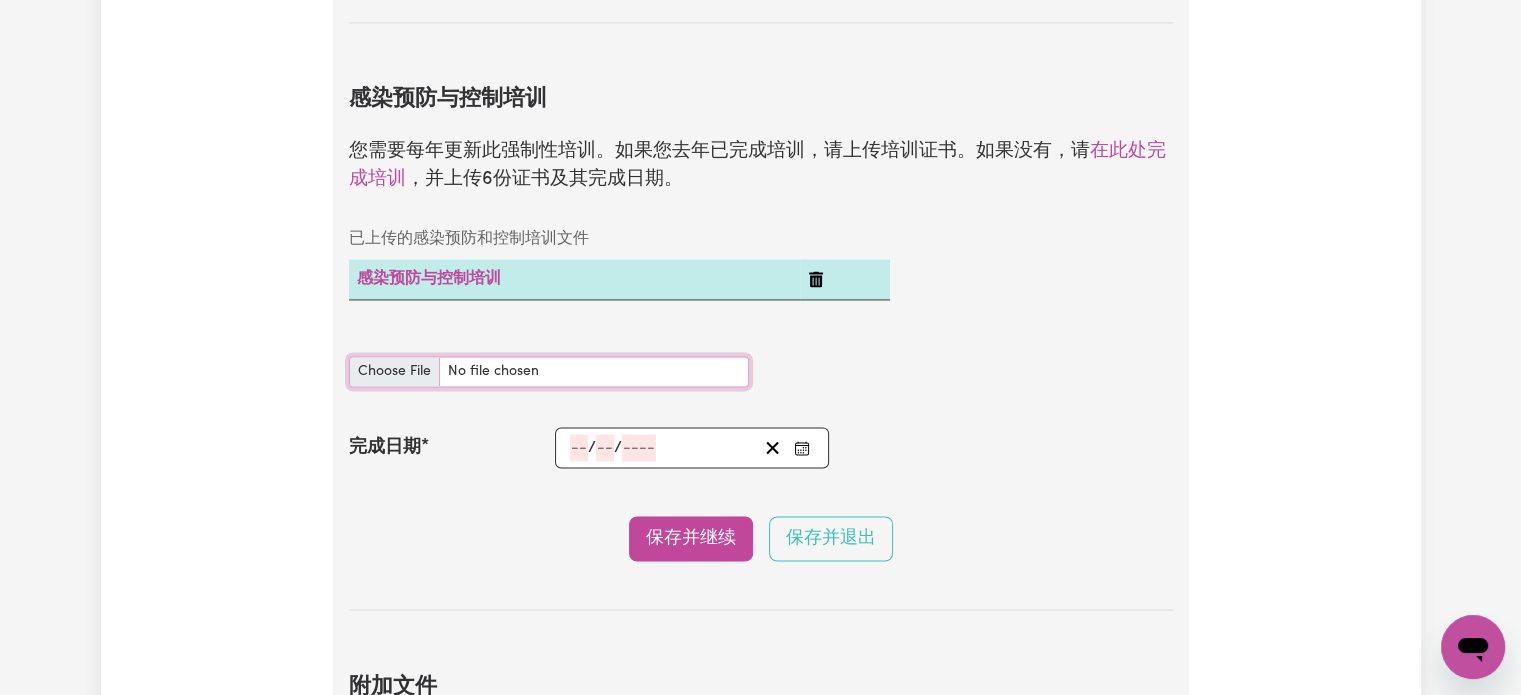 click on "感染预防与控制培训 文件" at bounding box center (549, 371) 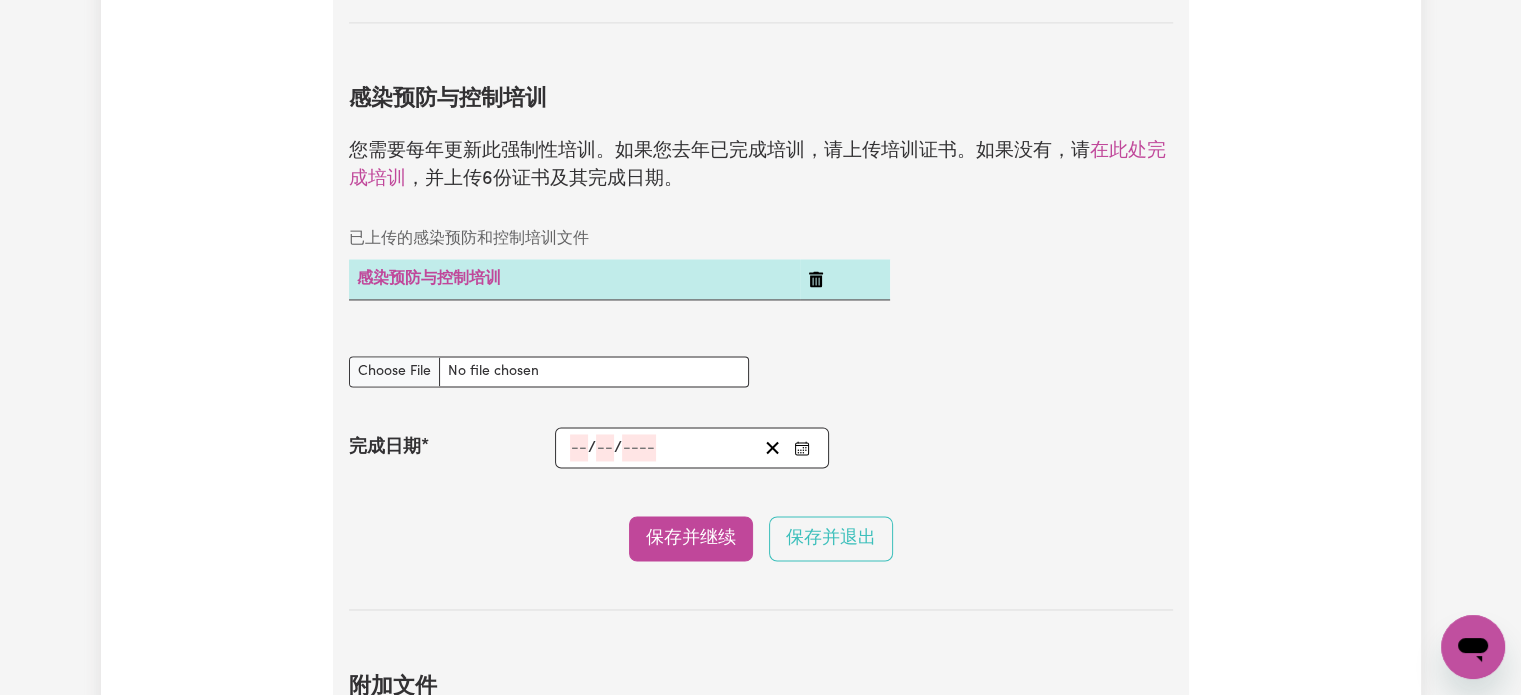 click at bounding box center (802, 447) 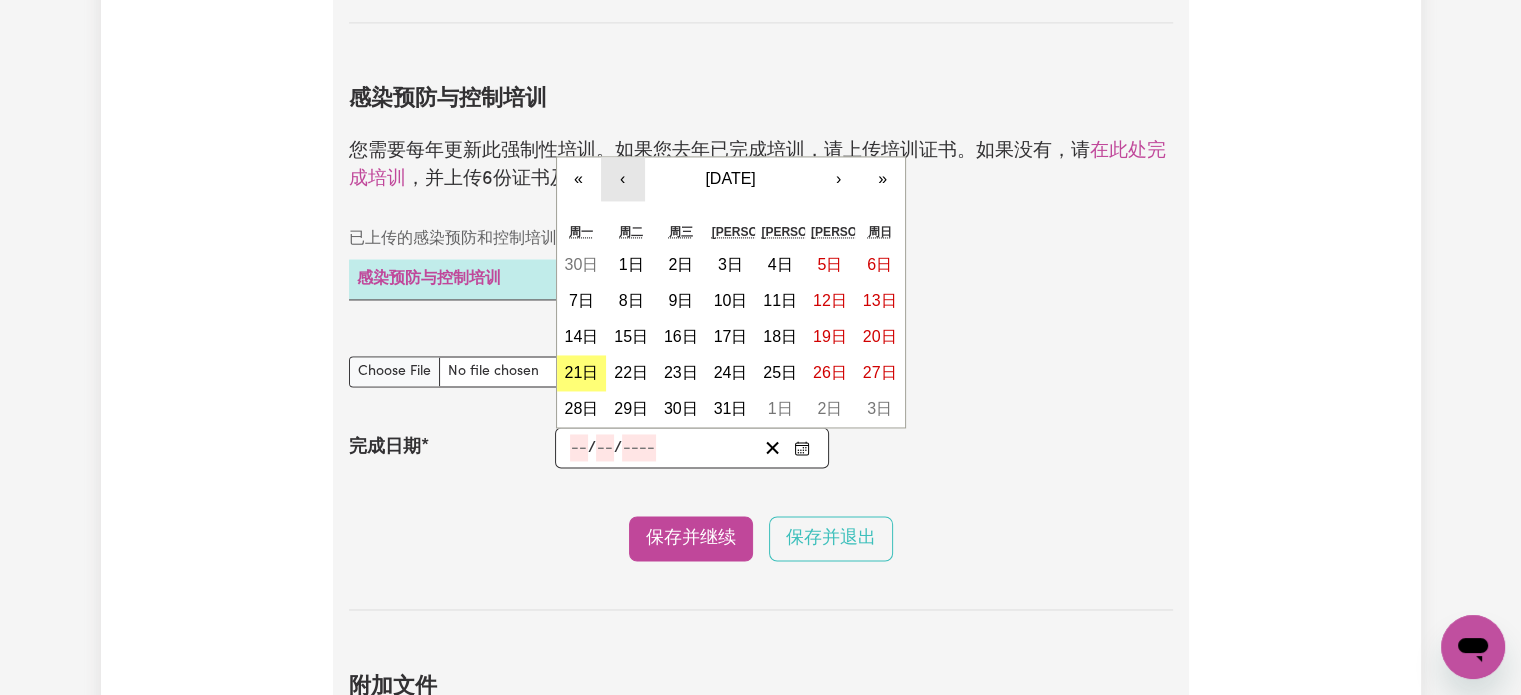 click on "‹" at bounding box center (622, 178) 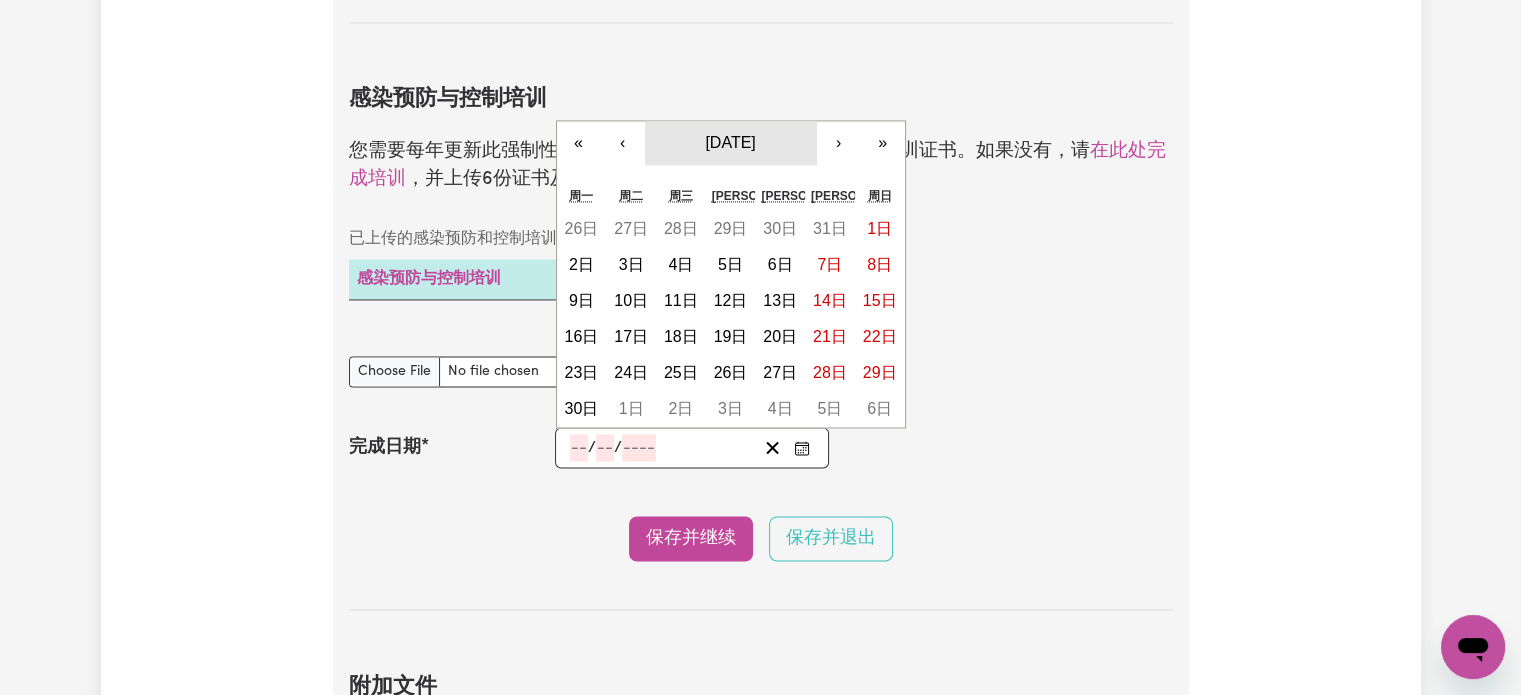 click on "[DATE]" at bounding box center [730, 142] 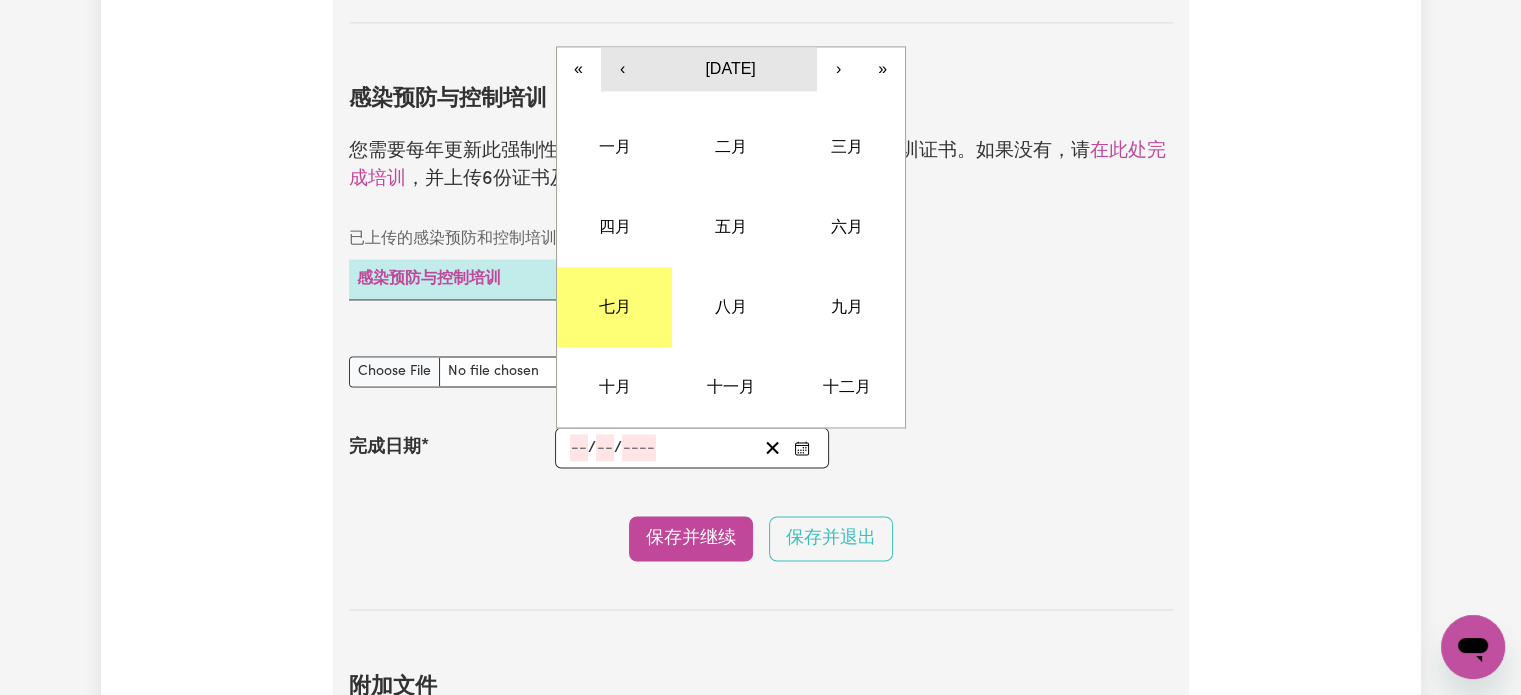 click on "‹" at bounding box center (623, 69) 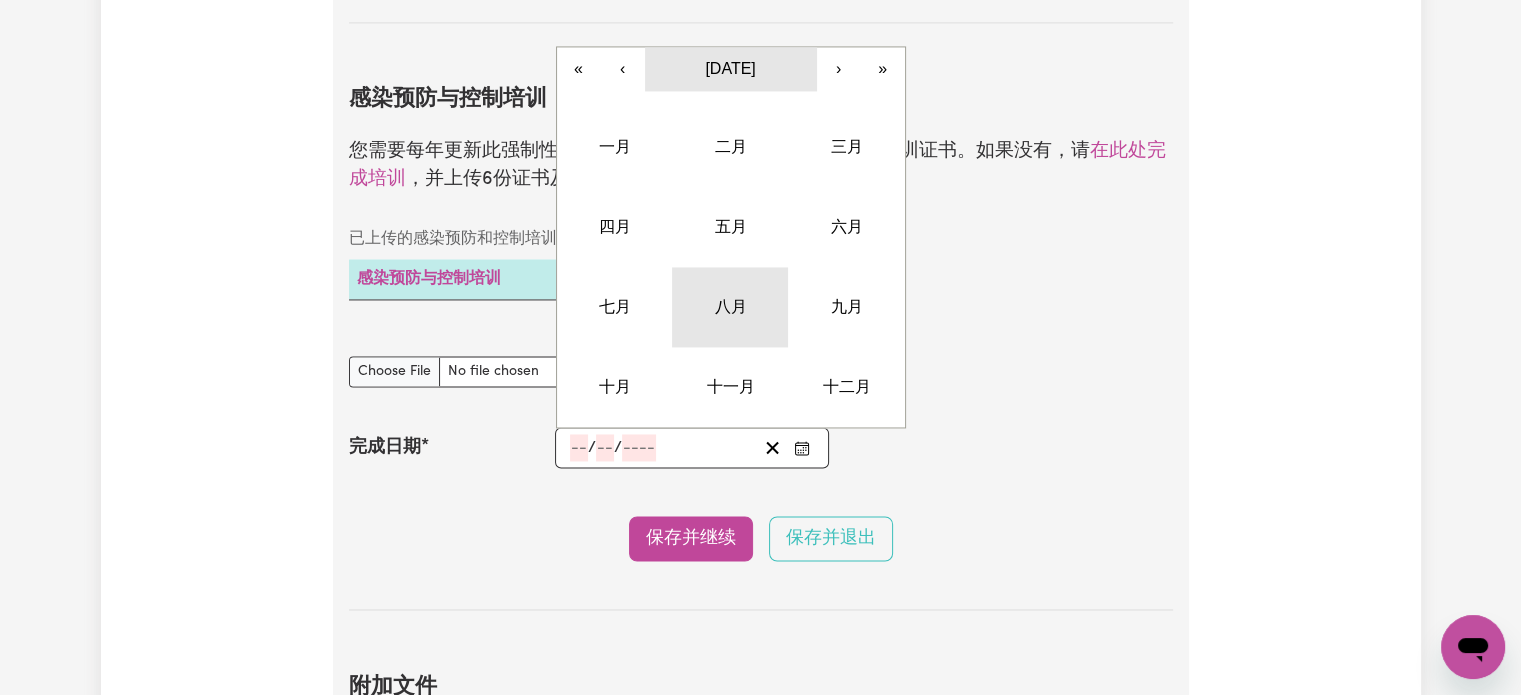 click on "八月" at bounding box center [730, 307] 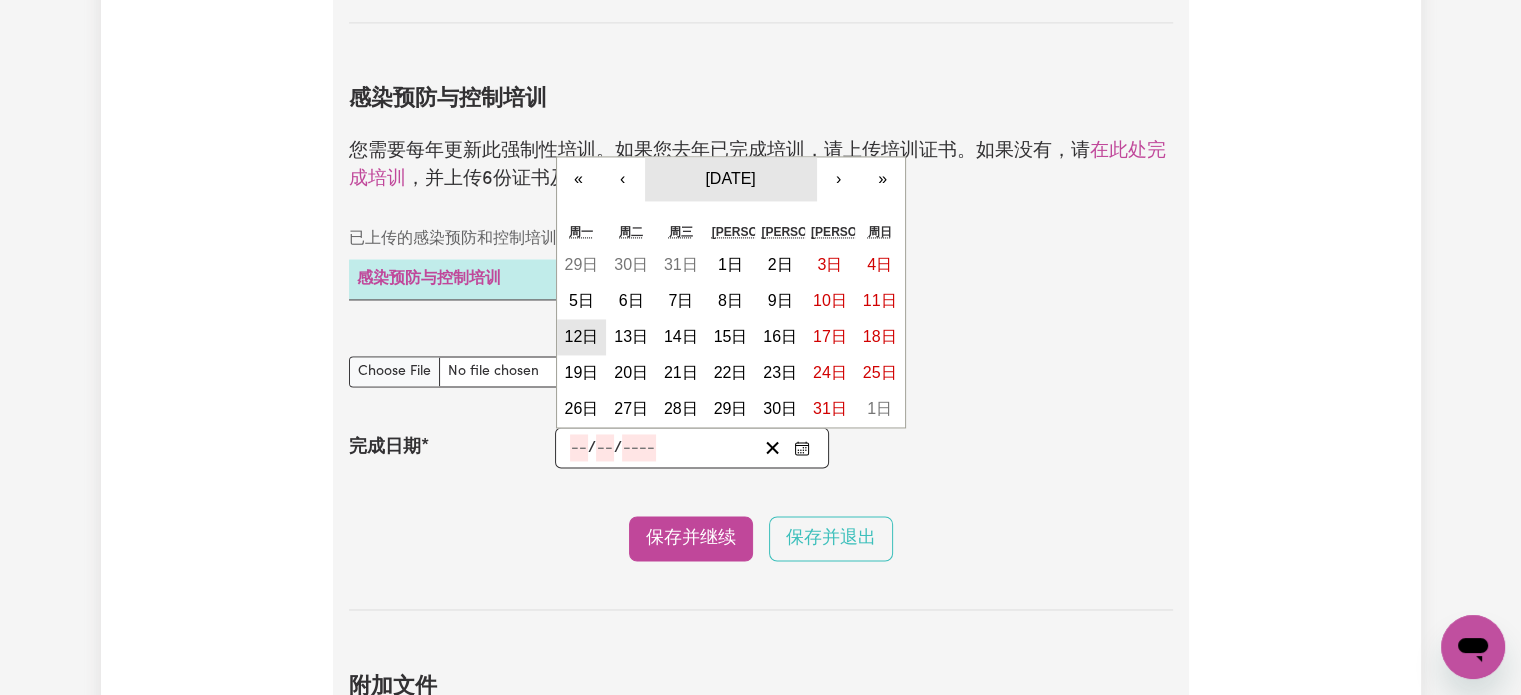 click on "12日" at bounding box center [581, 336] 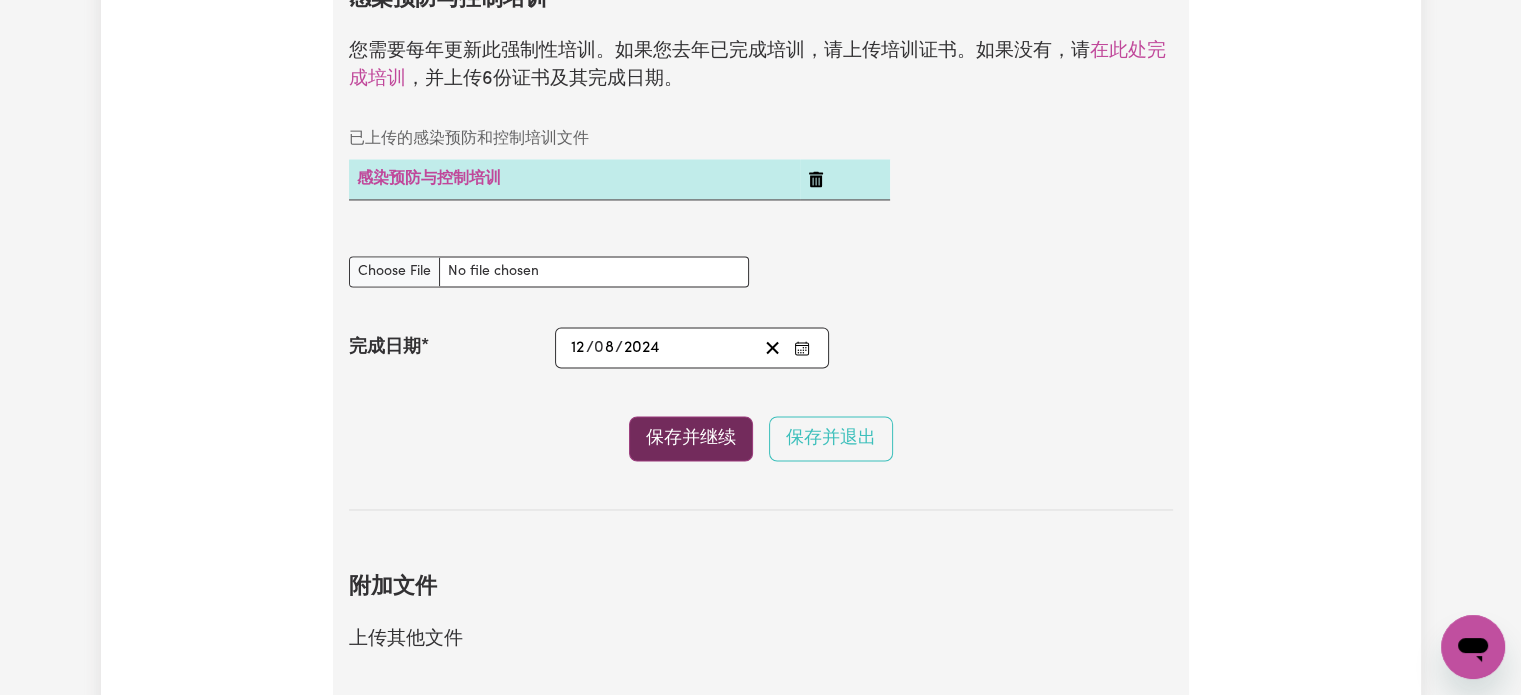 click on "保存并继续" at bounding box center (691, 437) 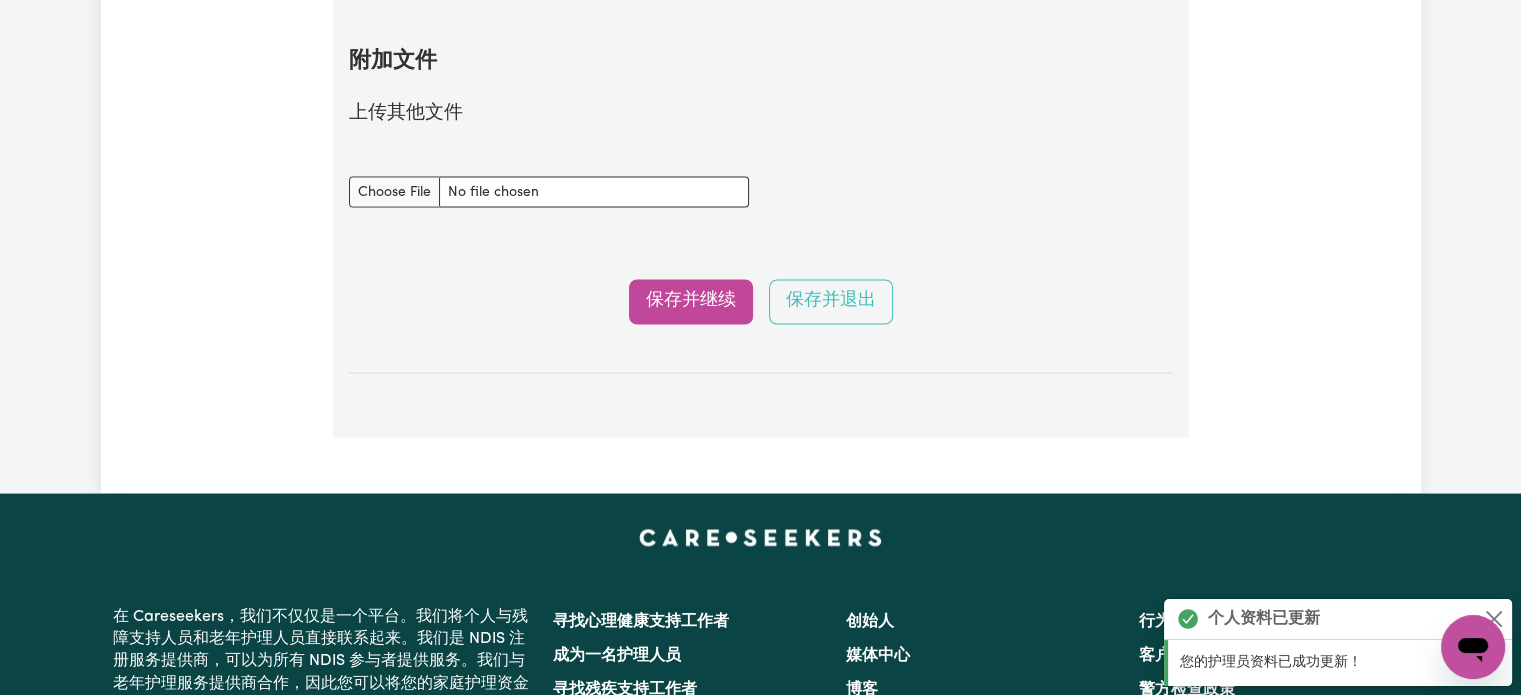 scroll, scrollTop: 3799, scrollLeft: 0, axis: vertical 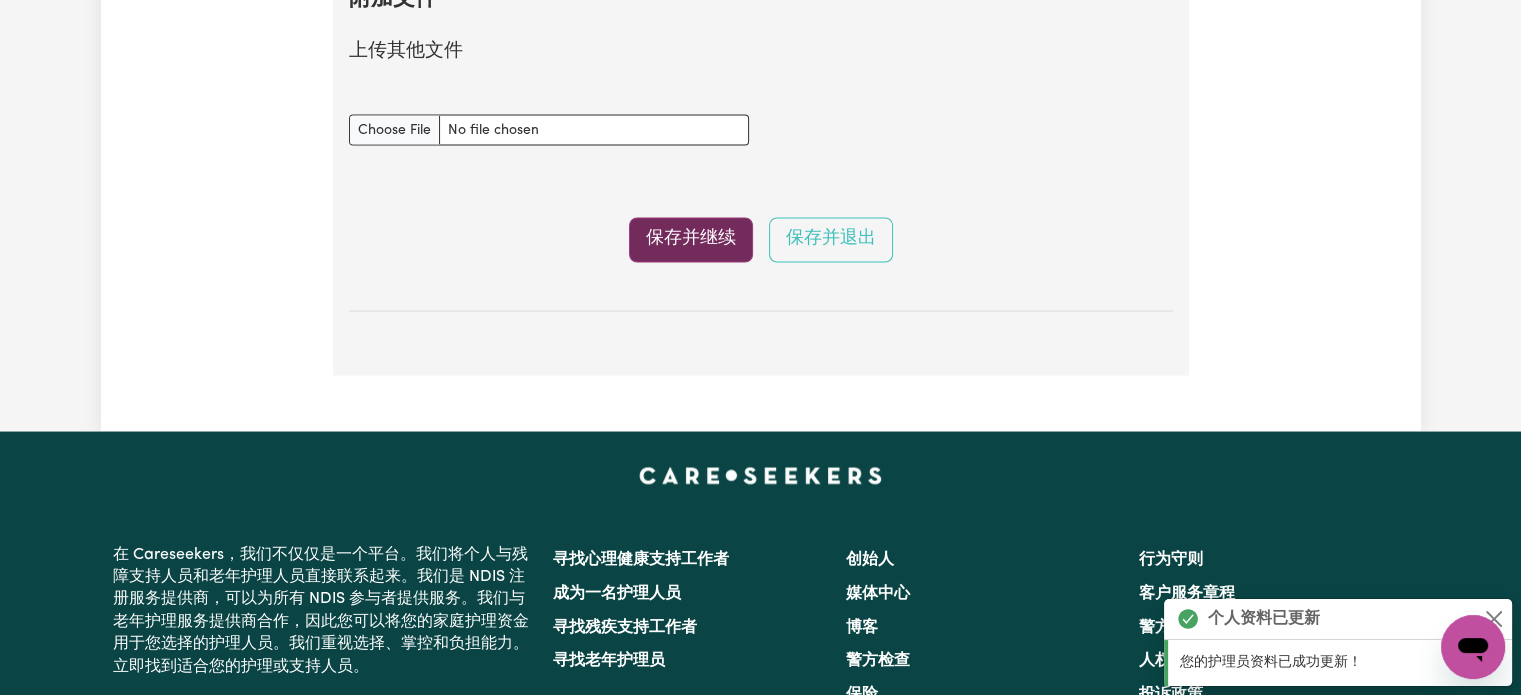 click on "保存并继续" at bounding box center [691, 238] 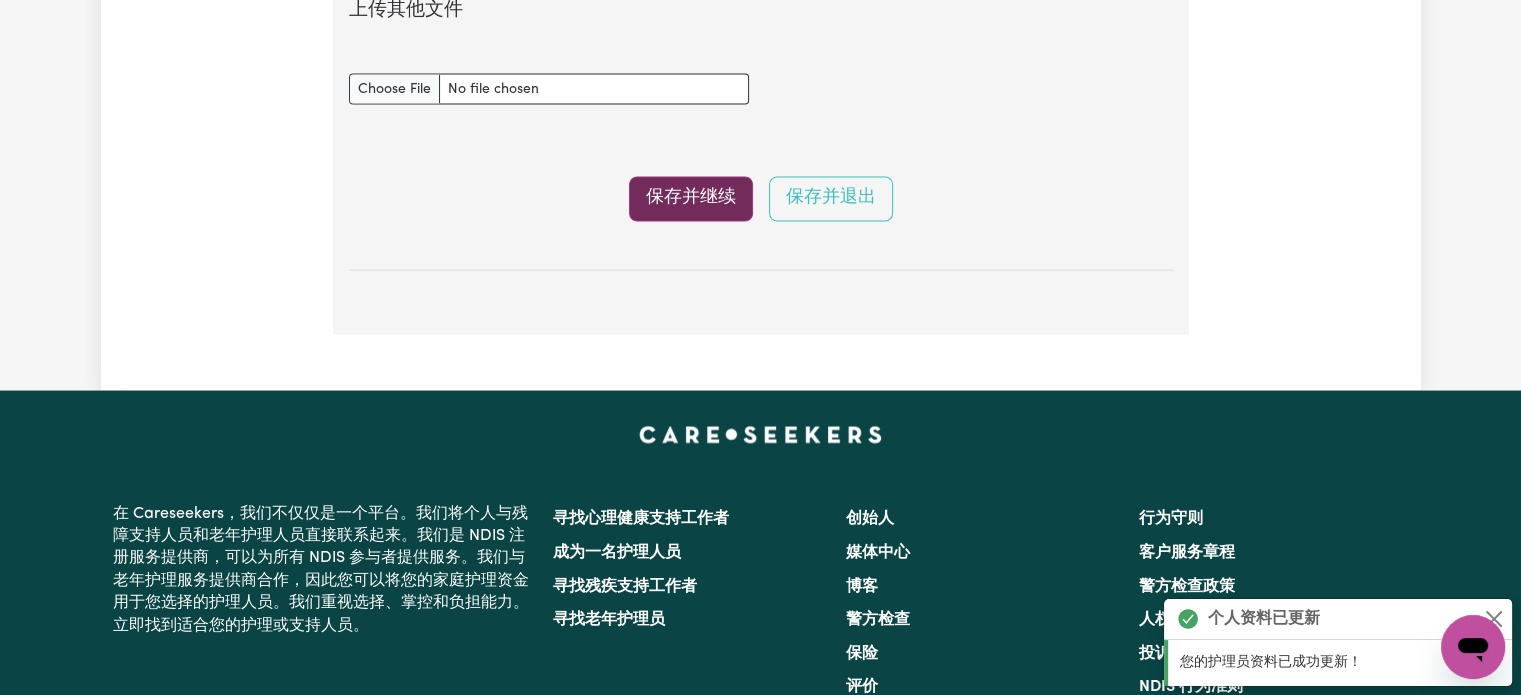 select on "Certificate III (Individual Support)" 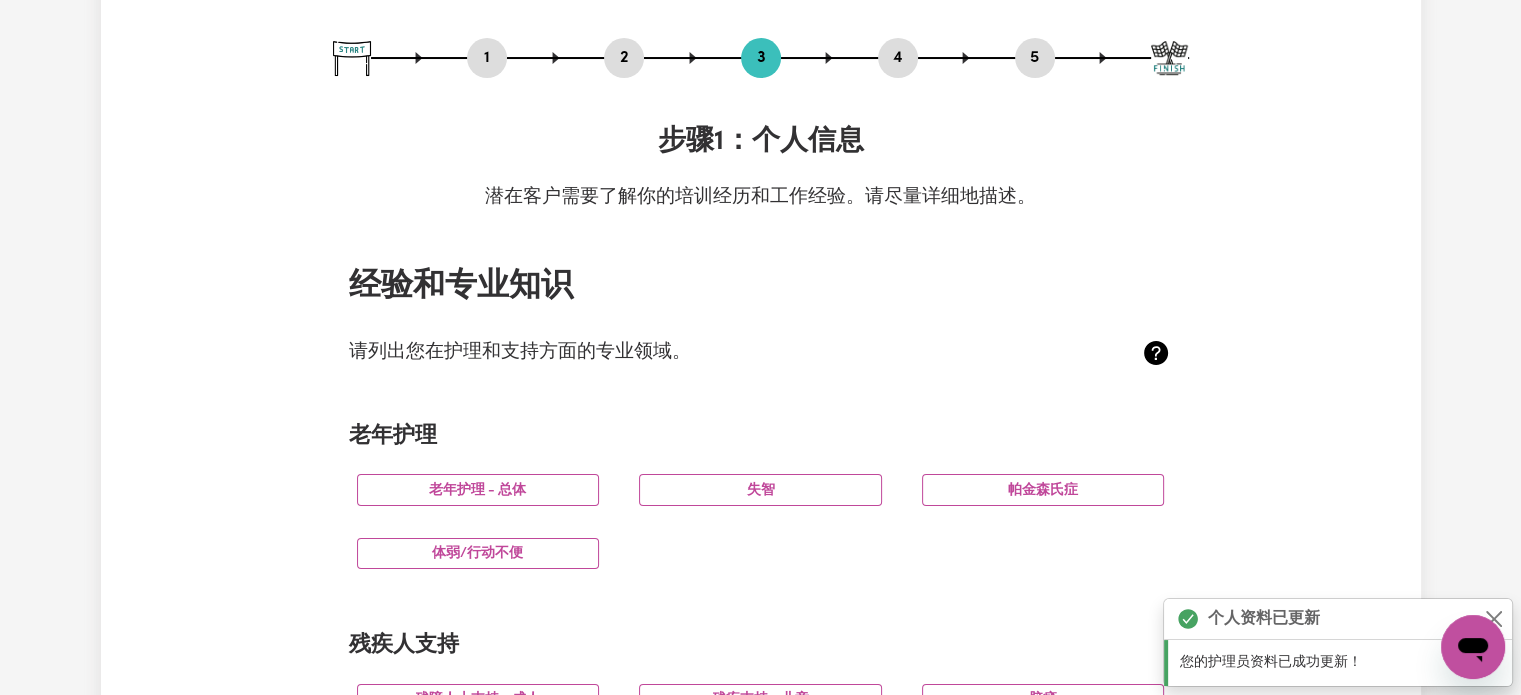 scroll, scrollTop: 300, scrollLeft: 0, axis: vertical 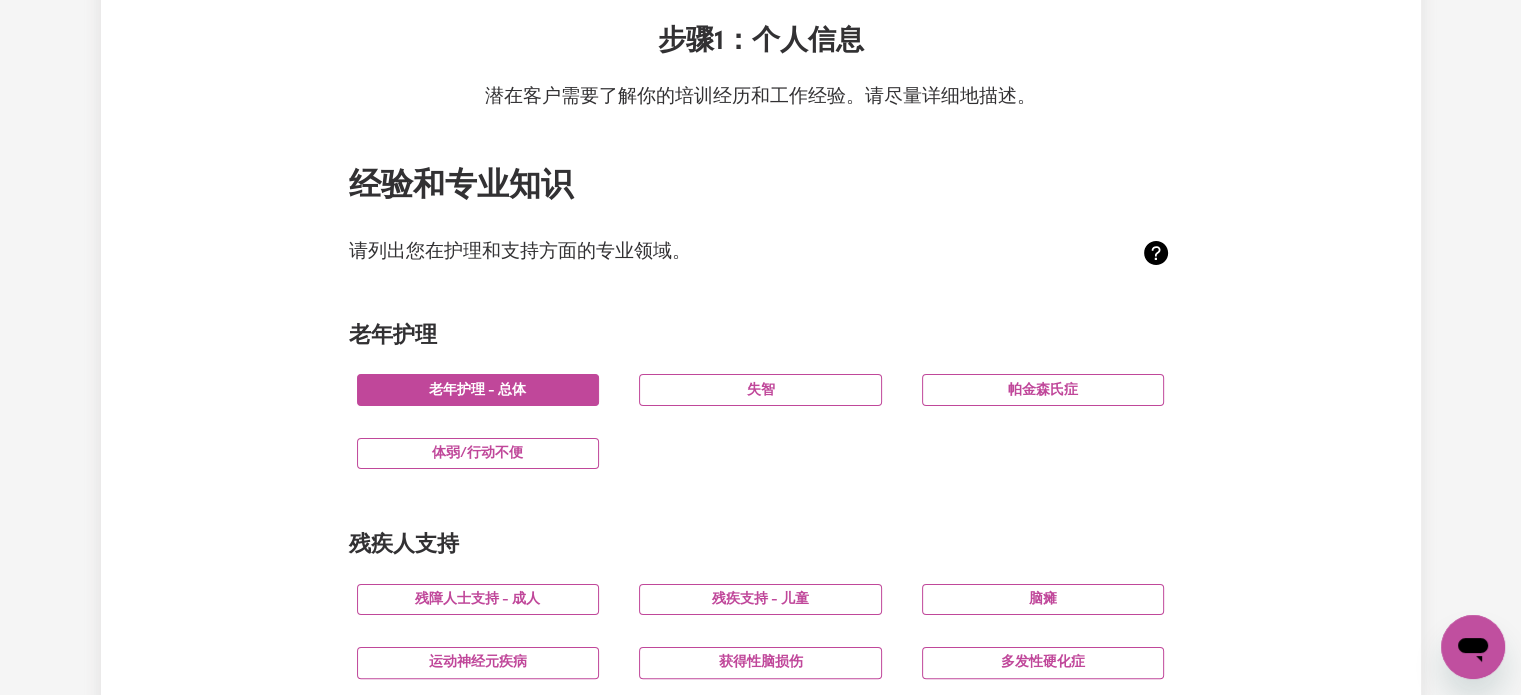 click on "老年护理 - 总体" at bounding box center (478, 389) 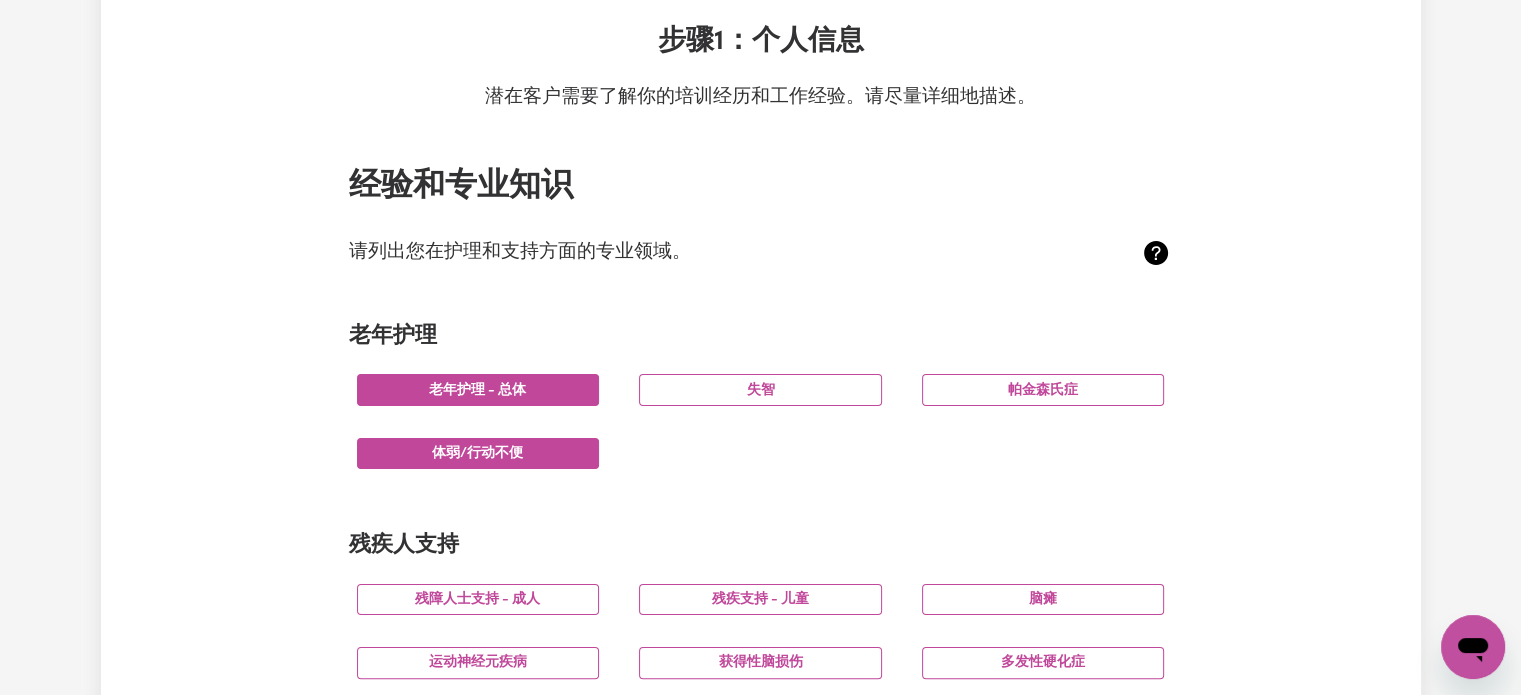 click on "体弱/行动不便" at bounding box center (478, 453) 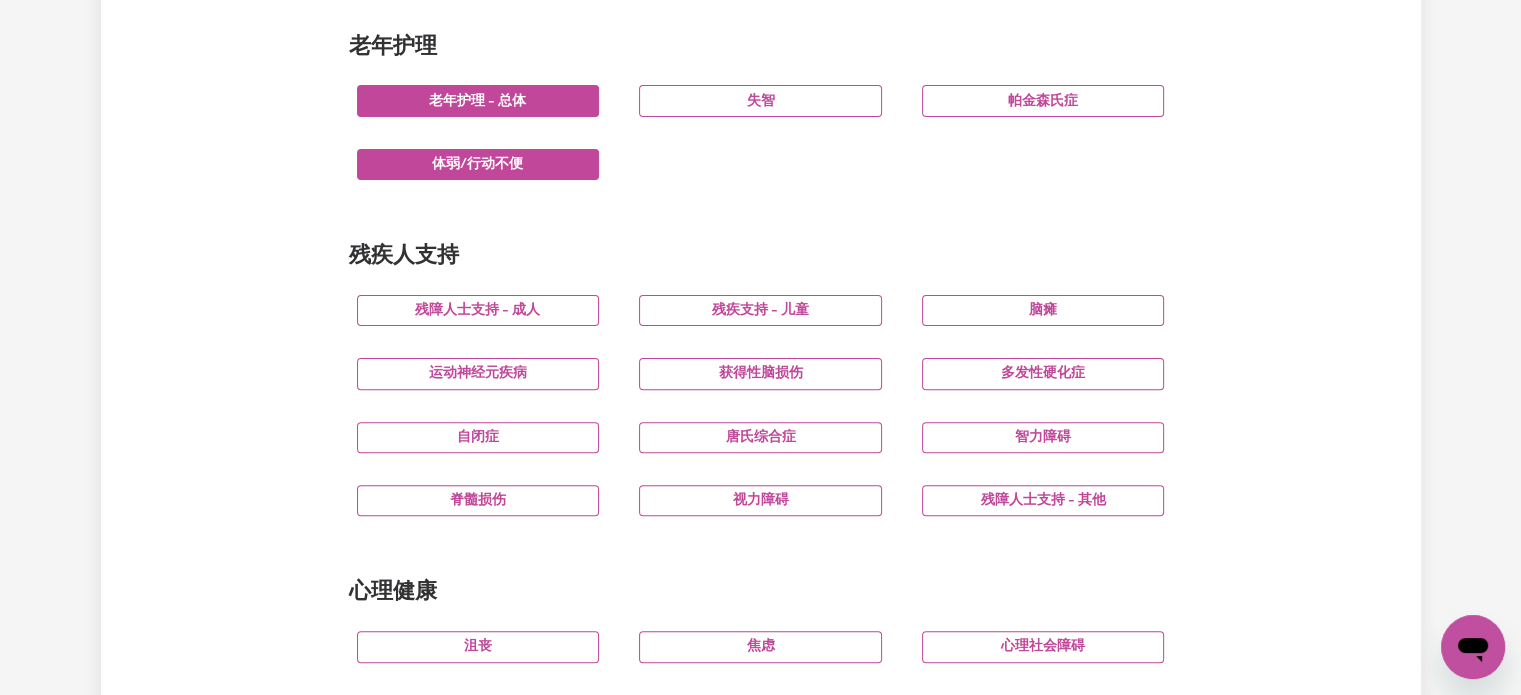 scroll, scrollTop: 600, scrollLeft: 0, axis: vertical 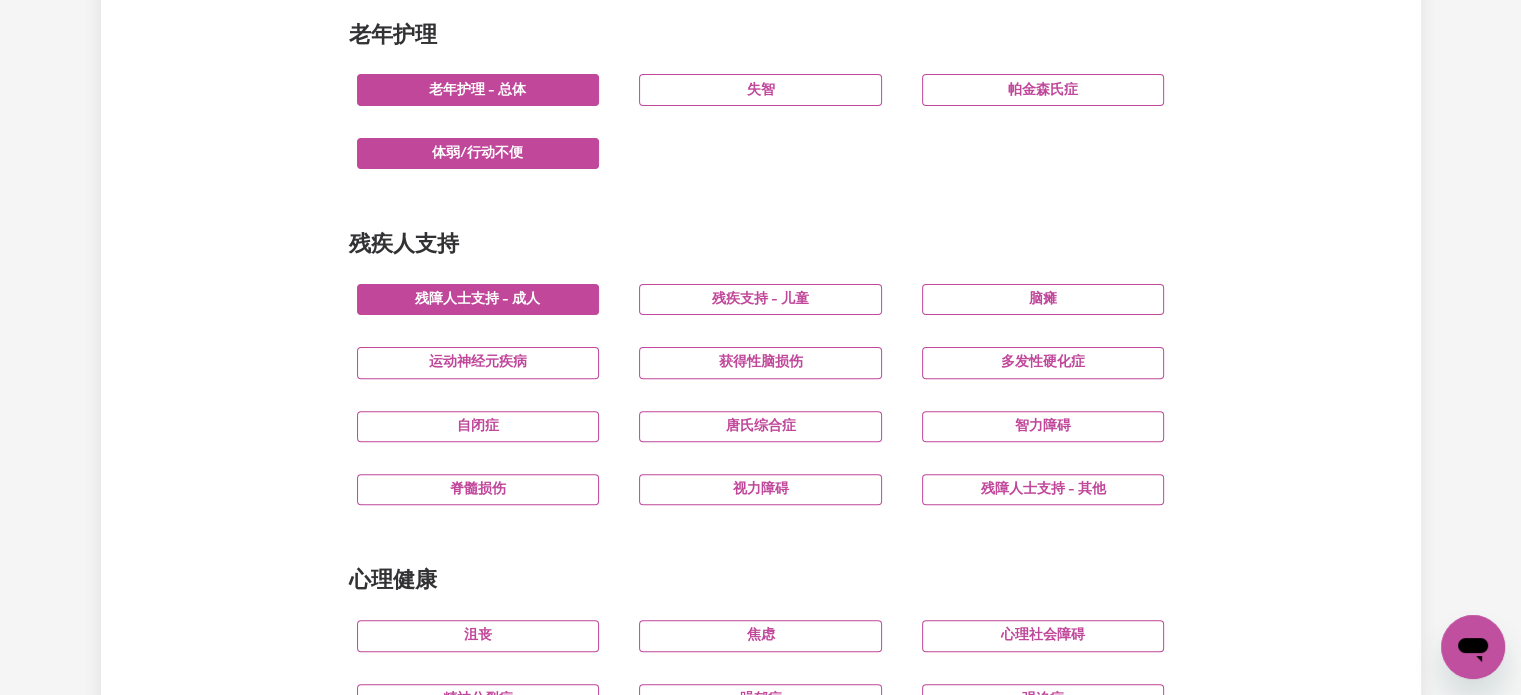 click on "残障人士支持 - 成人" at bounding box center (477, 299) 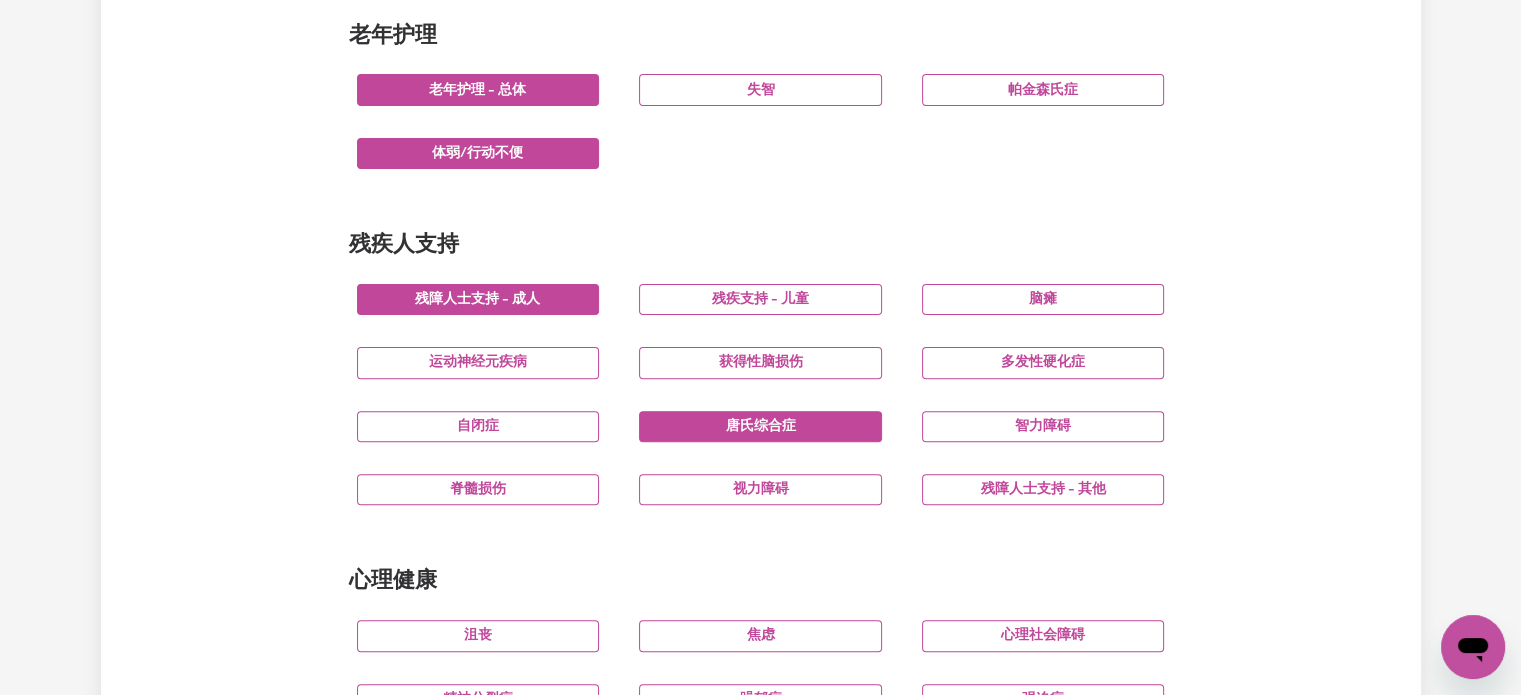 click on "唐氏综合症" at bounding box center [760, 426] 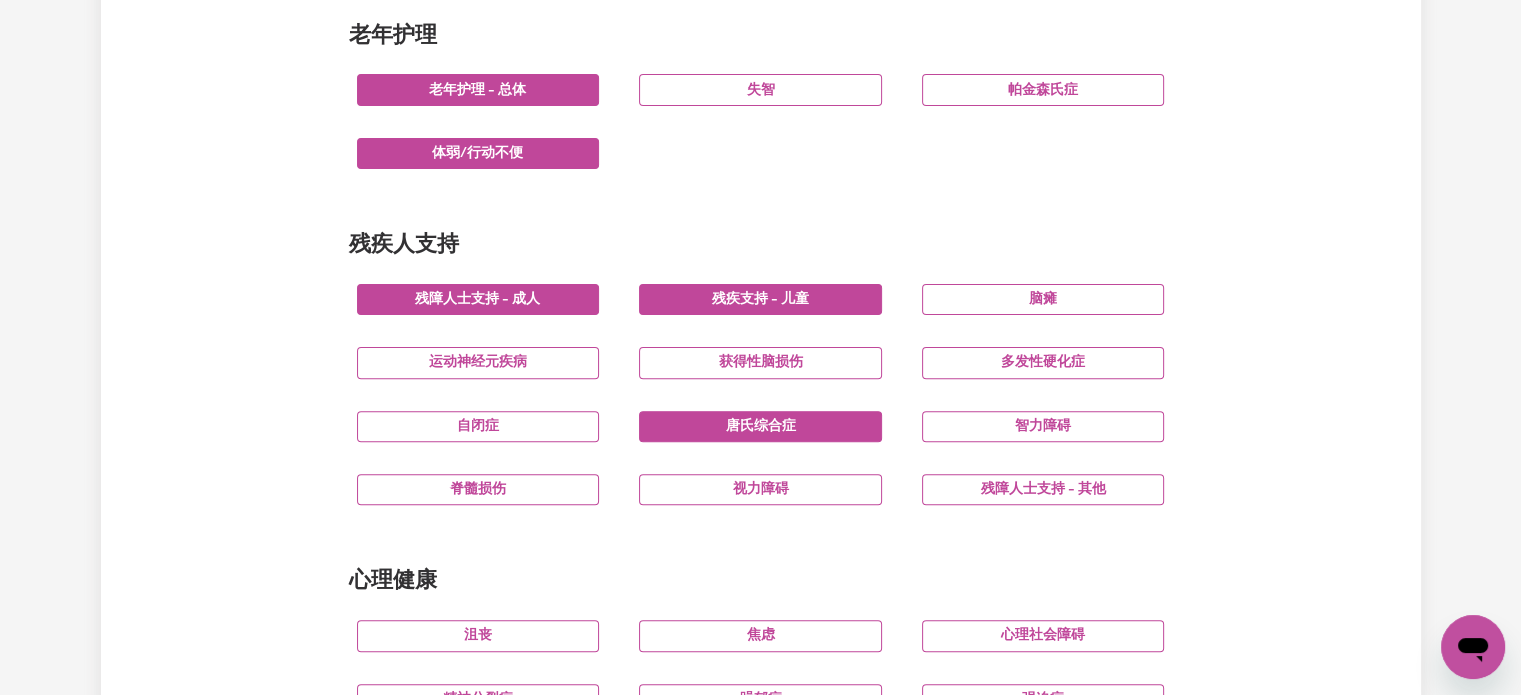 click on "残疾支持 - 儿童" at bounding box center [760, 299] 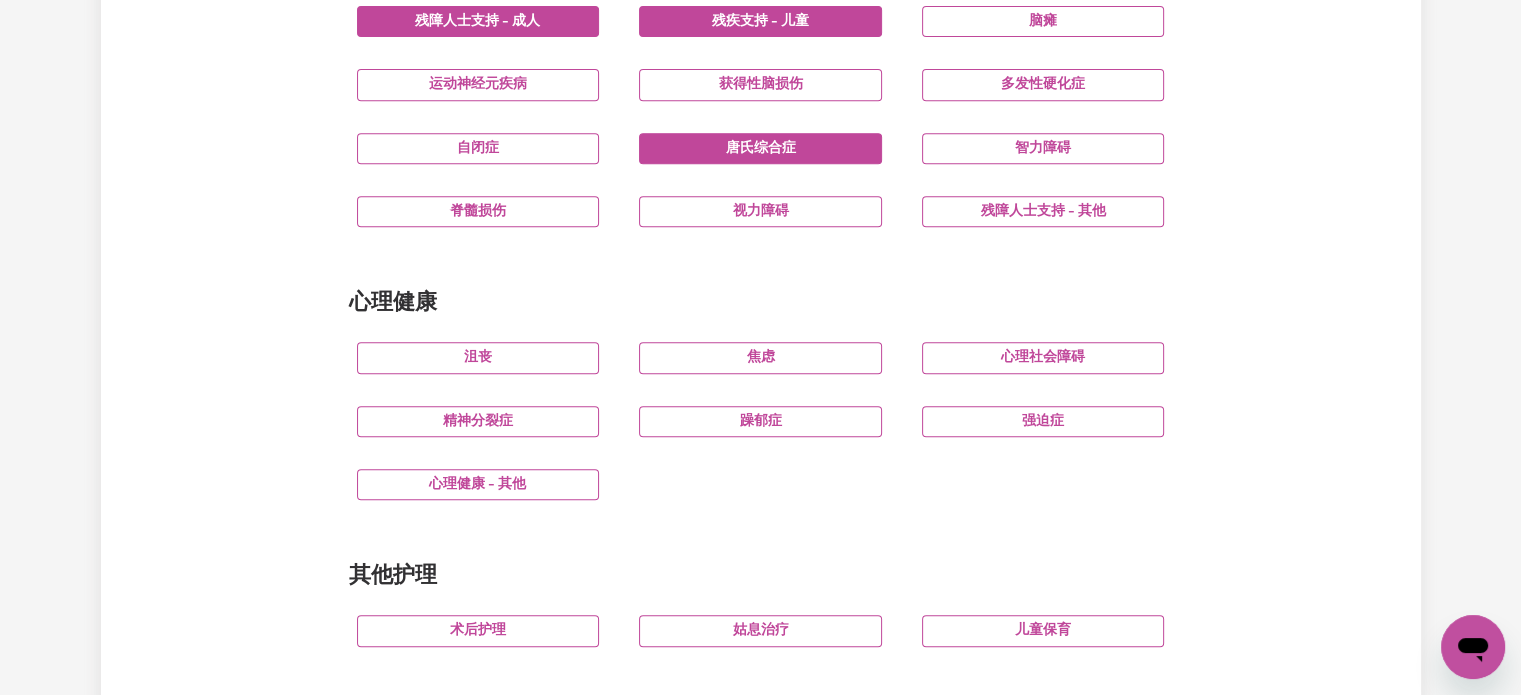 scroll, scrollTop: 900, scrollLeft: 0, axis: vertical 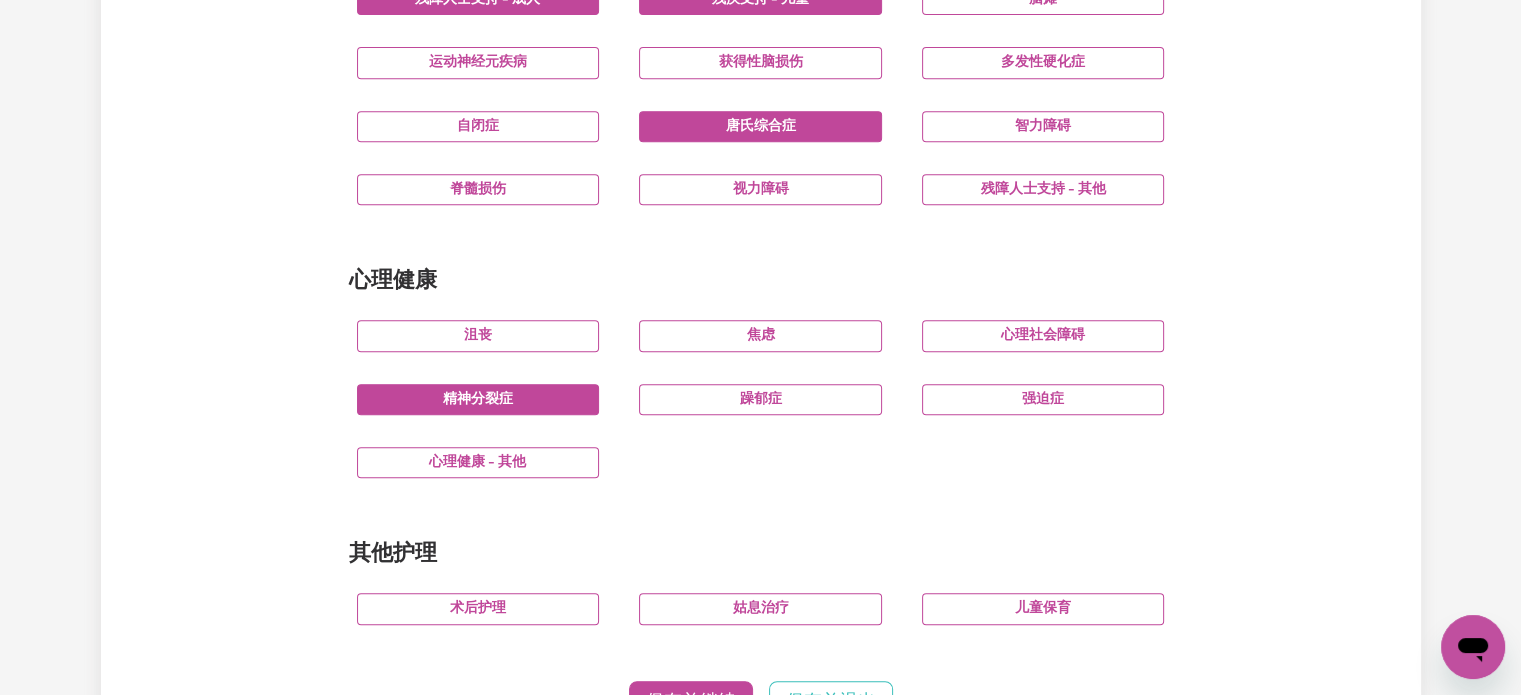click on "精神分裂症" at bounding box center [478, 399] 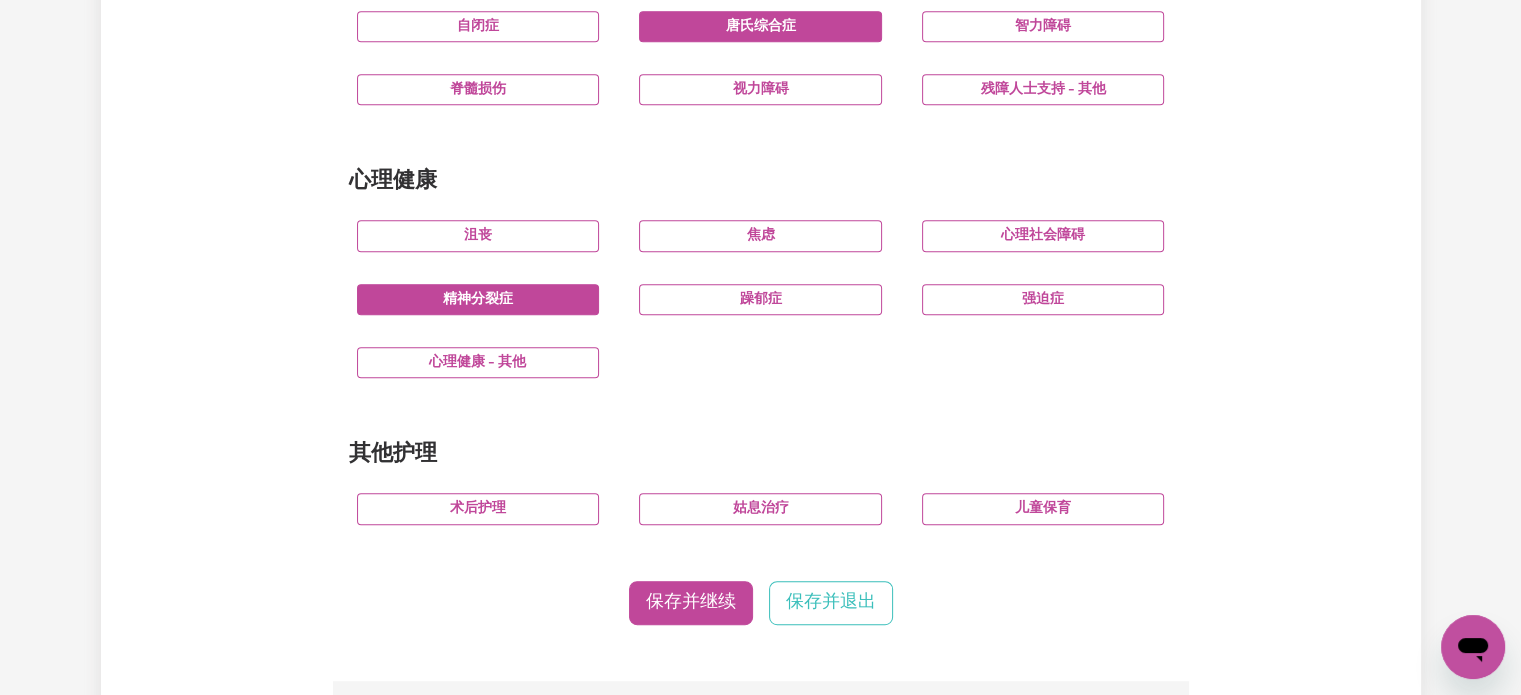 scroll, scrollTop: 1100, scrollLeft: 0, axis: vertical 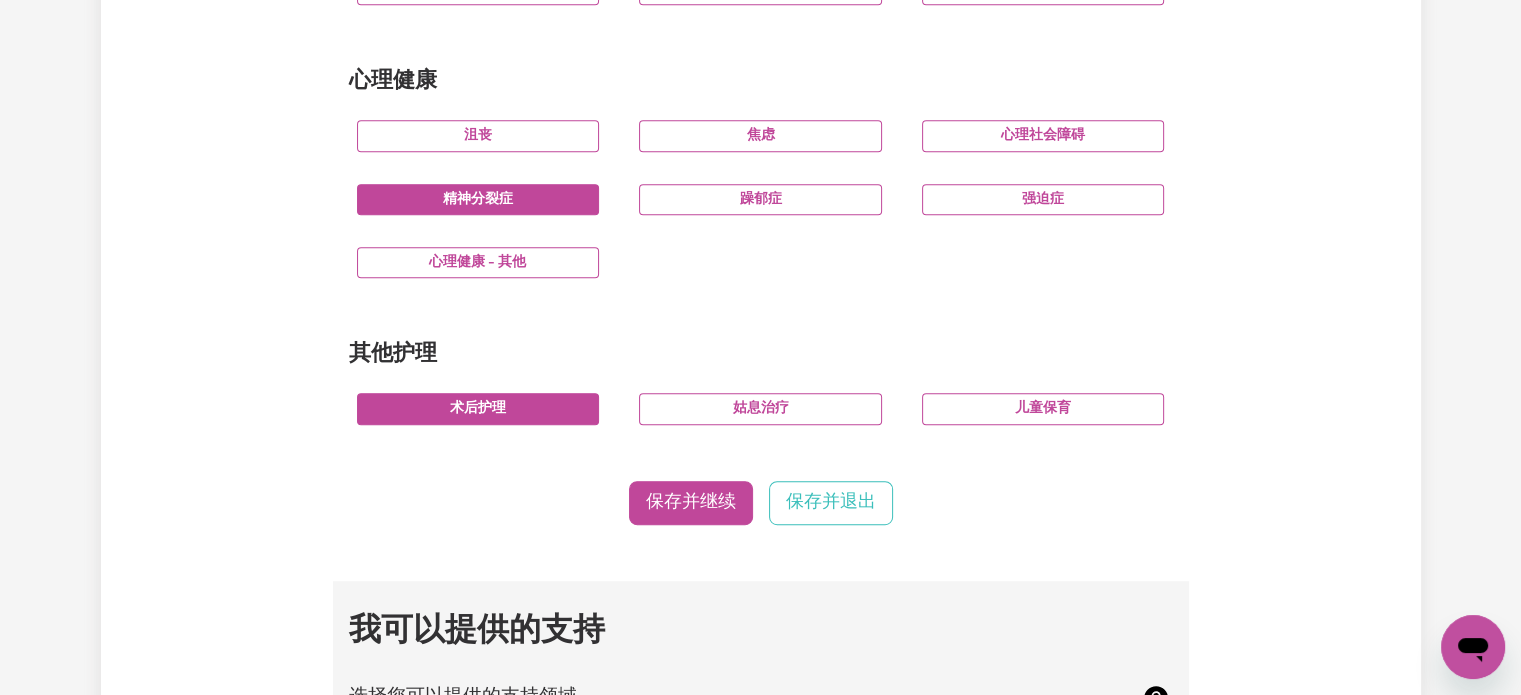 click on "术后护理" at bounding box center [478, 408] 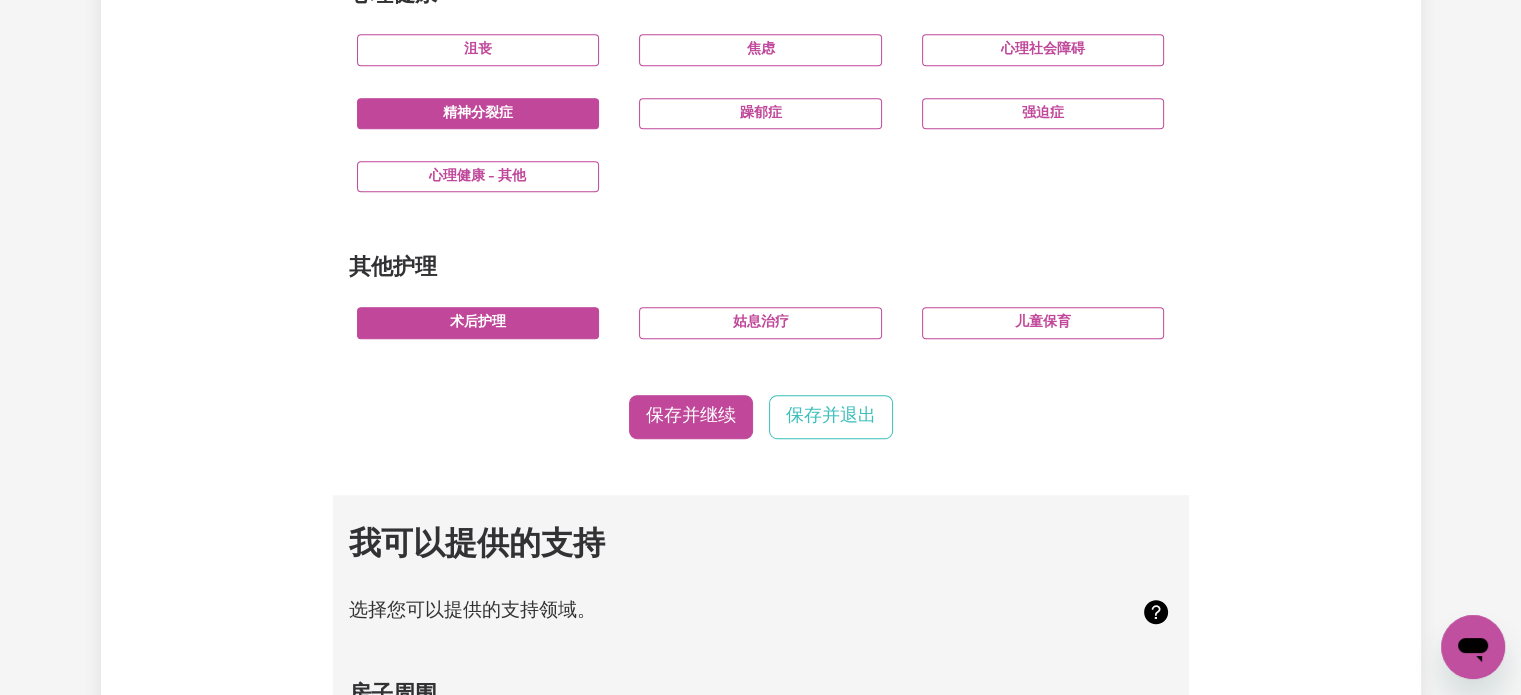 scroll, scrollTop: 1300, scrollLeft: 0, axis: vertical 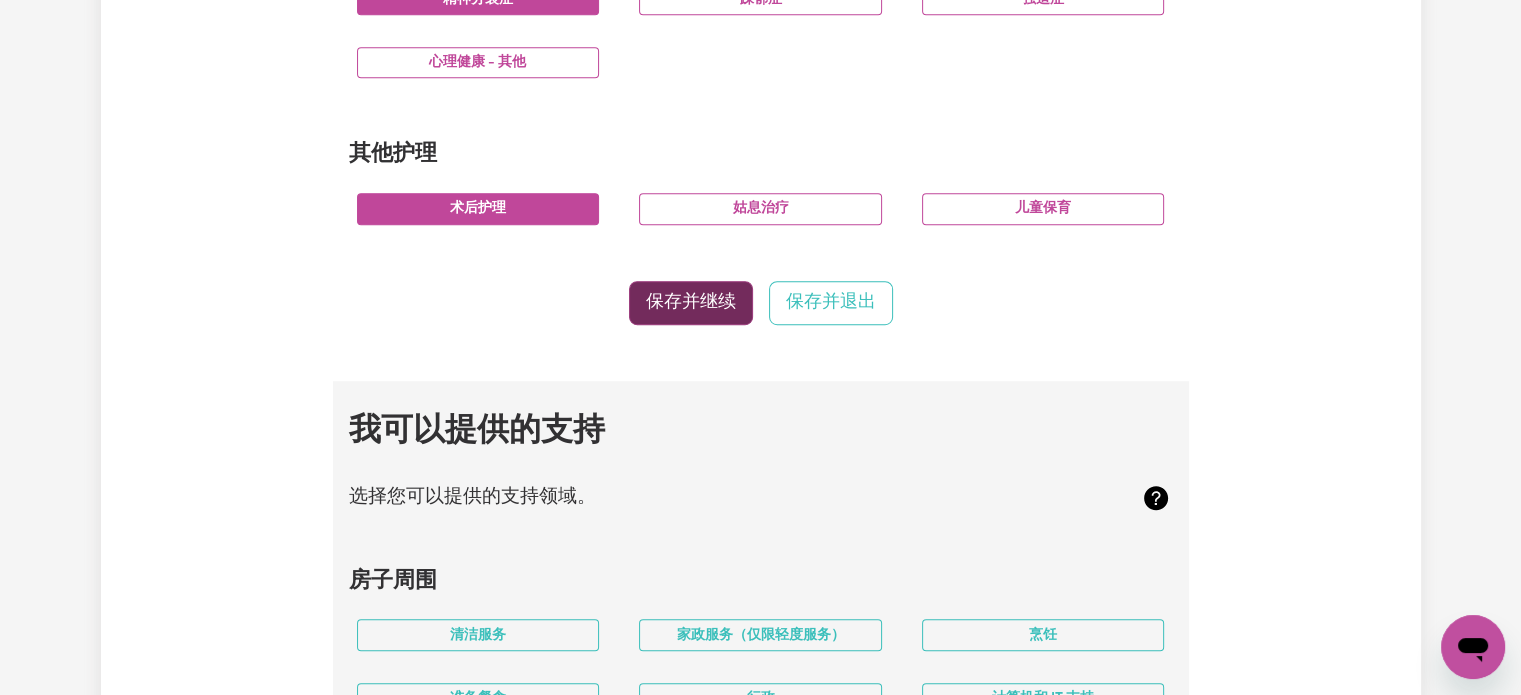 click on "保存并继续" at bounding box center [691, 302] 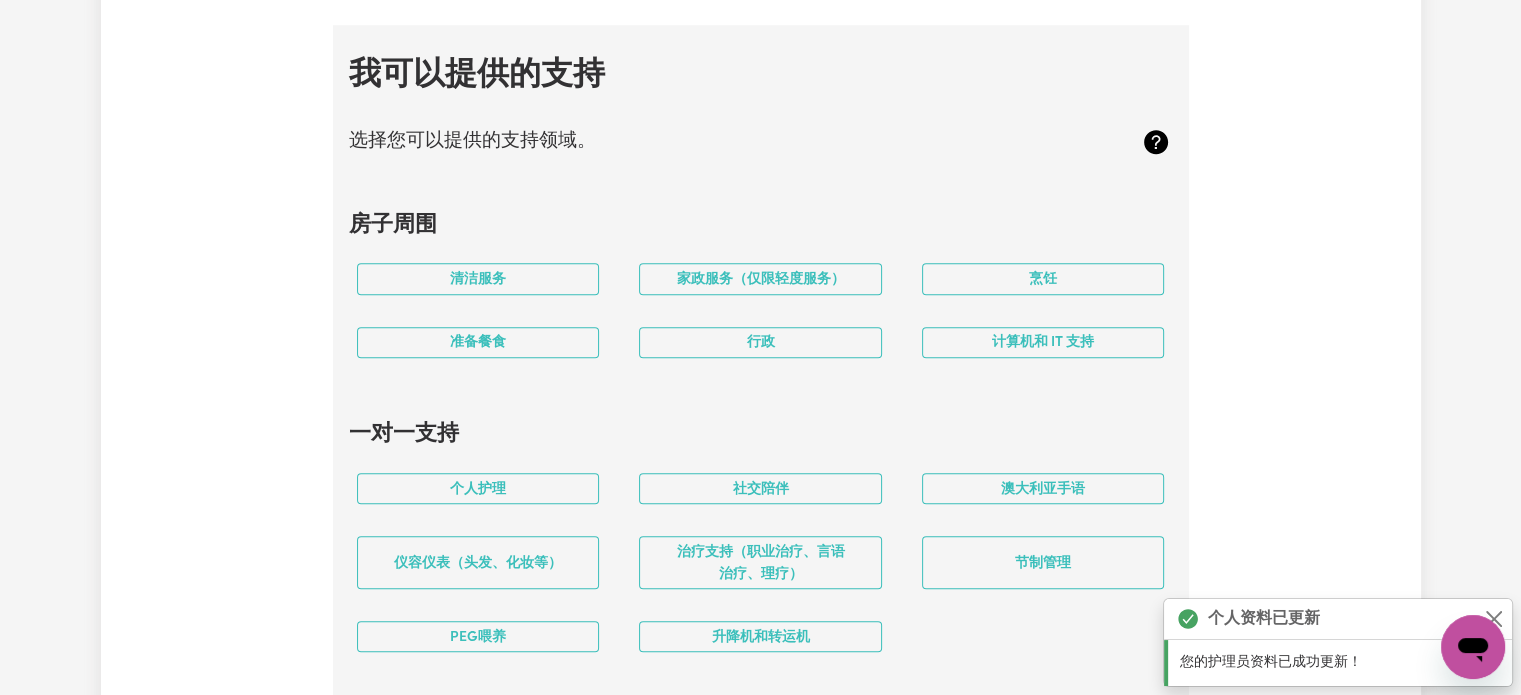 scroll, scrollTop: 1568, scrollLeft: 0, axis: vertical 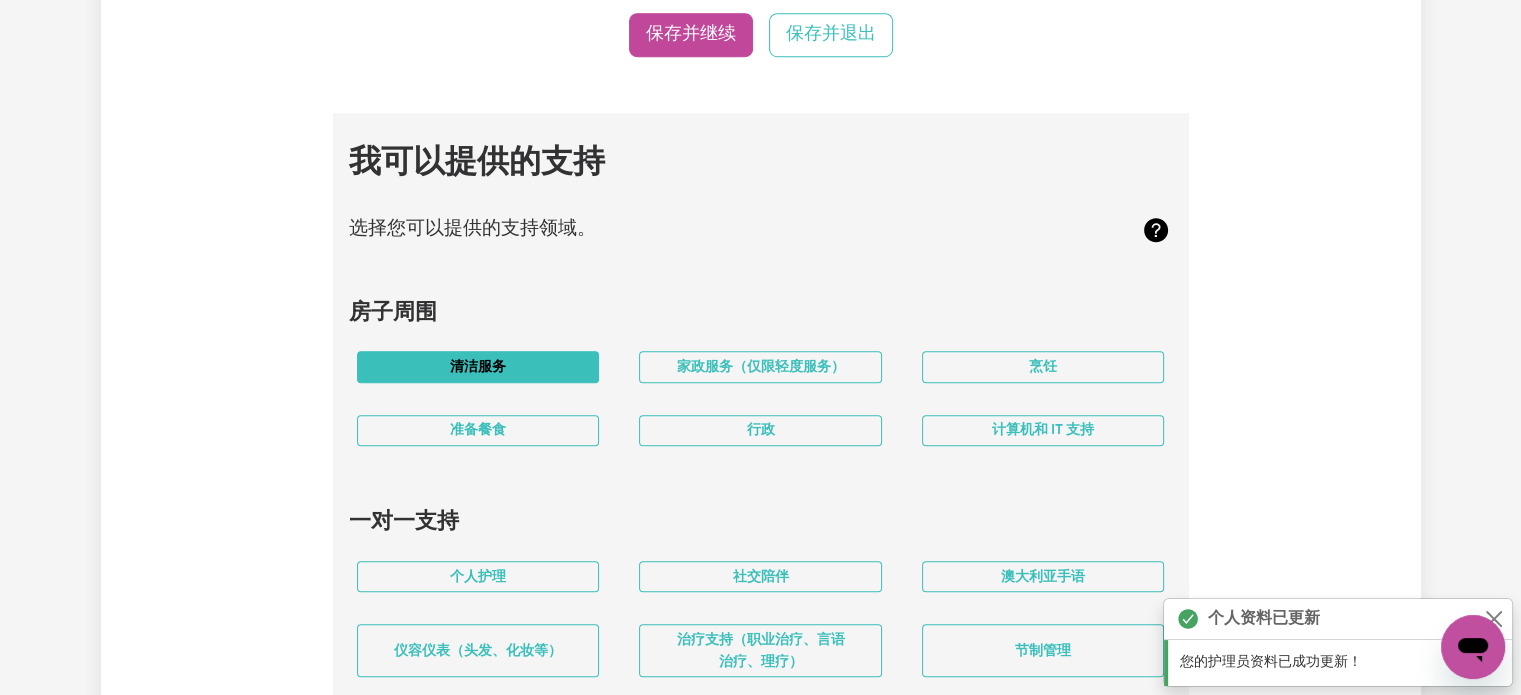 click on "清洁服务" at bounding box center [478, 366] 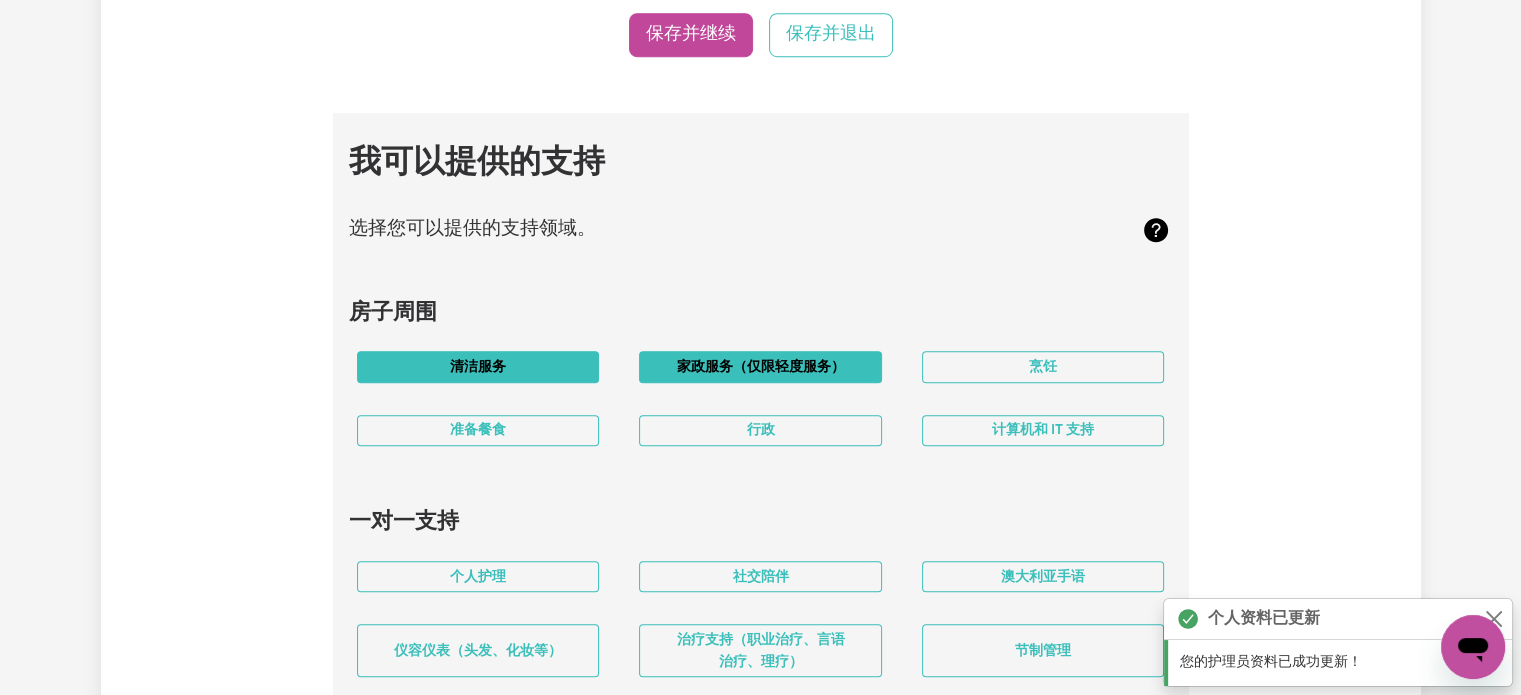 click on "家政服务（仅限轻度服务）" at bounding box center (760, 367) 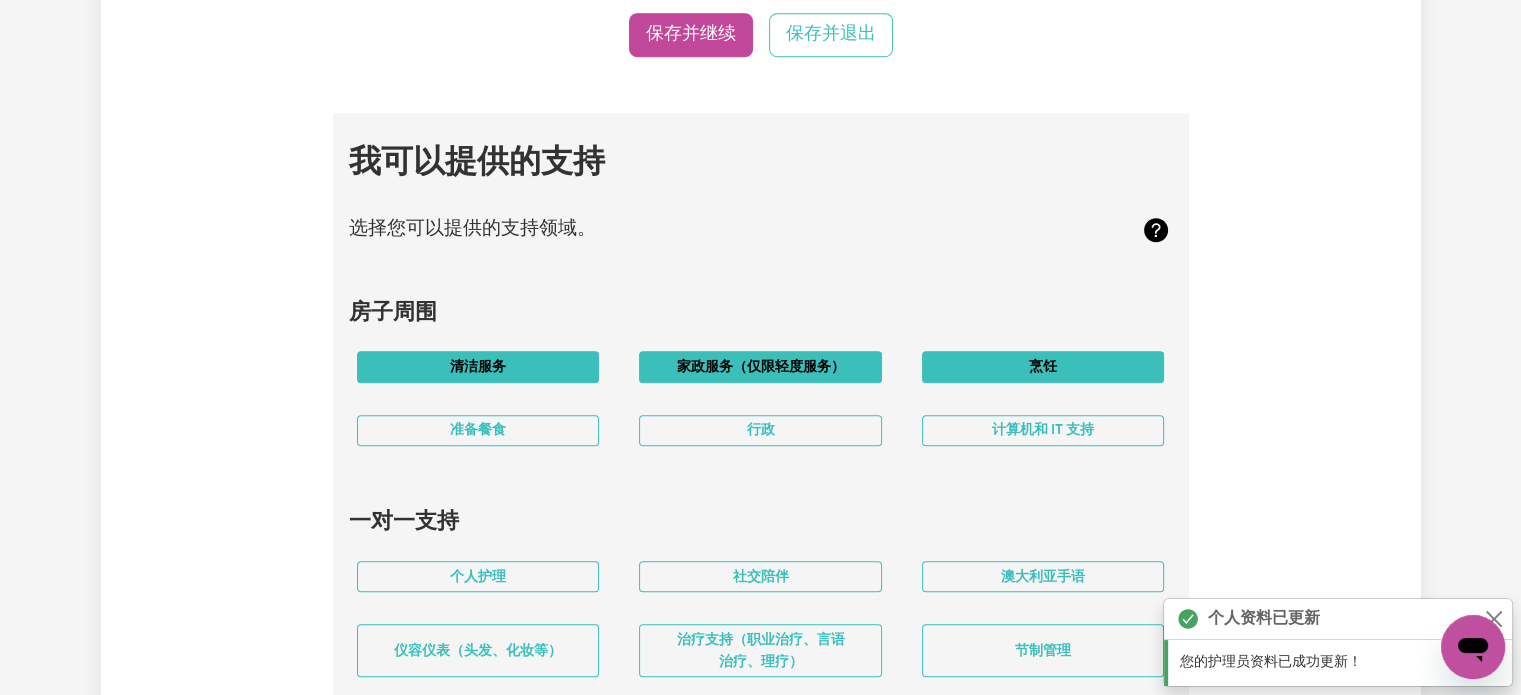 click on "烹饪" at bounding box center (1043, 366) 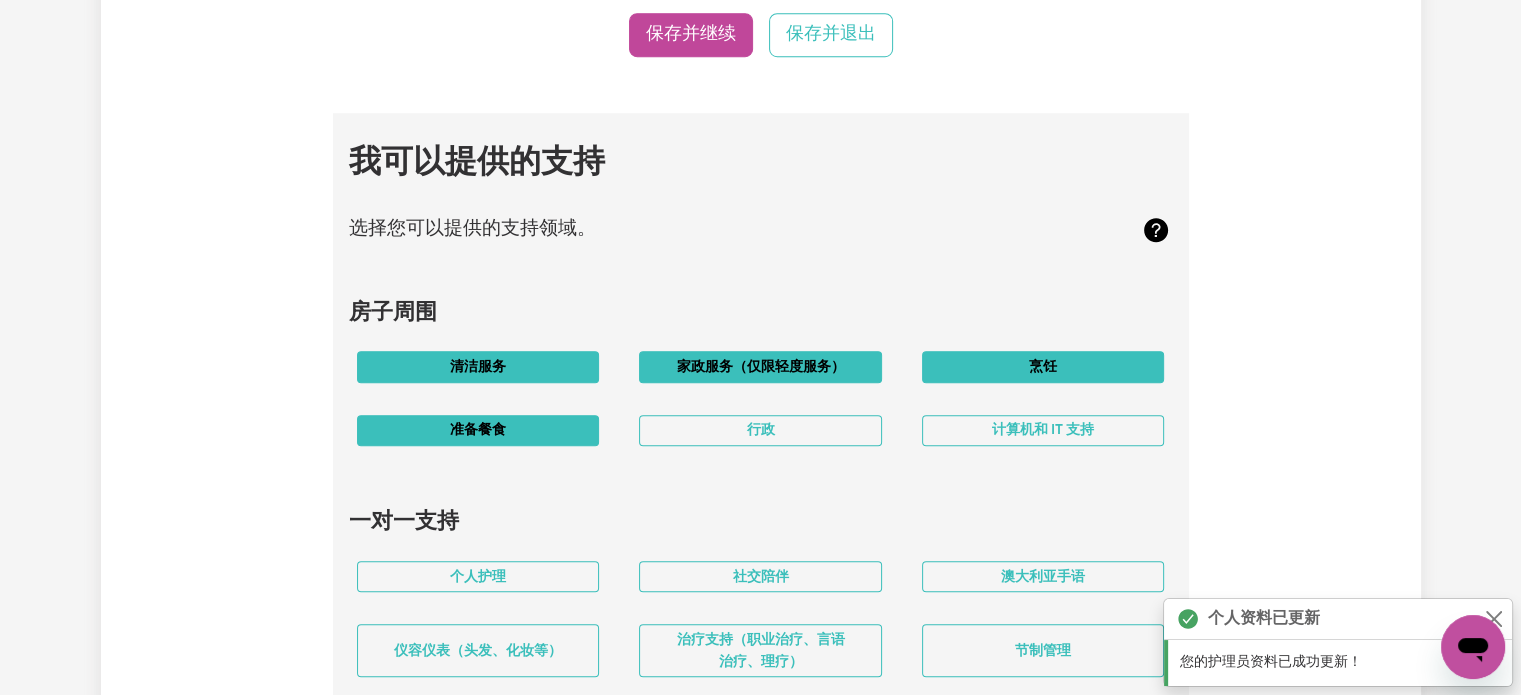 drag, startPoint x: 493, startPoint y: 450, endPoint x: 509, endPoint y: 443, distance: 17.464249 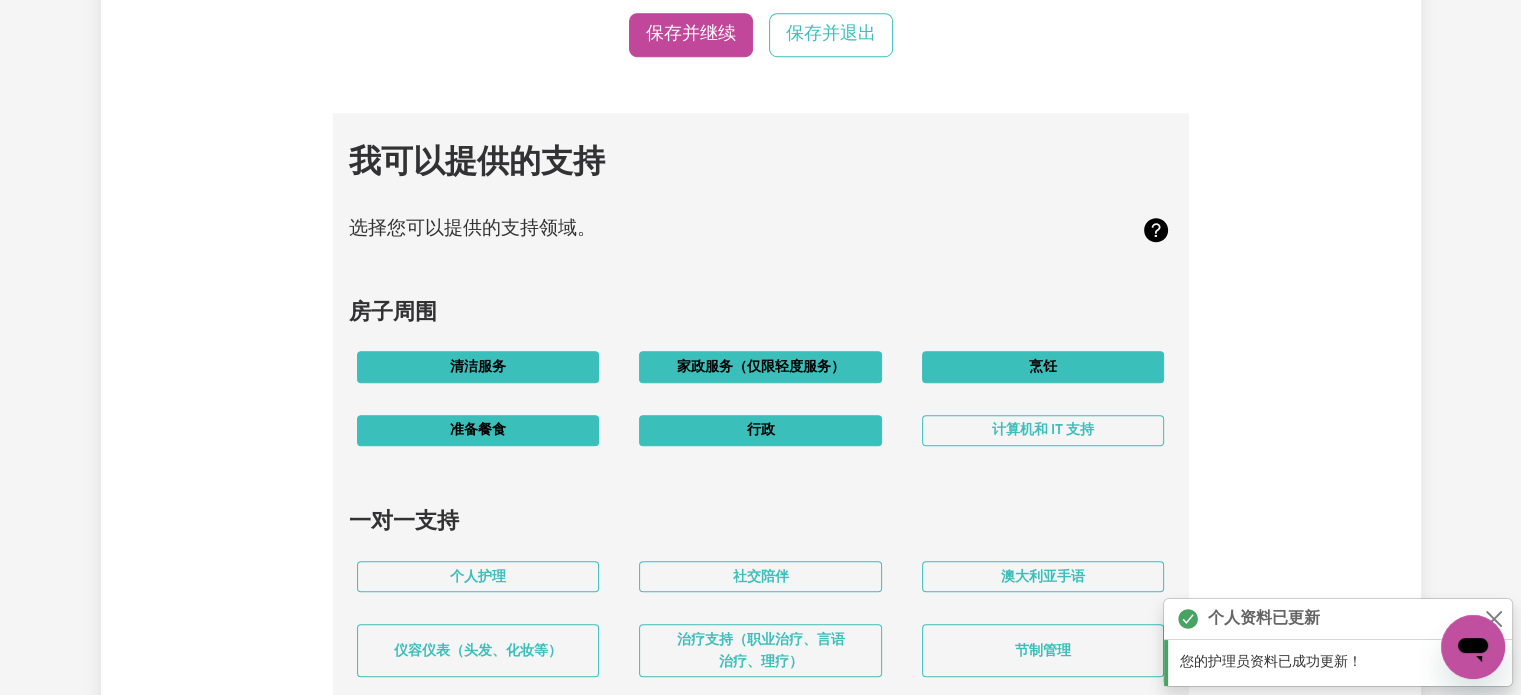 click on "行政" at bounding box center [760, 430] 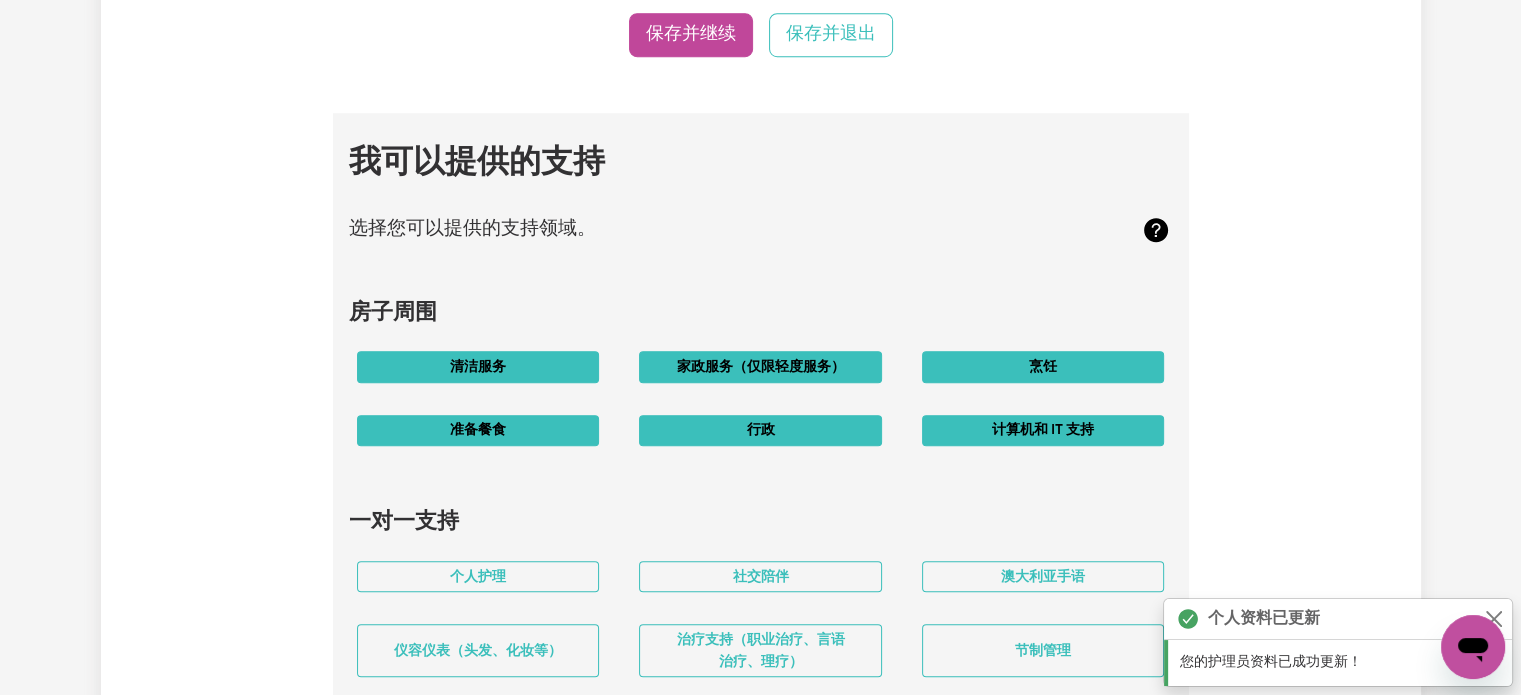click on "计算机和 IT 支持" at bounding box center (1043, 430) 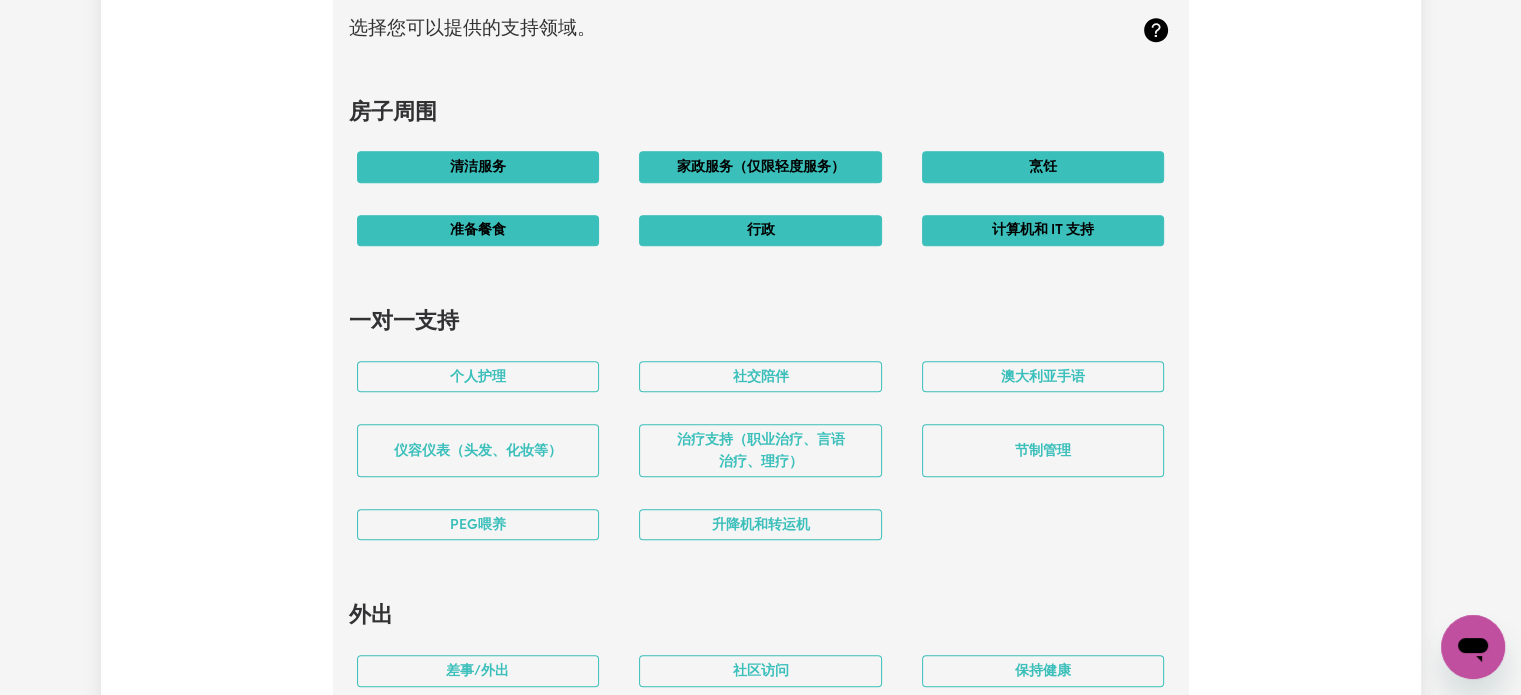 scroll, scrollTop: 1768, scrollLeft: 0, axis: vertical 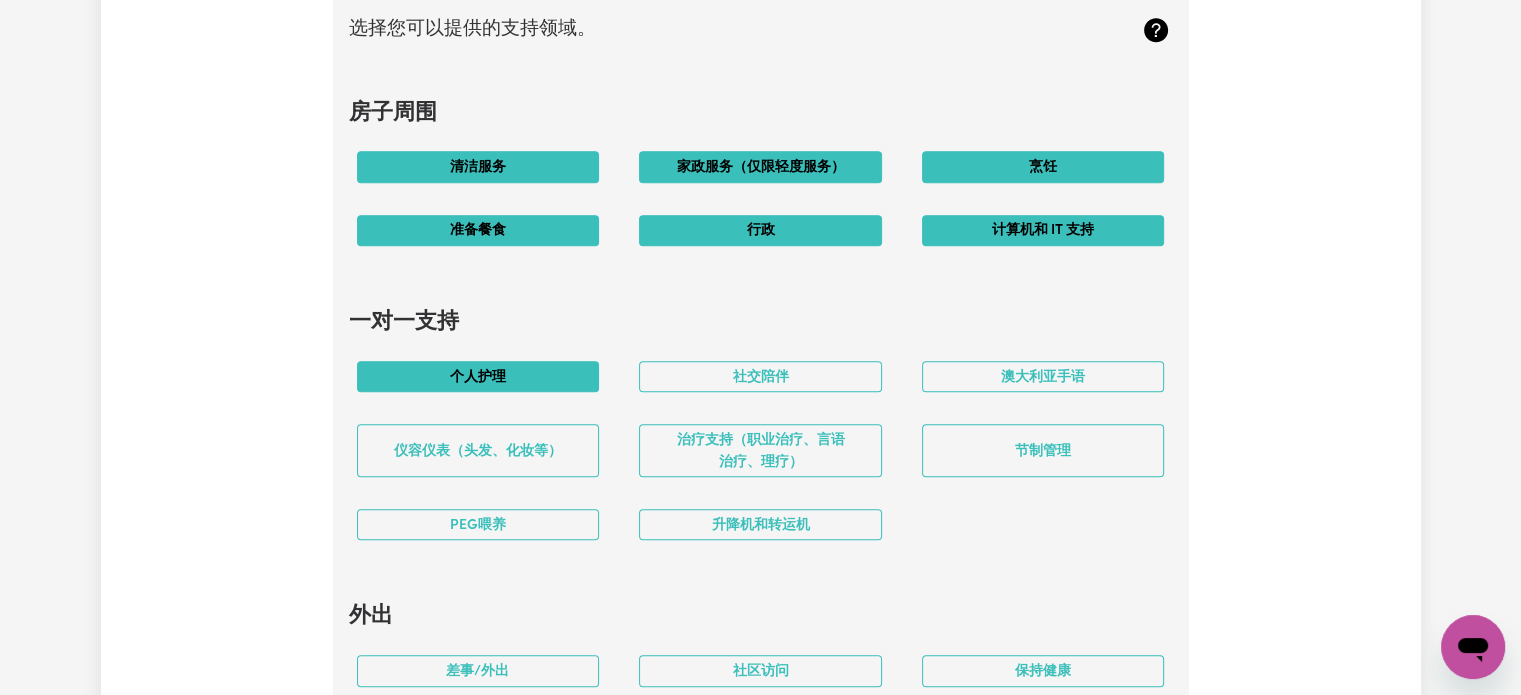 click on "个人护理" at bounding box center [478, 376] 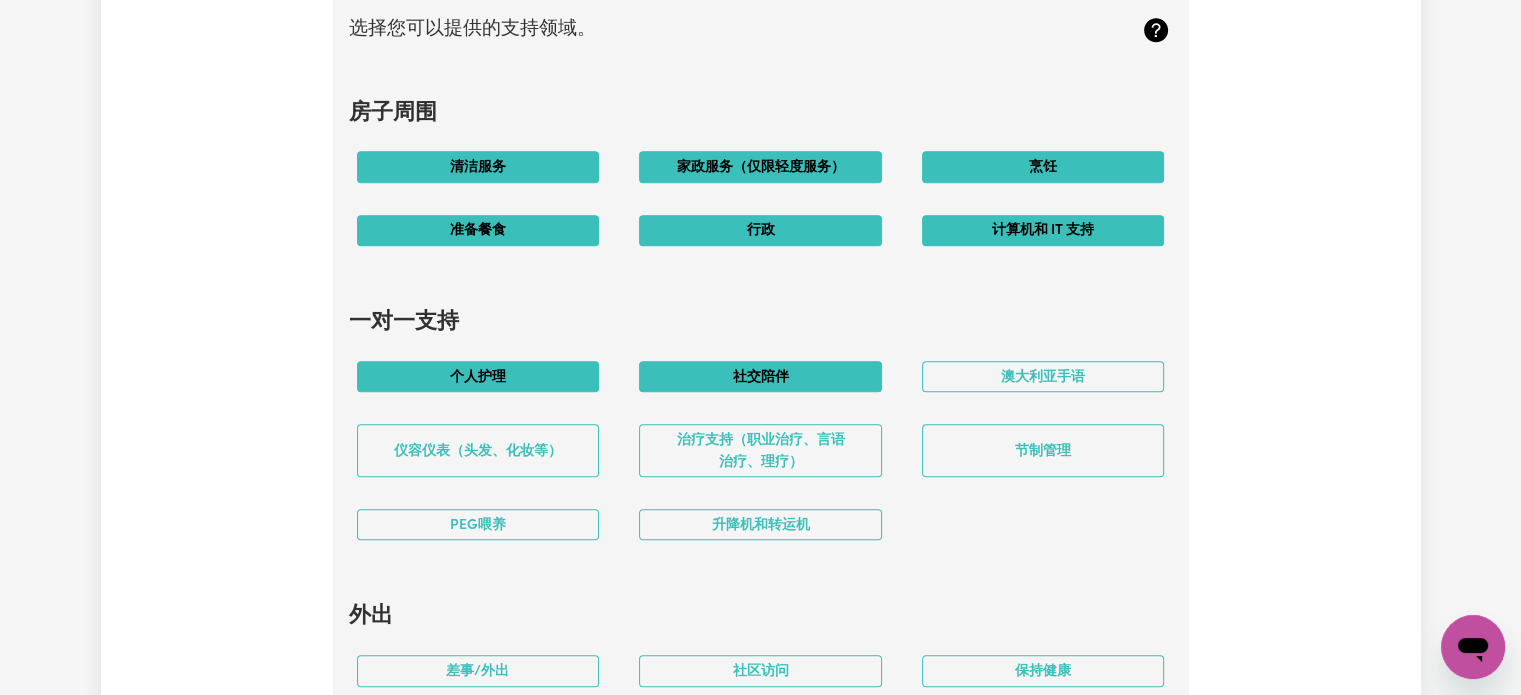 click on "社交陪伴" at bounding box center [760, 376] 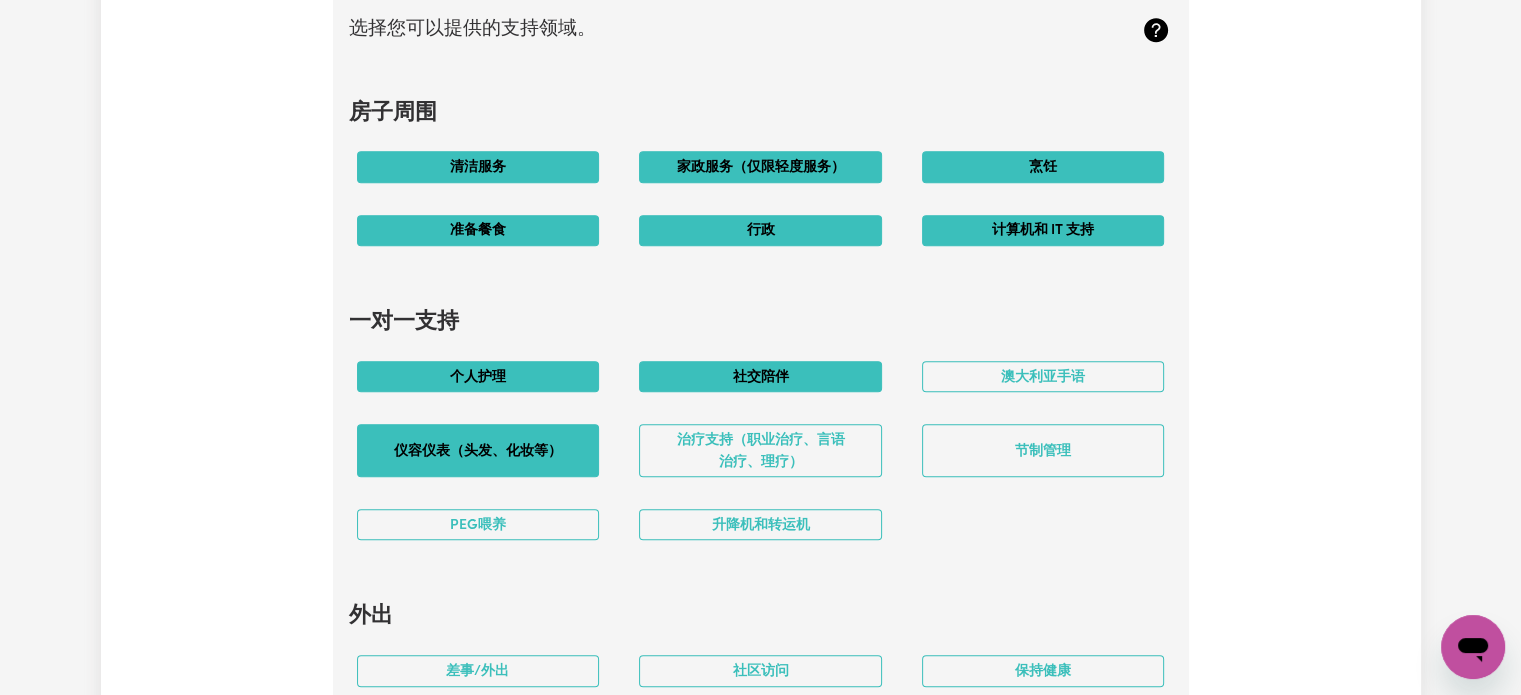 click on "仪容仪表（头发、化妆等）" at bounding box center (478, 450) 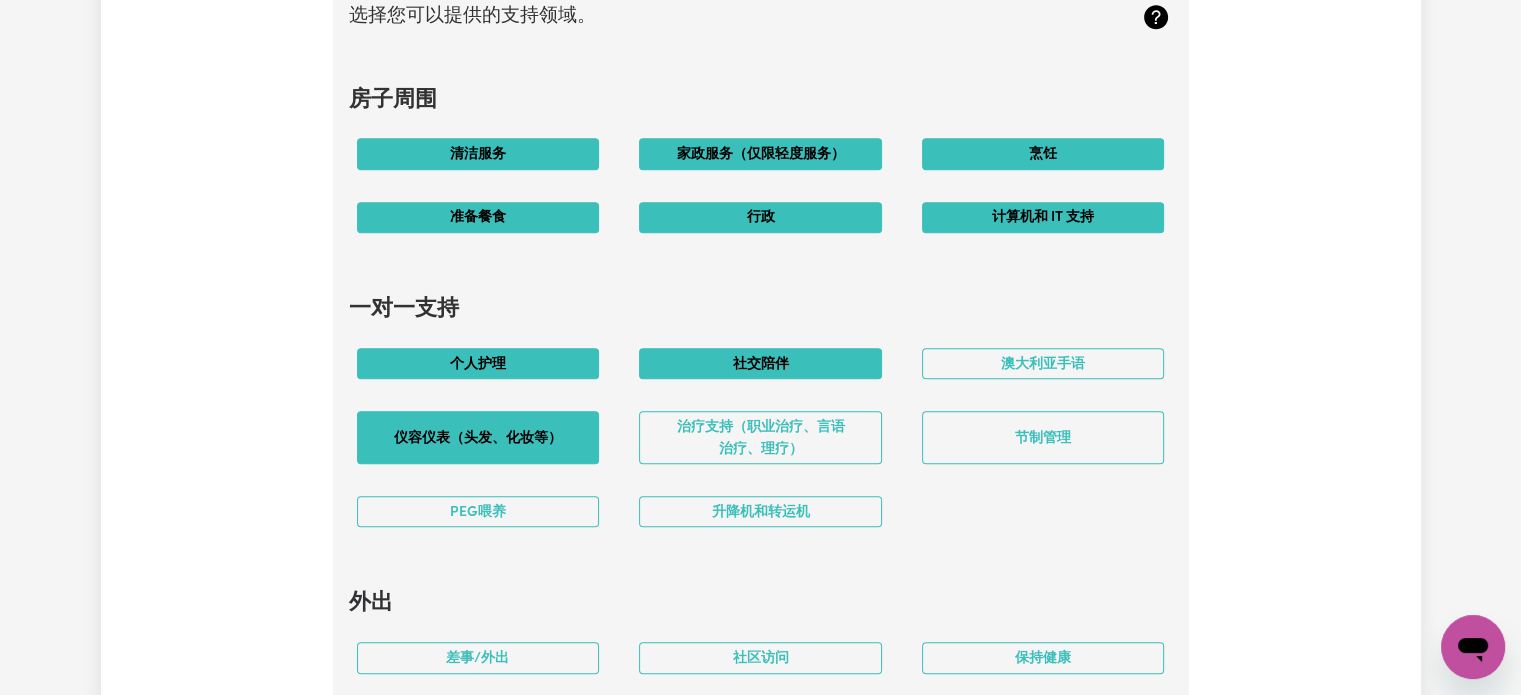 scroll, scrollTop: 1868, scrollLeft: 0, axis: vertical 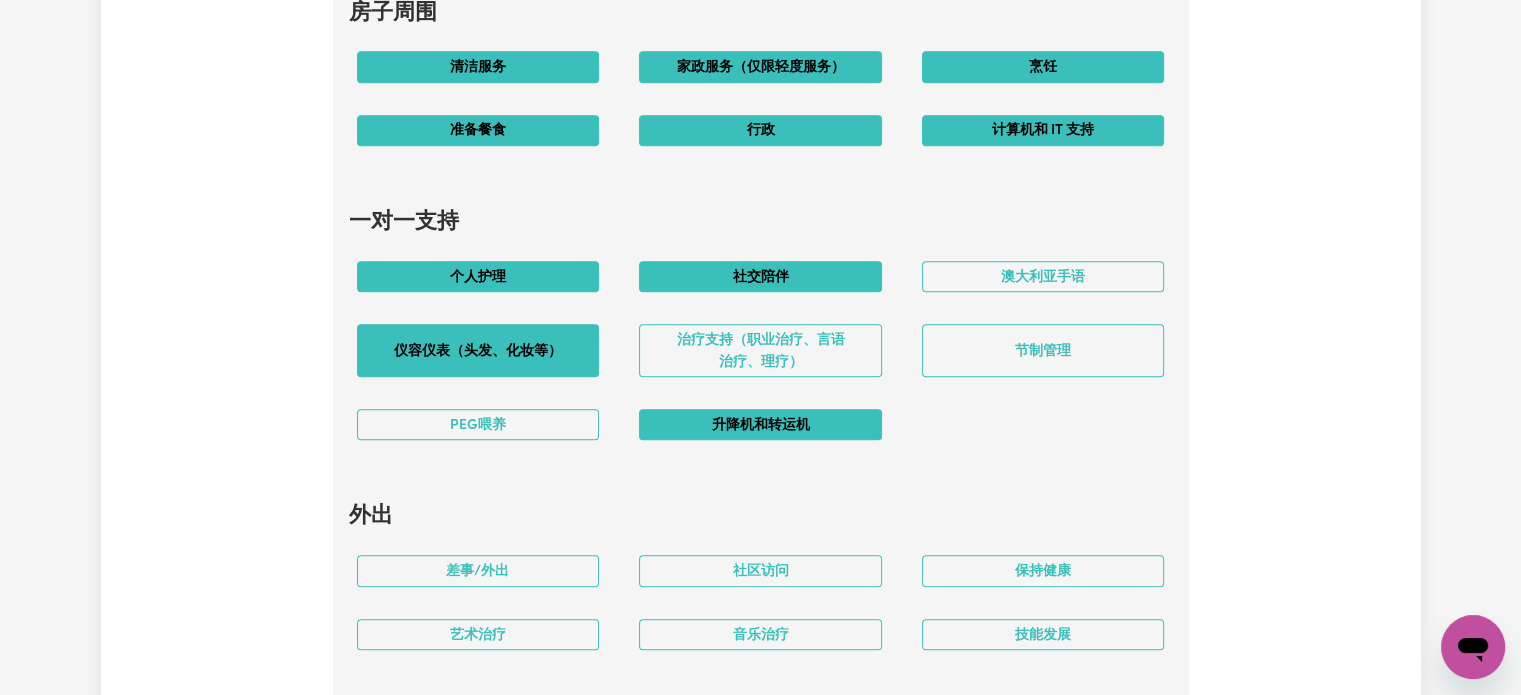 click on "升降机和转运机" at bounding box center [760, 424] 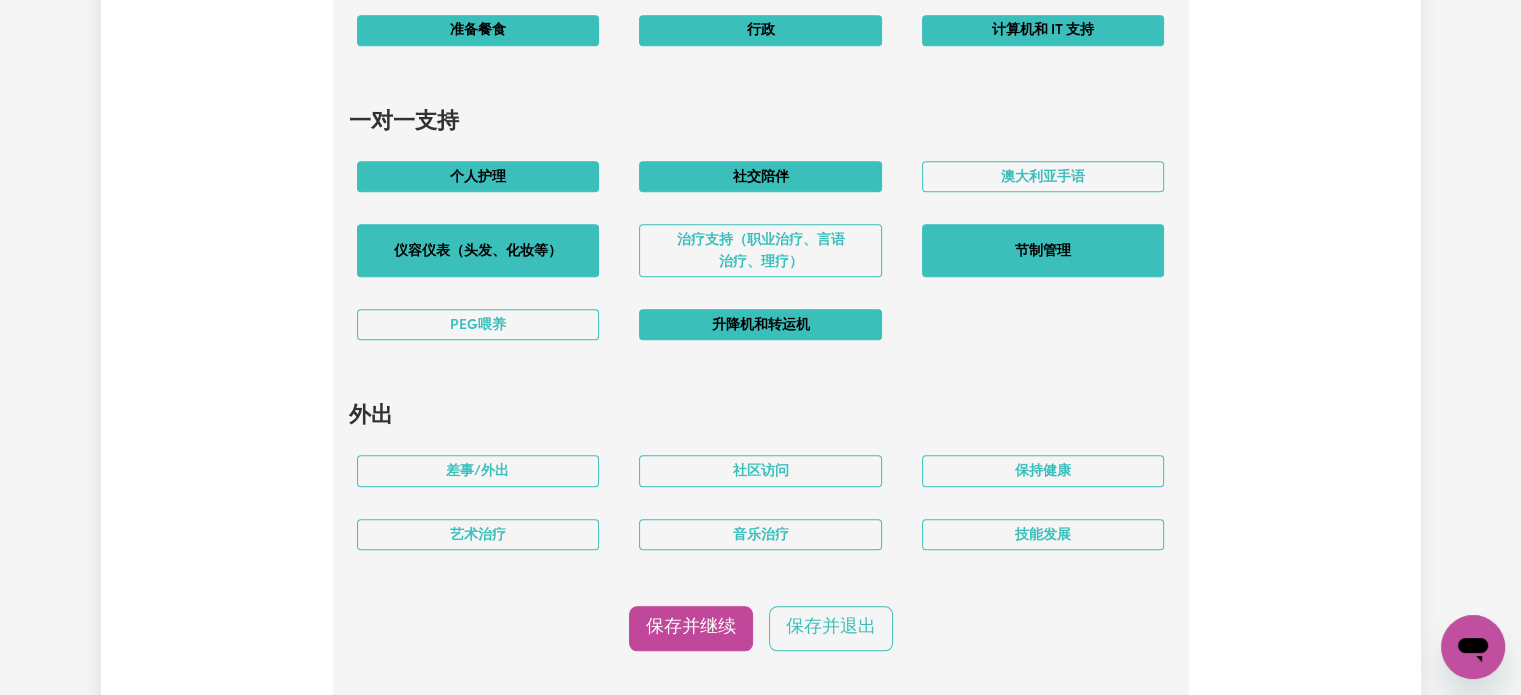 click on "节制管理" at bounding box center [1043, 250] 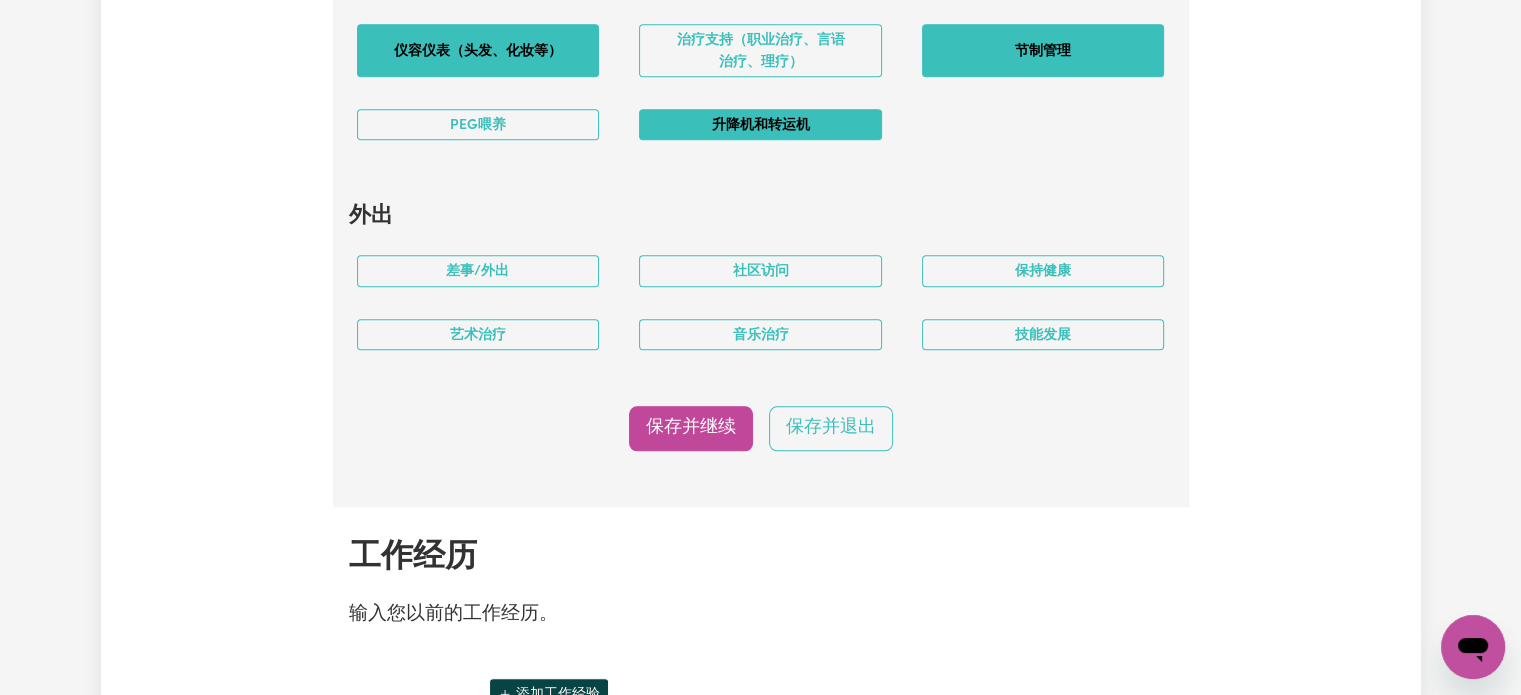 scroll, scrollTop: 2168, scrollLeft: 0, axis: vertical 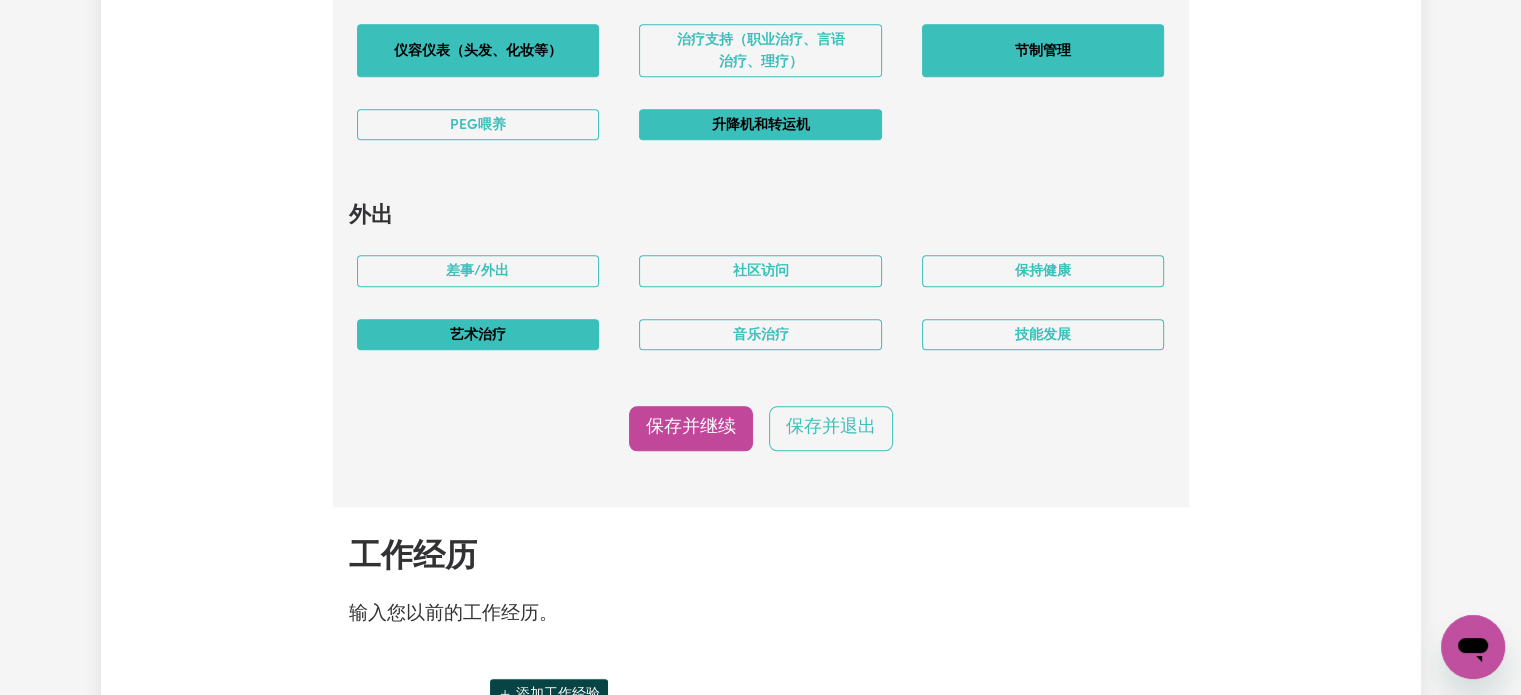 click on "艺术治疗" at bounding box center (478, 334) 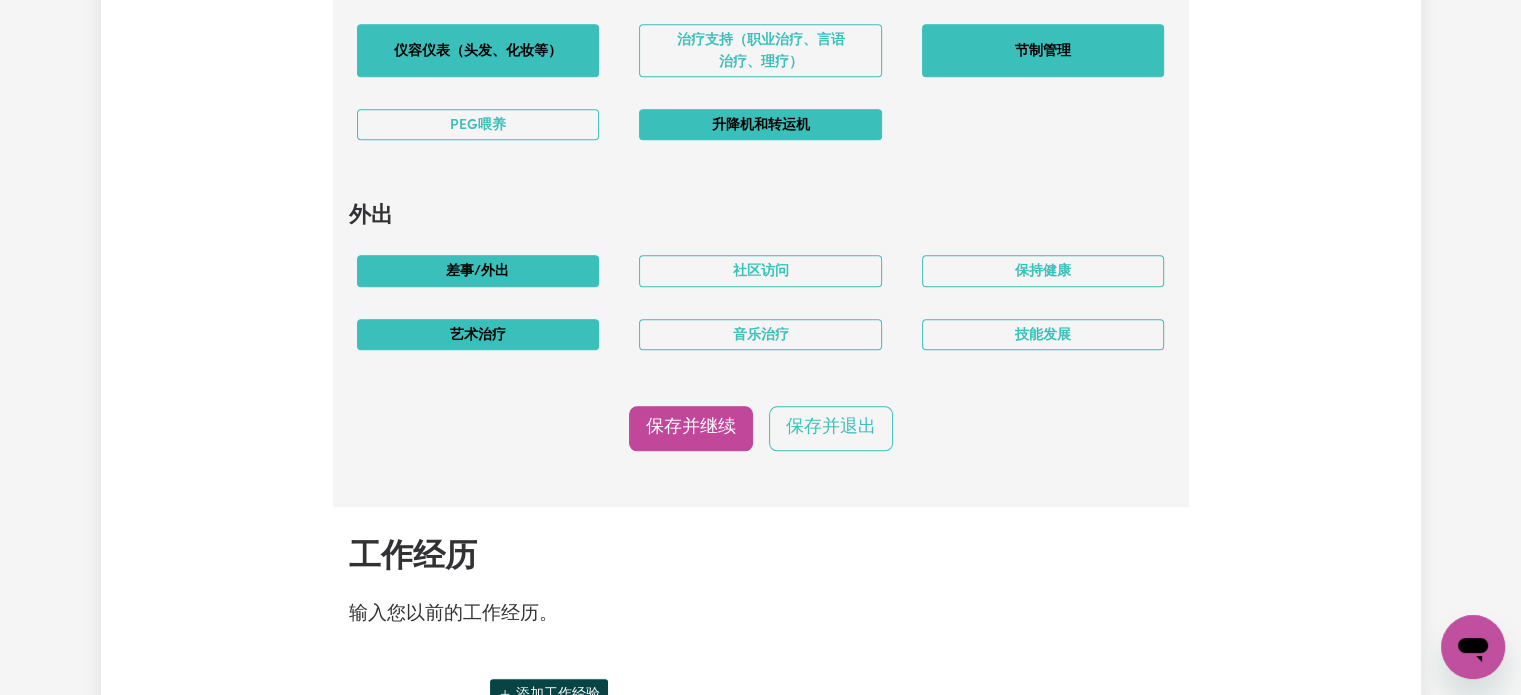 click on "差事/外出" at bounding box center [478, 270] 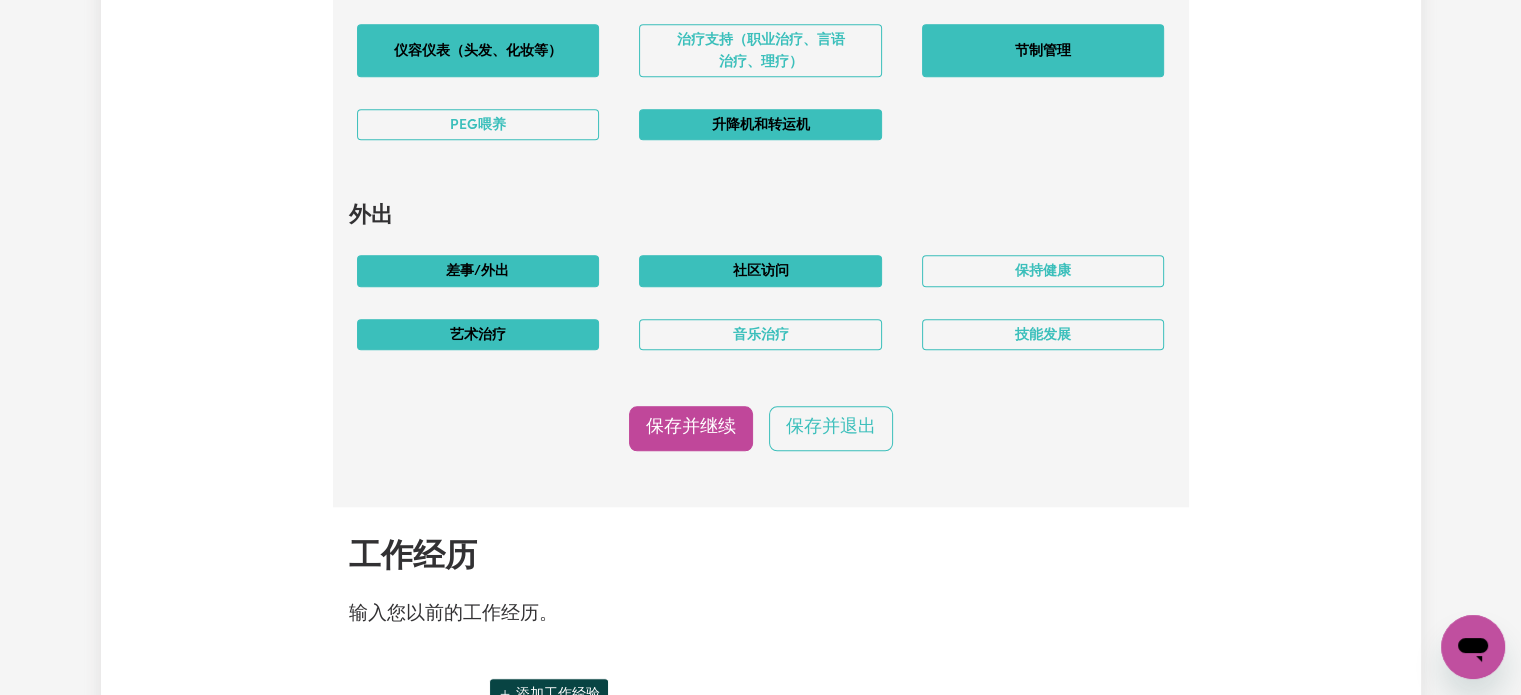 click on "社区访问" at bounding box center [760, 270] 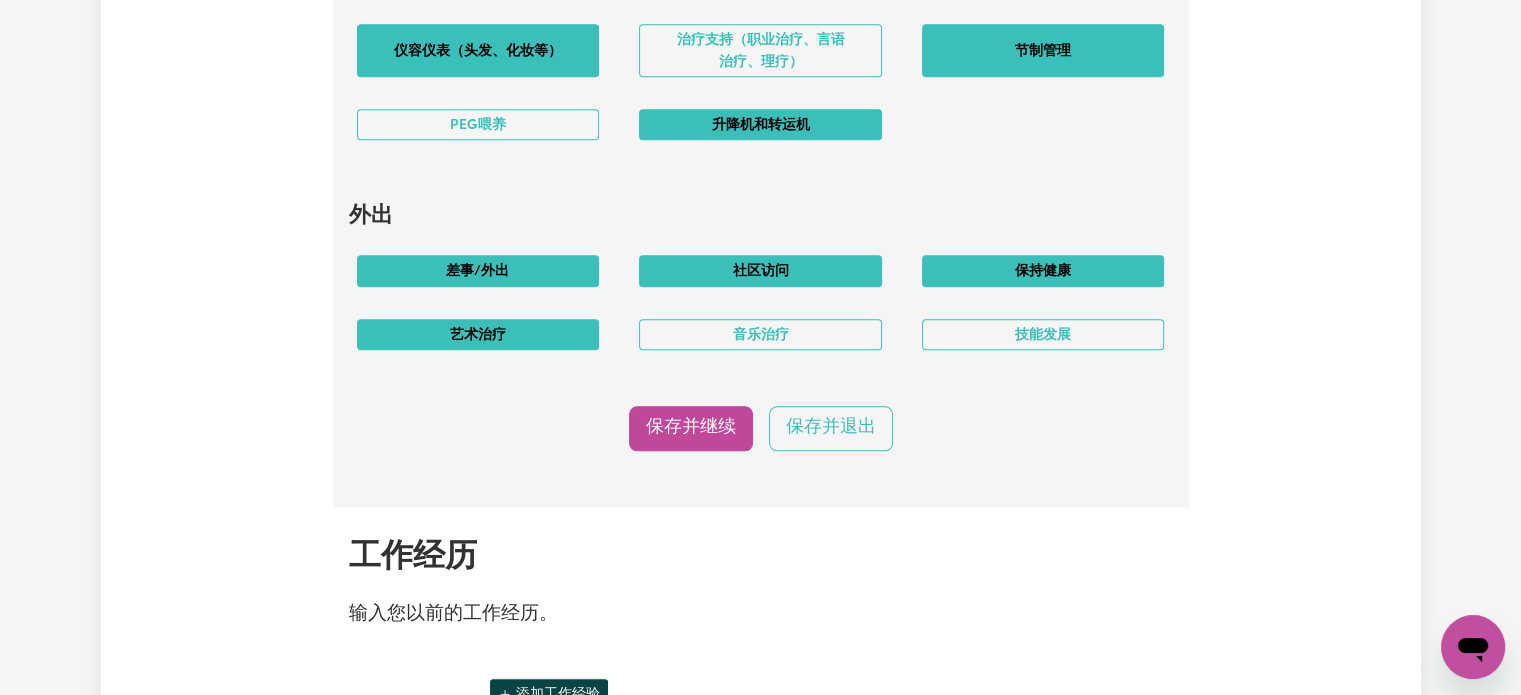 click on "保持健康" at bounding box center (1043, 271) 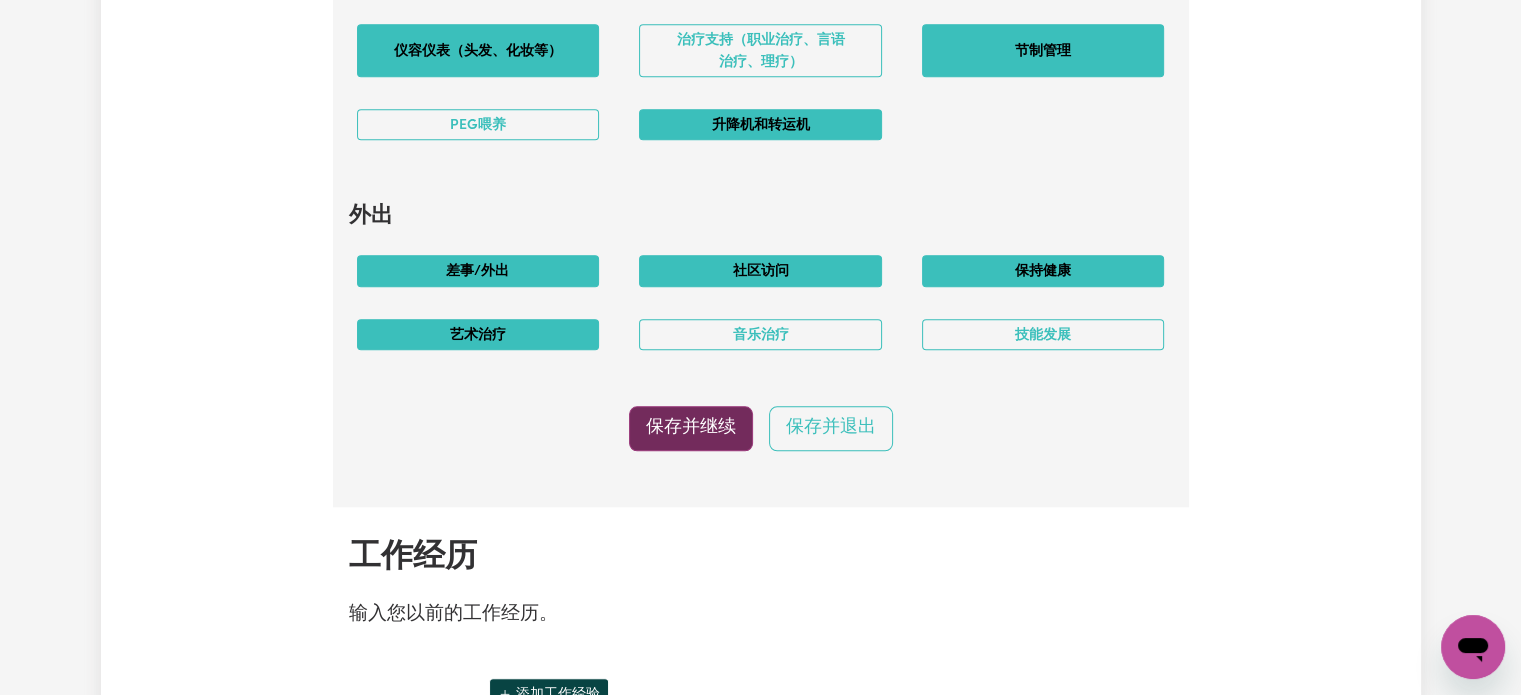 click on "保存并继续" at bounding box center [691, 428] 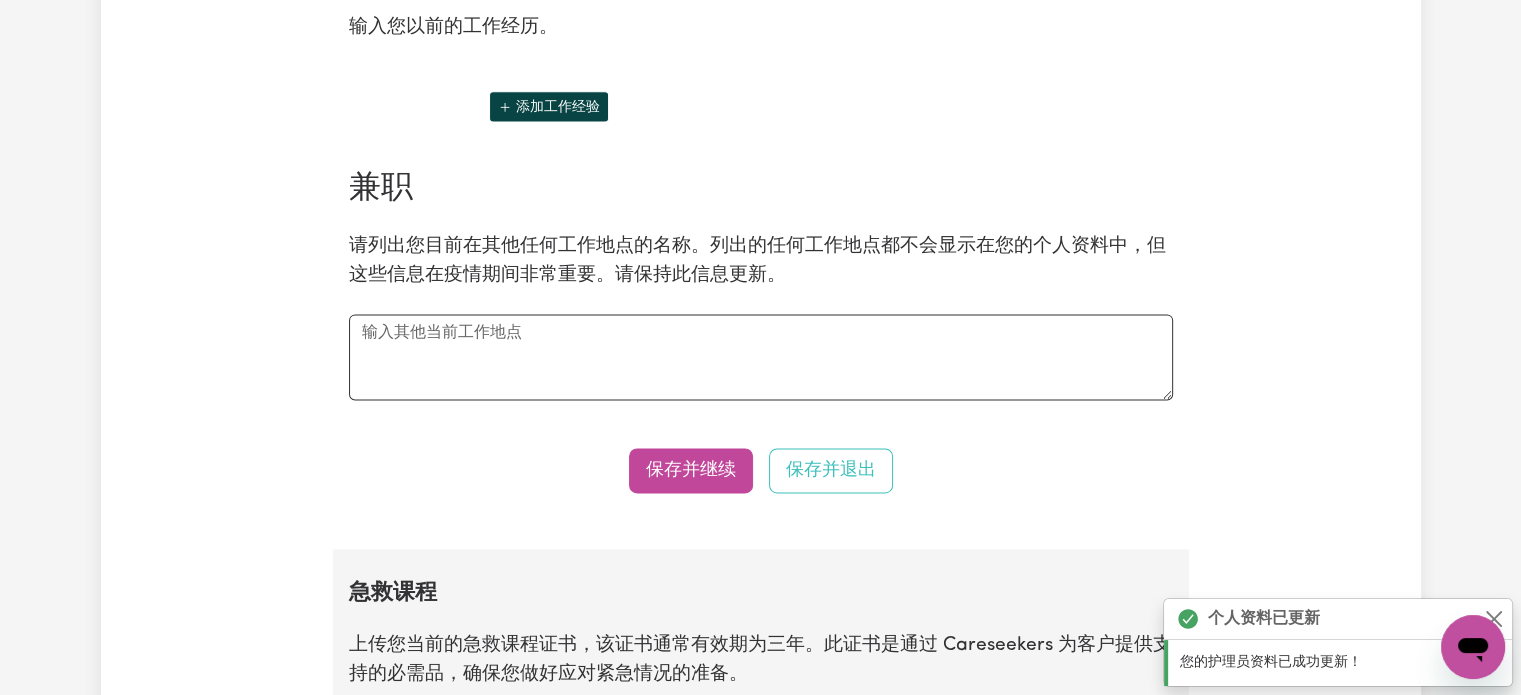 scroll, scrollTop: 2804, scrollLeft: 0, axis: vertical 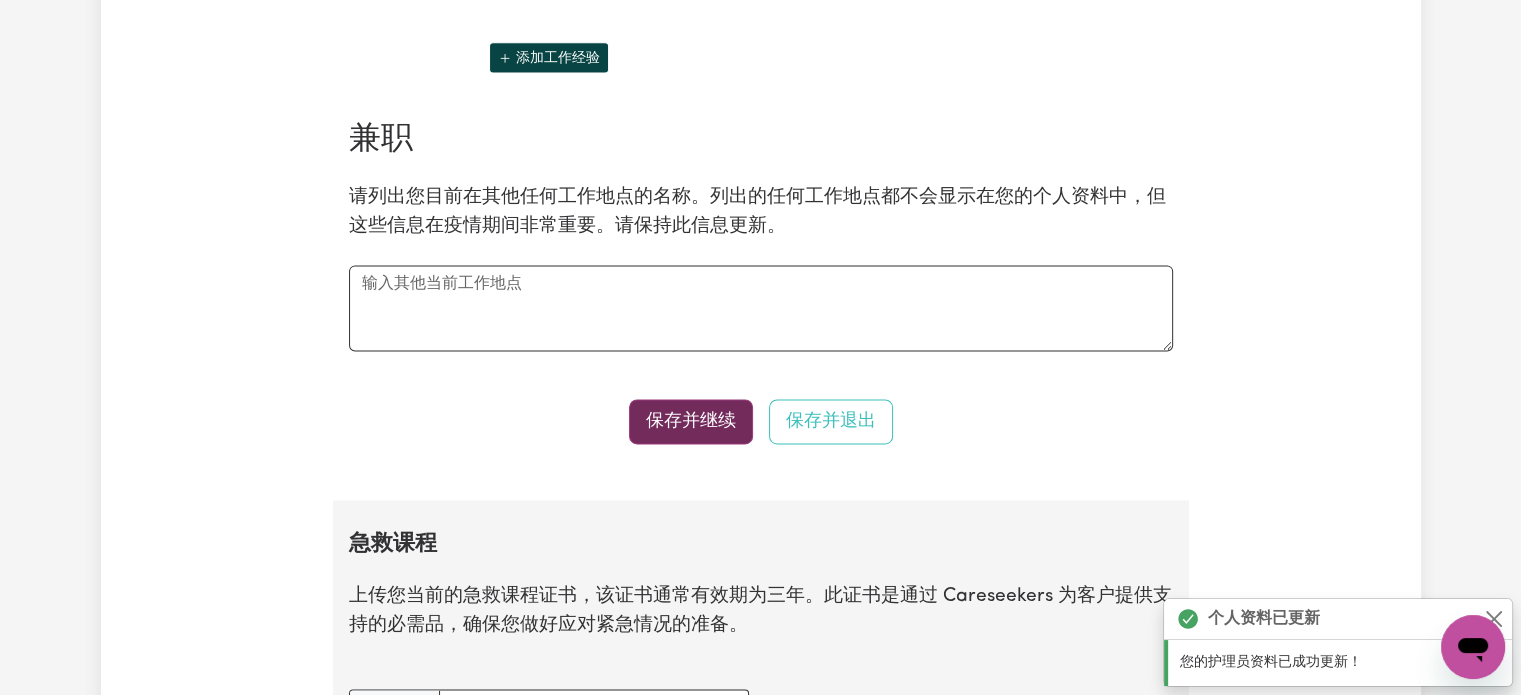 click on "保存并继续" at bounding box center (691, 420) 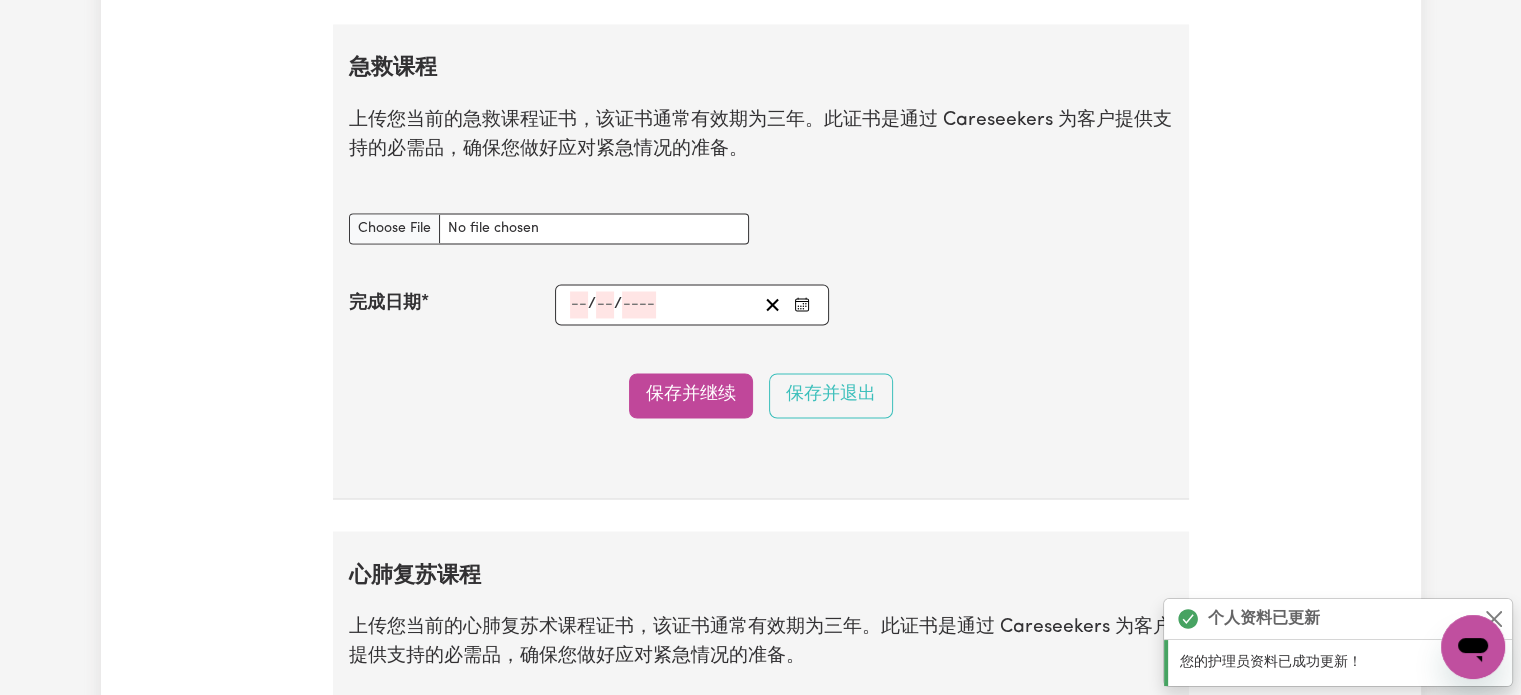 scroll, scrollTop: 3336, scrollLeft: 0, axis: vertical 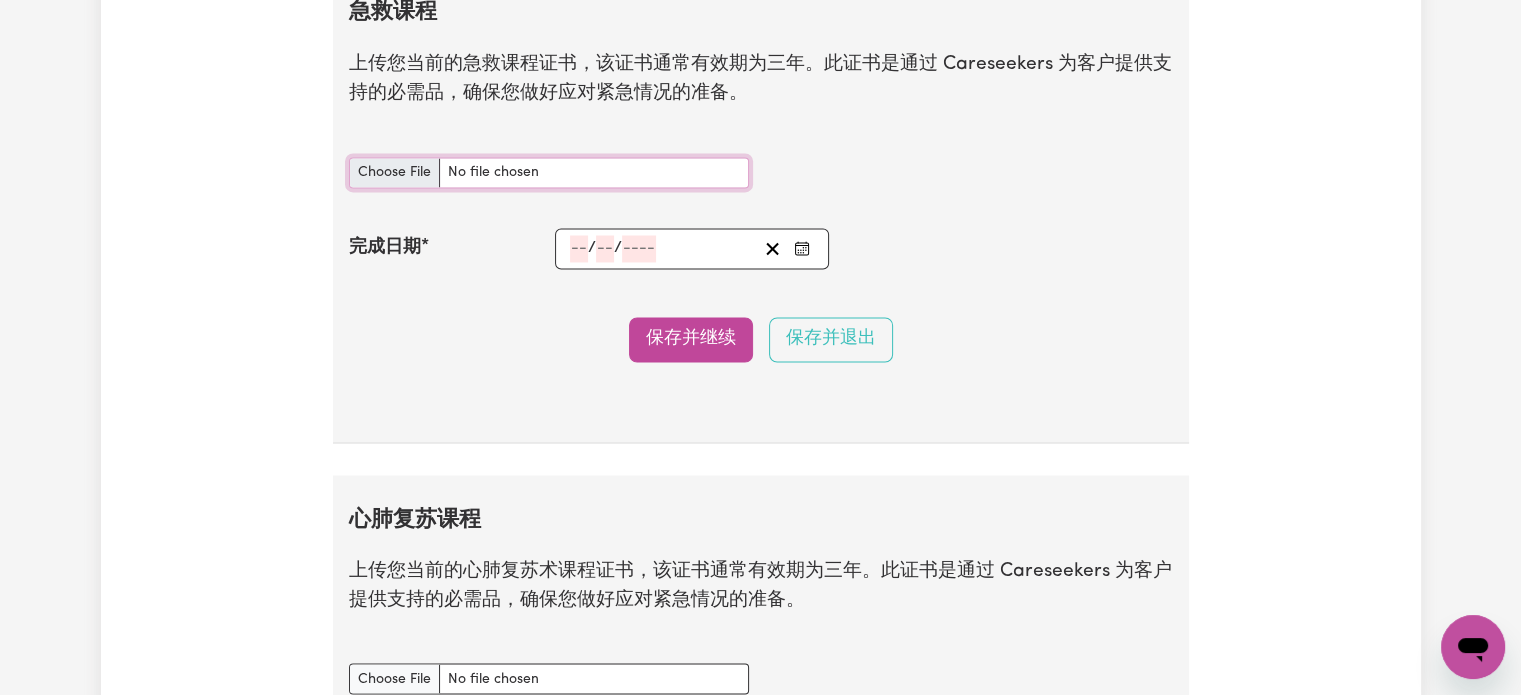 click on "急救课程 文件" at bounding box center [549, 172] 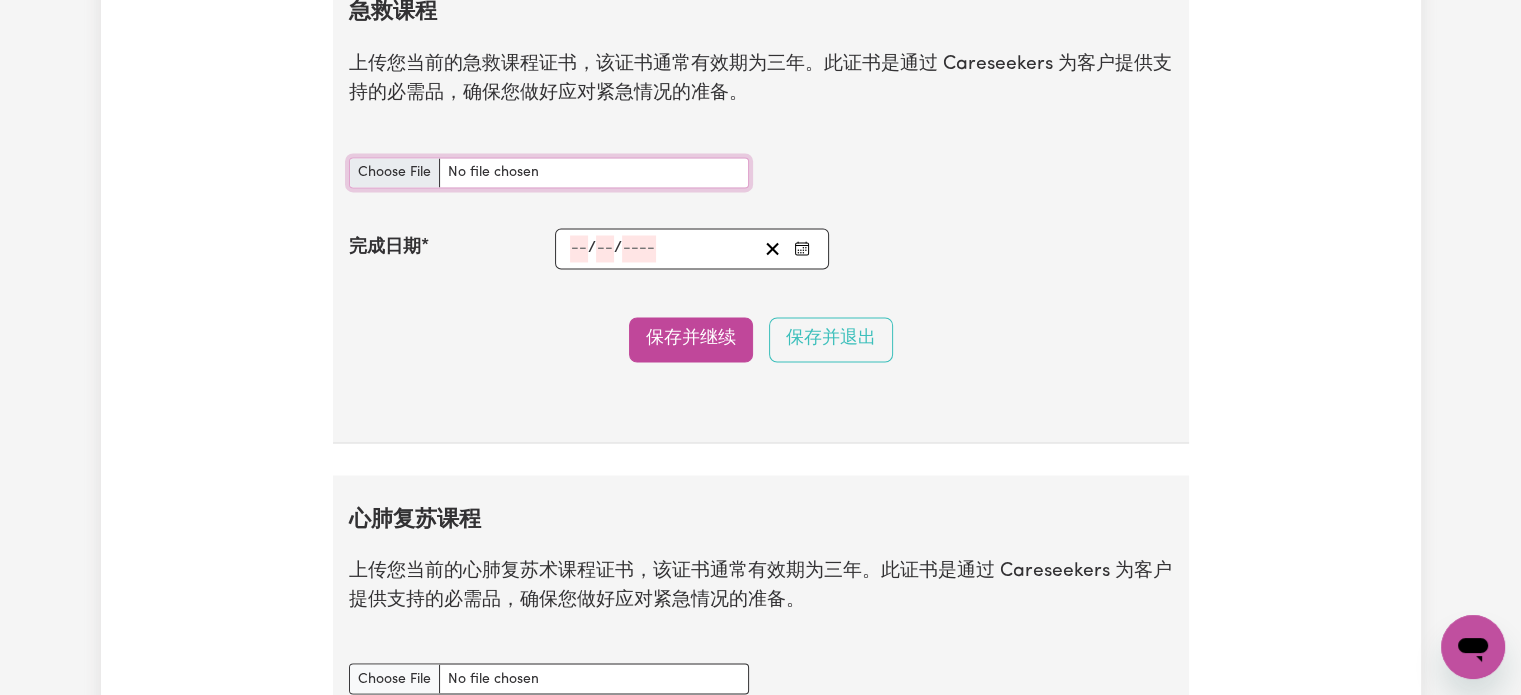 type on "C:\fakepath\First Aid Certificate.jpg" 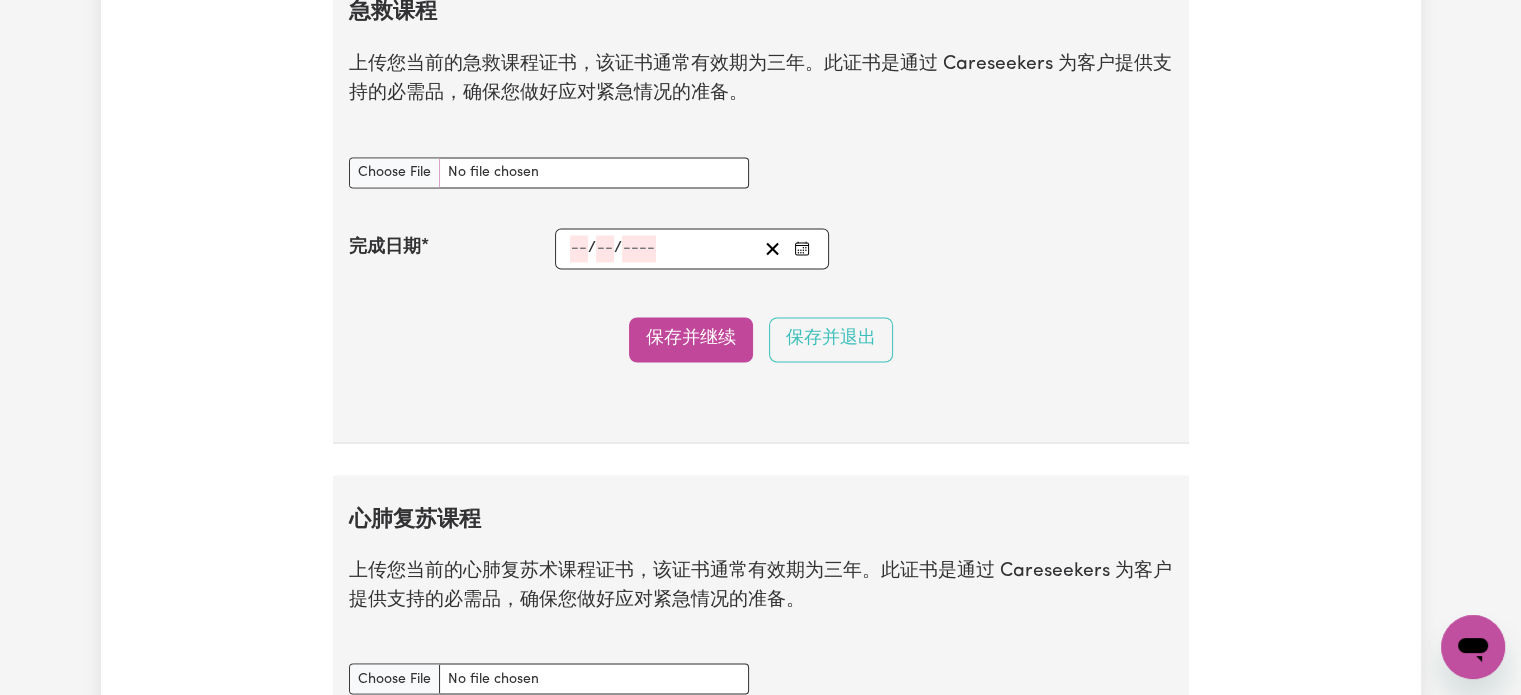 click 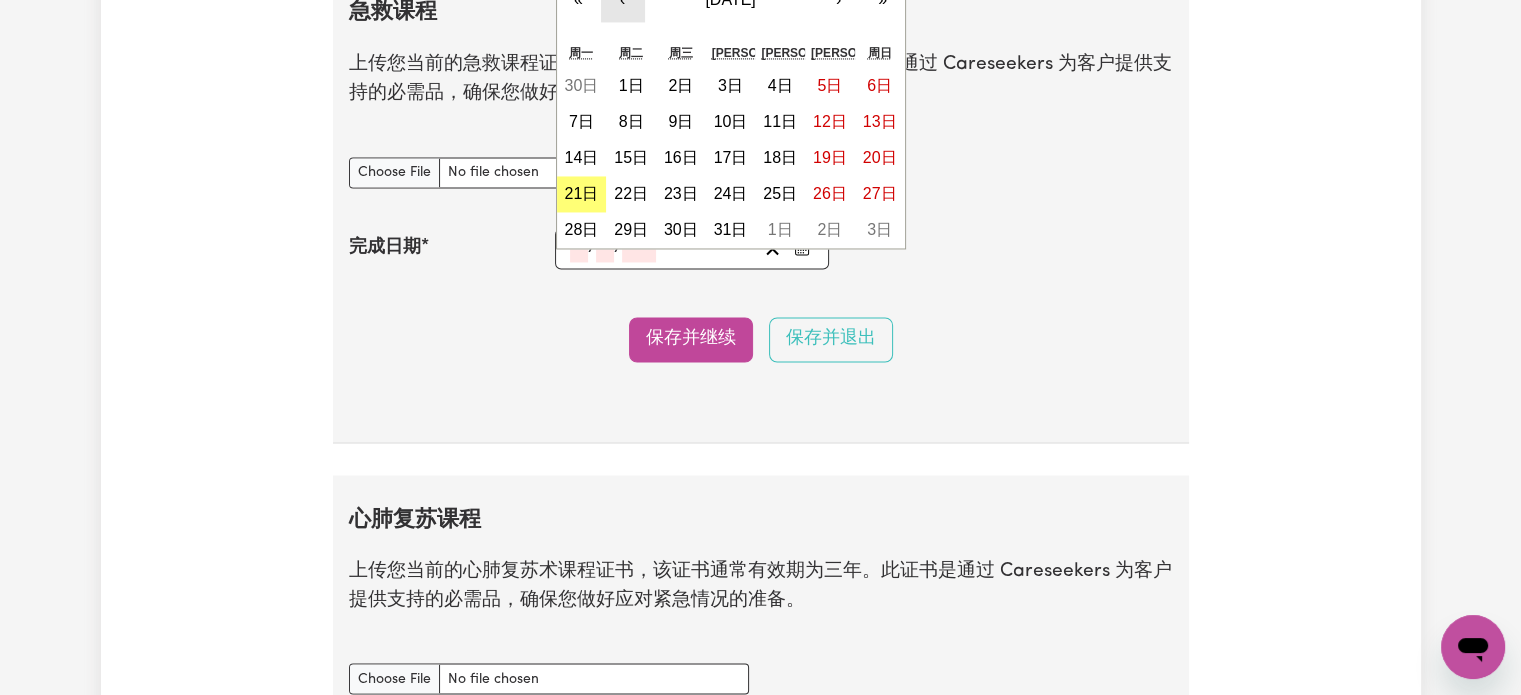 click on "‹" at bounding box center [623, 0] 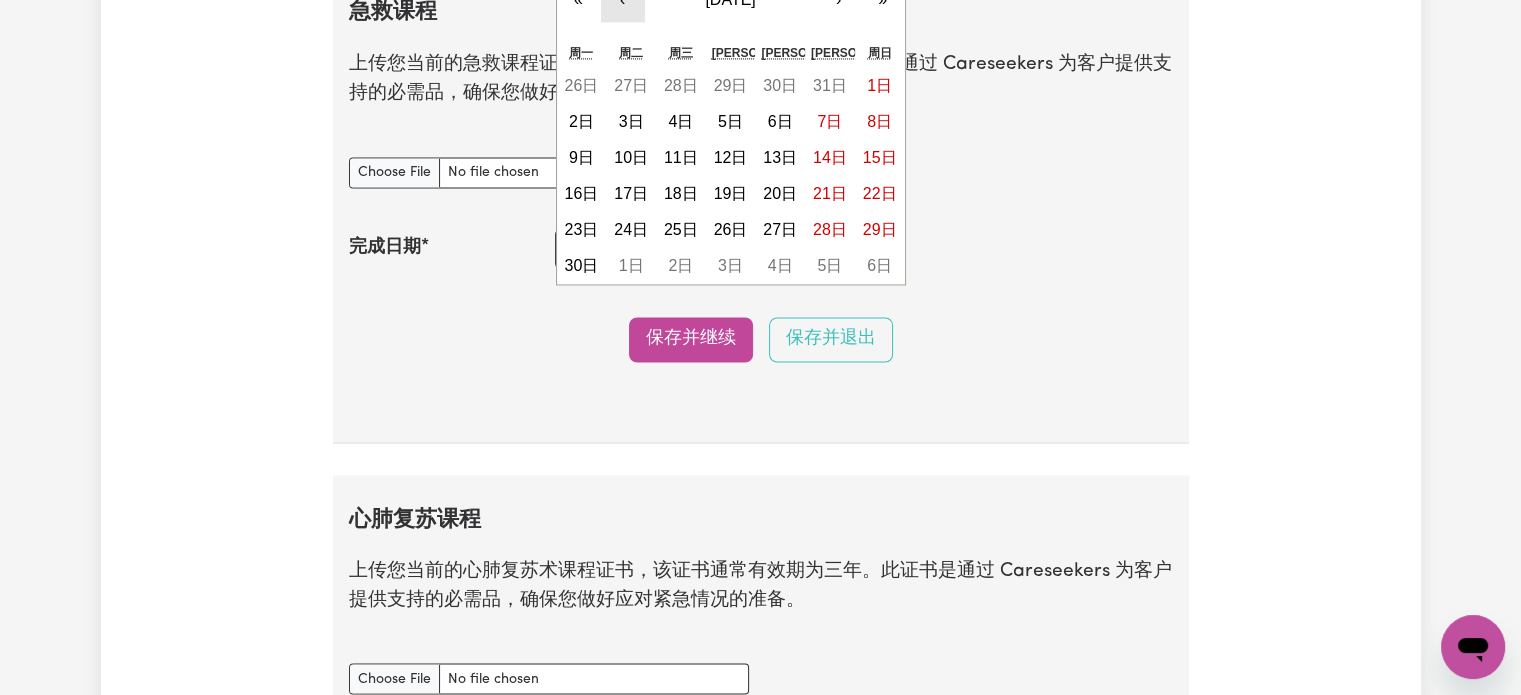 click on "‹" at bounding box center [623, 0] 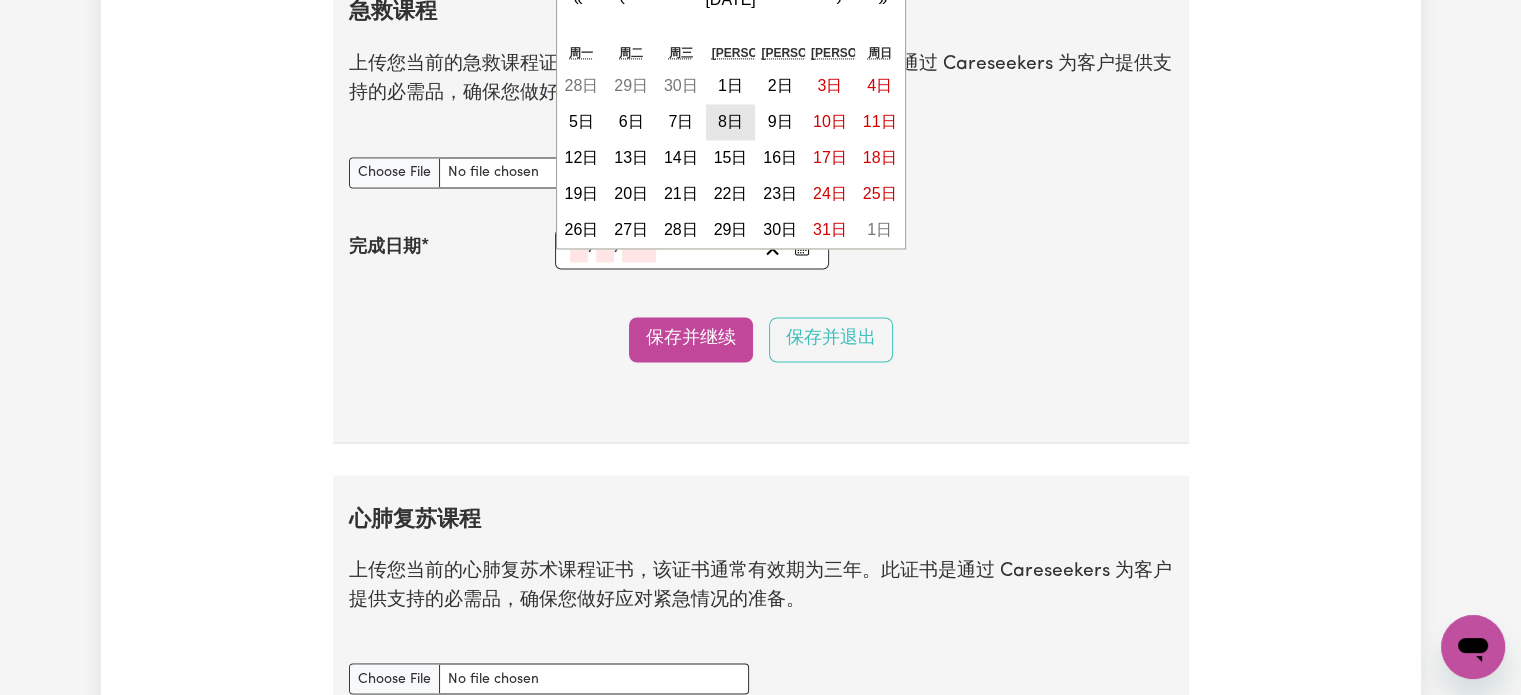 click on "8日" at bounding box center (730, 121) 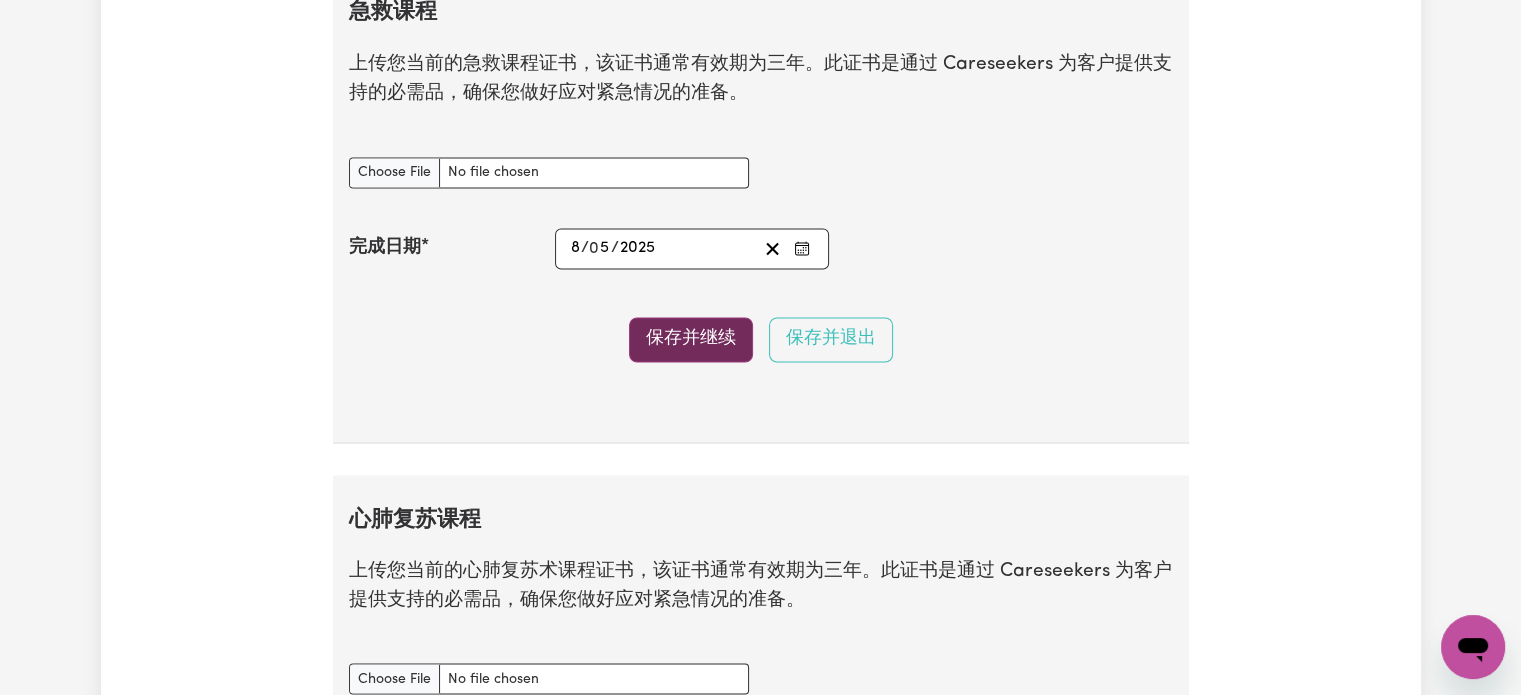 click on "保存并继续" at bounding box center [691, 338] 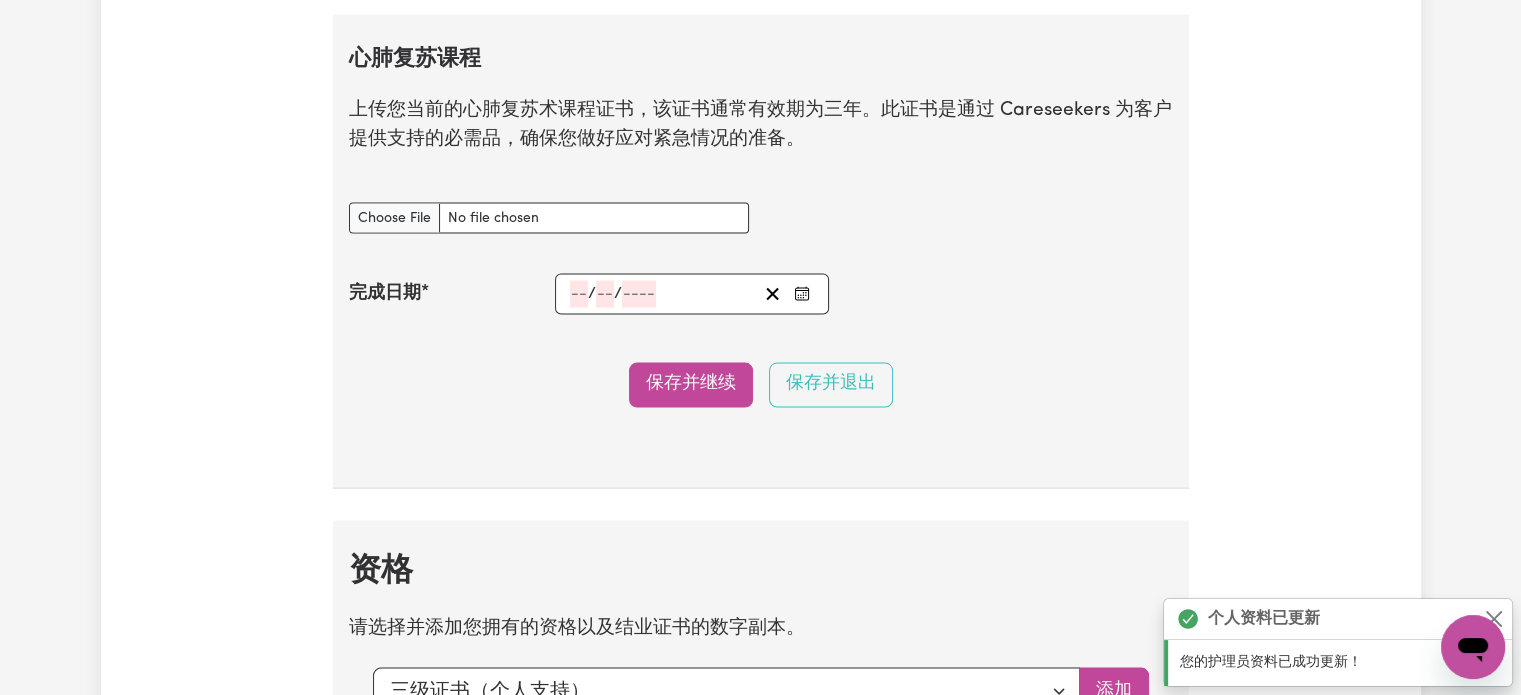 scroll, scrollTop: 3944, scrollLeft: 0, axis: vertical 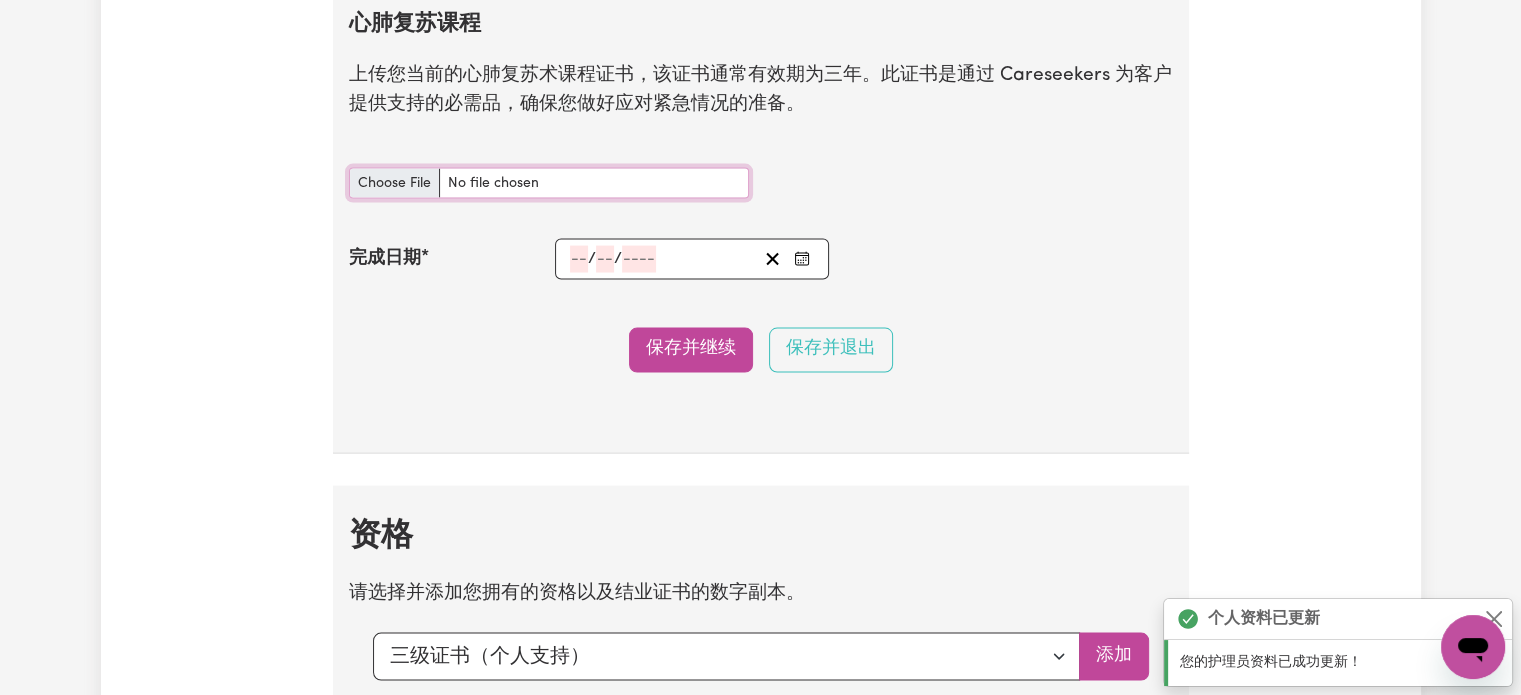 click on "CPR课程 文件" at bounding box center (549, 183) 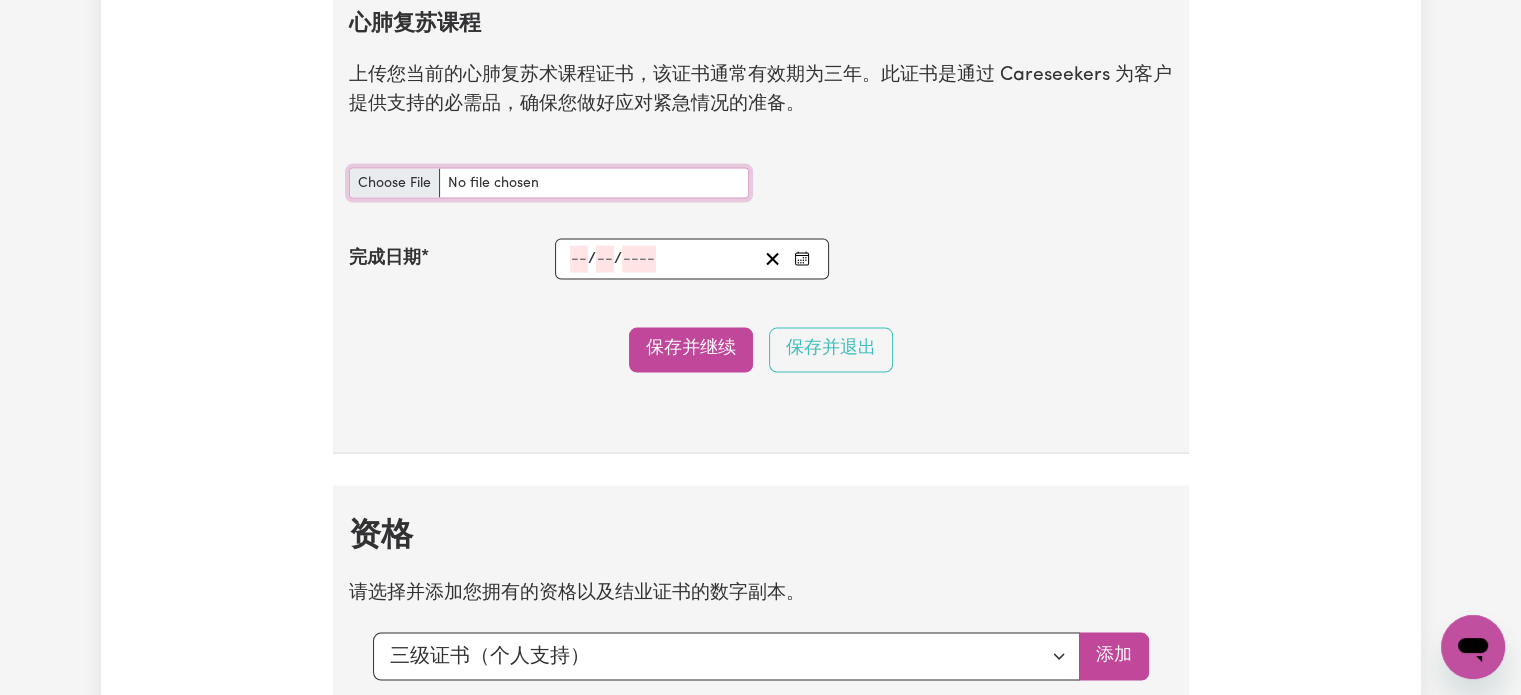 type on "C:\fakepath\First Aid Certificate.jpg" 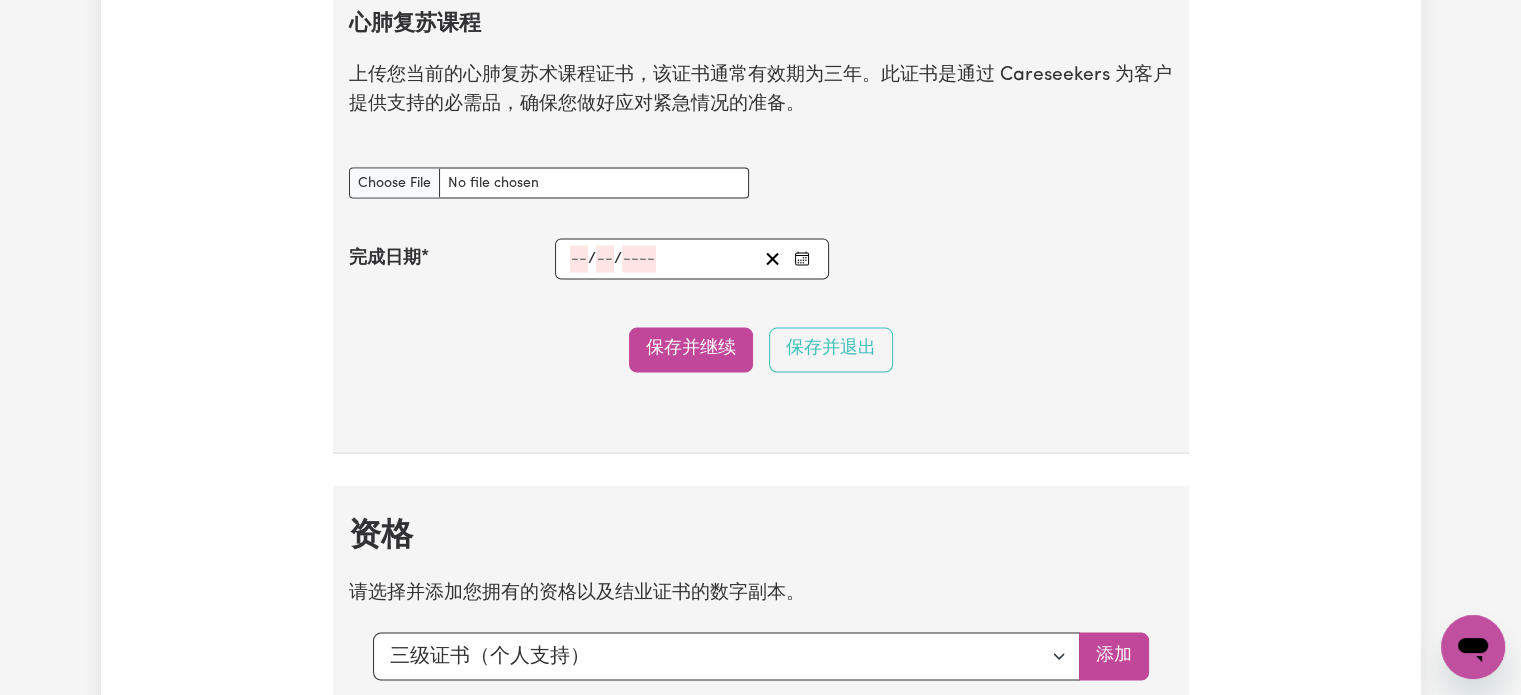click 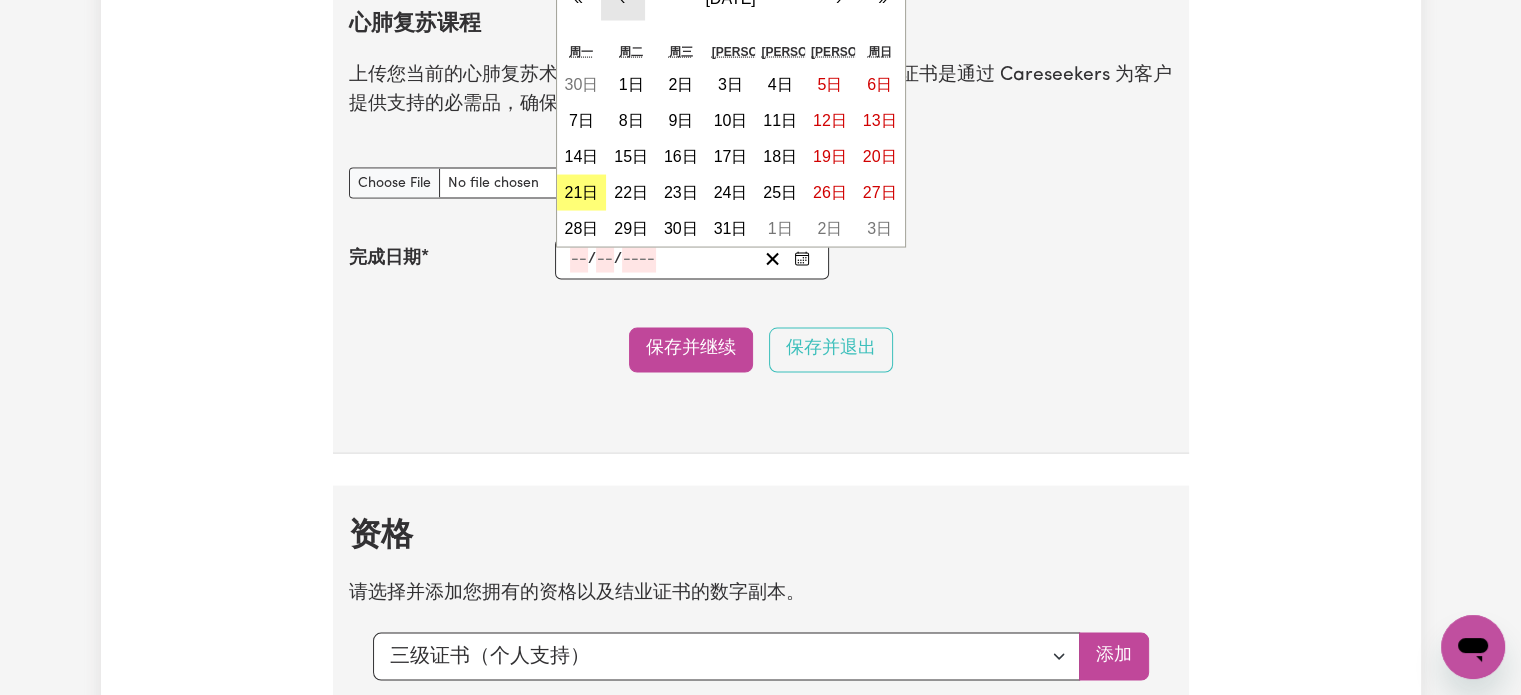 click on "‹" at bounding box center [622, -2] 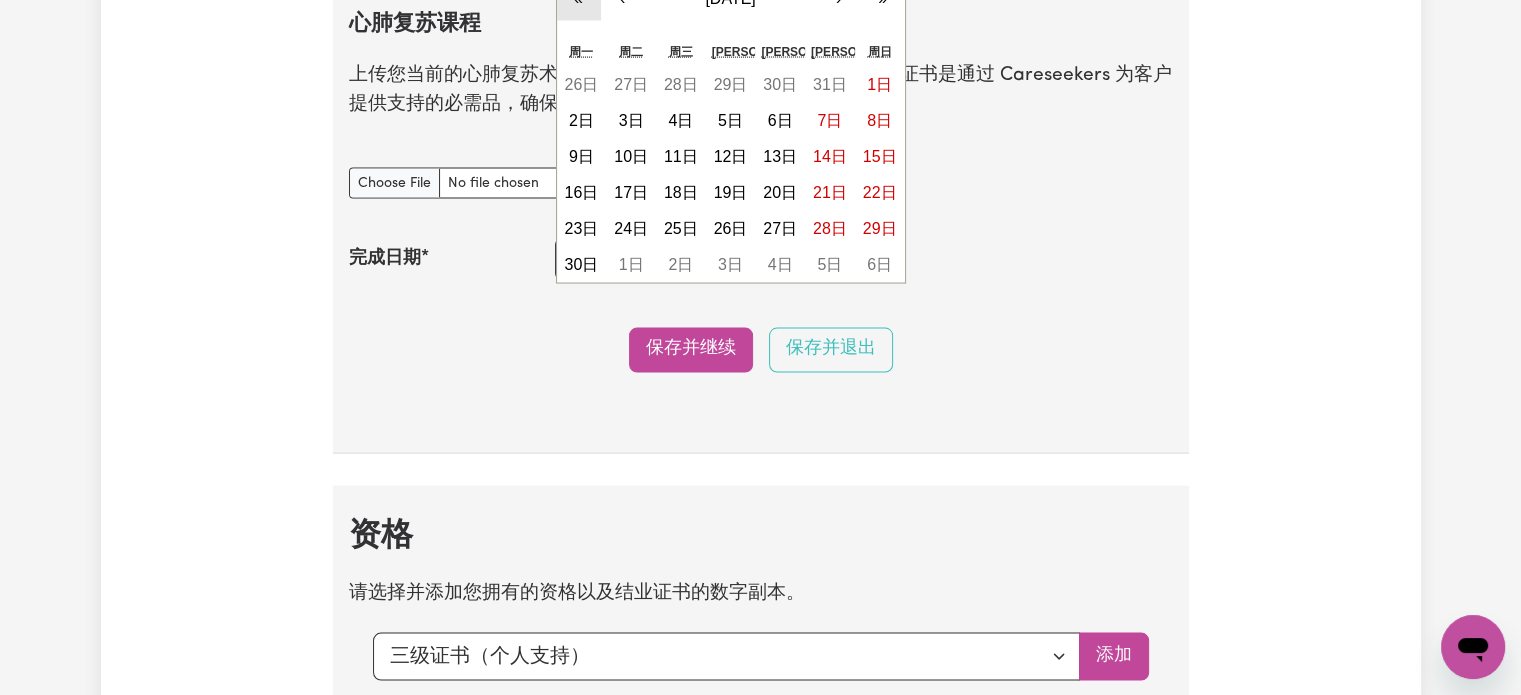 click on "«" at bounding box center [579, -1] 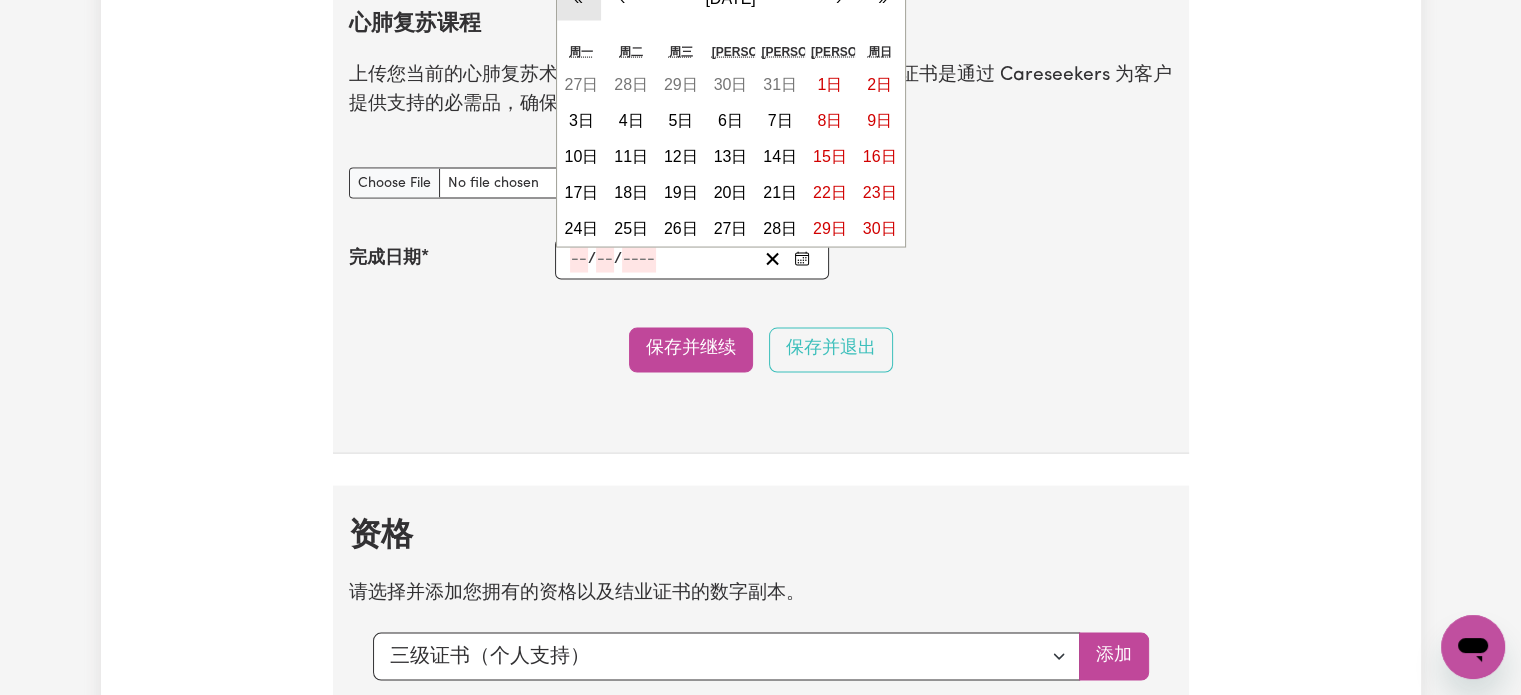 click on "«" at bounding box center [579, -1] 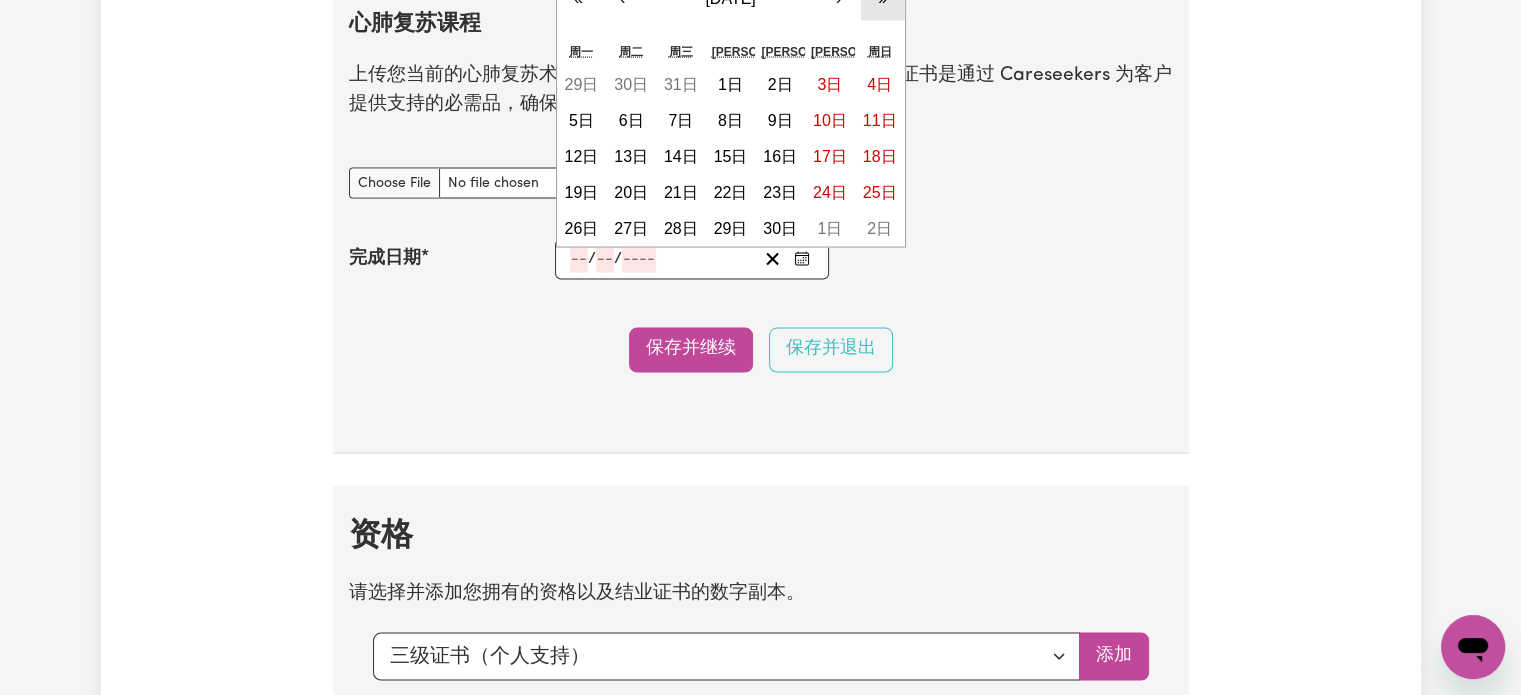 click on "»" at bounding box center [883, -1] 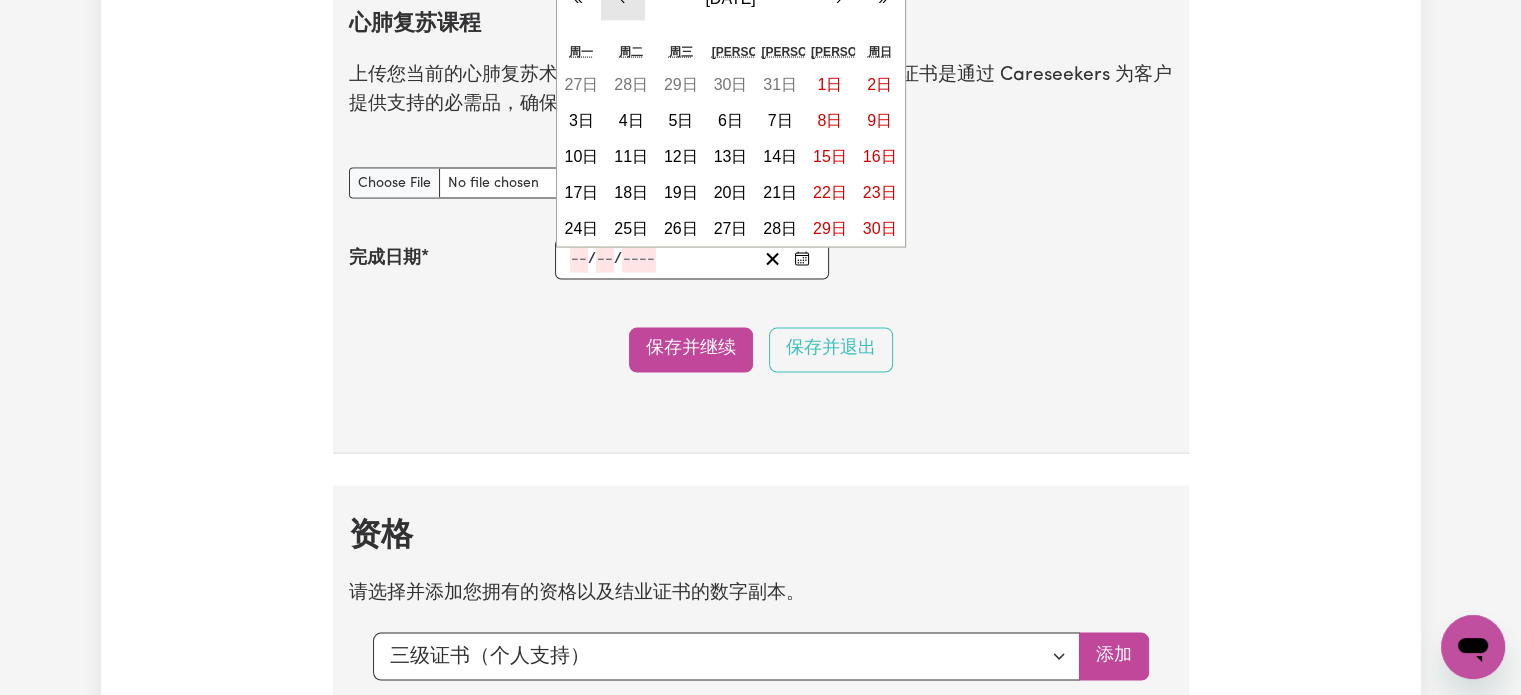 click on "‹" at bounding box center [623, -1] 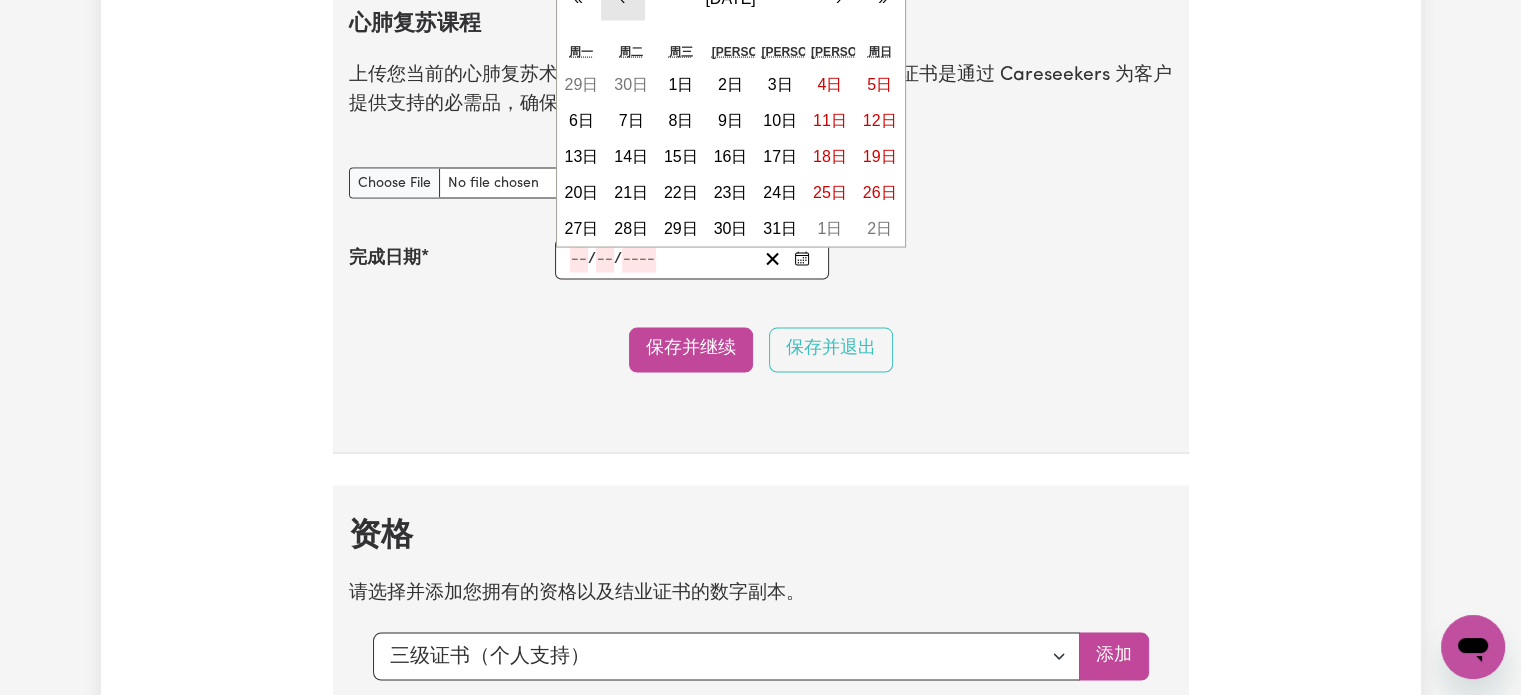 click on "‹" at bounding box center [623, -1] 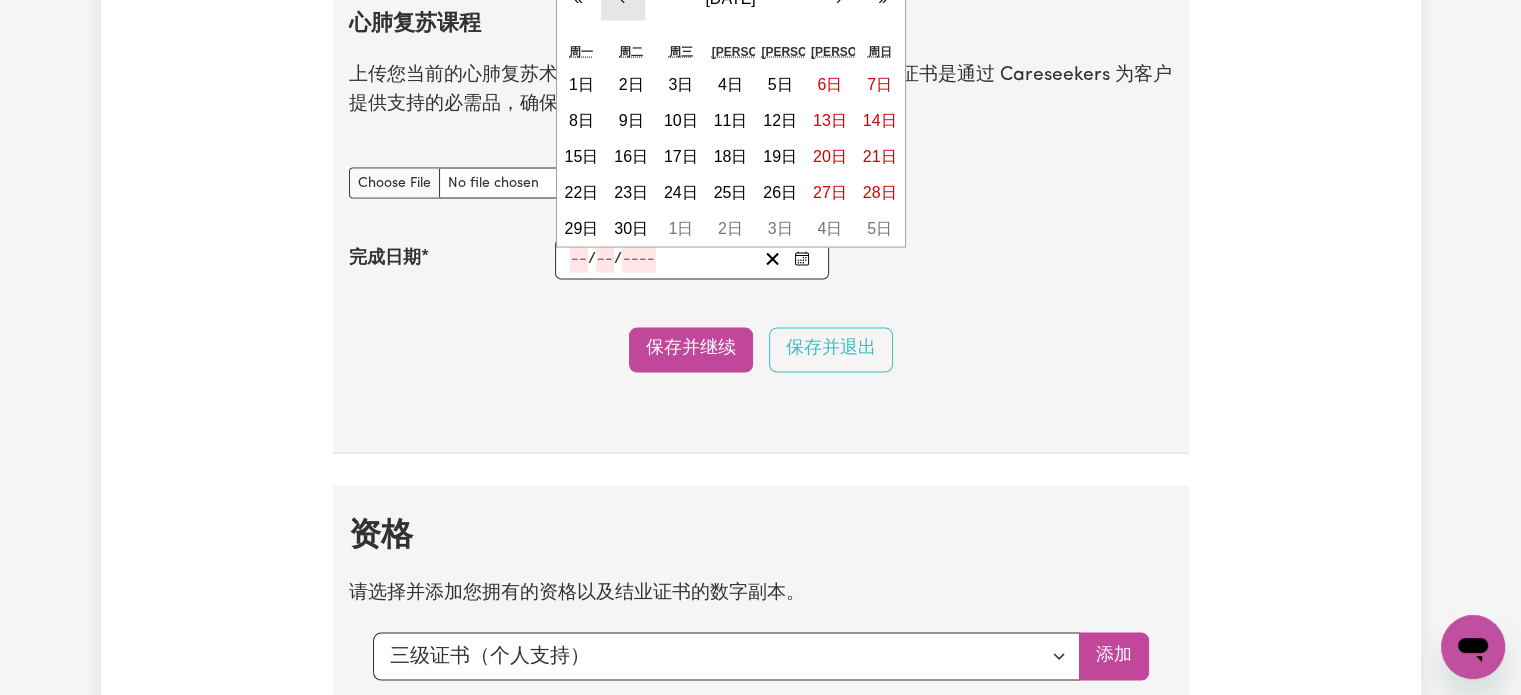 click on "‹" at bounding box center [623, -1] 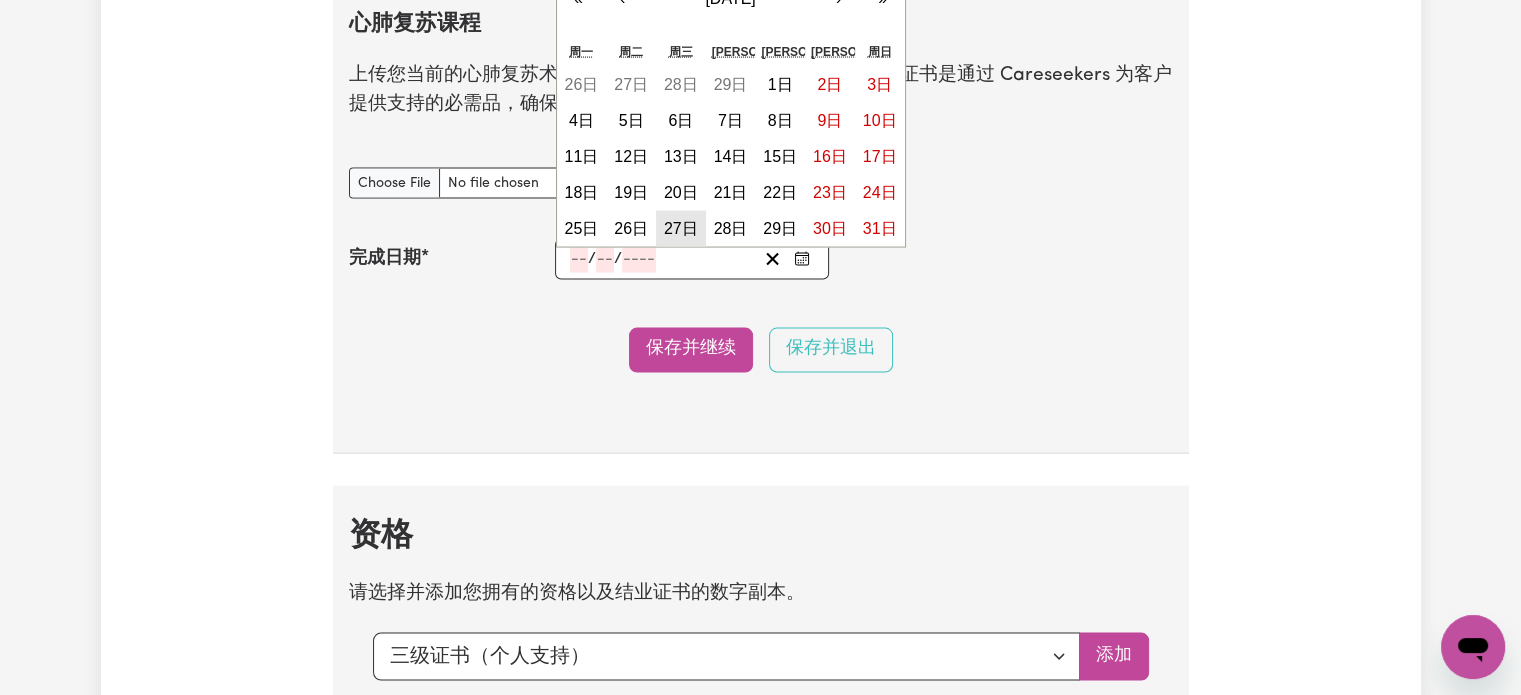 click on "27日" at bounding box center [681, 228] 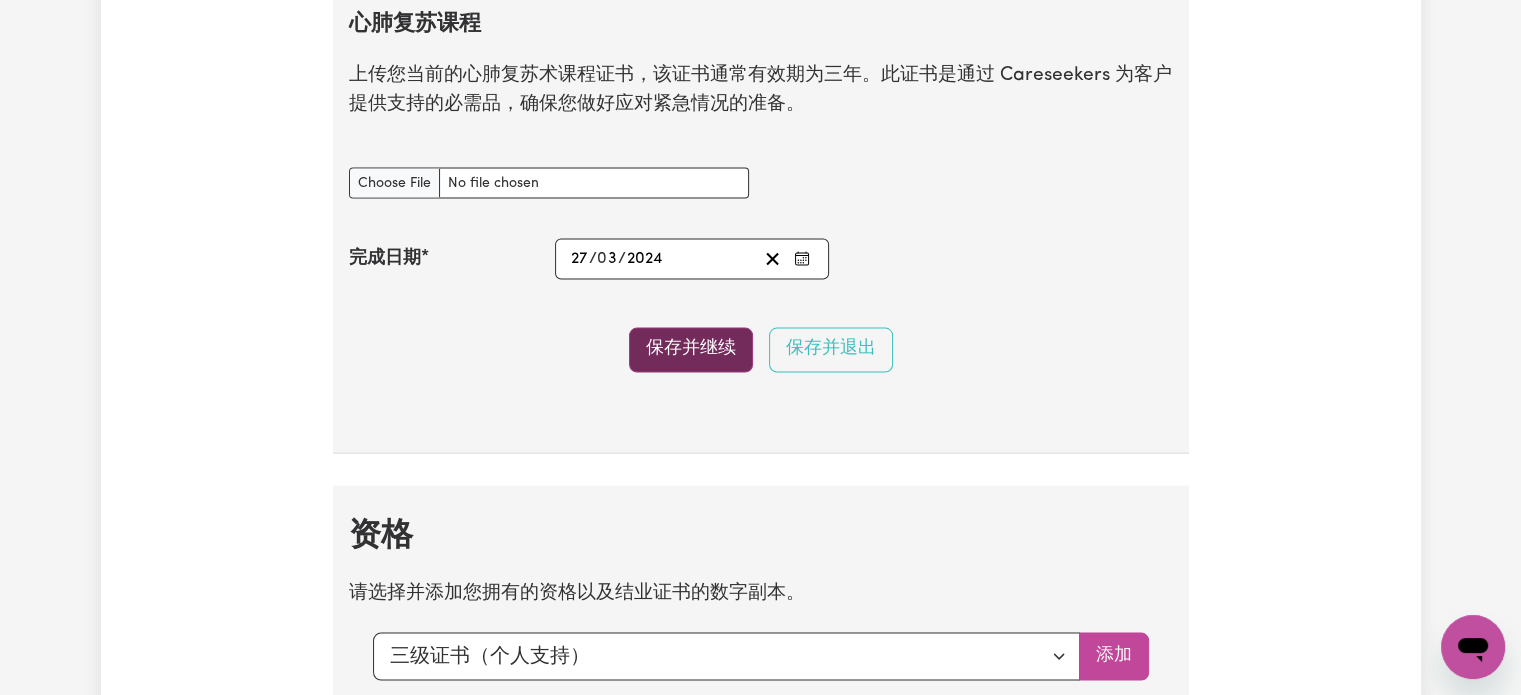 click on "保存并继续" at bounding box center [691, 349] 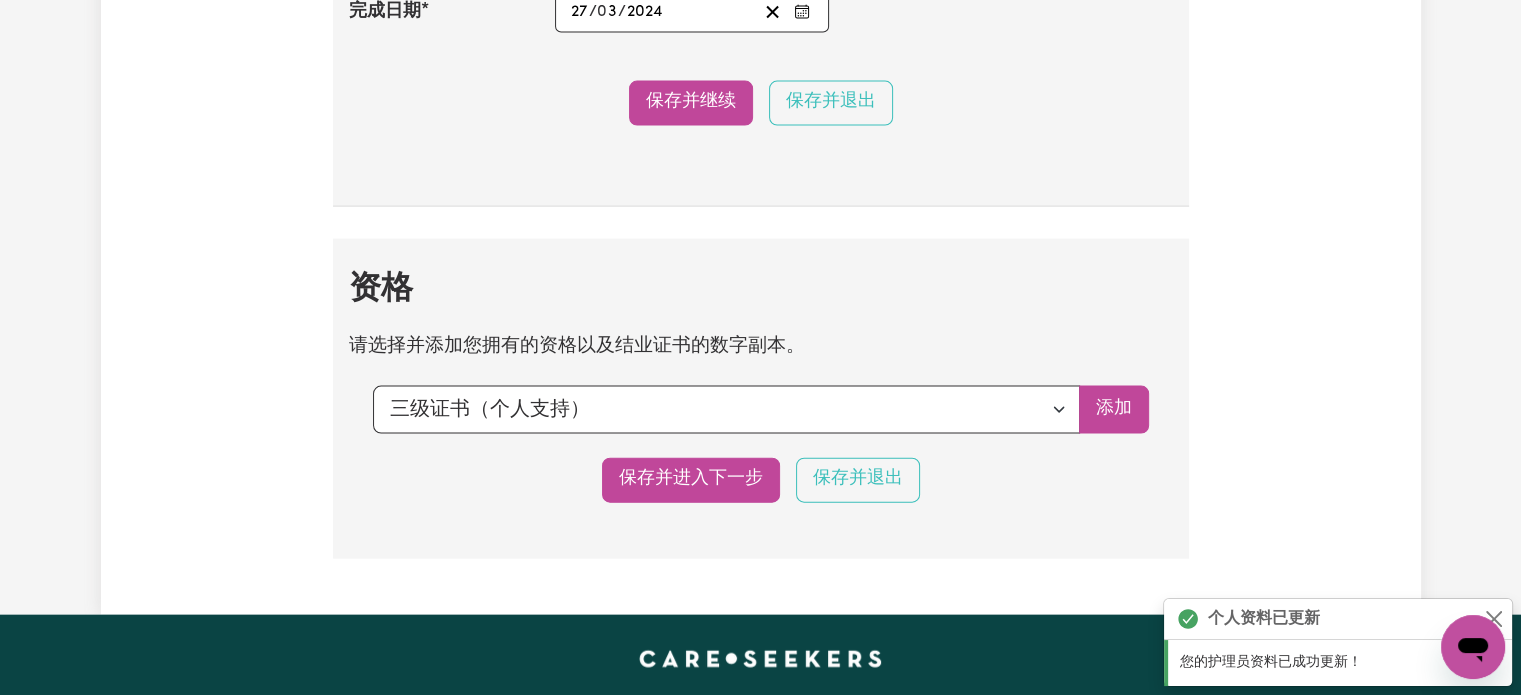 scroll, scrollTop: 4464, scrollLeft: 0, axis: vertical 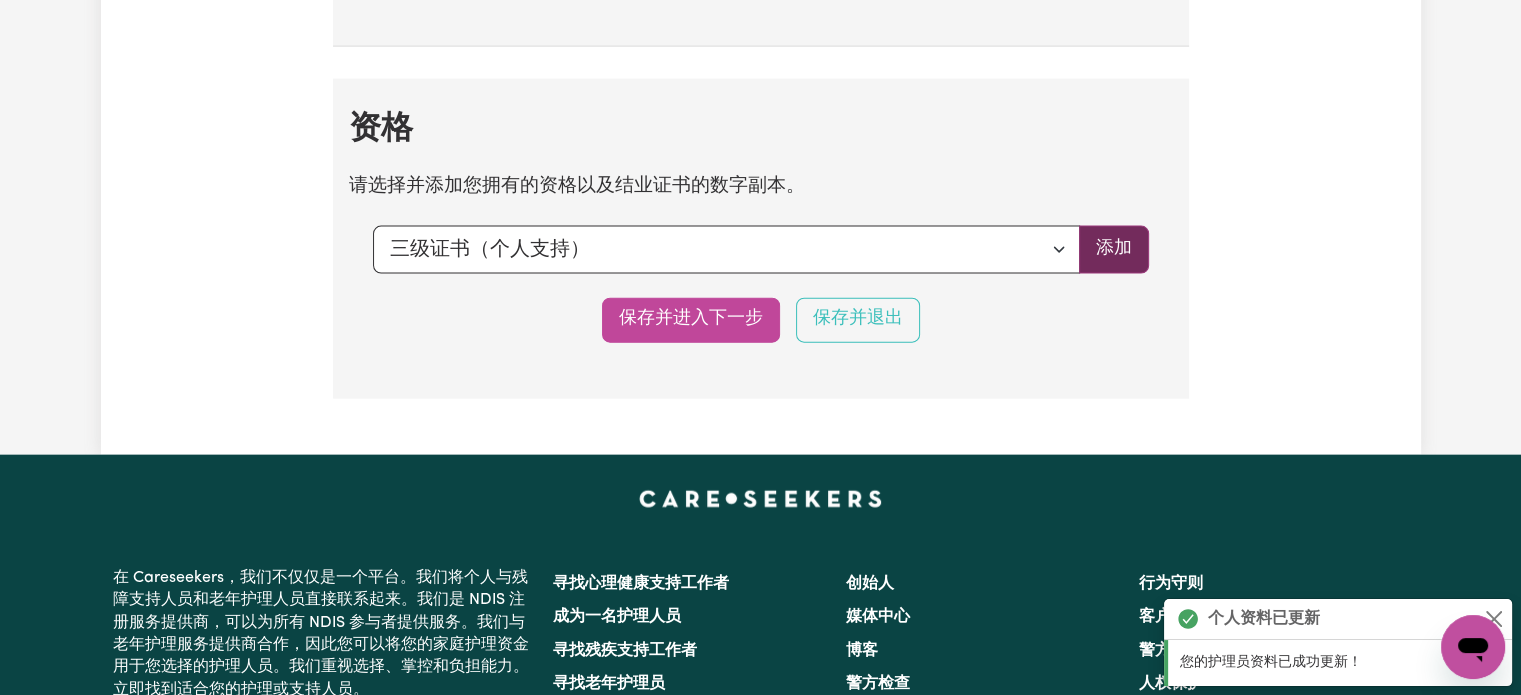 click on "添加" at bounding box center [1114, 249] 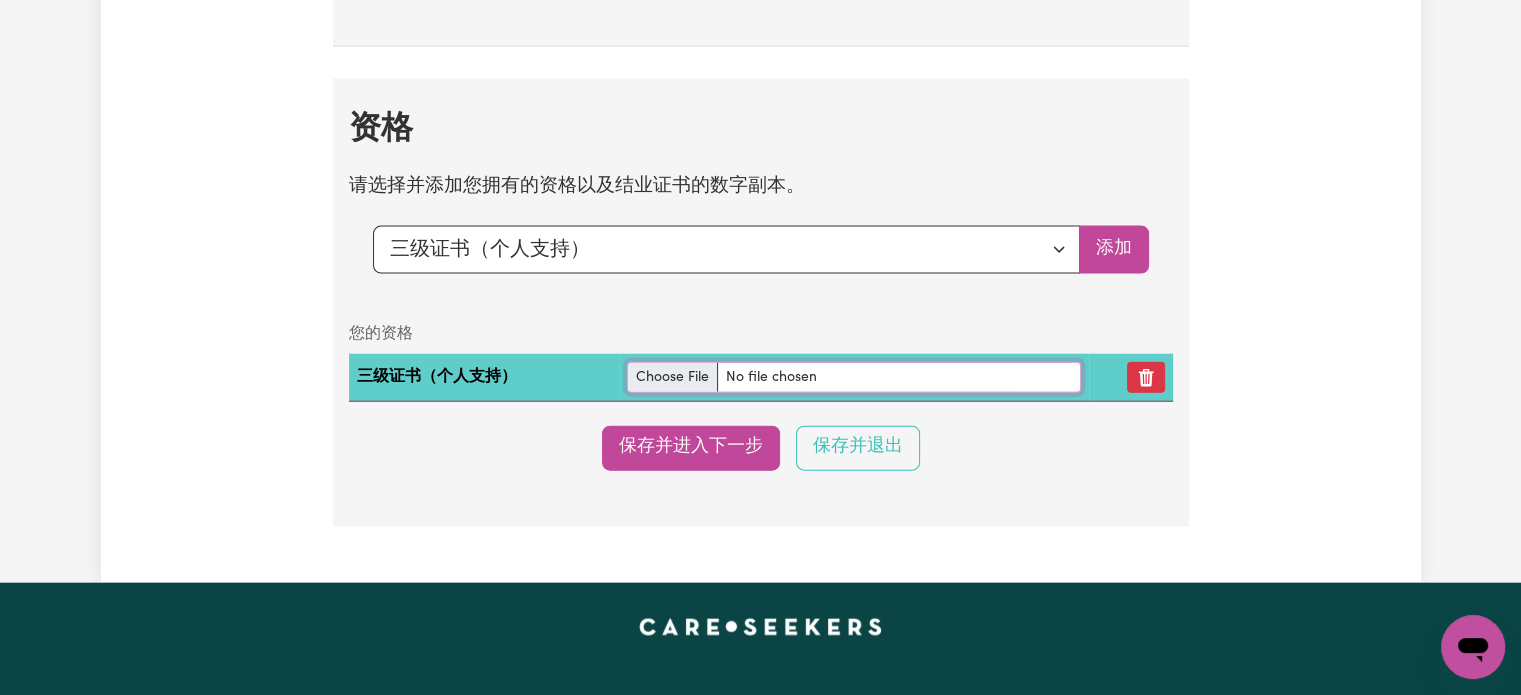 click at bounding box center (854, 377) 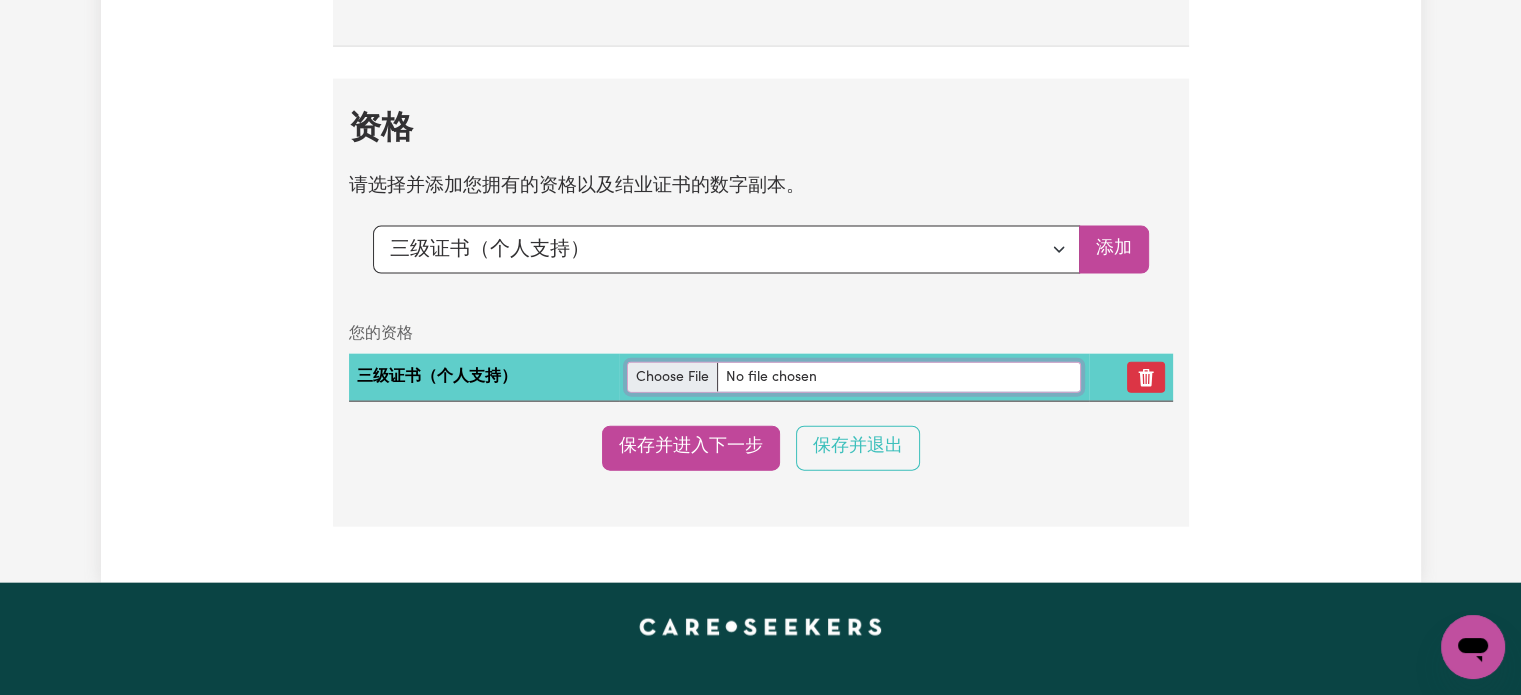 type on "C:\fakepath\Certificate III in Individual Support (Disability).pdf" 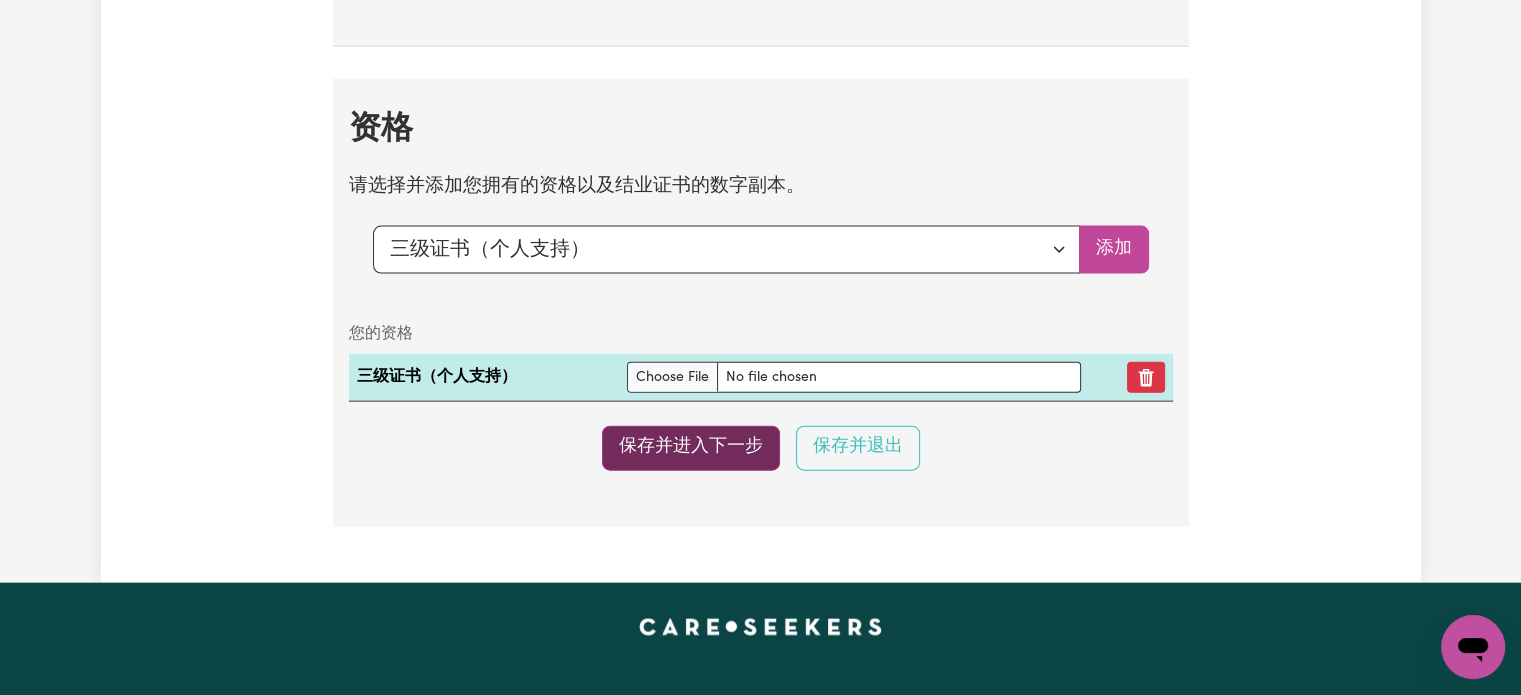 click on "保存并进入下一步" at bounding box center (691, 448) 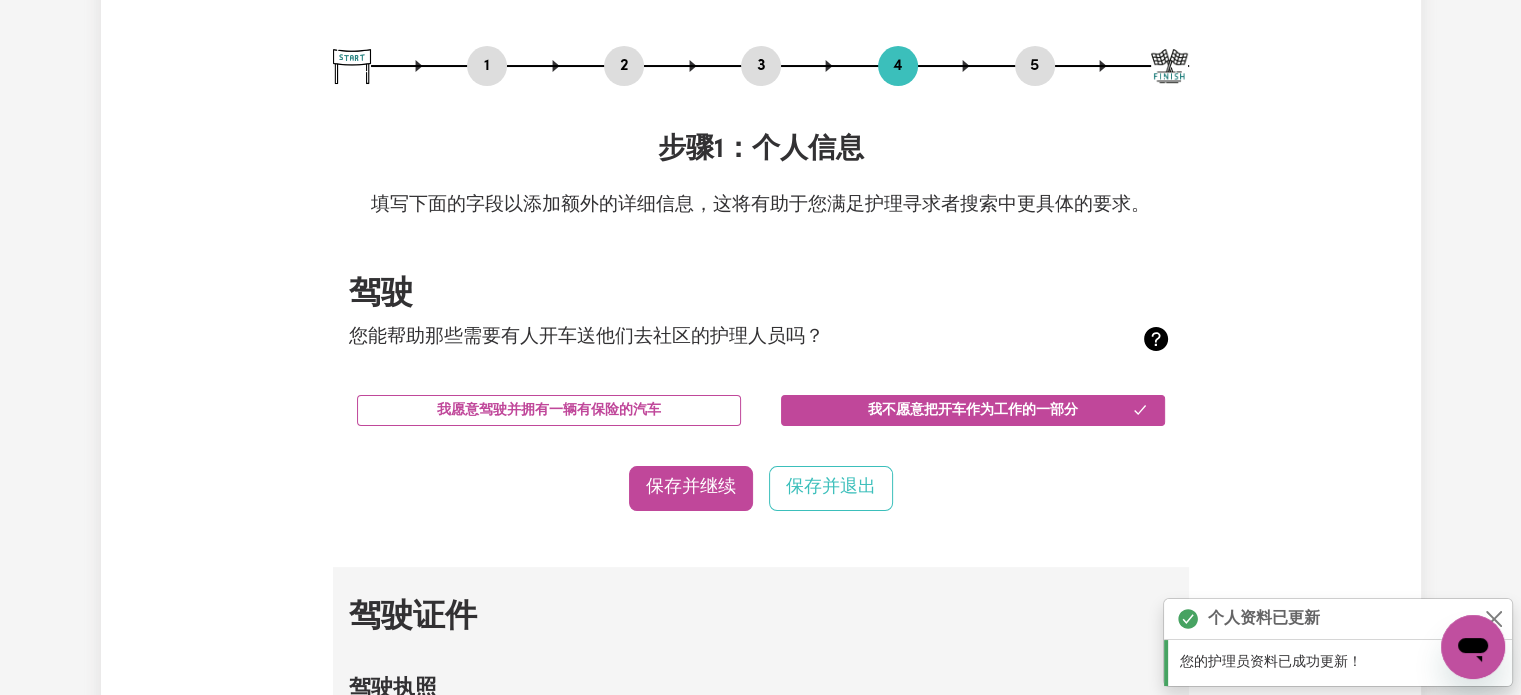 scroll, scrollTop: 200, scrollLeft: 0, axis: vertical 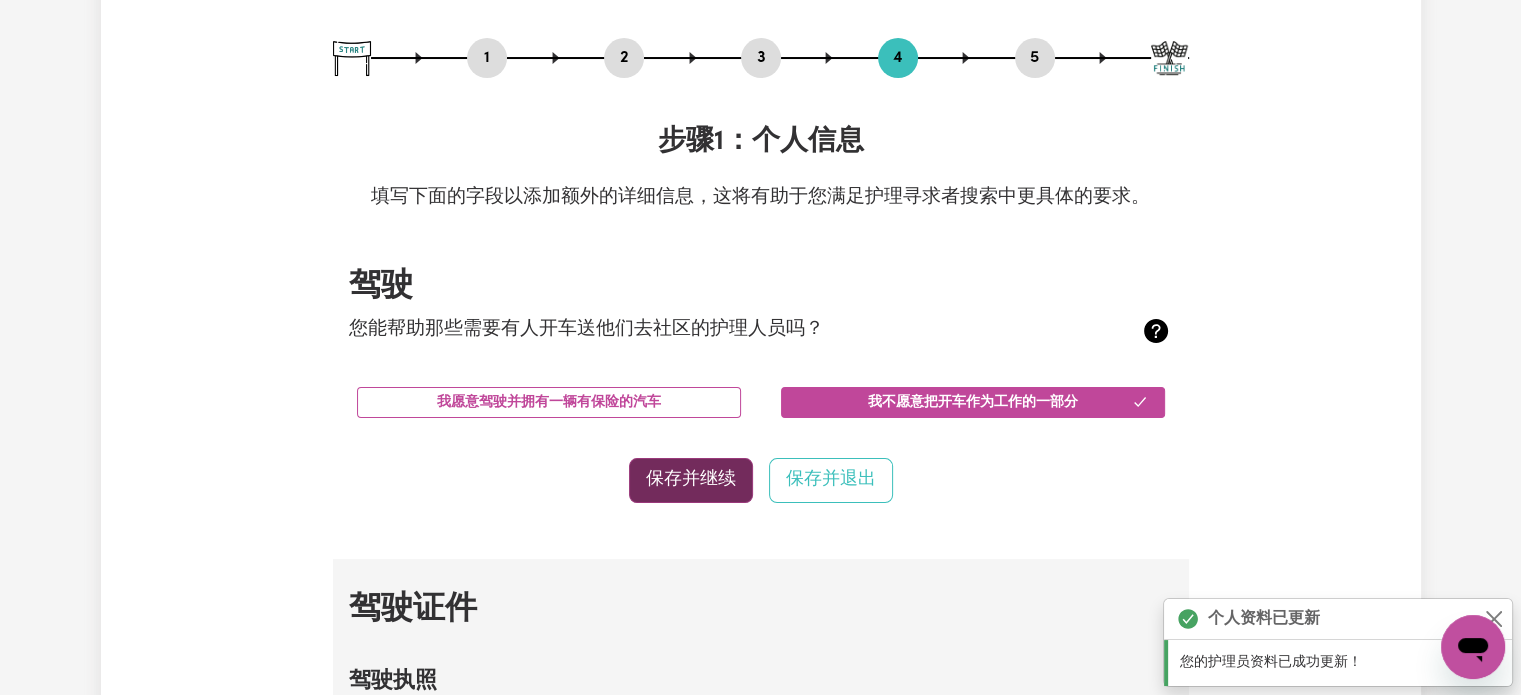 click on "保存并继续" at bounding box center [691, 479] 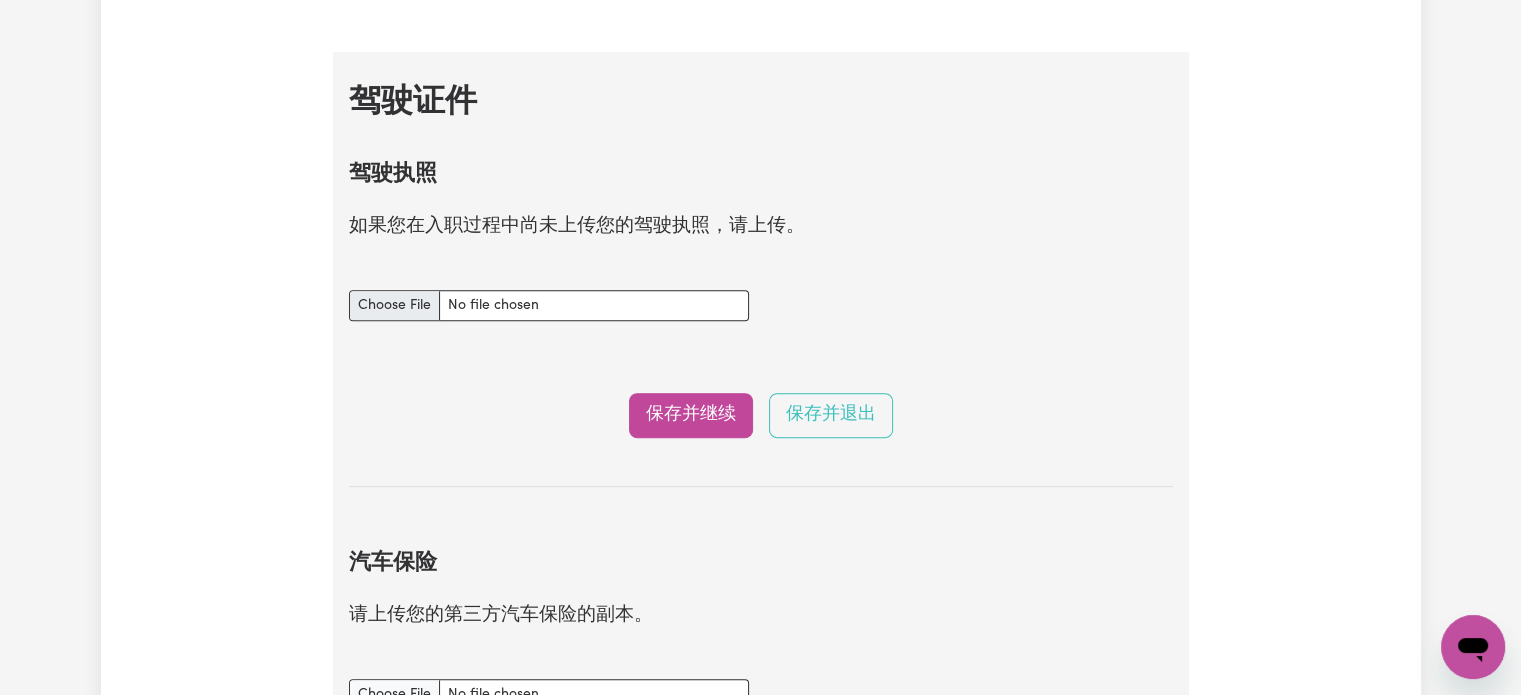 scroll, scrollTop: 740, scrollLeft: 0, axis: vertical 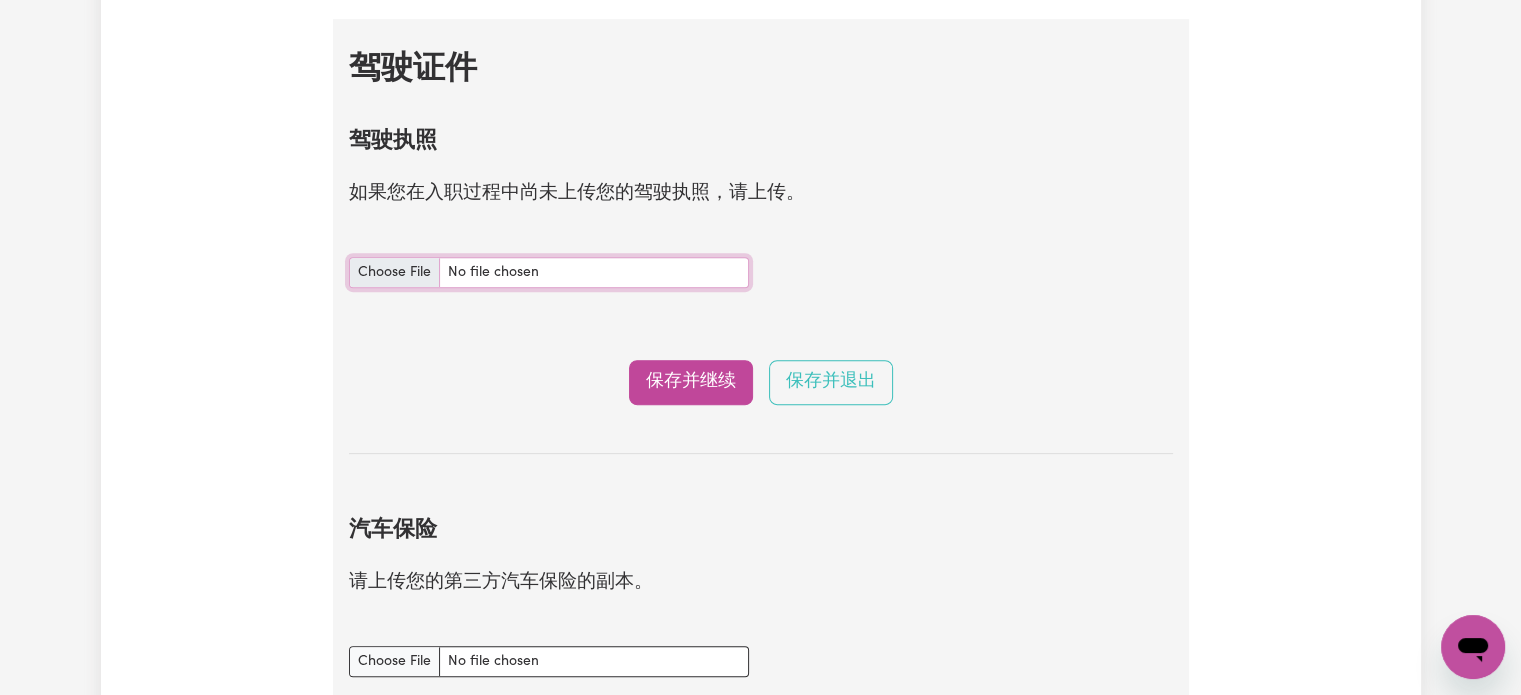 click on "驾驶执照 文件" at bounding box center (549, 272) 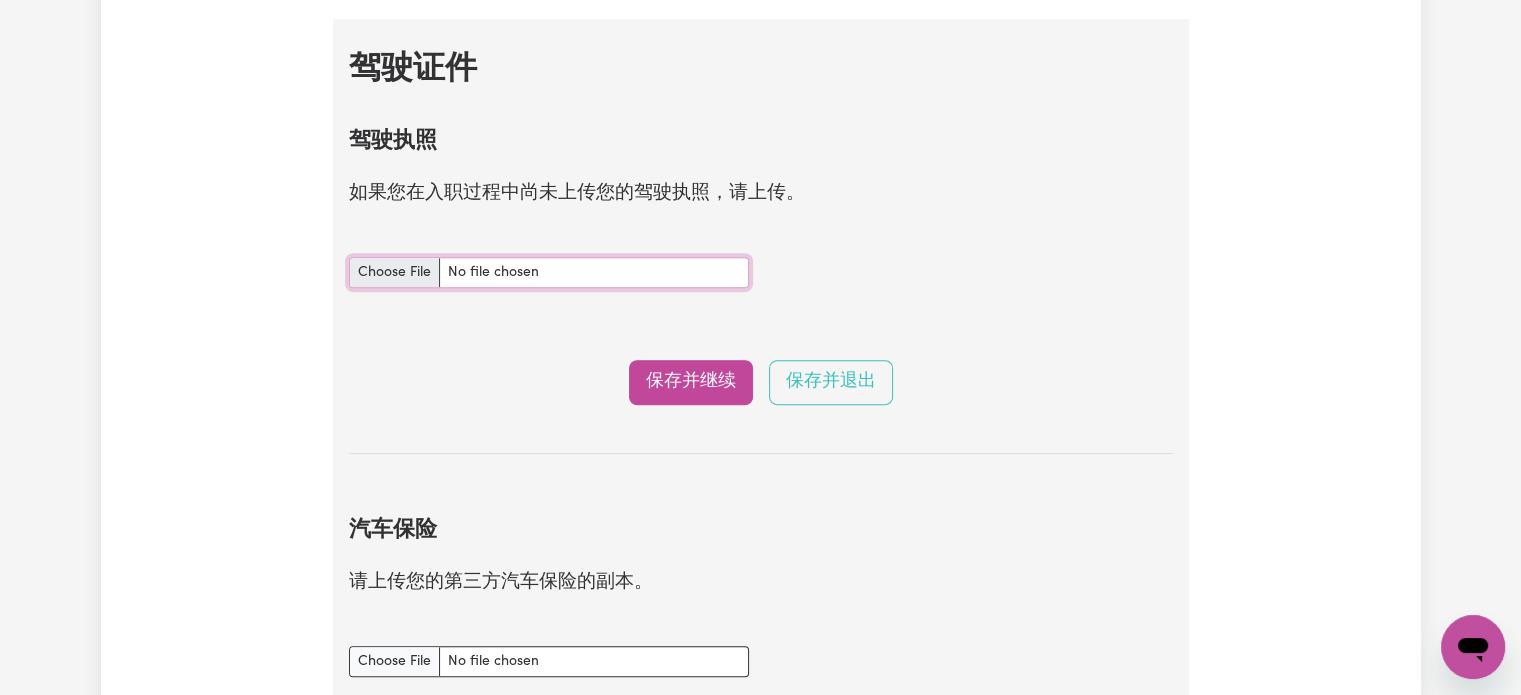 type on "C:\fakepath\Driver licence -1 NSW.jpg" 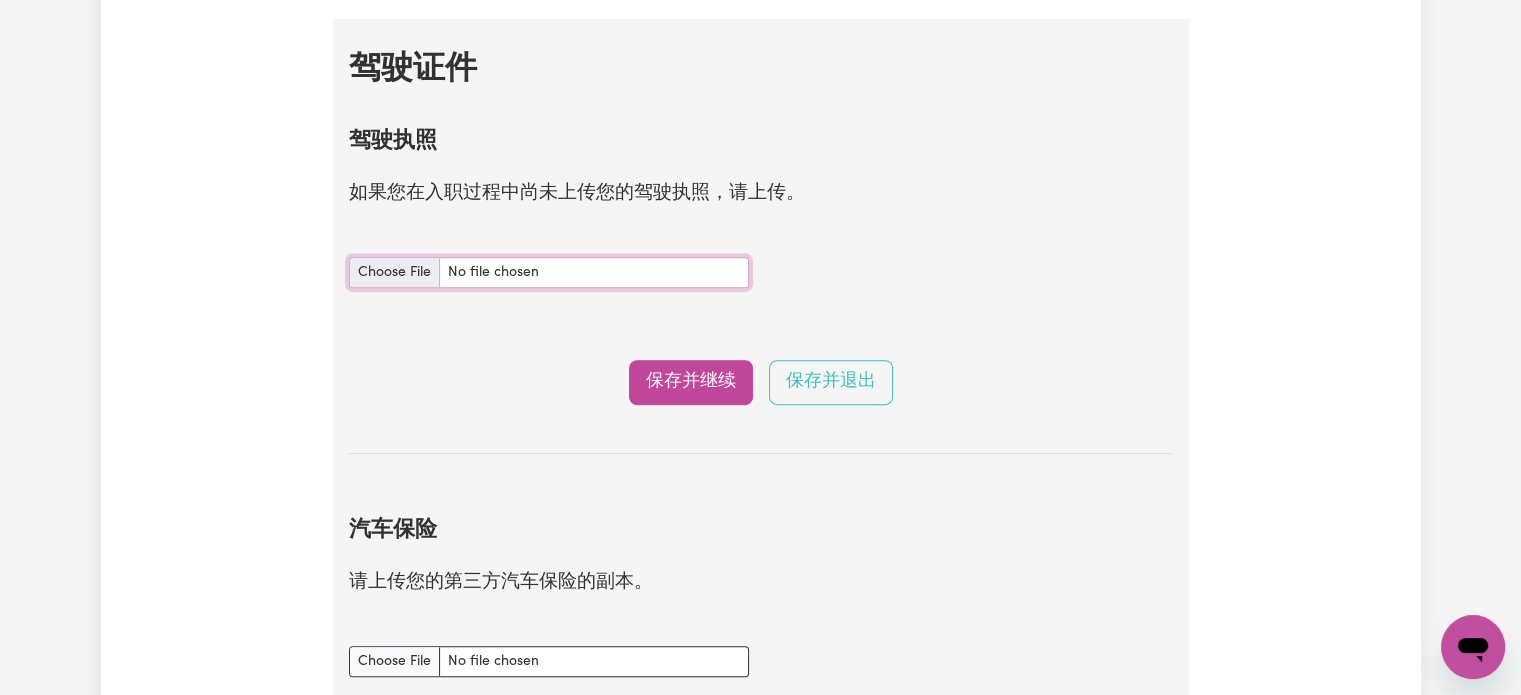 scroll, scrollTop: 840, scrollLeft: 0, axis: vertical 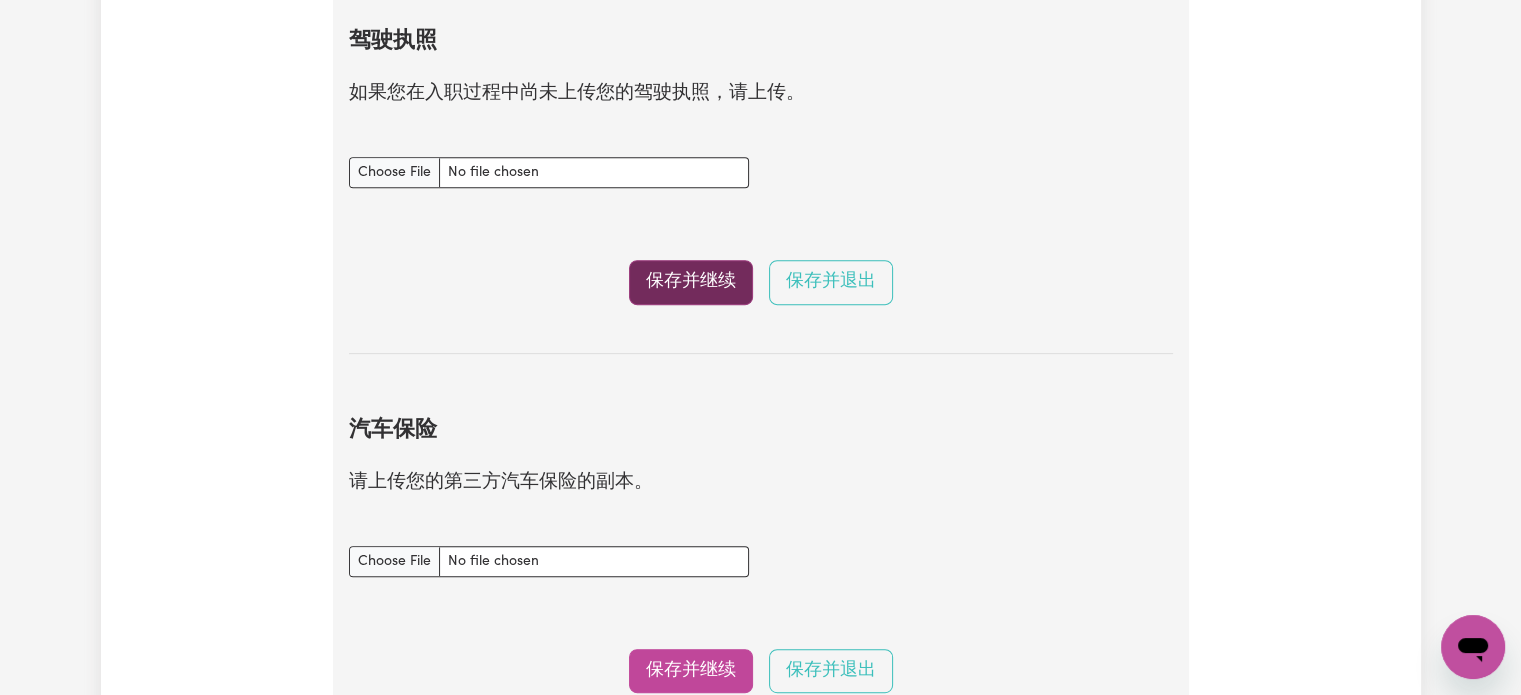 click on "保存并继续" at bounding box center (691, 282) 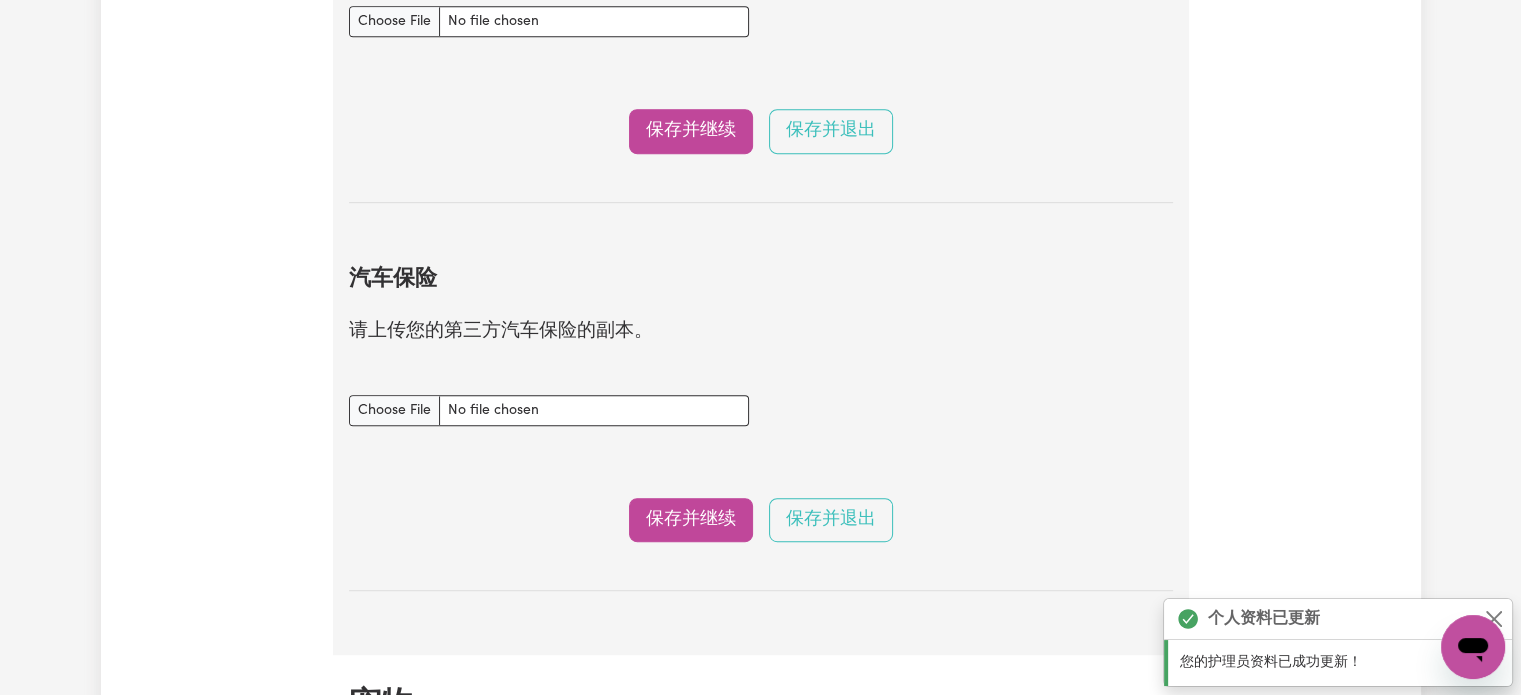 scroll, scrollTop: 1230, scrollLeft: 0, axis: vertical 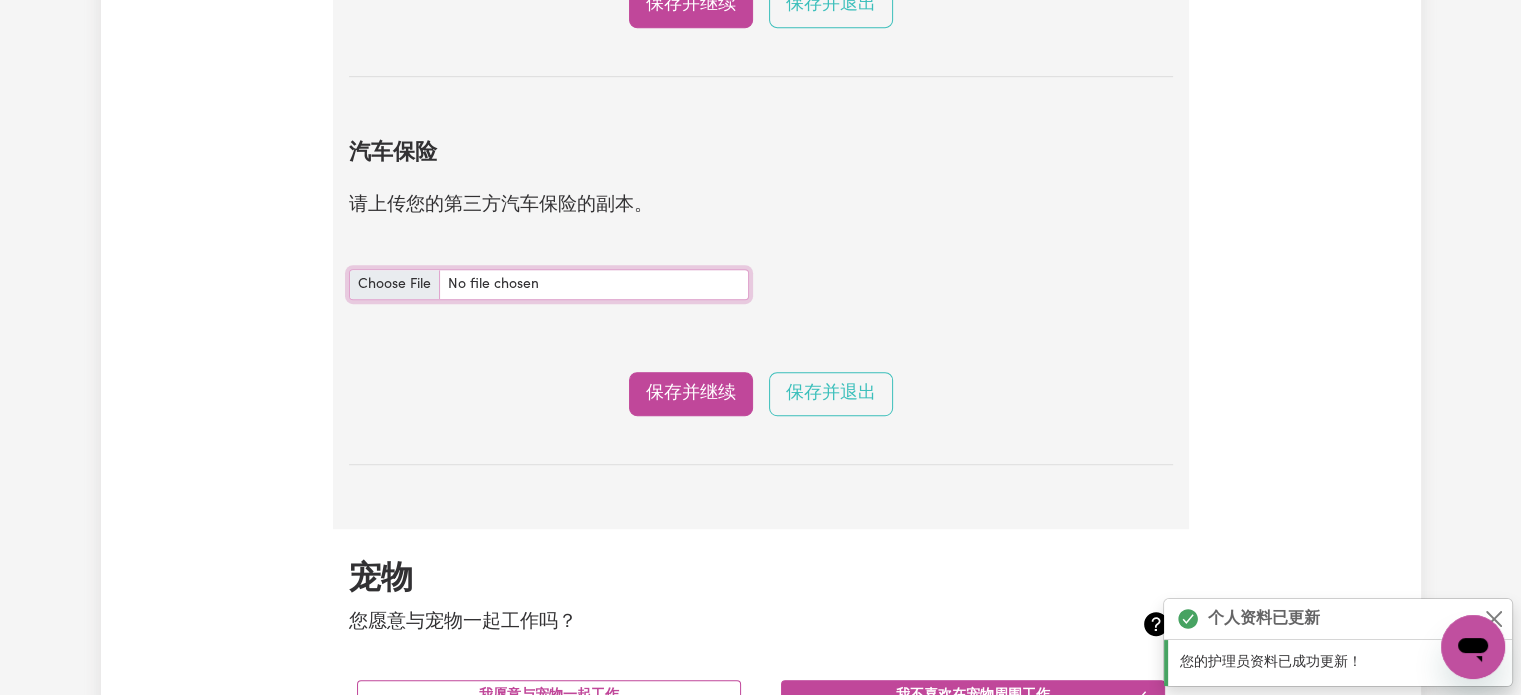 click on "汽车保险 文件" at bounding box center (549, 284) 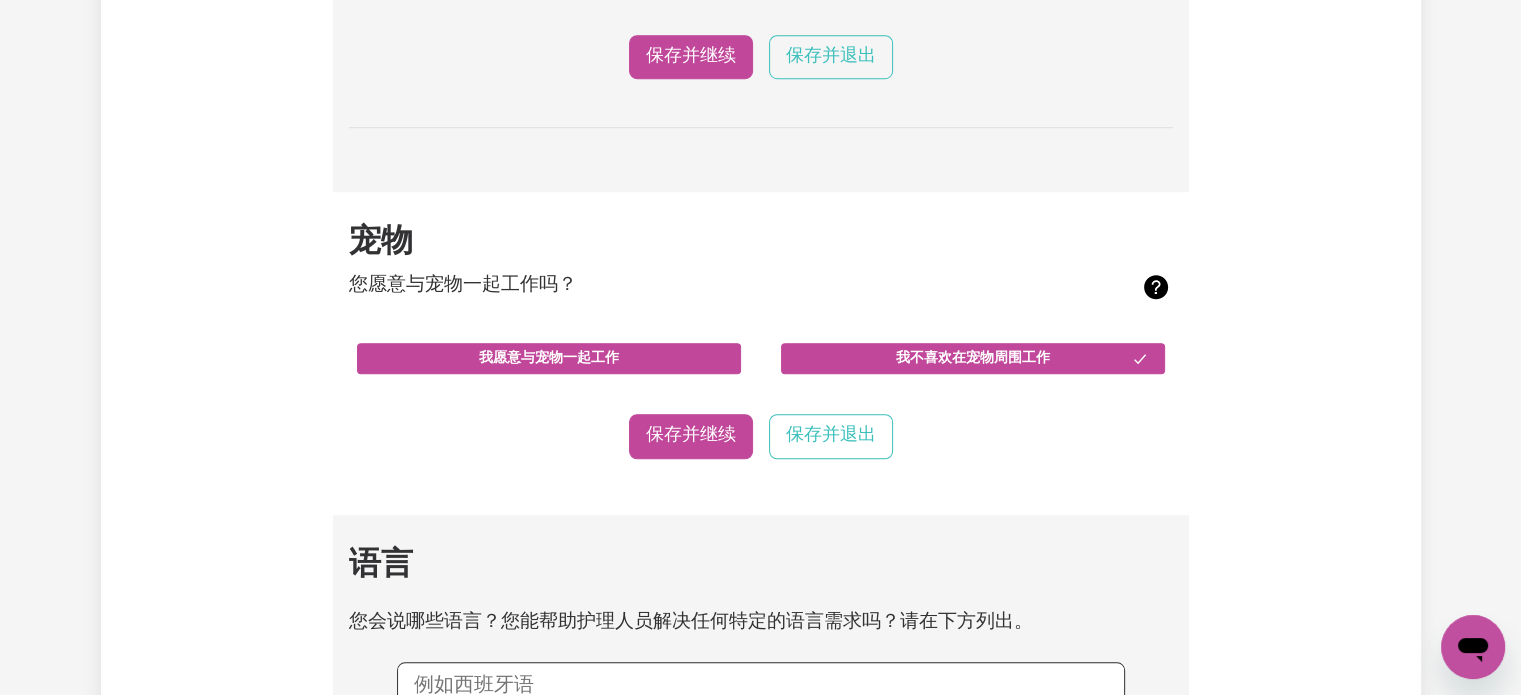 scroll, scrollTop: 1630, scrollLeft: 0, axis: vertical 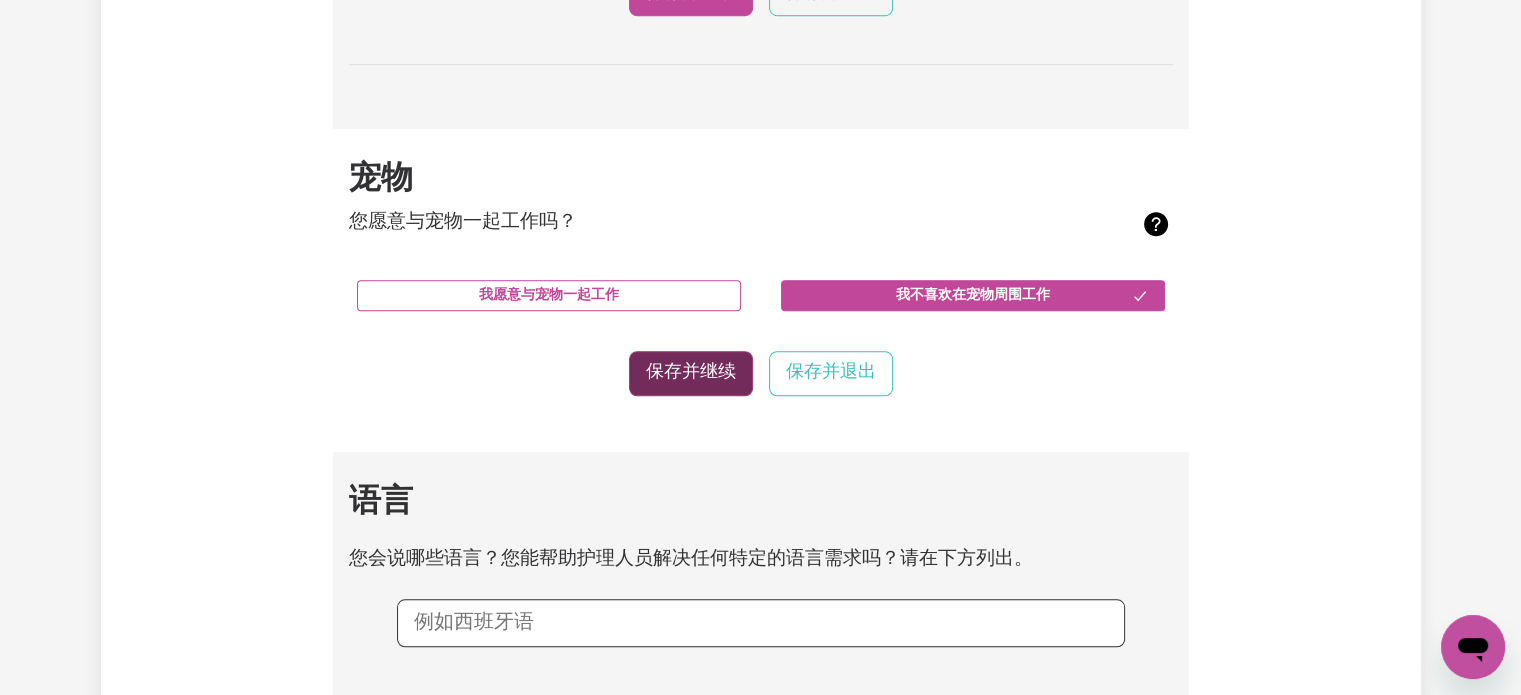 click on "保存并继续" at bounding box center [691, 372] 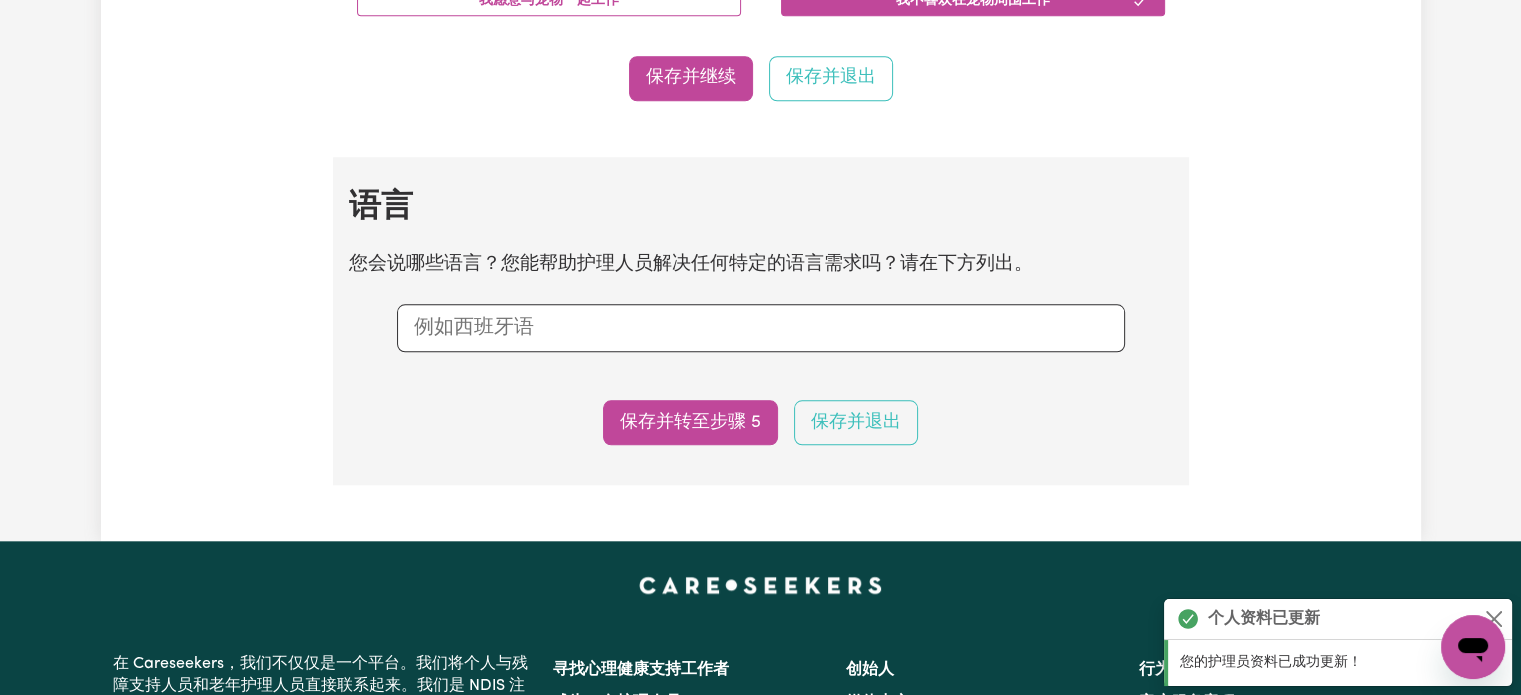 scroll, scrollTop: 2092, scrollLeft: 0, axis: vertical 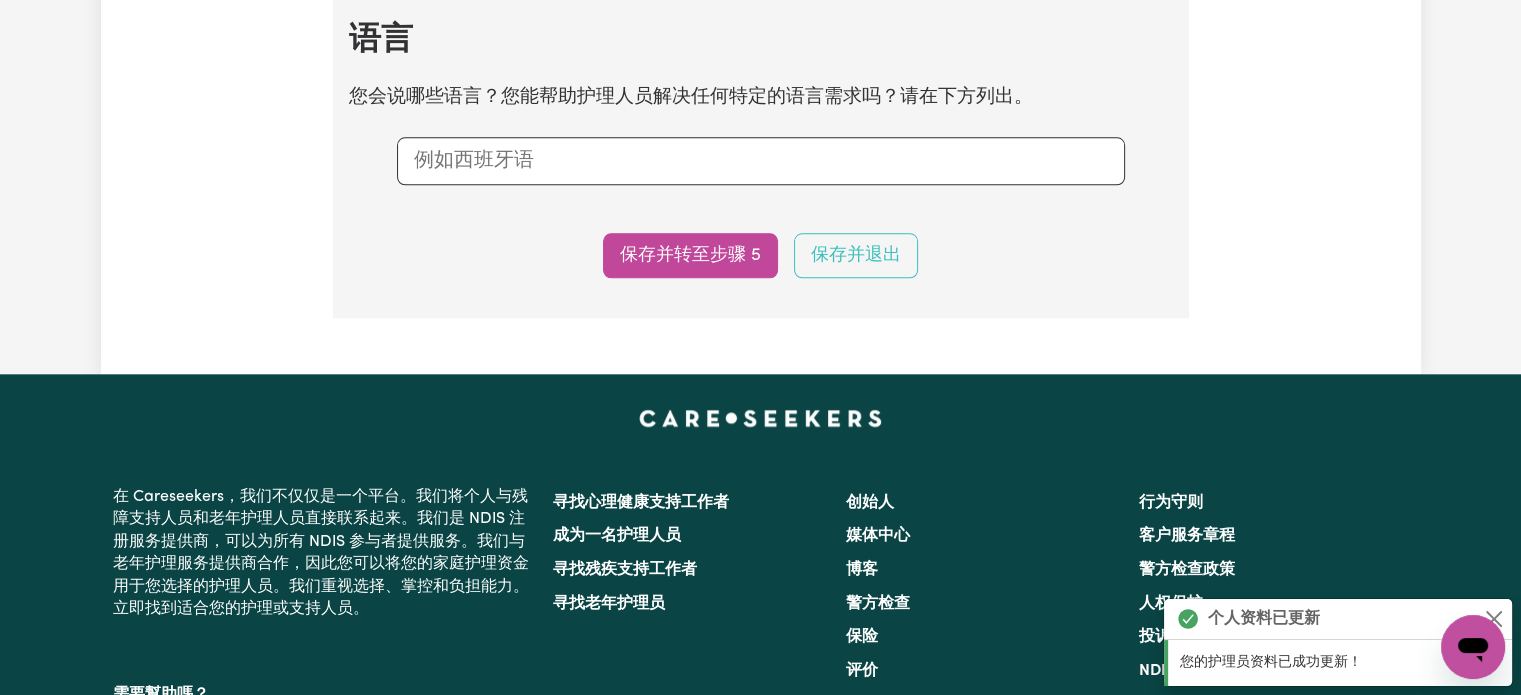 click at bounding box center [761, 161] 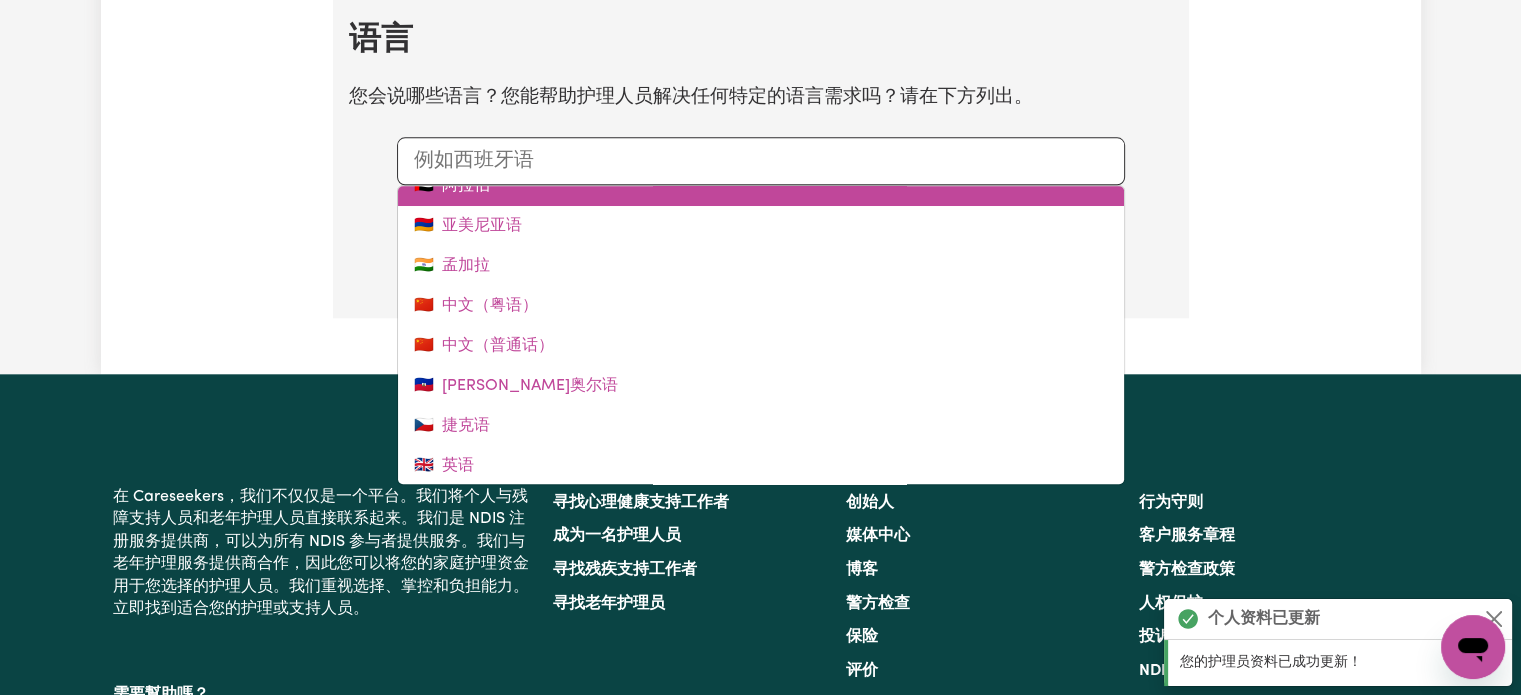 scroll, scrollTop: 100, scrollLeft: 0, axis: vertical 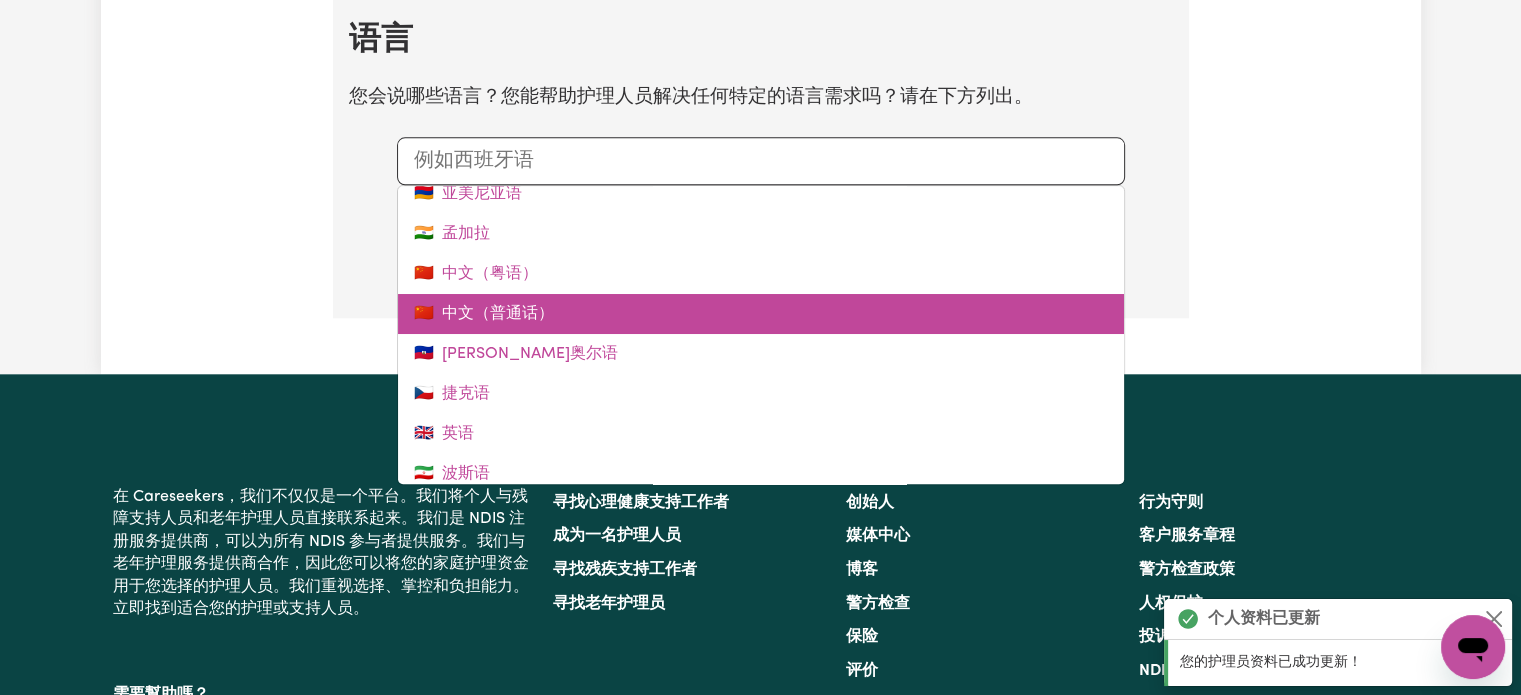 click on "中文（普通话）" at bounding box center [498, 314] 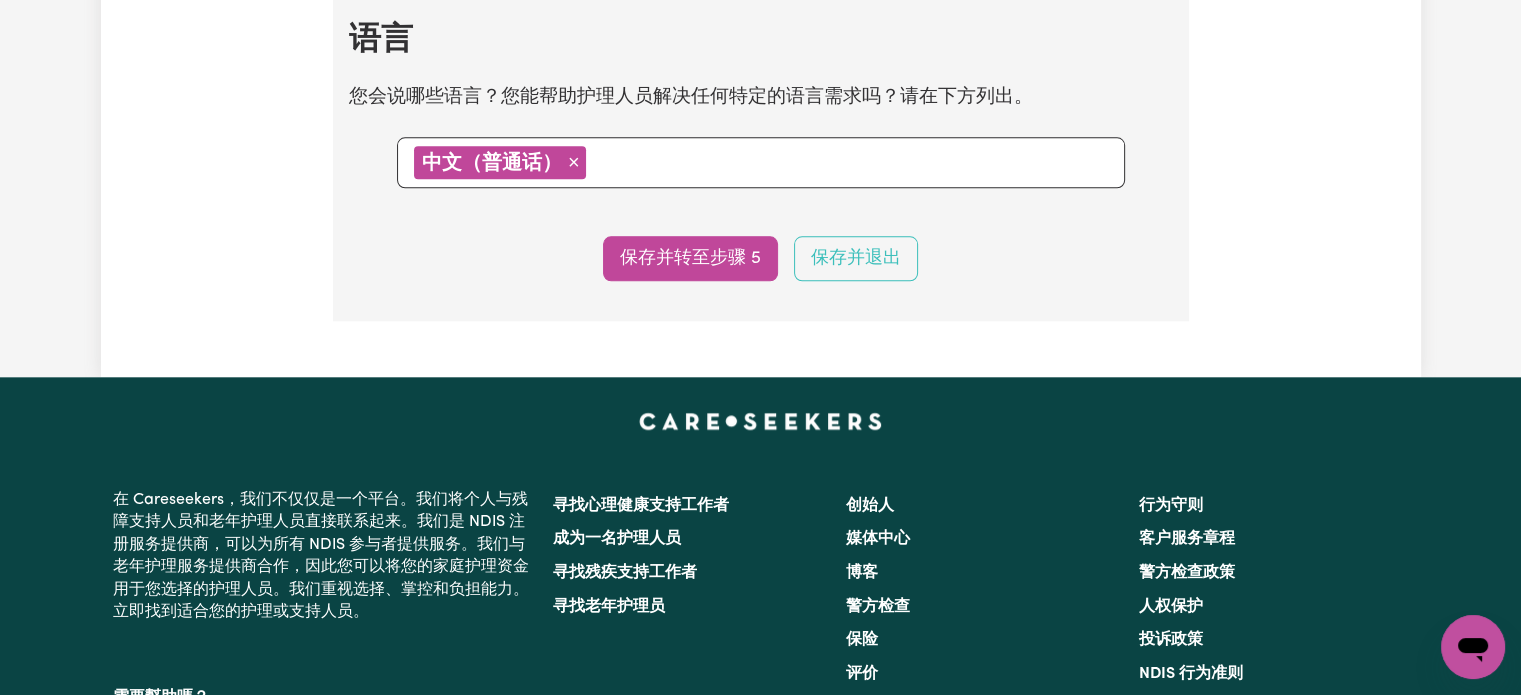 click at bounding box center [850, 161] 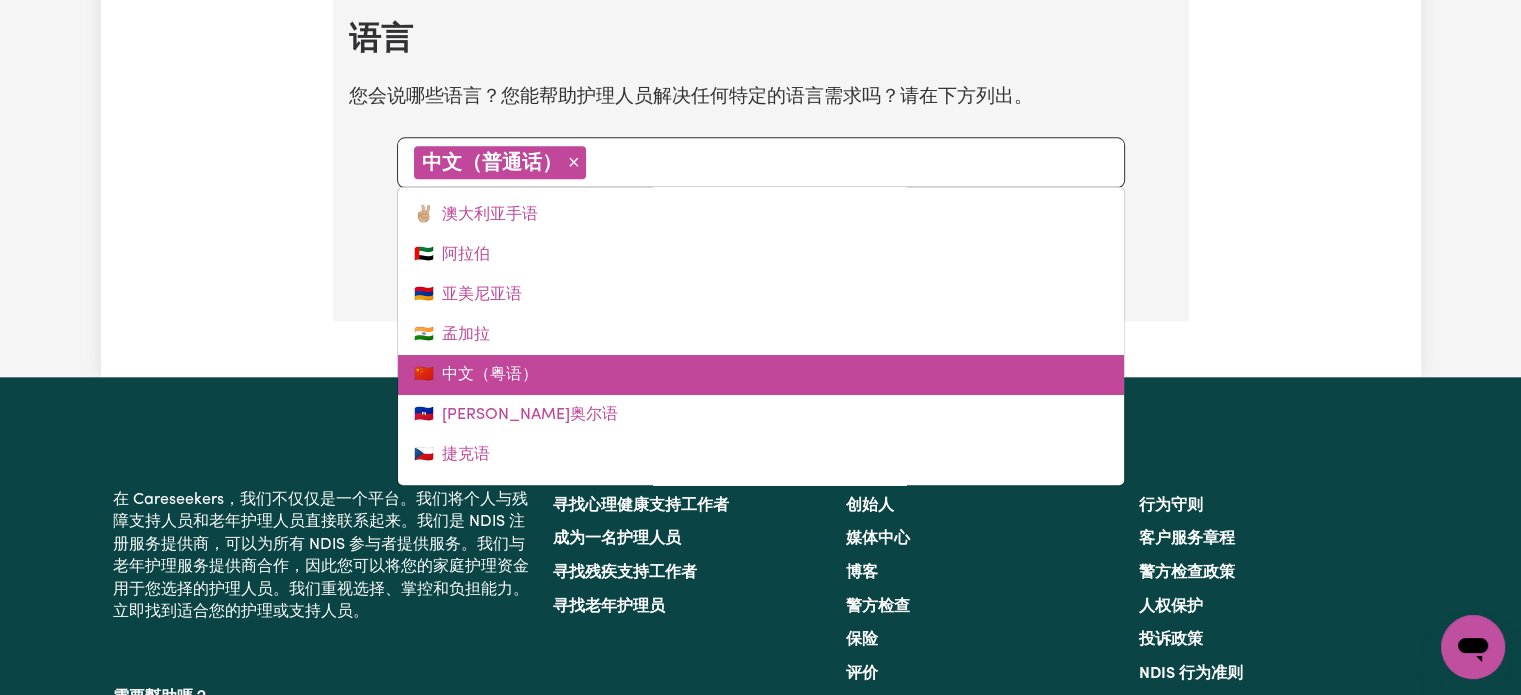 click on "中文（粤语）" at bounding box center (490, 375) 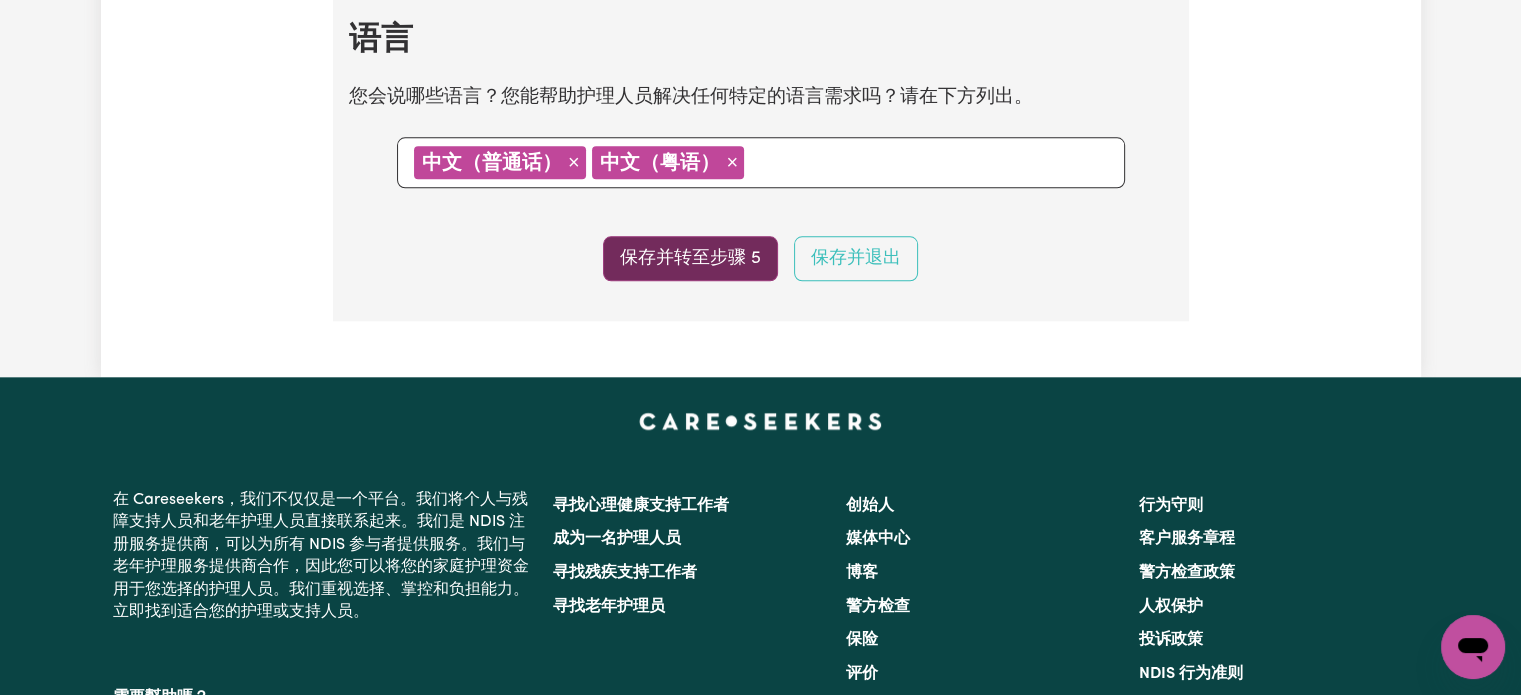click on "保存并转至步骤 5" at bounding box center (690, 257) 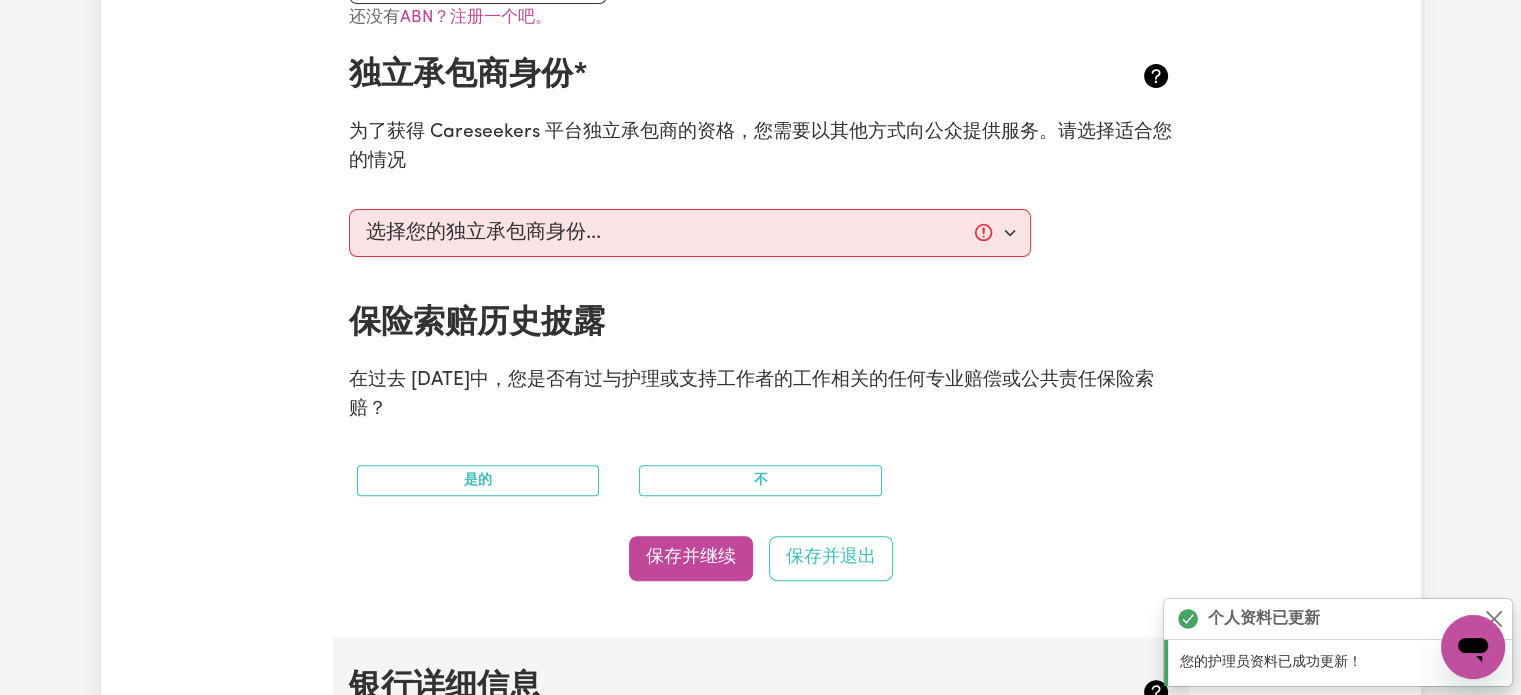 scroll, scrollTop: 600, scrollLeft: 0, axis: vertical 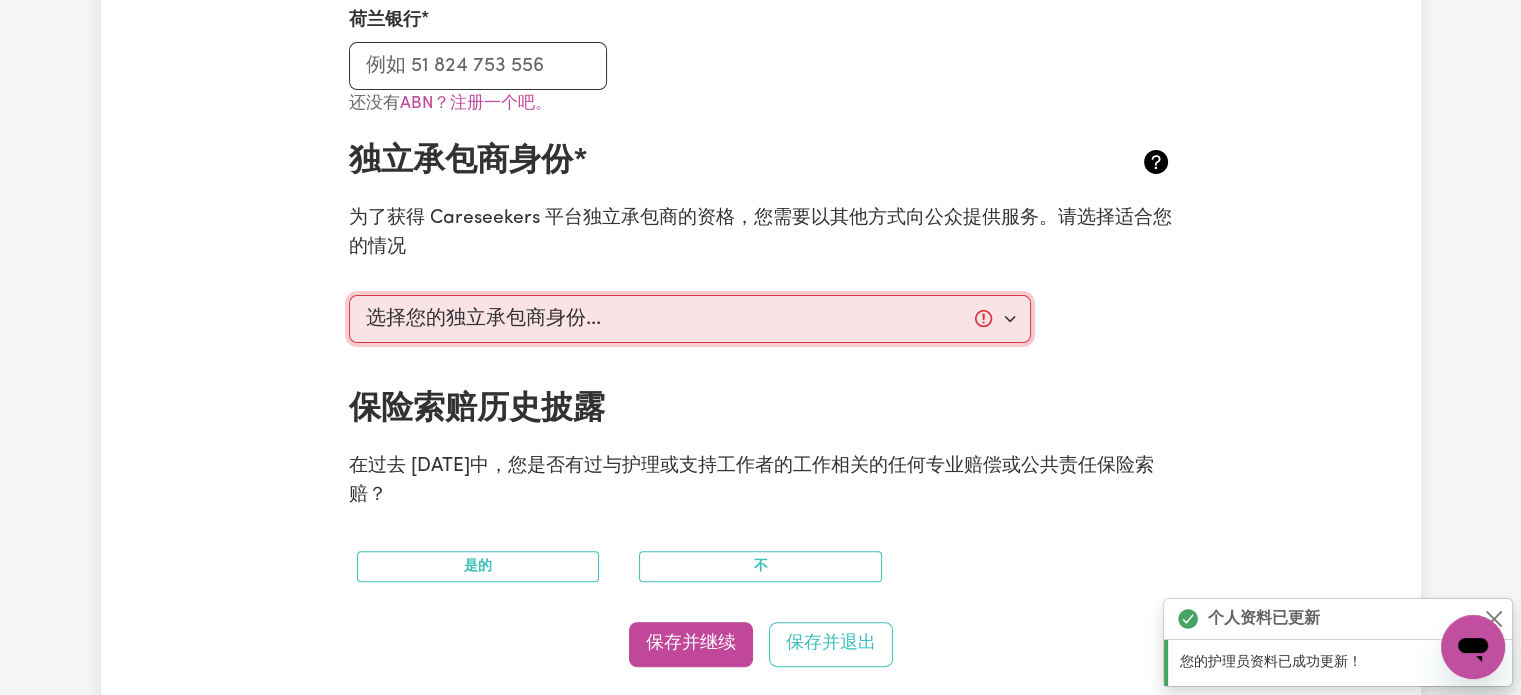 click on "选择您的独立承包商身份... 我正在通过另一个平台提供服务 我自己私下提供服务 我受雇于某个组织并提供服务 我在另一个行业工作" at bounding box center (690, 319) 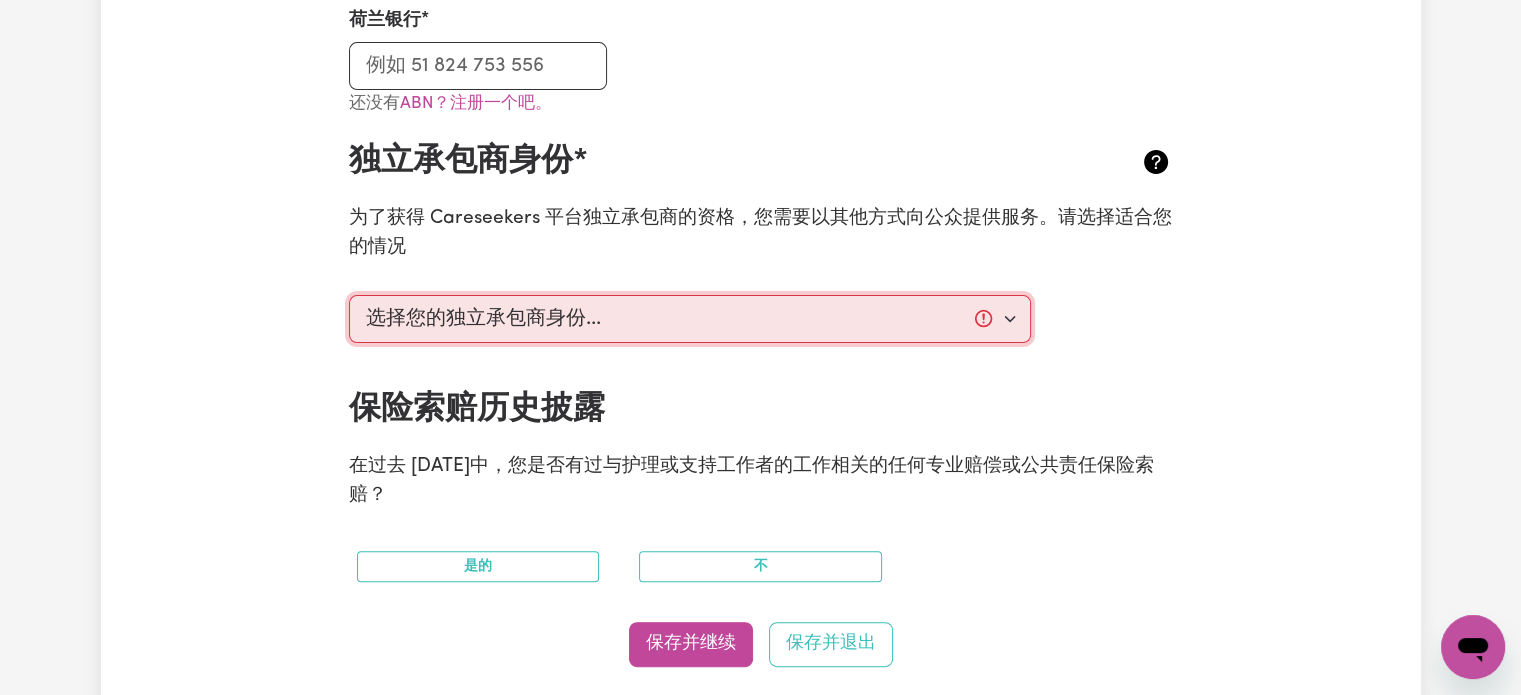 select on "I am providing services through another platform" 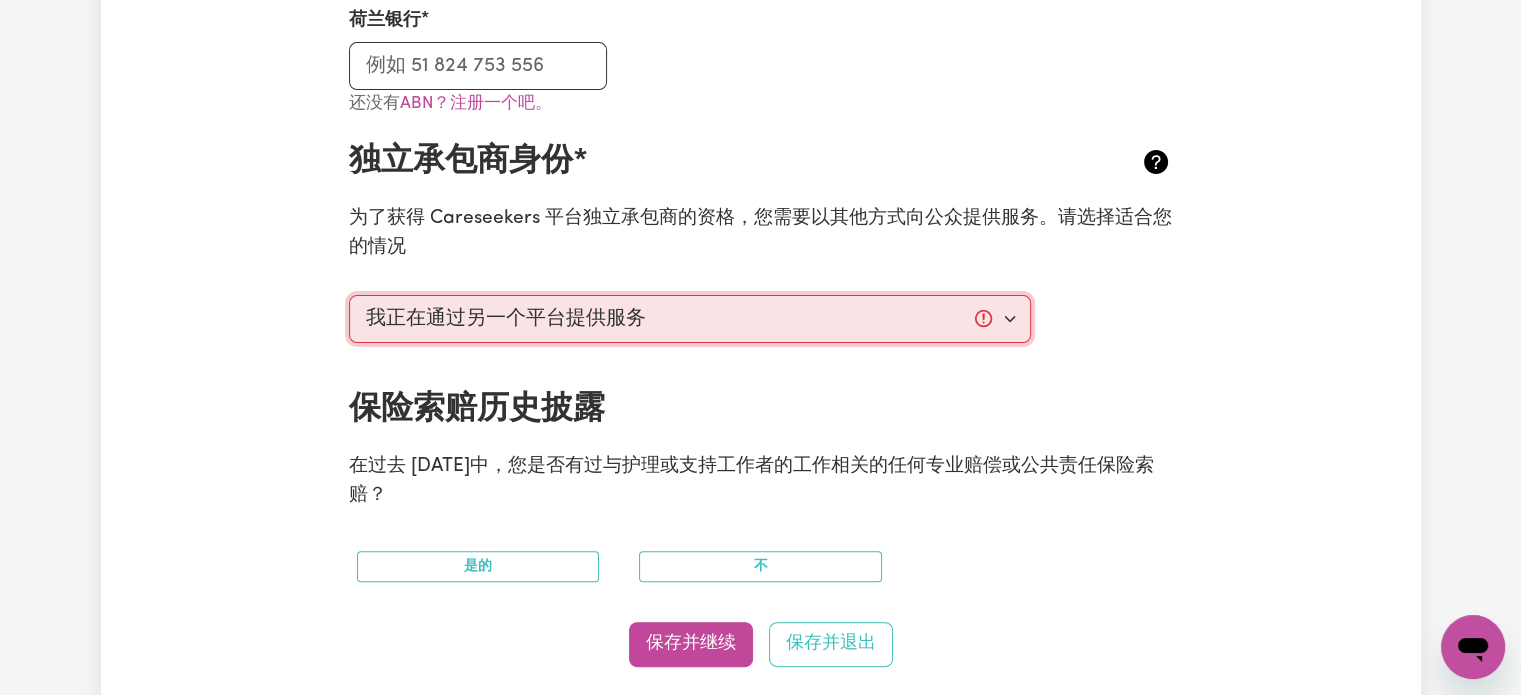 click on "选择您的独立承包商身份... 我正在通过另一个平台提供服务 我自己私下提供服务 我受雇于某个组织并提供服务 我在另一个行业工作" at bounding box center (690, 319) 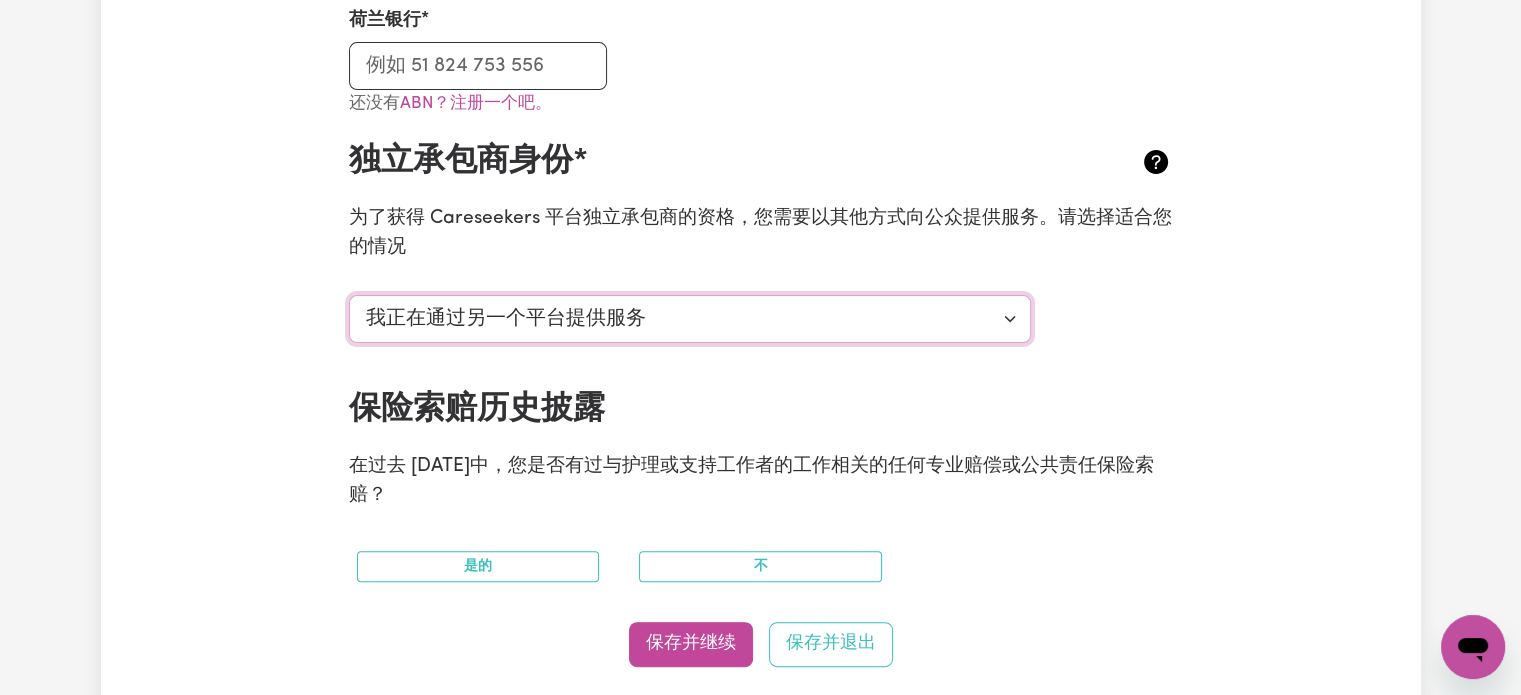 click on "选择您的独立承包商身份... 我正在通过另一个平台提供服务 我自己私下提供服务 我受雇于某个组织并提供服务 我在另一个行业工作" at bounding box center [690, 319] 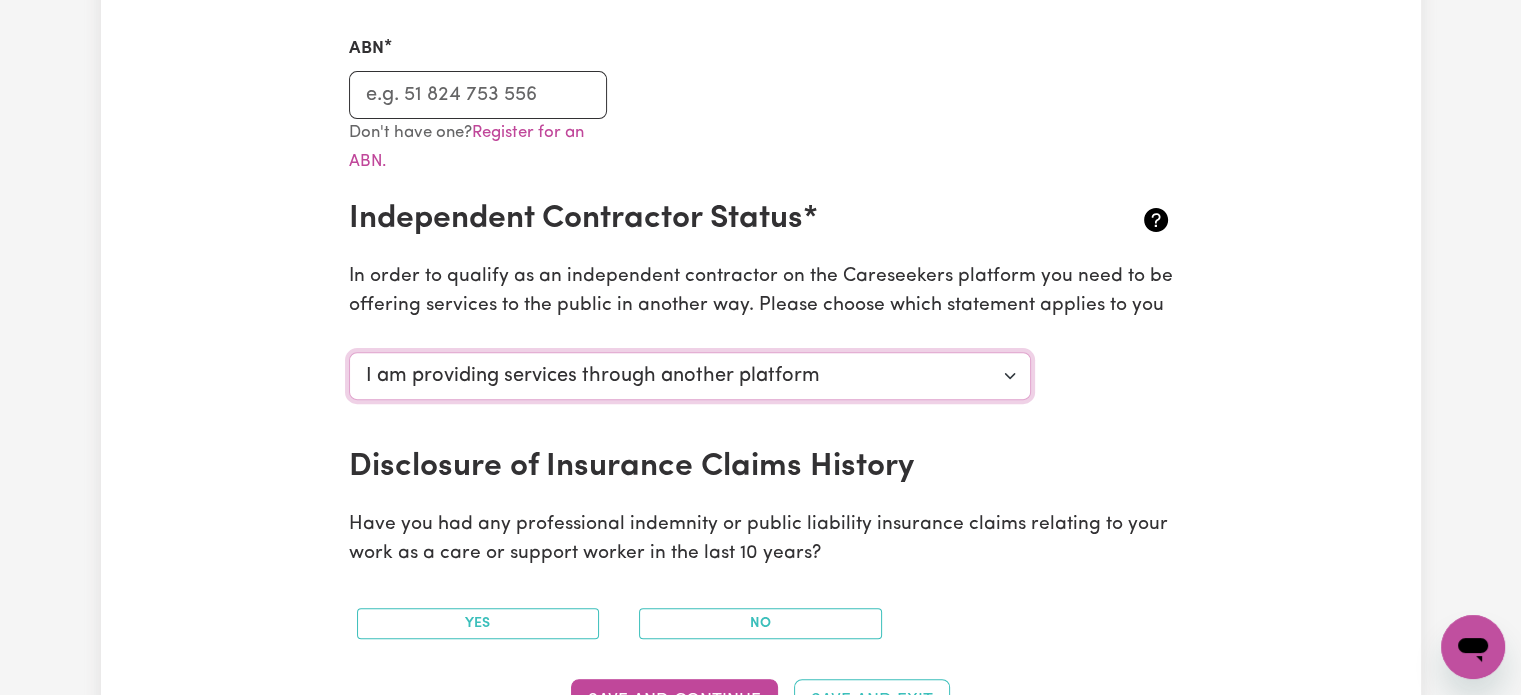 click on "Select your independent contractor status... I am providing services through another platform I am providing services privately on my own I am providing services by being employed by an organisation I am working in another industry" at bounding box center [690, 376] 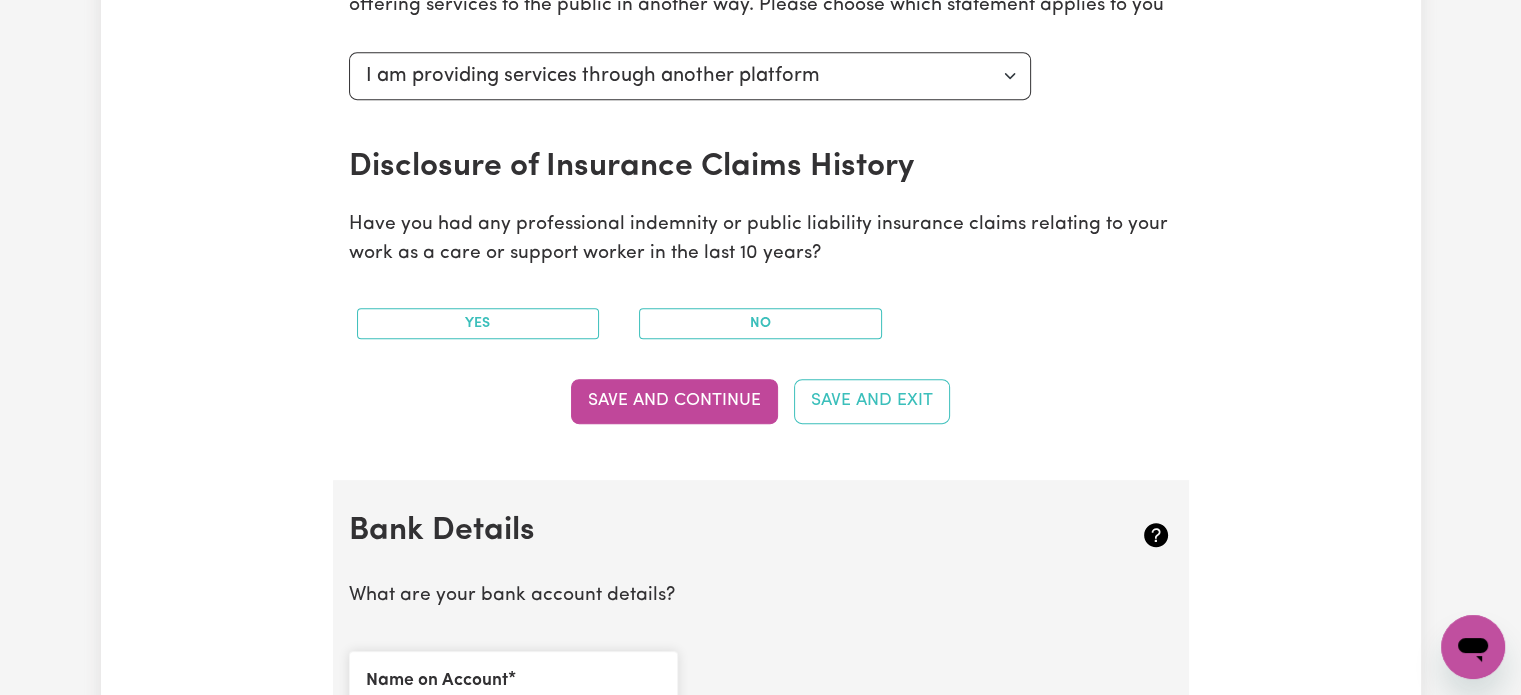scroll, scrollTop: 871, scrollLeft: 0, axis: vertical 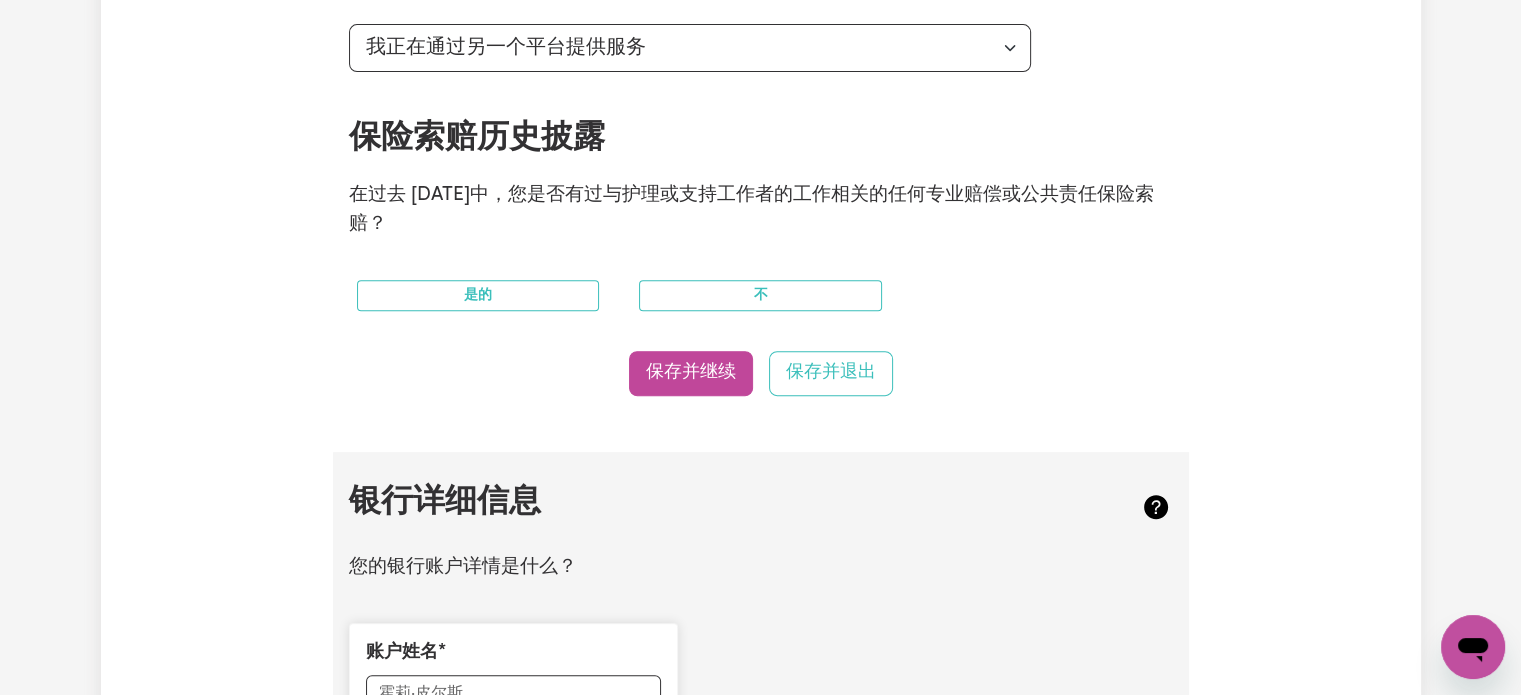 click on "不" at bounding box center (760, 295) 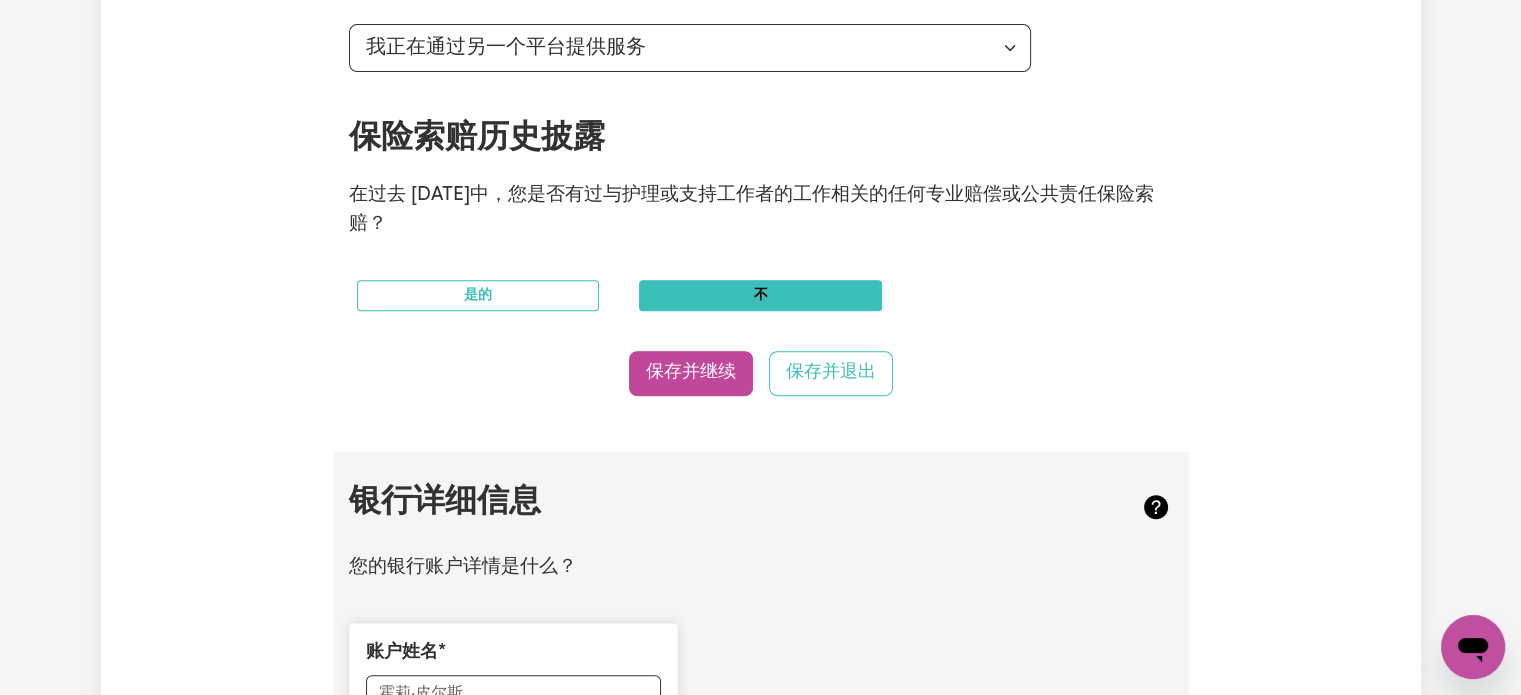 click on "不" at bounding box center (760, 295) 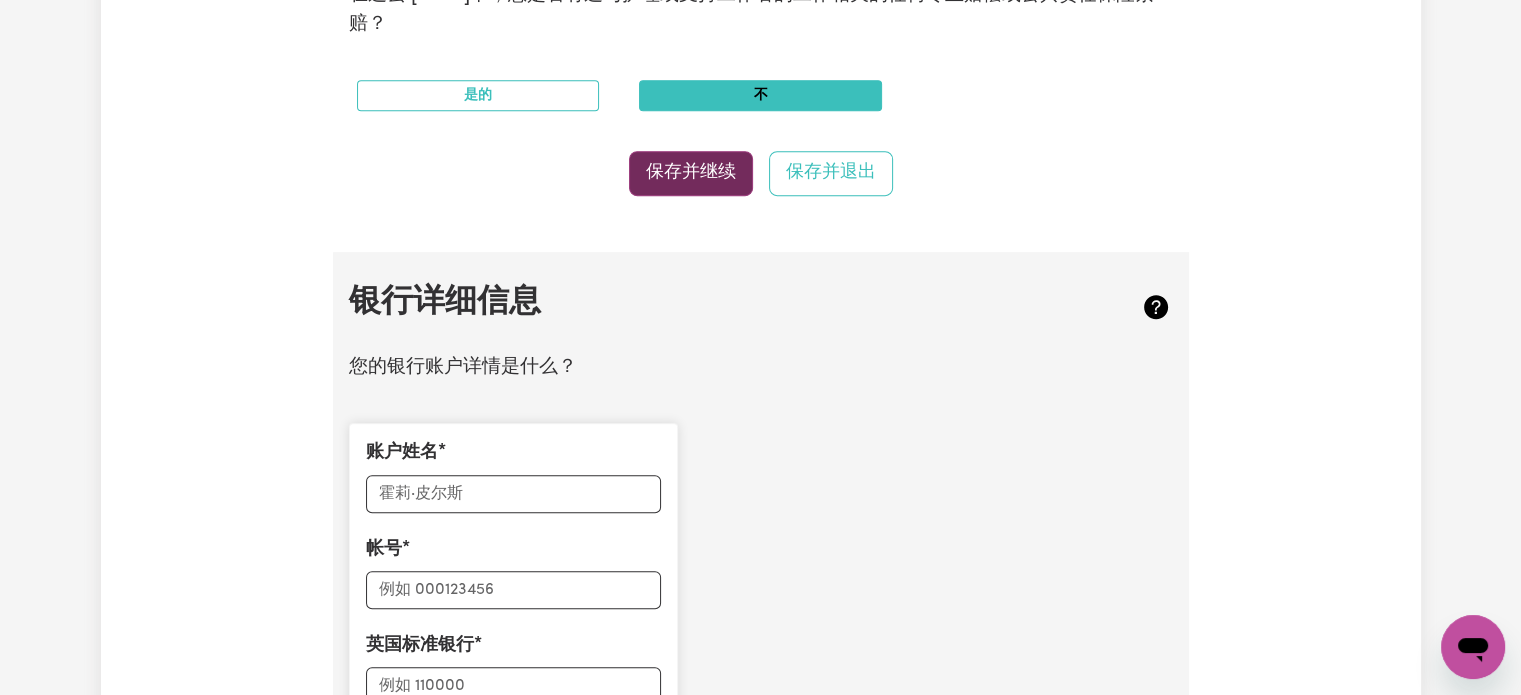 click on "保存并继续" at bounding box center (691, 172) 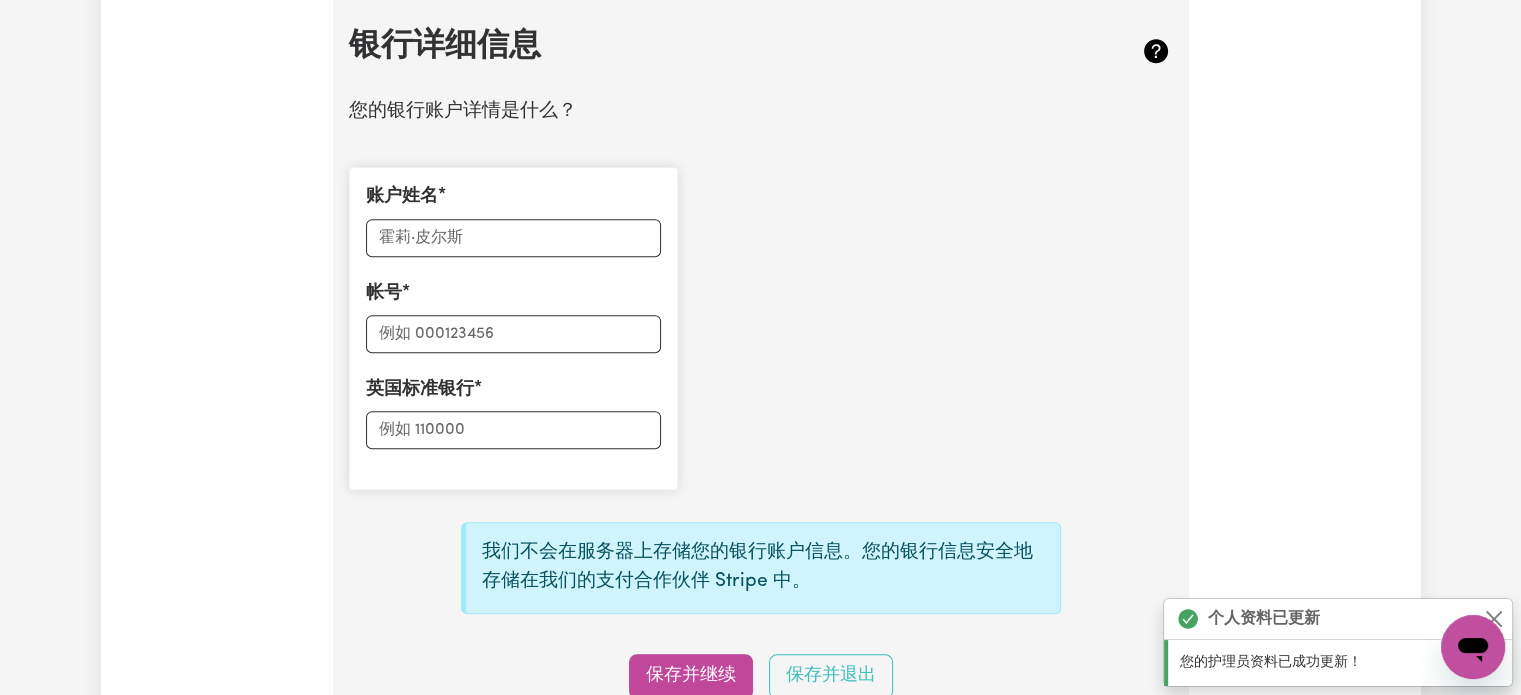 scroll, scrollTop: 1355, scrollLeft: 0, axis: vertical 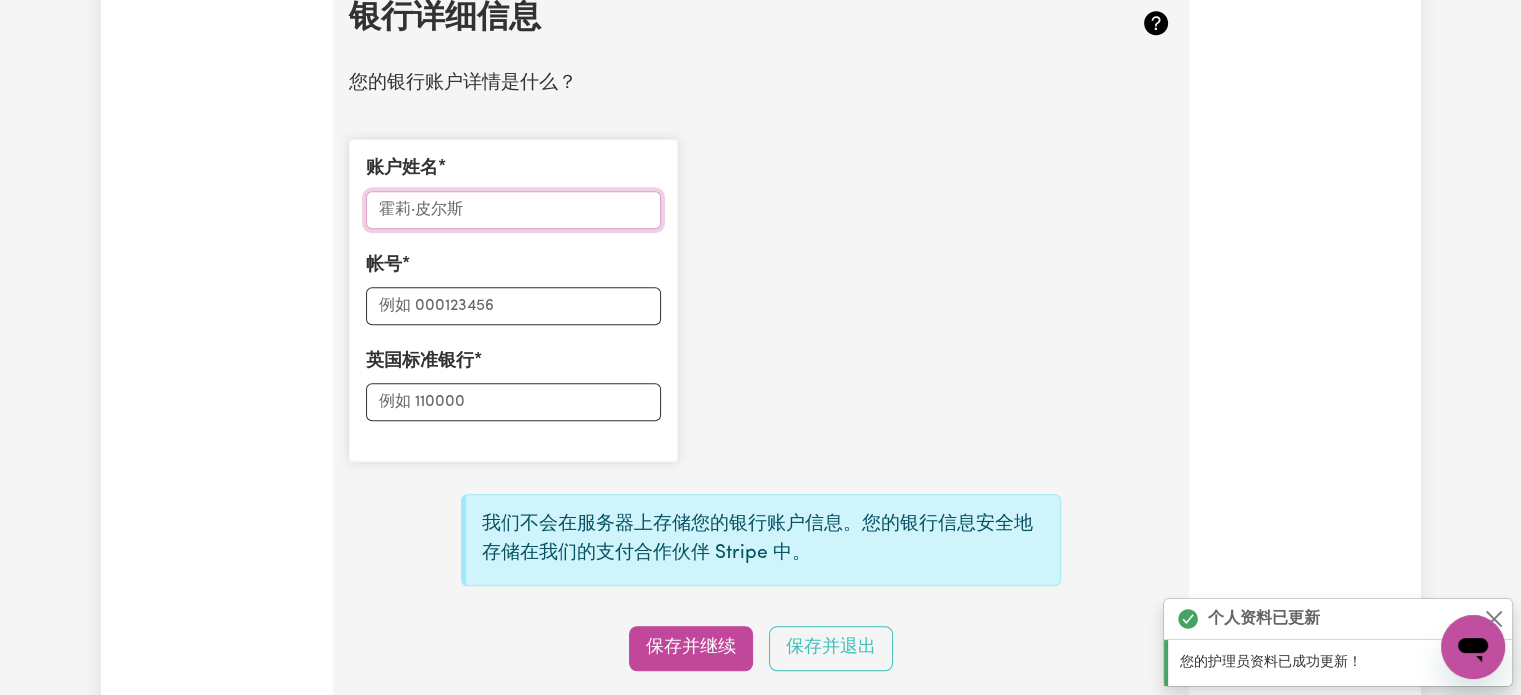 click on "账户姓名" at bounding box center (513, 210) 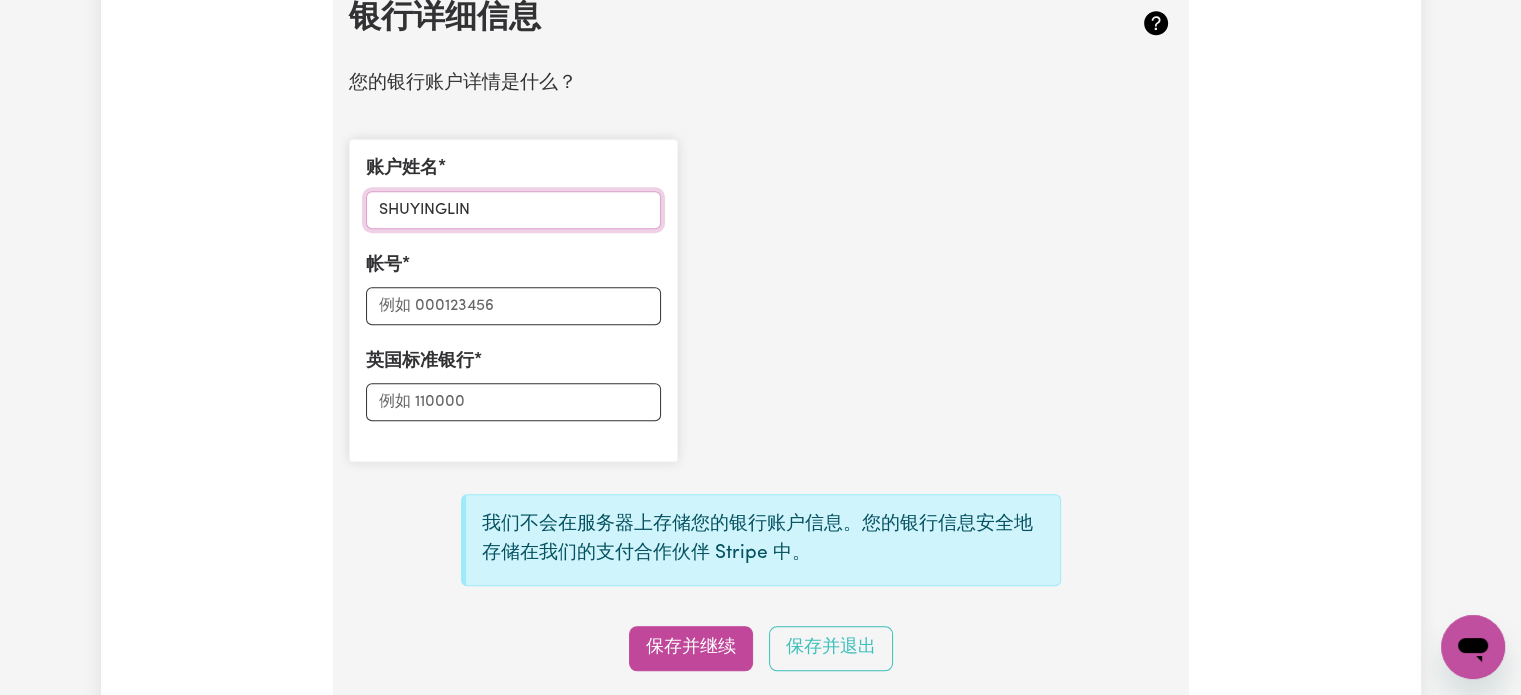 type on "SHUYINGLIN" 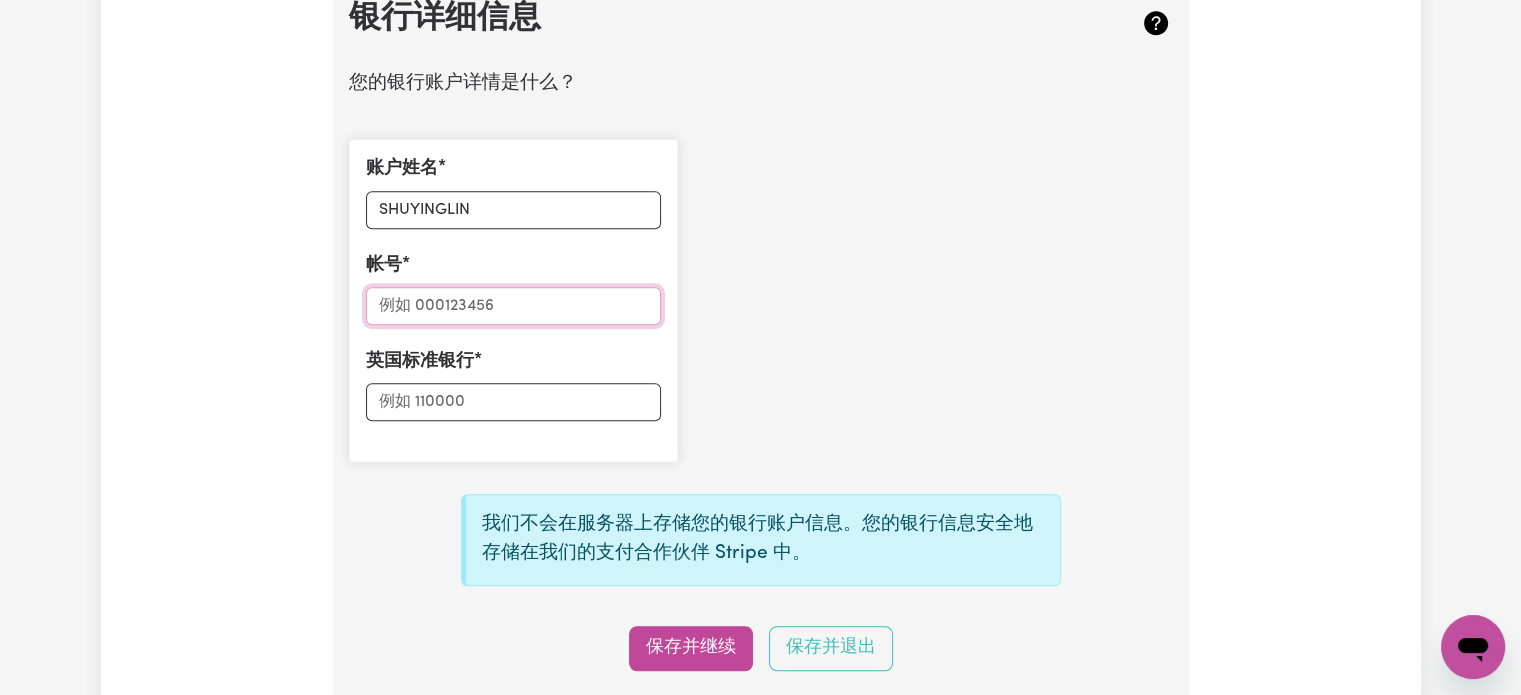 click on "帐号" at bounding box center (513, 306) 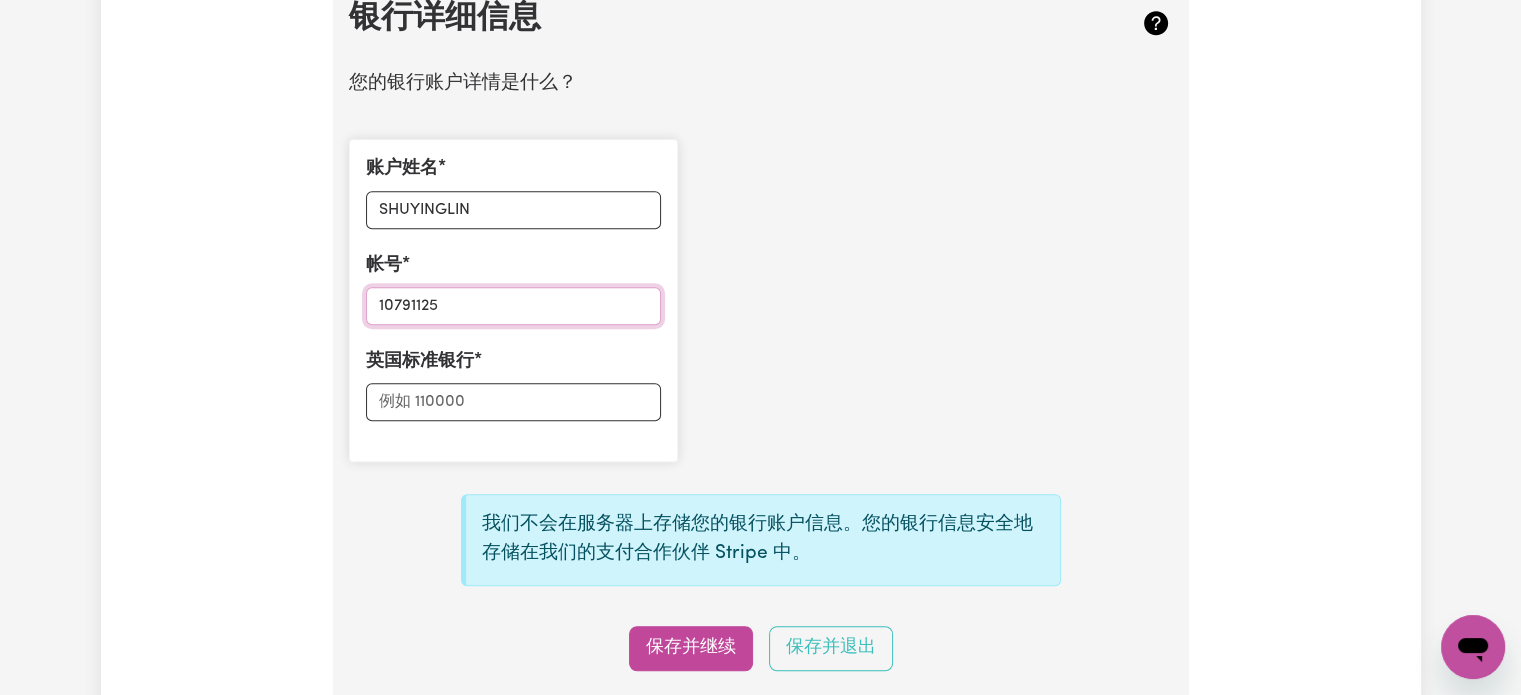 type on "10791125" 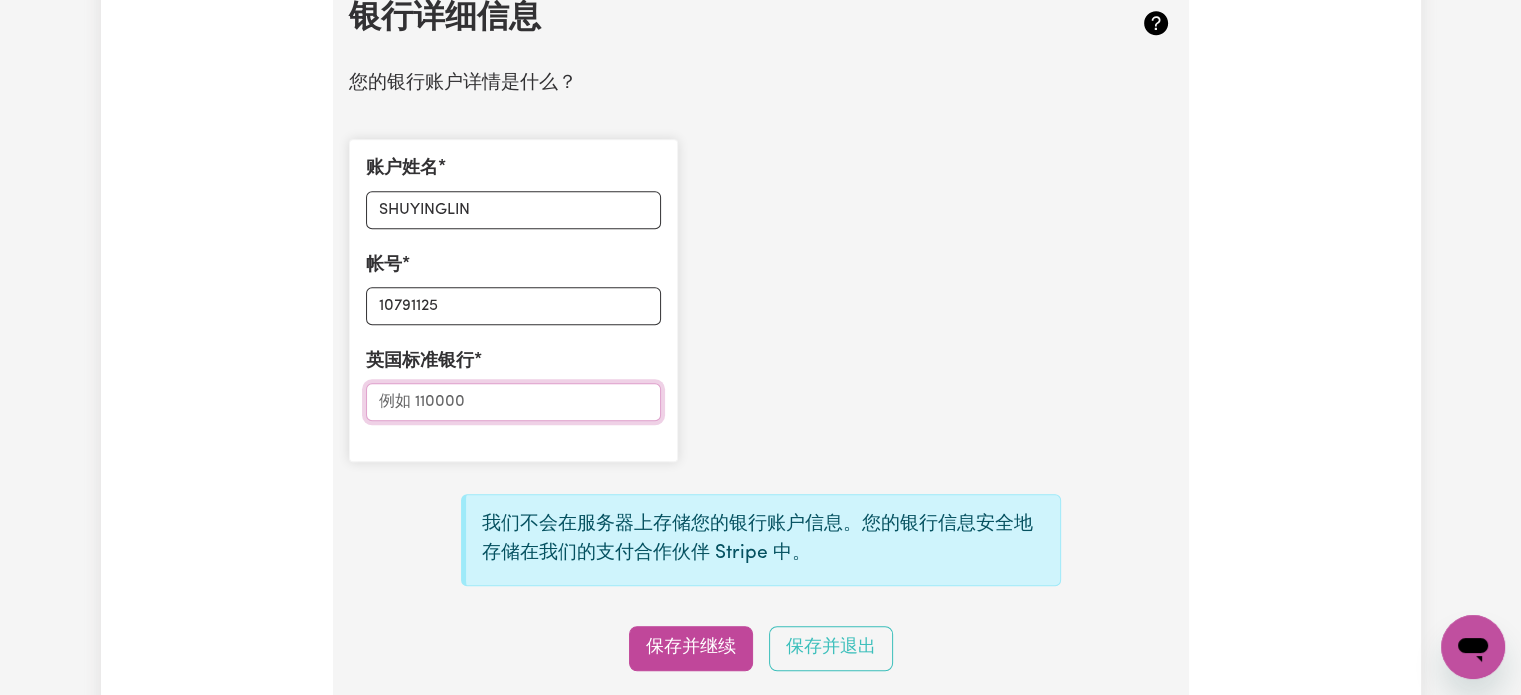 click on "英国标准银行" at bounding box center (513, 402) 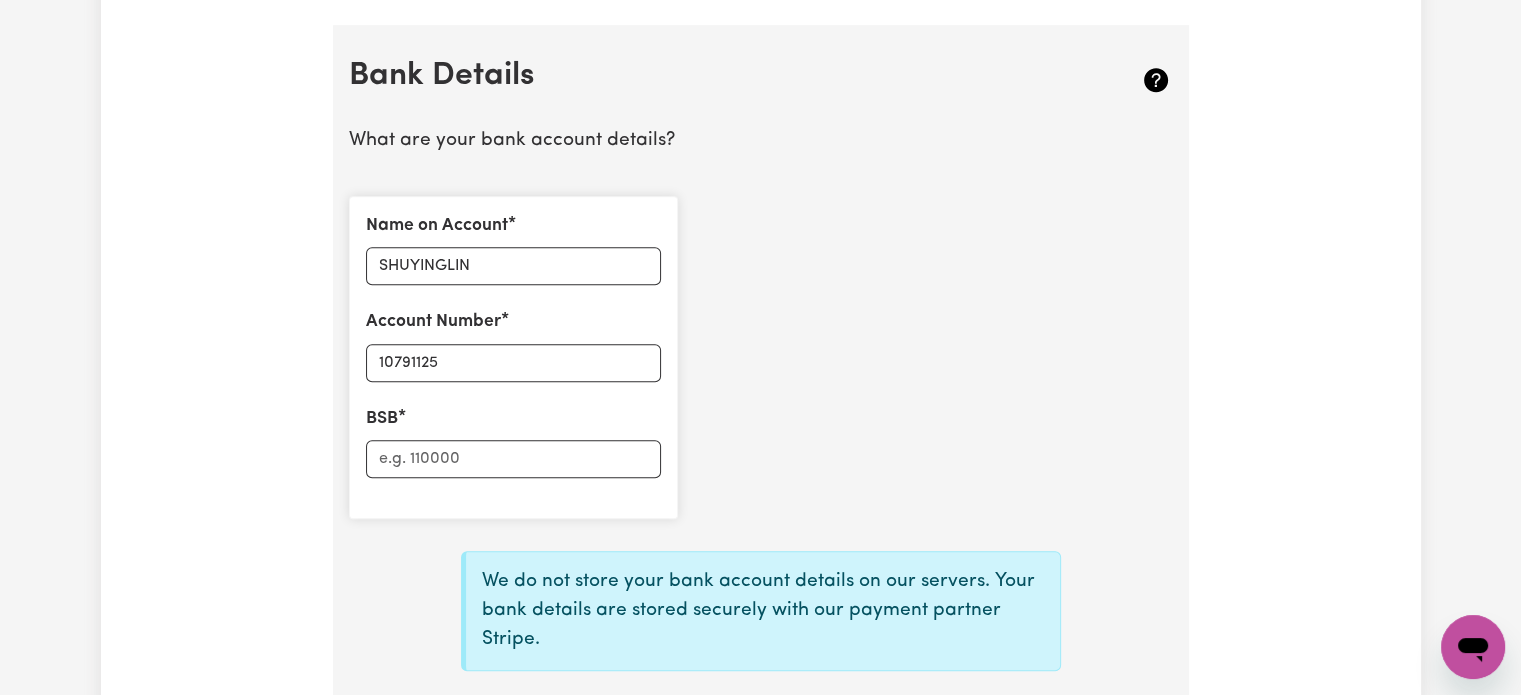 scroll, scrollTop: 1379, scrollLeft: 0, axis: vertical 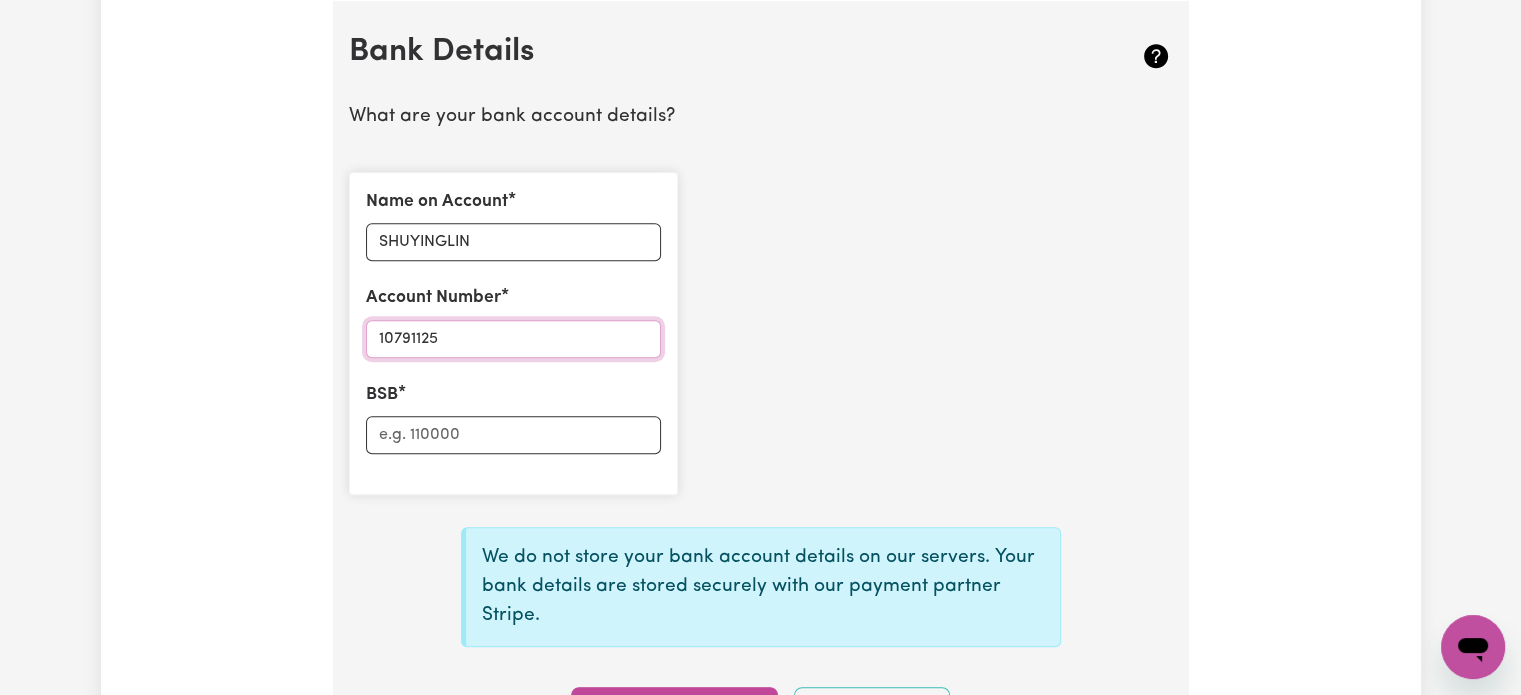 click on "10791125" at bounding box center (513, 339) 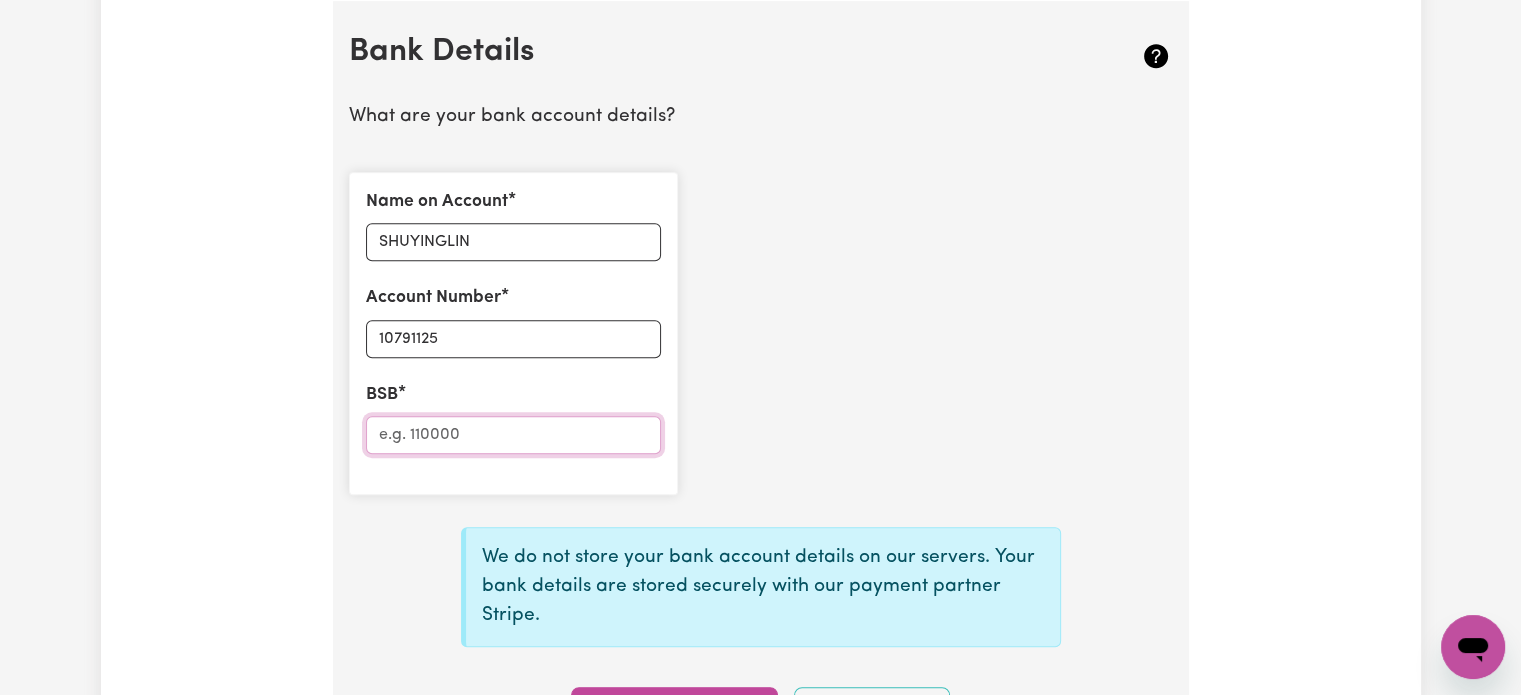 click on "BSB" at bounding box center (513, 435) 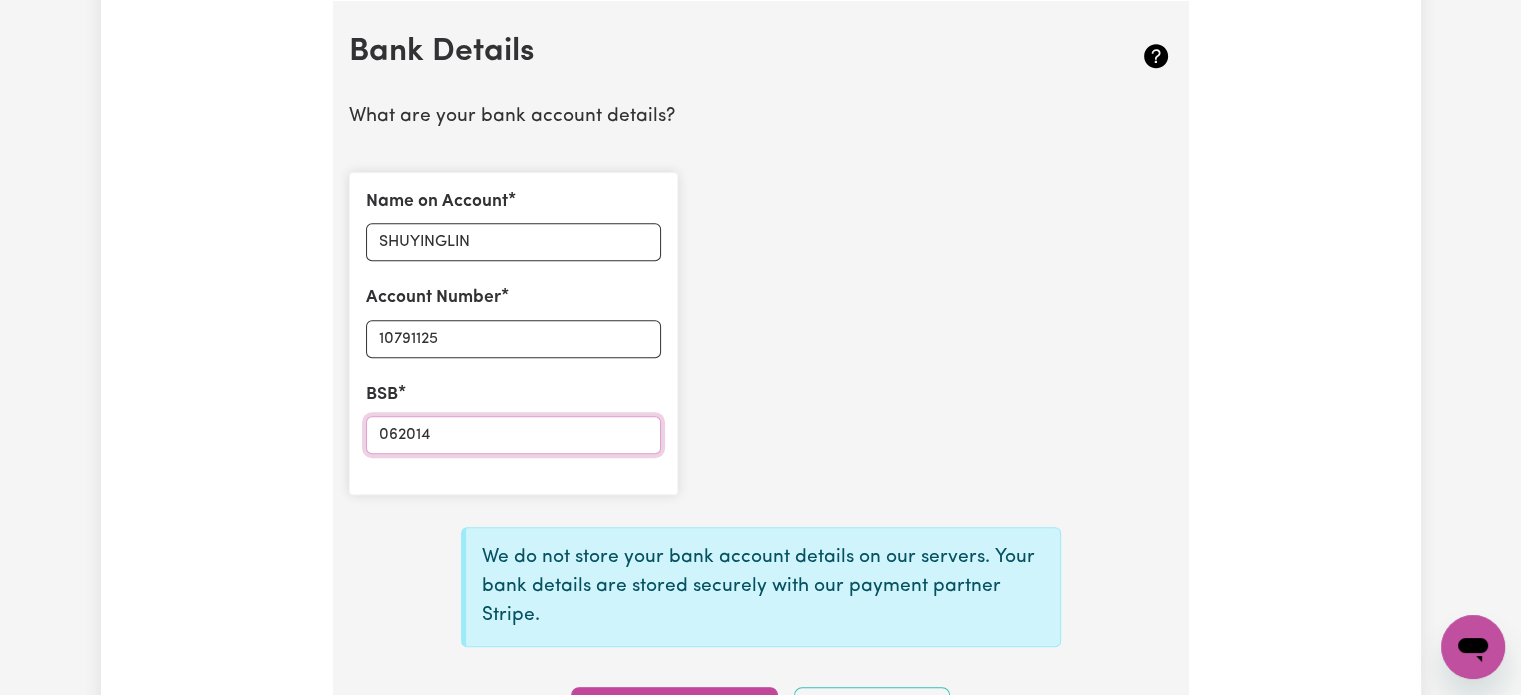 type on "062014" 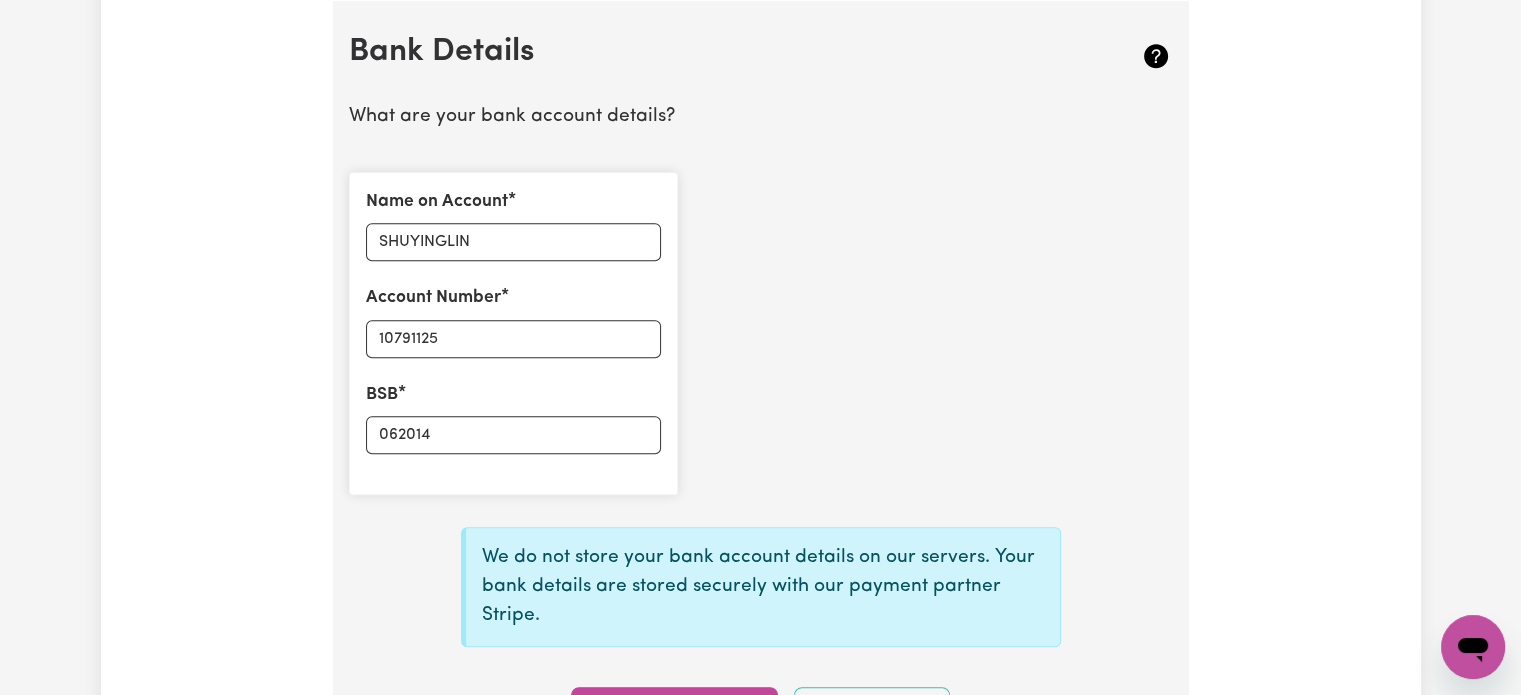 click on "BSB" at bounding box center [382, 395] 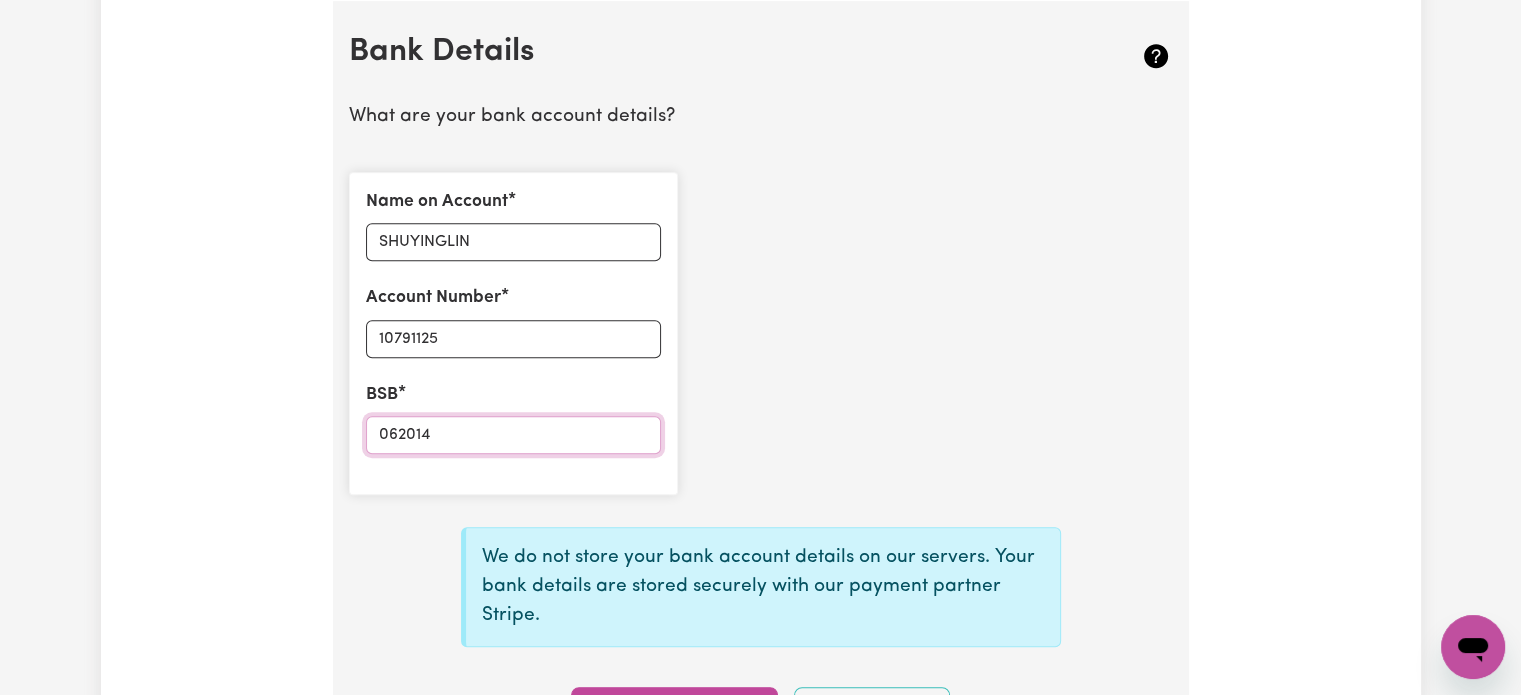 click on "062014" at bounding box center (513, 435) 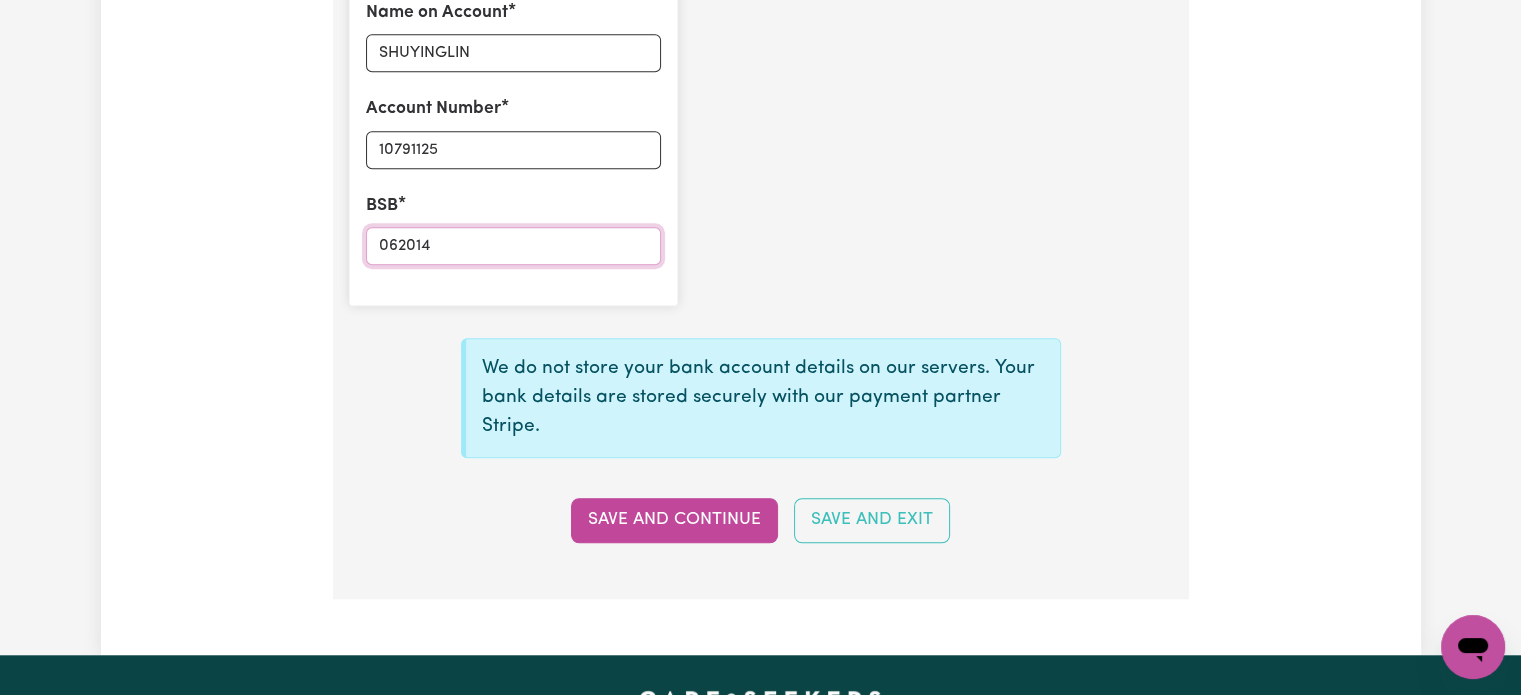 scroll, scrollTop: 1579, scrollLeft: 0, axis: vertical 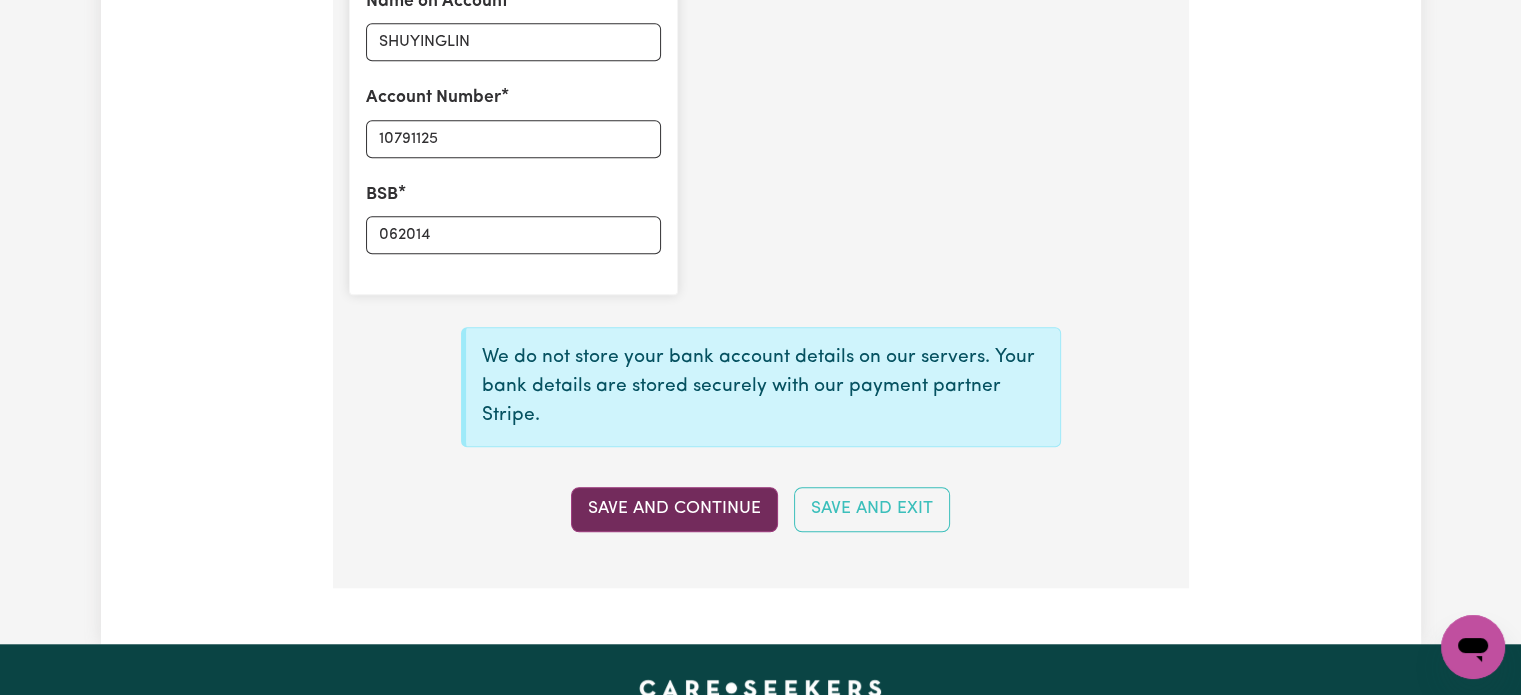 click on "Save and Continue" at bounding box center [674, 509] 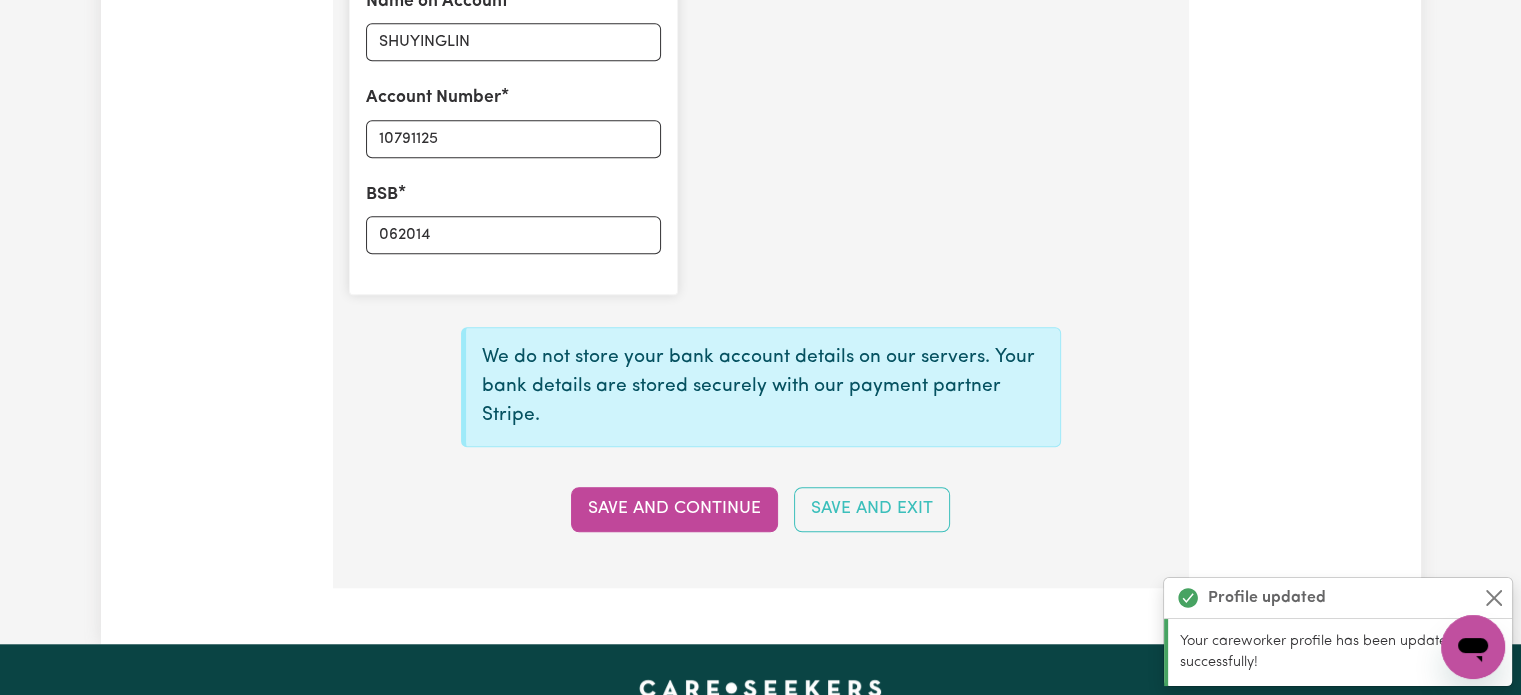 type on "****1125" 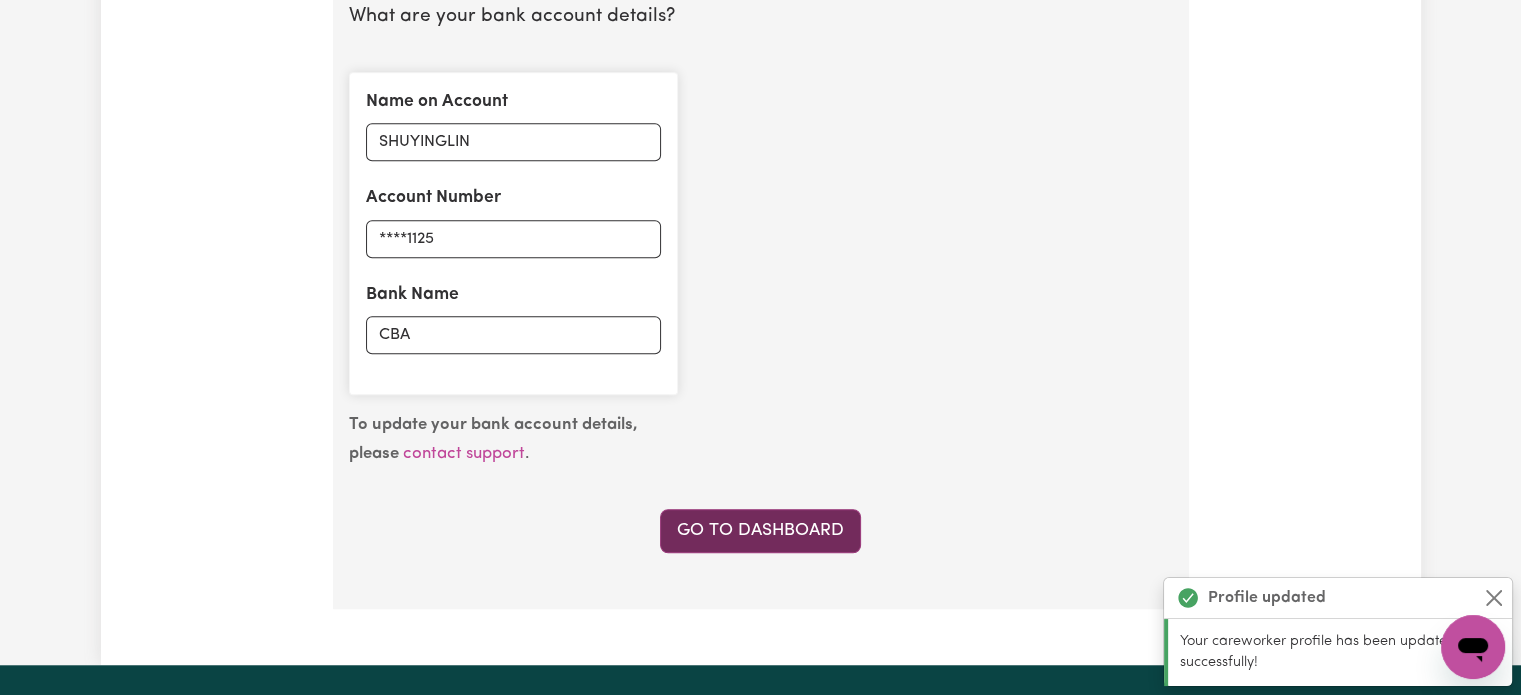 click on "Go to Dashboard" at bounding box center (760, 531) 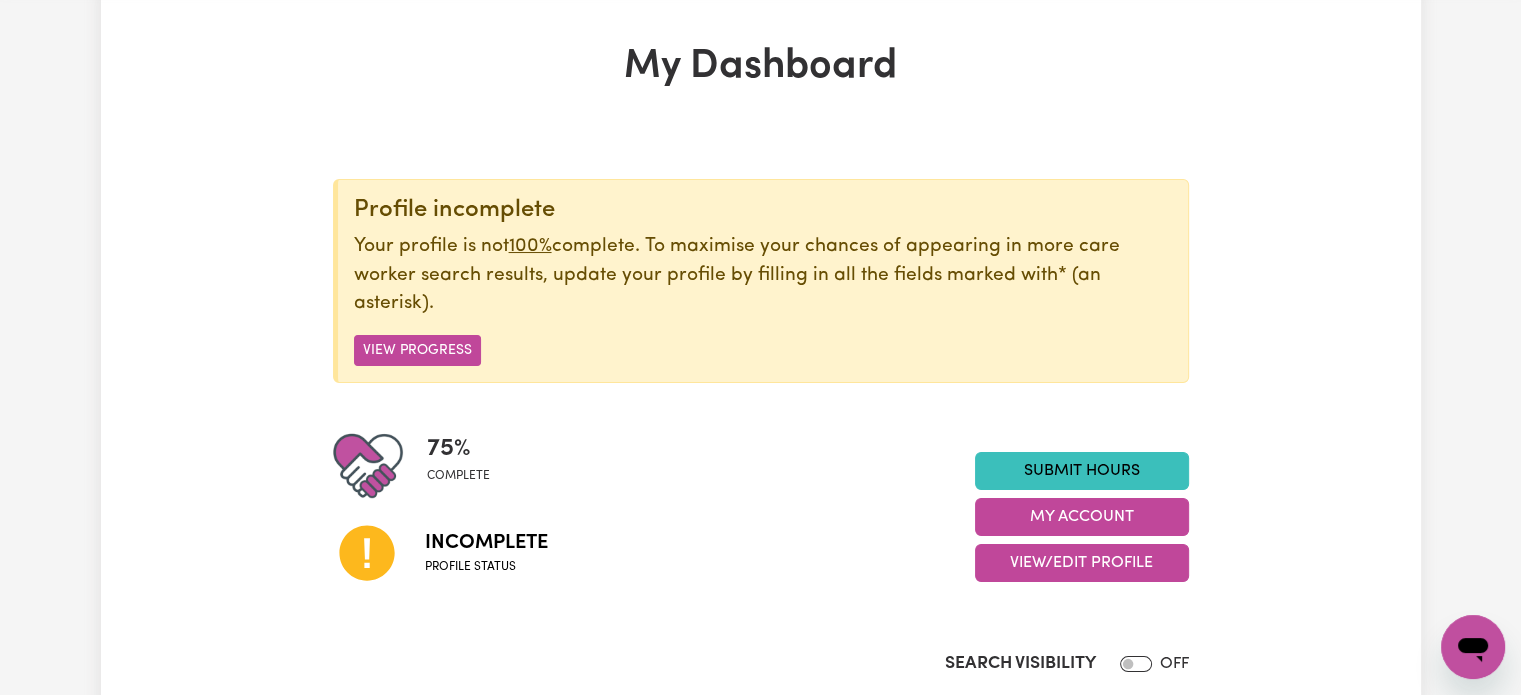 scroll, scrollTop: 0, scrollLeft: 0, axis: both 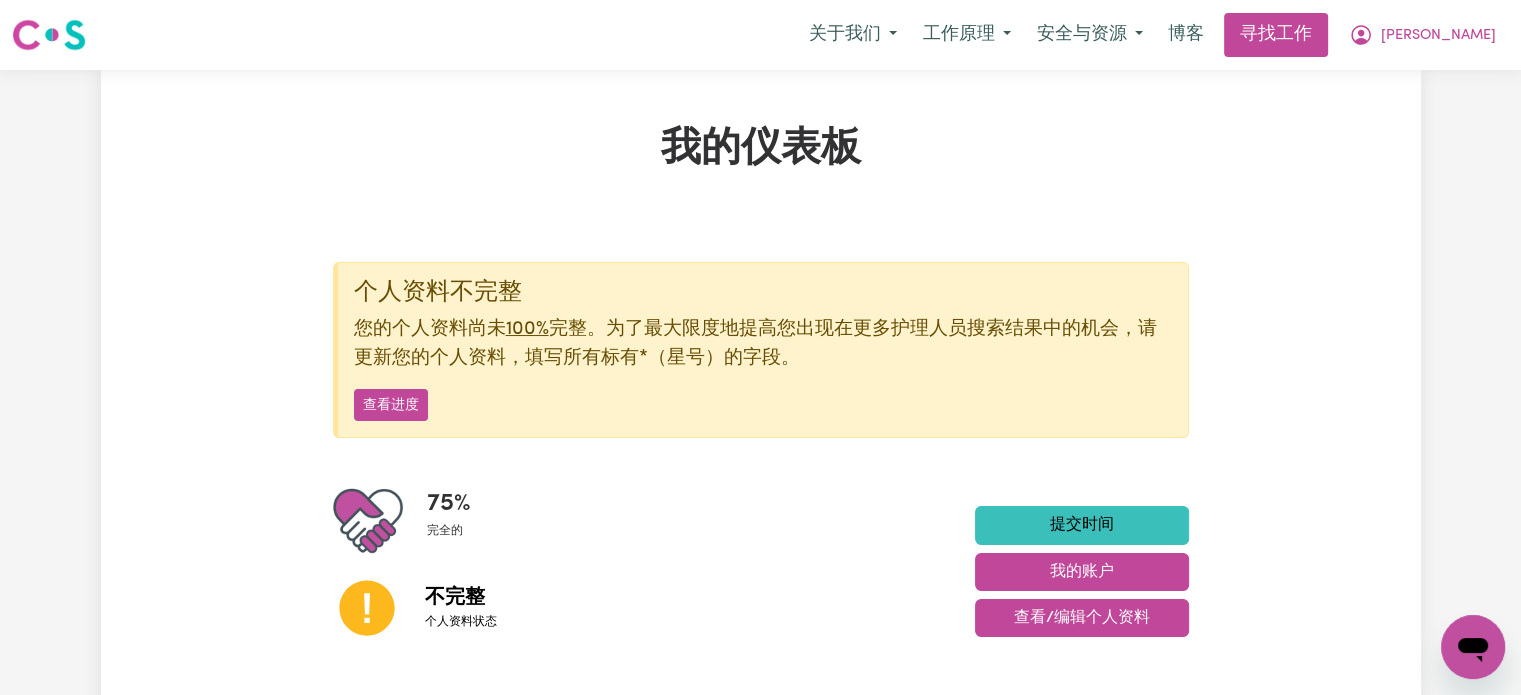 click on "我的仪表板 个人资料不完整 您的个人资料尚未 100% 完整。为了最大限度地提高您出现在更多护理人员搜索结果中的机会，请更新您的个人资料，填写所有标有 *（星号） 的字段。 查看进度 75  % 完全的 不完整 个人资料状态 提交时间 我的账户 查看/编辑个人资料 搜索可见性 离开 积极寻找客户 离开 您的活动 统计数据 工作时间： 0 回复率： 100  % 个人资料最后更新时间： [DATE] 您的徽章 已完成徽章 推荐徽章 已安排疫苗接种 急救认证 心肺复苏术认证 CS推荐 受监管的限制性实践课程 老年护理质量标准和行为准则 严重事件报告计划课程 CS 可靠工作者 医疗豁免 部分接种疫苗 已完全接种疫苗 增强 护理人员入职已完成 边界培训已完成 [MEDICAL_DATA]-19感染控制培训 NDIS 工作人员培训完成 NDIS 工作人员筛查已验证 识别并应对虐待和忽视 评论 暂无 淑英的点评 。" at bounding box center (761, 1039) 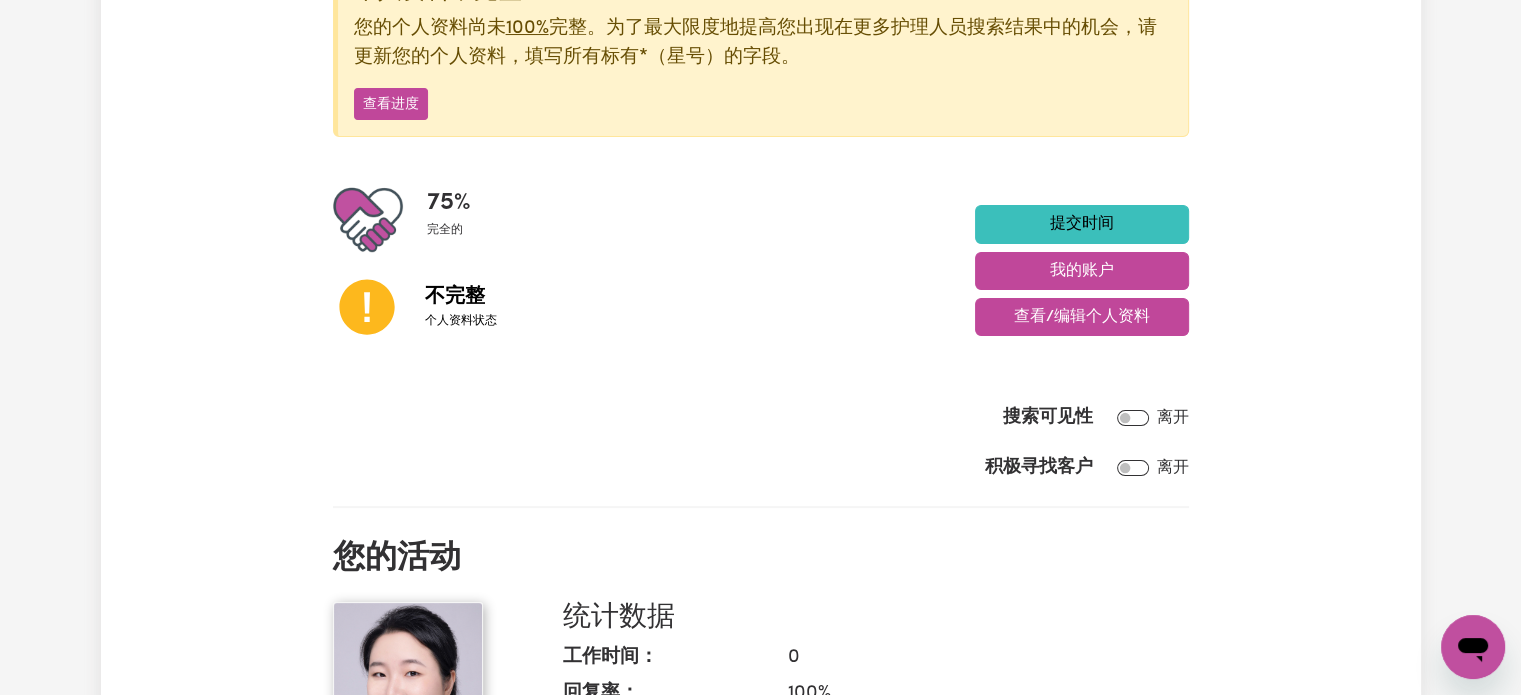 scroll, scrollTop: 300, scrollLeft: 0, axis: vertical 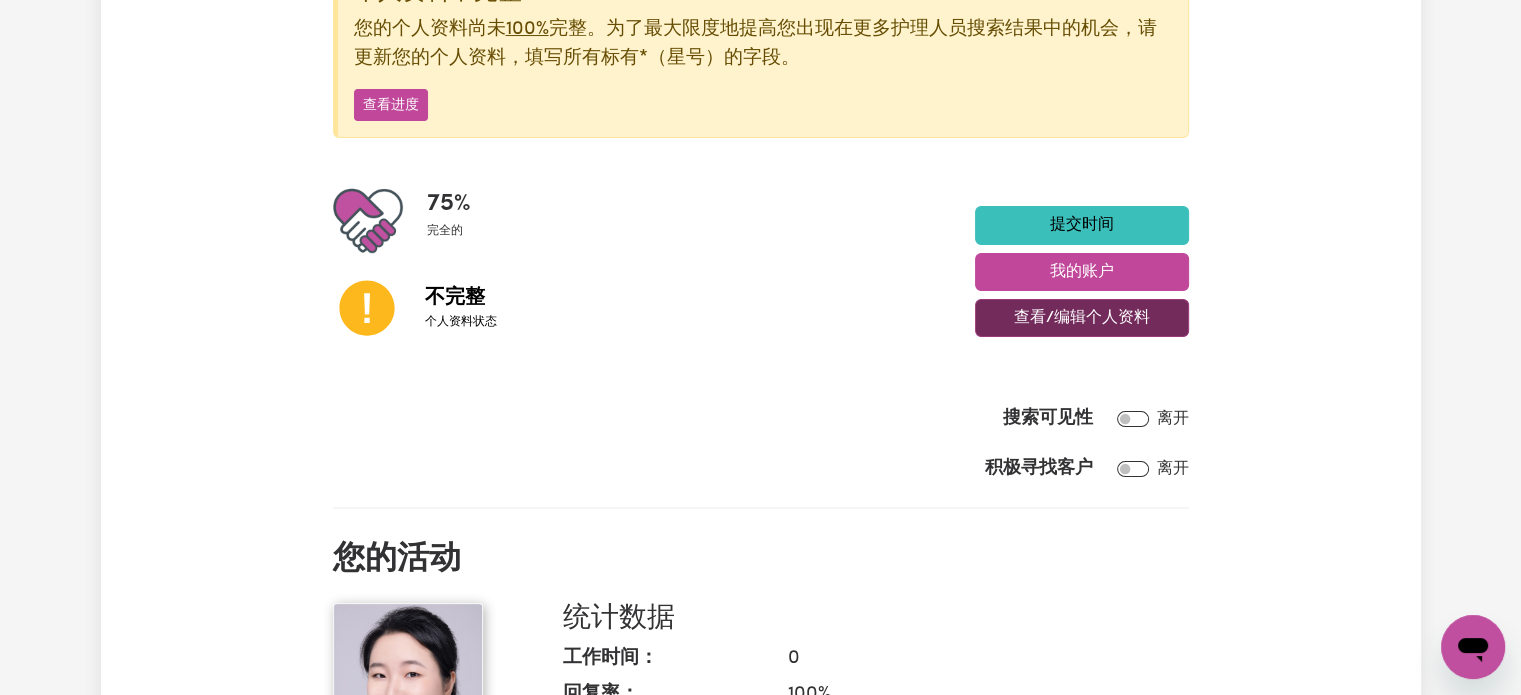 click on "查看/编辑个人资料" at bounding box center [1082, 318] 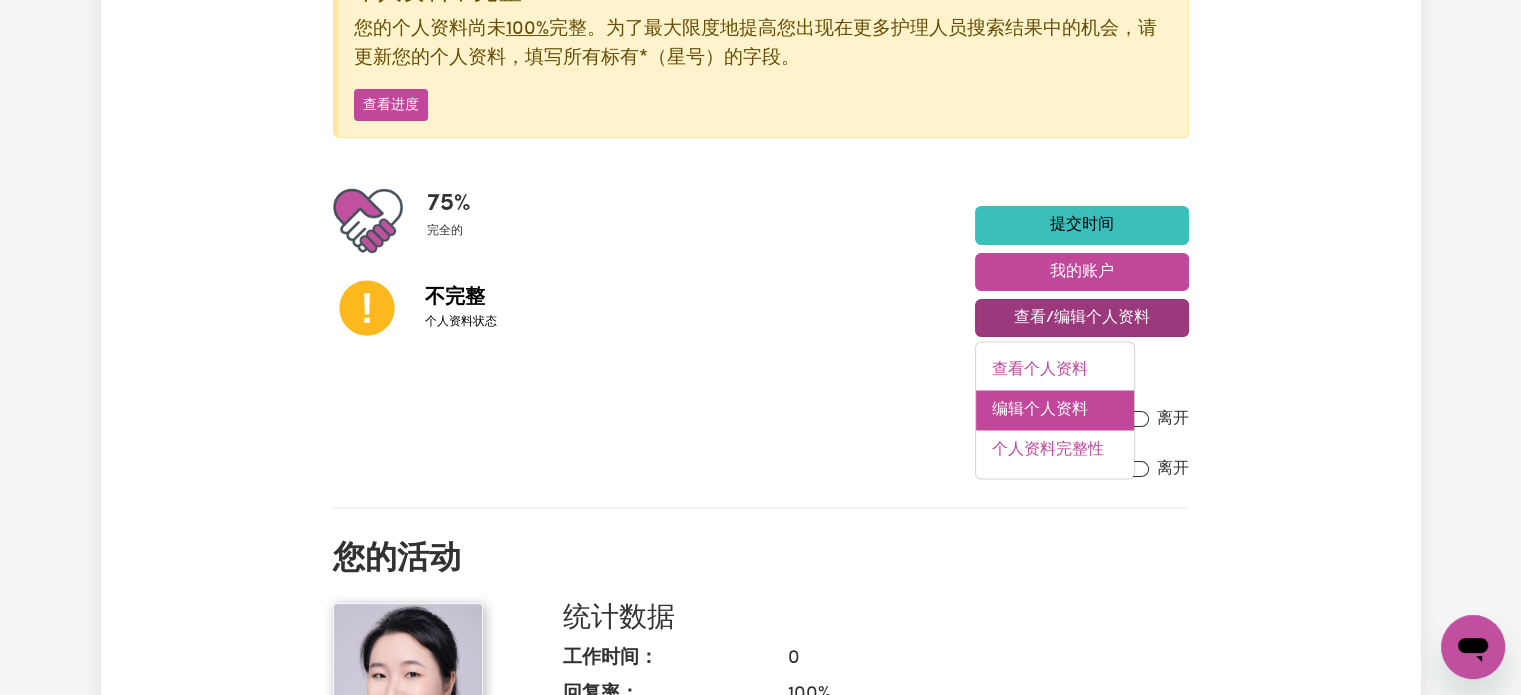 click on "编辑个人资料" at bounding box center [1040, 410] 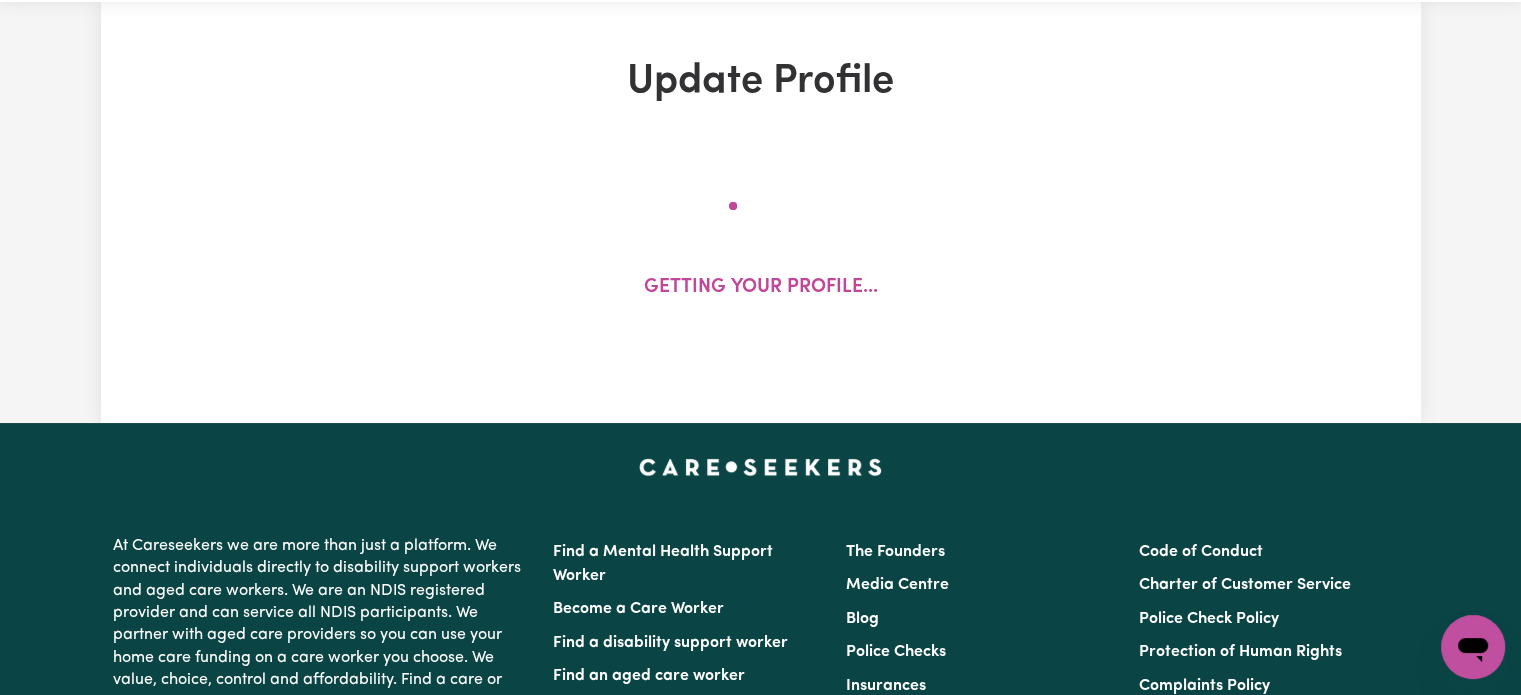 scroll, scrollTop: 0, scrollLeft: 0, axis: both 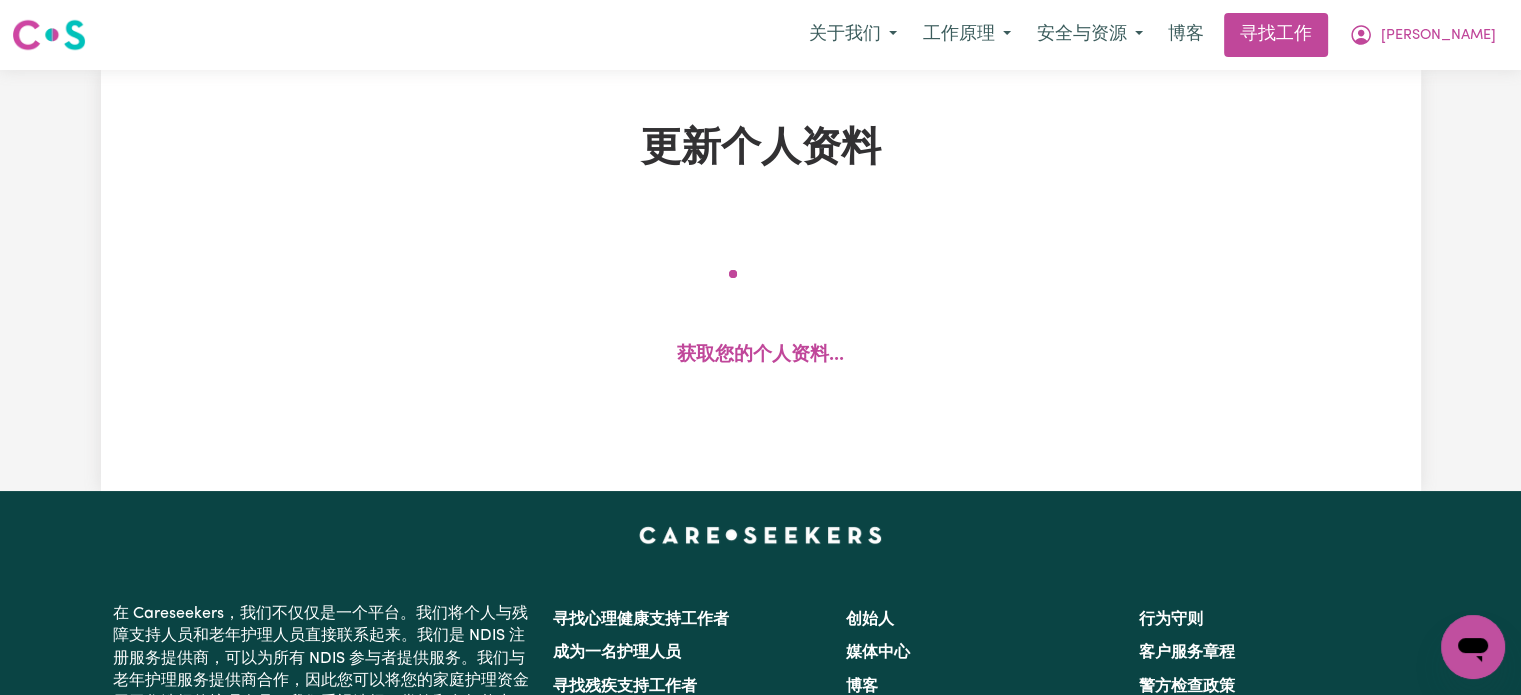 select on "[DEMOGRAPHIC_DATA]" 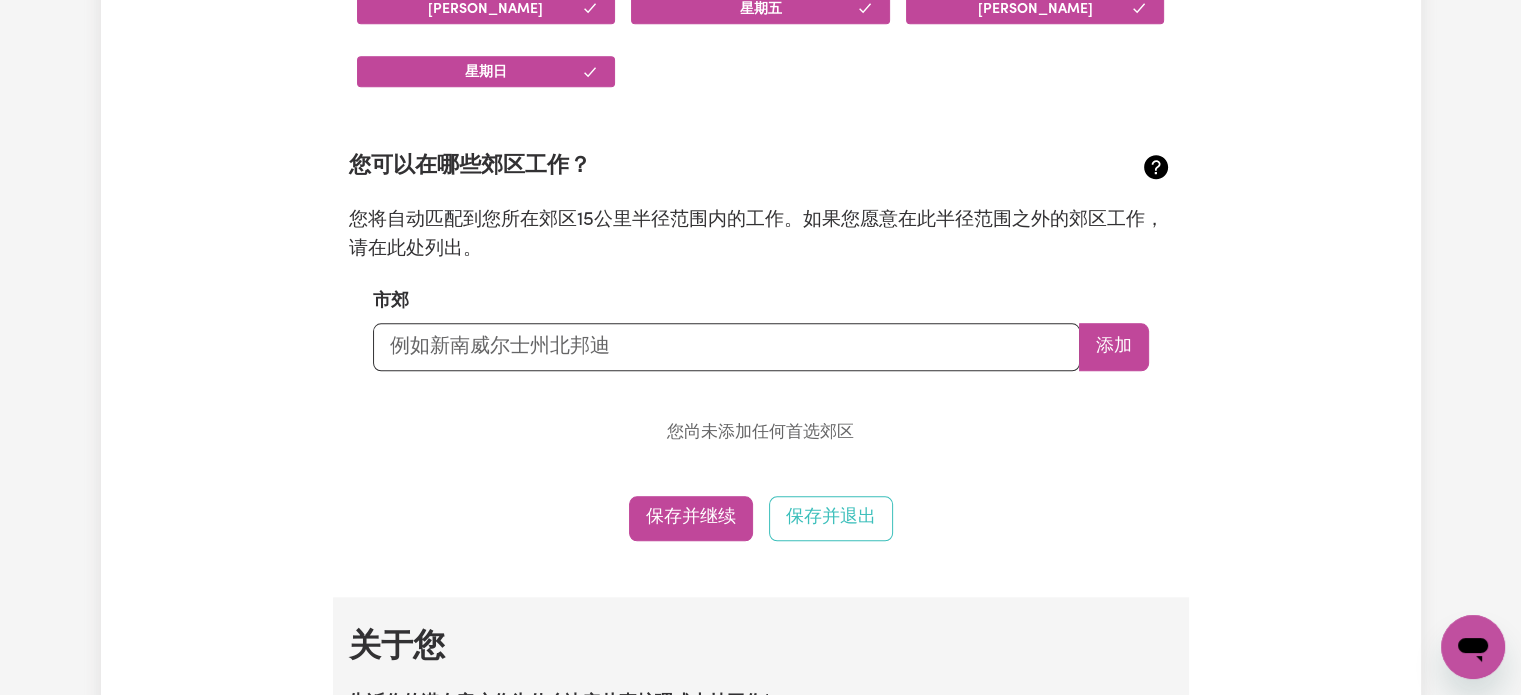 scroll, scrollTop: 2100, scrollLeft: 0, axis: vertical 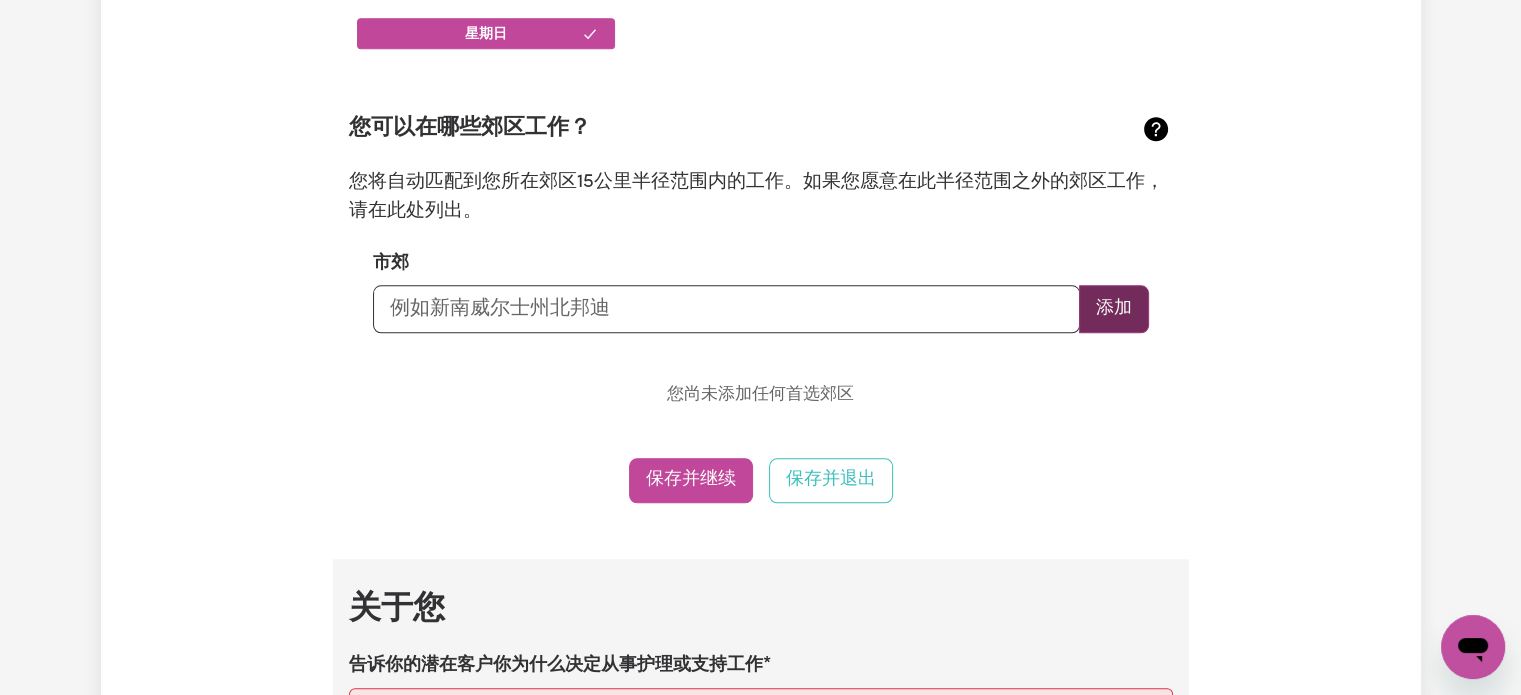 click on "添加" at bounding box center (1114, 308) 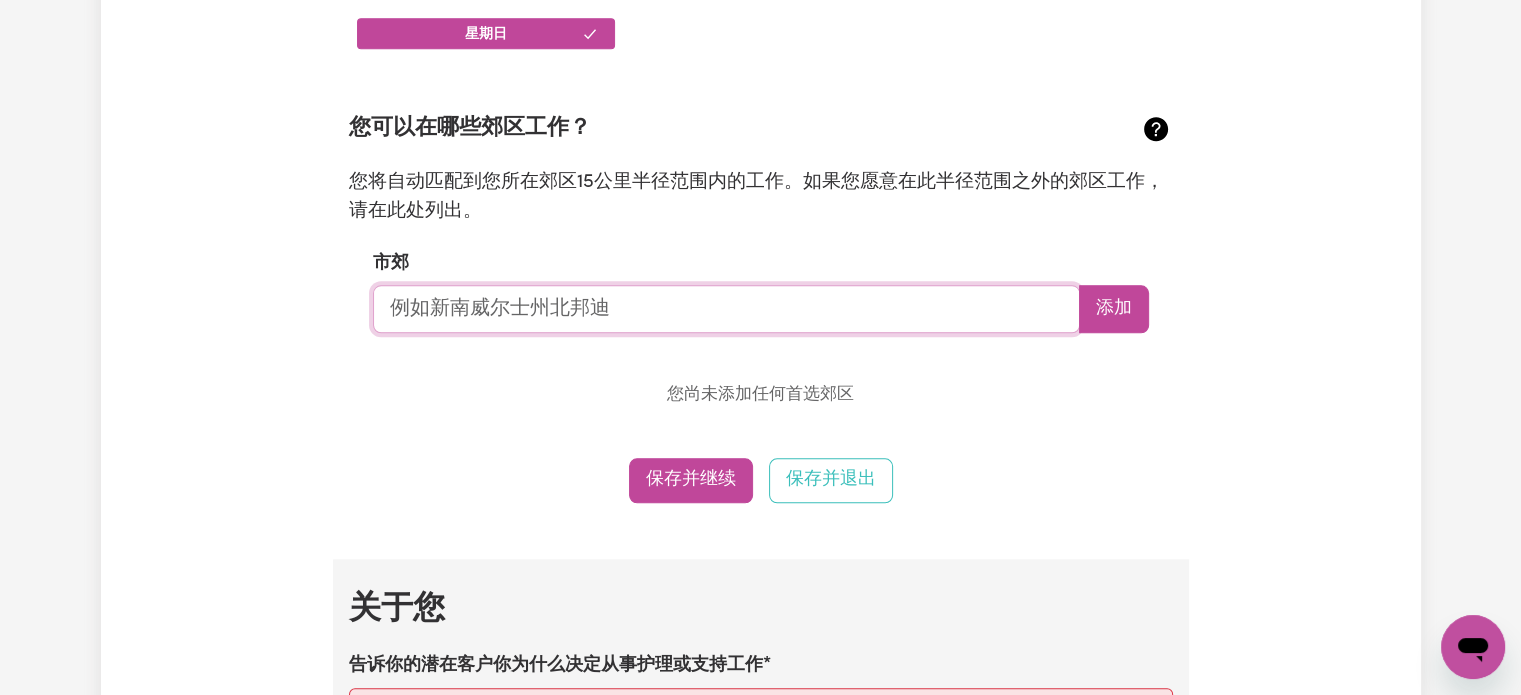 click at bounding box center [726, 309] 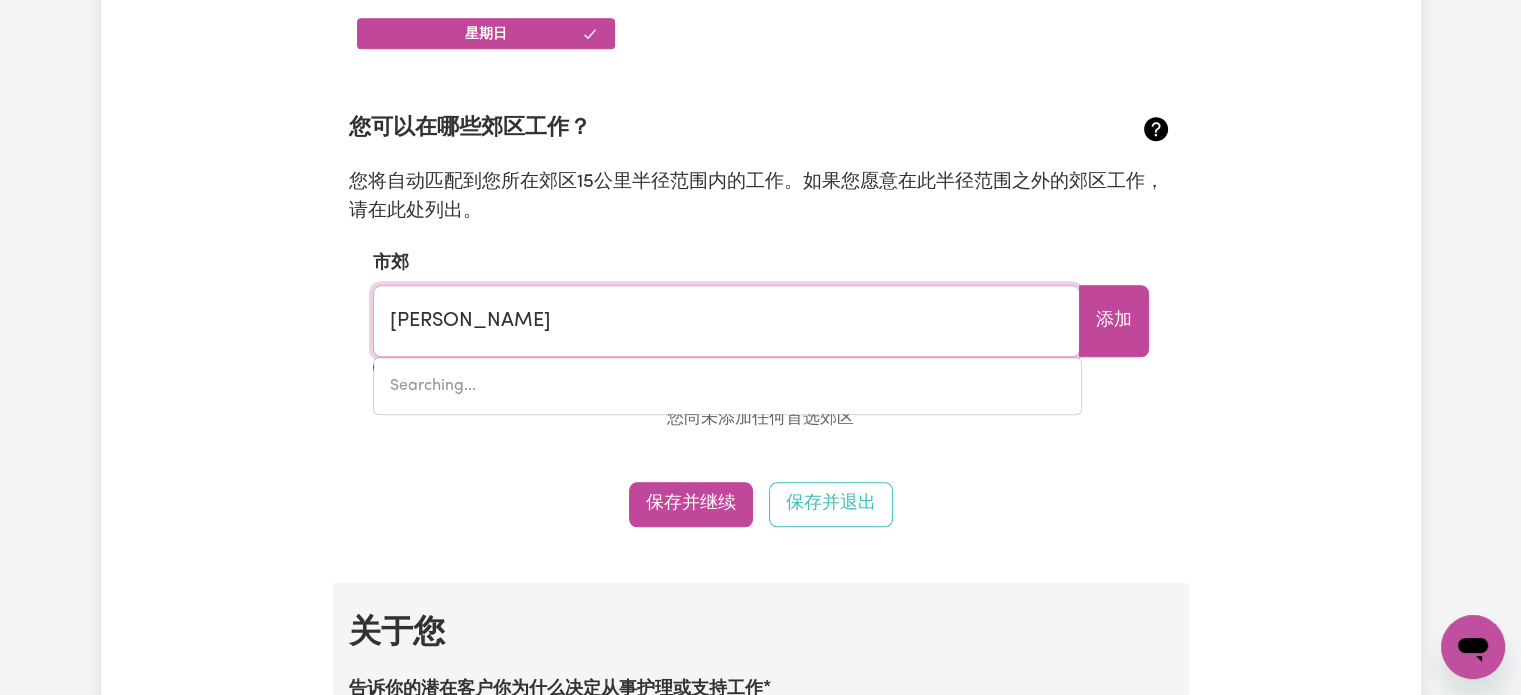 type on "[PERSON_NAME], [GEOGRAPHIC_DATA], 2228" 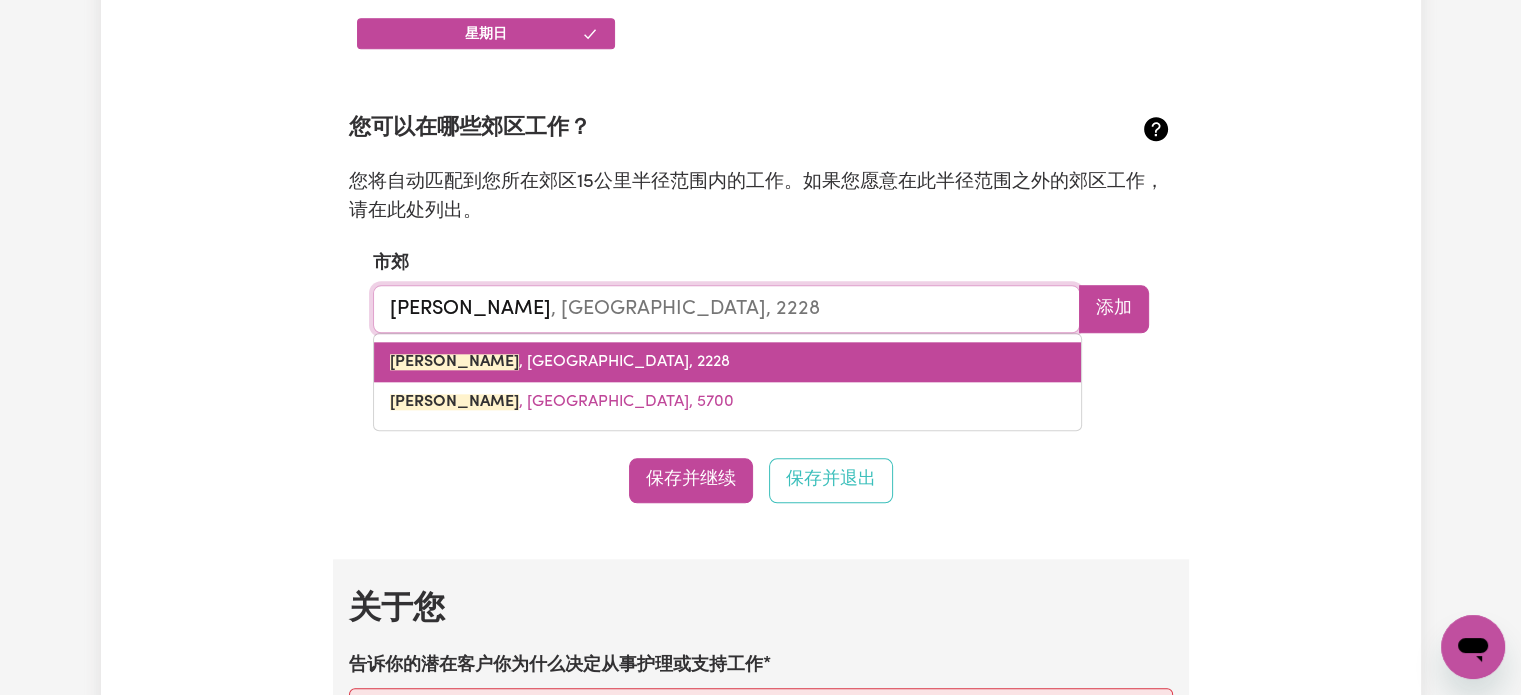 click on "[GEOGRAPHIC_DATA] , [GEOGRAPHIC_DATA], 2228" at bounding box center [560, 362] 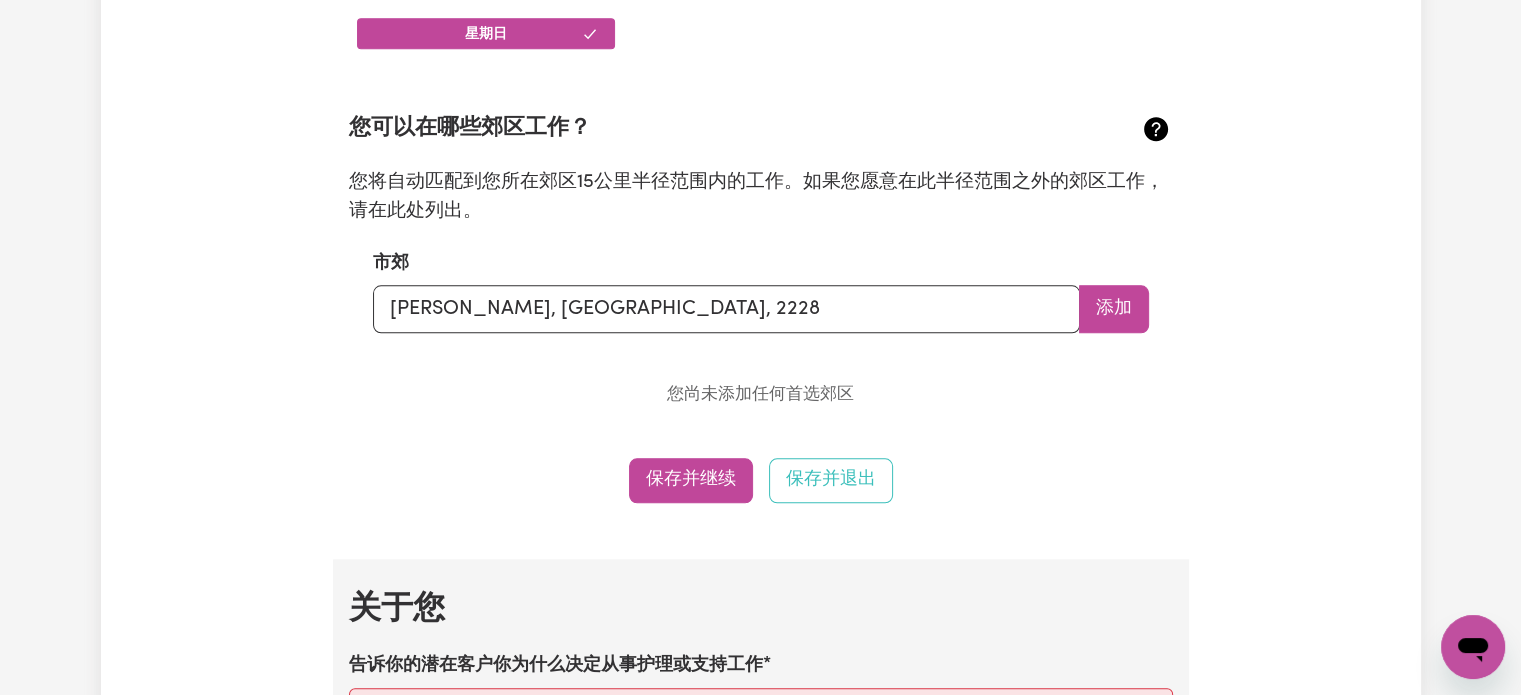 click on "可用性 您什么时候可以工作？ * 周一 周二 周三 周四 星期五 周六 星期日 您可以在哪些郊区工作？ 您将自动匹配到您所在郊区15公里半径范围内的工作。如果您愿意在此半径范围之外的郊区工作，请在此处列出。 市郊 [GEOGRAPHIC_DATA], [GEOGRAPHIC_DATA], 2228 添加 您尚未添加任何首选郊区 保存并继续 保存并退出" at bounding box center (761, 138) 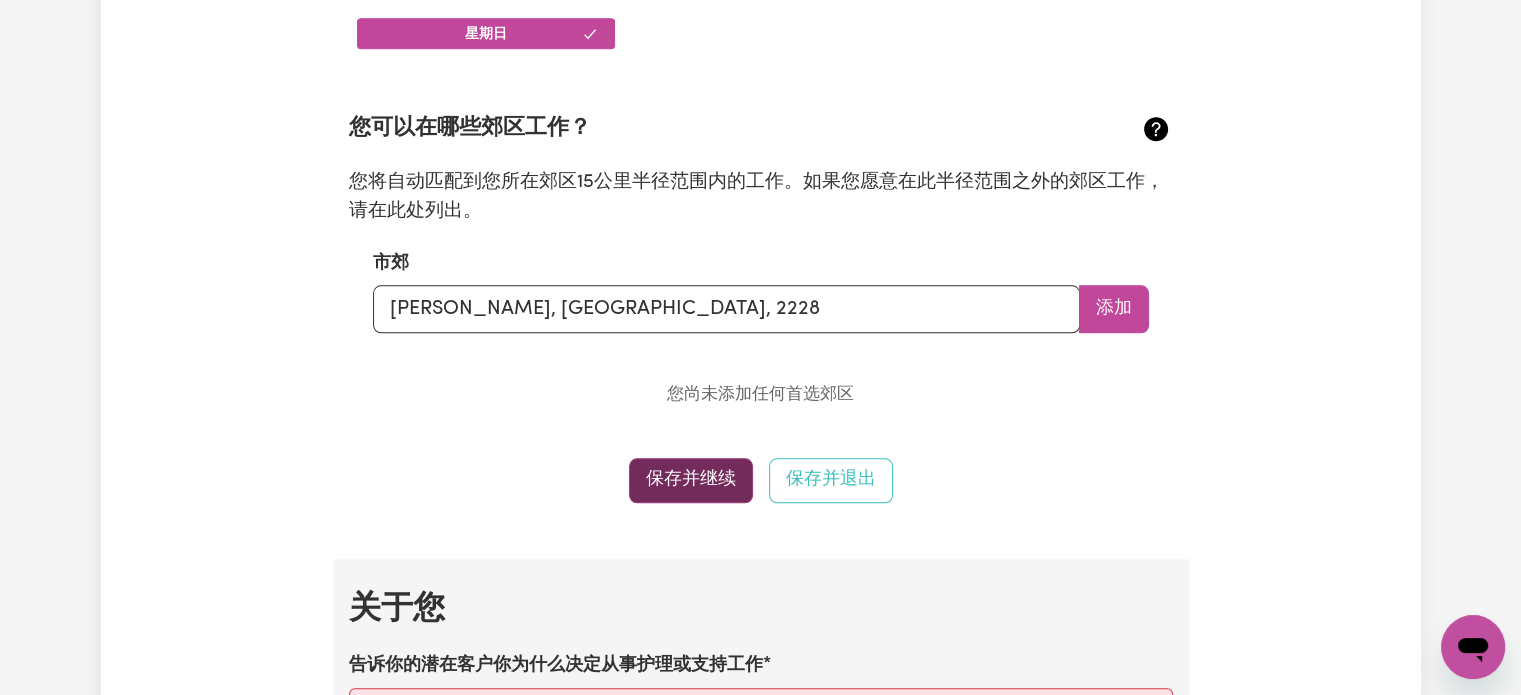 click on "保存并继续" at bounding box center (691, 479) 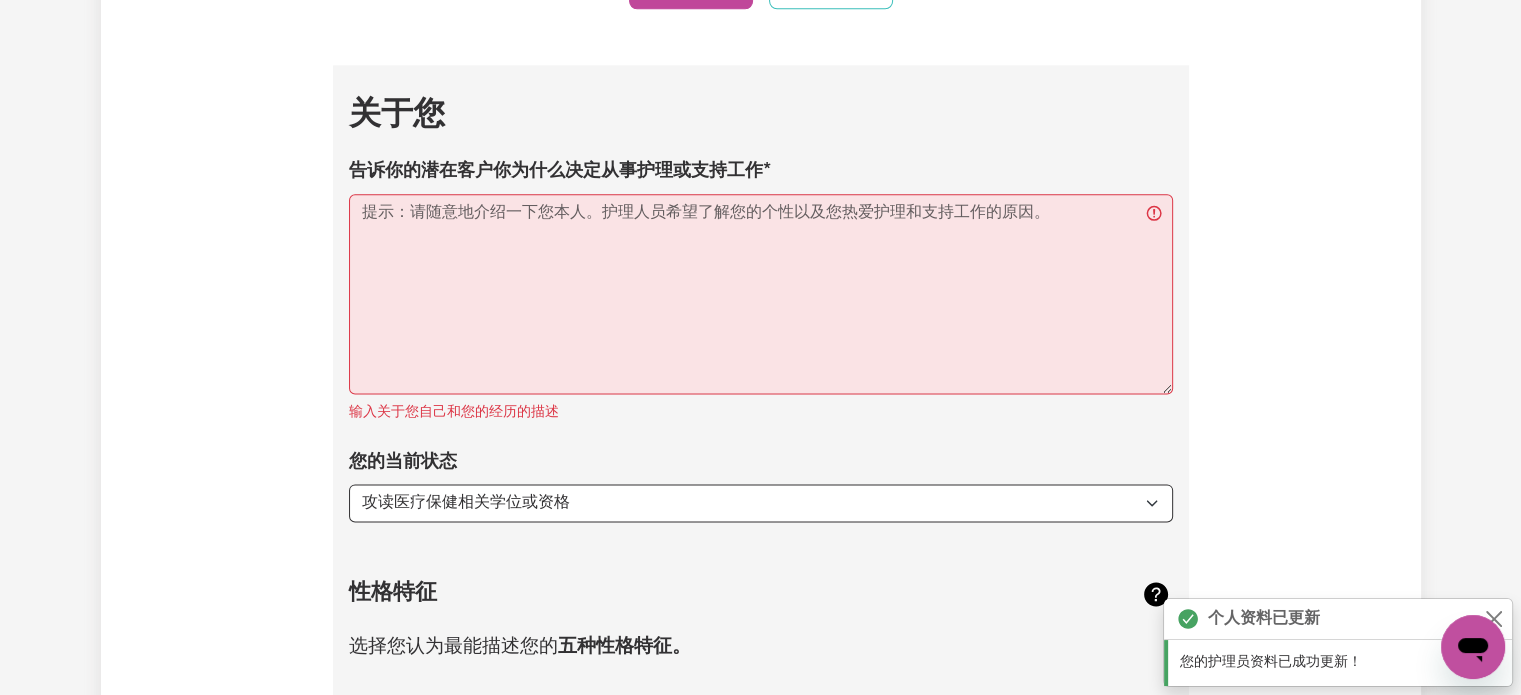 scroll, scrollTop: 2666, scrollLeft: 0, axis: vertical 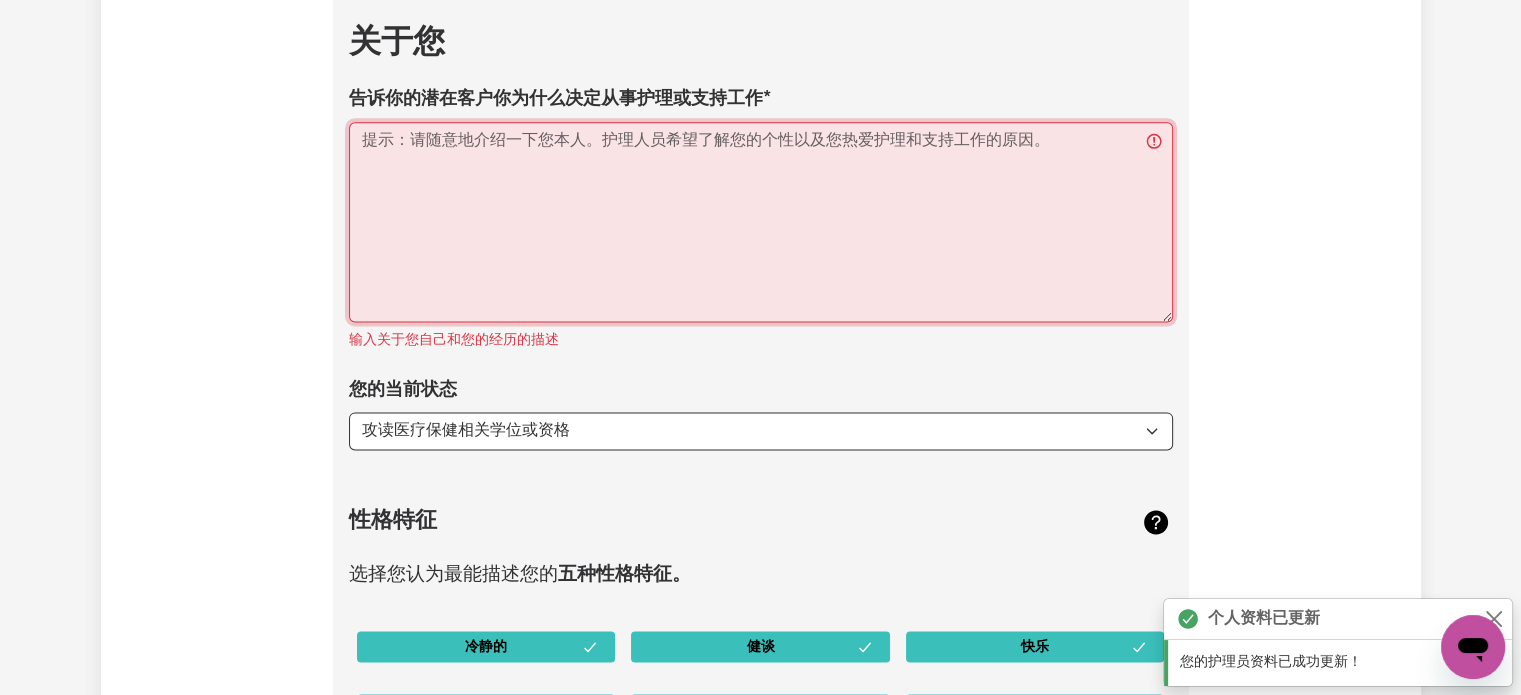 click on "告诉你的潜在客户你为什么决定从事护理或支持工作" at bounding box center (761, 222) 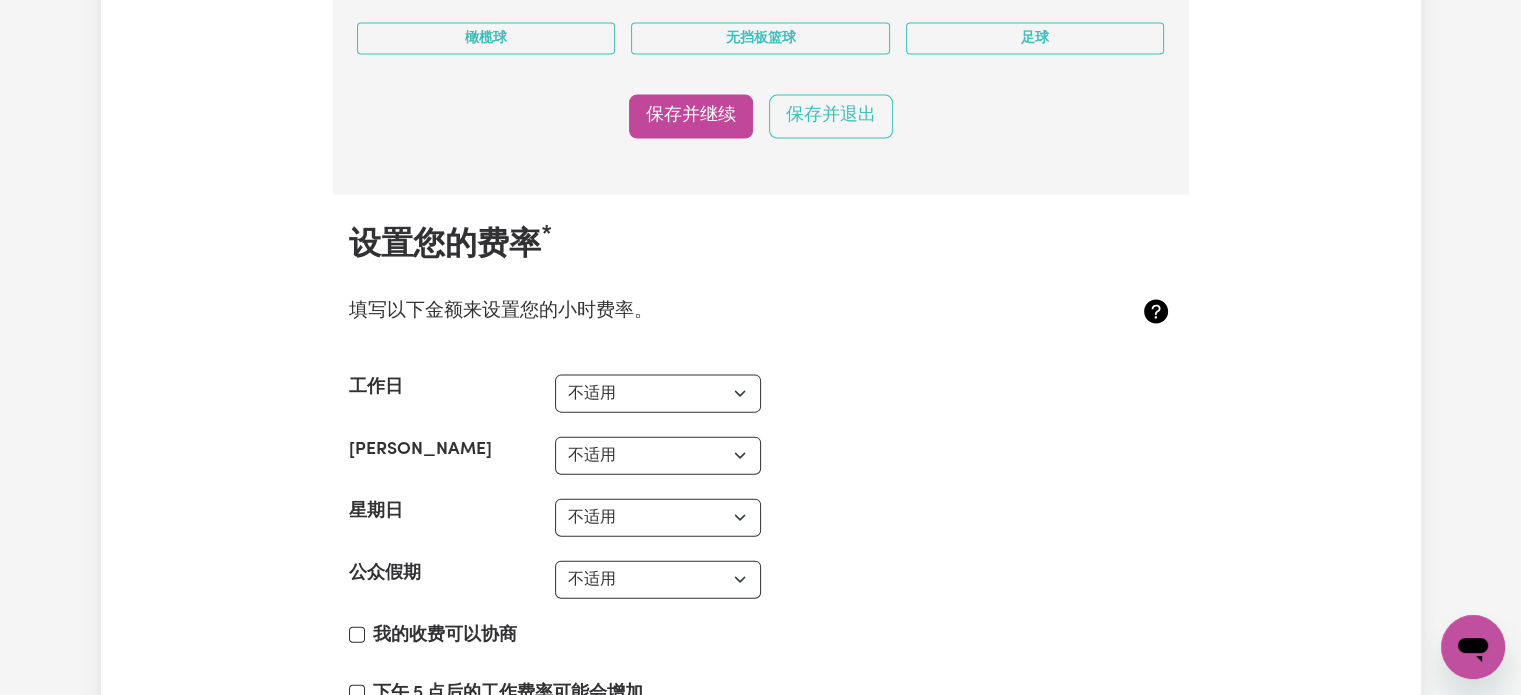 scroll, scrollTop: 4666, scrollLeft: 0, axis: vertical 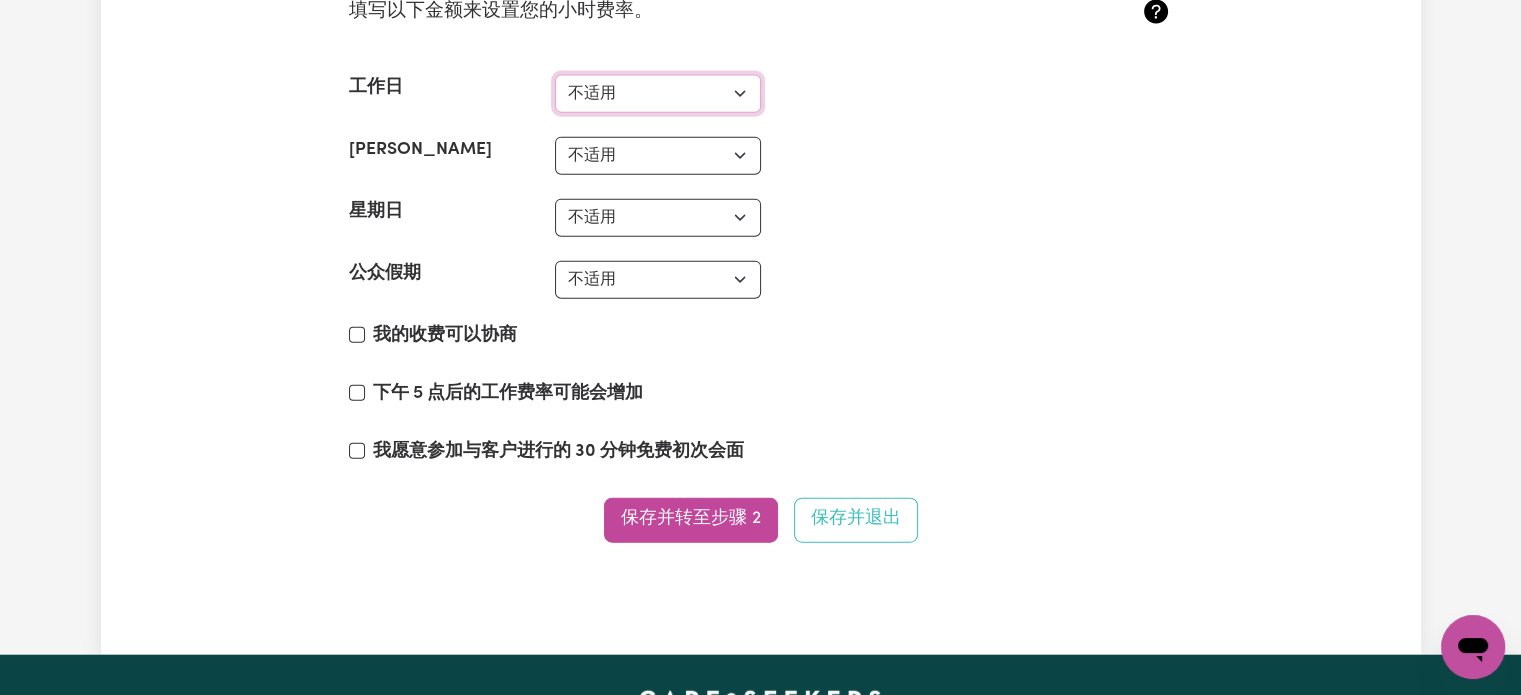 click on "不适用 37美元 38美元 39美元 40美元 41美元 42美元 43美元 44美元 45美元 46美元 47美元 48美元 49美元 50美元 51美元 52美元 53美元 54美元 55美元 56美元 57美元 58美元 59美元 60美元 61美元 62美元 63美元 64美元 65美元 66美元 67美元 68美元 69美元 70美元 71美元 72美元 73美元 74美元 75美元 76美元 77美元 78美元 79美元 80美元 81美元 82美元 83美元 84美元 85美元 86美元 87美元 88美元 89美元 90美元 91美元 92美元 93美元 94美元 95美元 96美元 97美元 98美元 99美元 100美元 101美元 102美元 103美元 104美元 105美元 106美元 107美元 108美元 109美元 110美元 111美元 112美元 113美元 114美元 115美元 116美元 117美元 118美元 119美元 120美元 121美元 122美元 123美元 124美元 125美元 126美元 127美元 128美元 129美元 130美元 131美元 132美元 133美元 134美元 135美元 136美元 137美元 138美元 139美元 140美元 141美元 142美元 143美元" at bounding box center (658, 94) 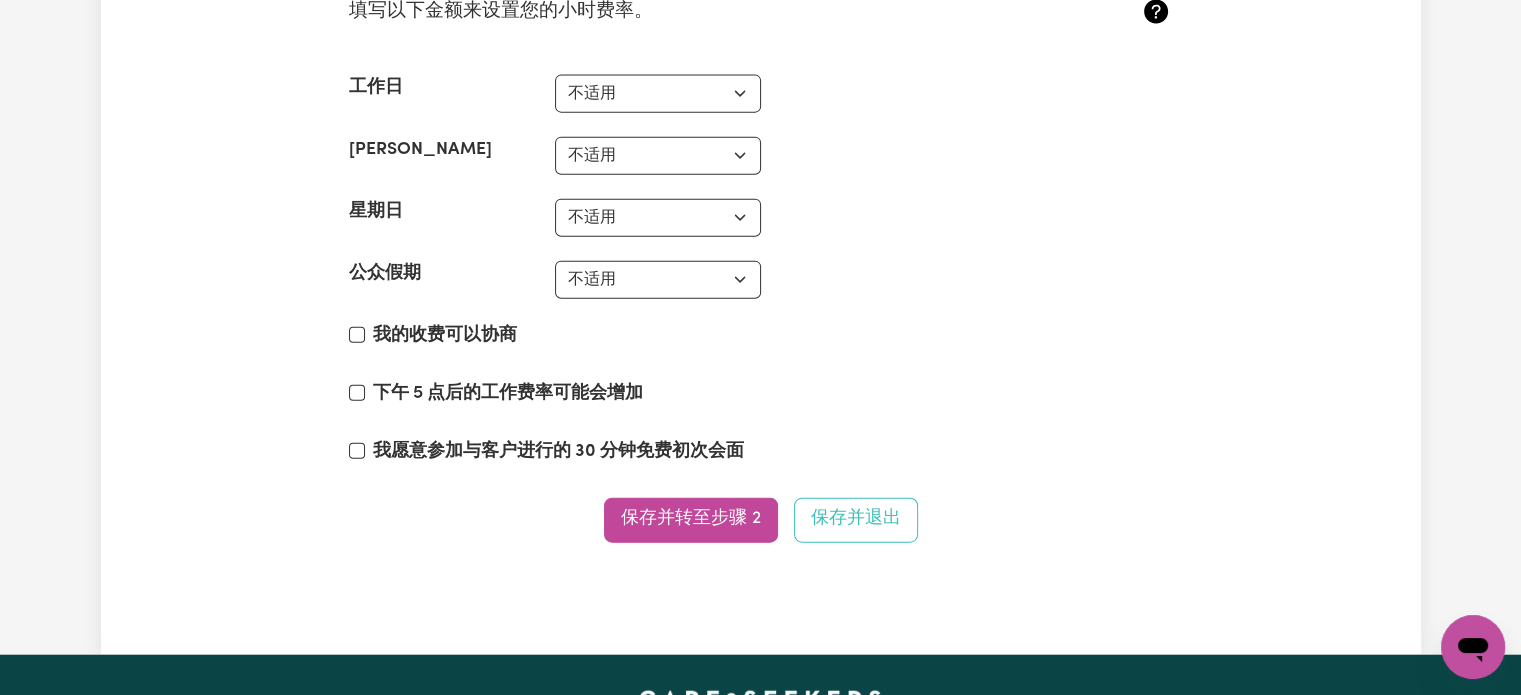click on "我的收费可以协商" at bounding box center (445, 335) 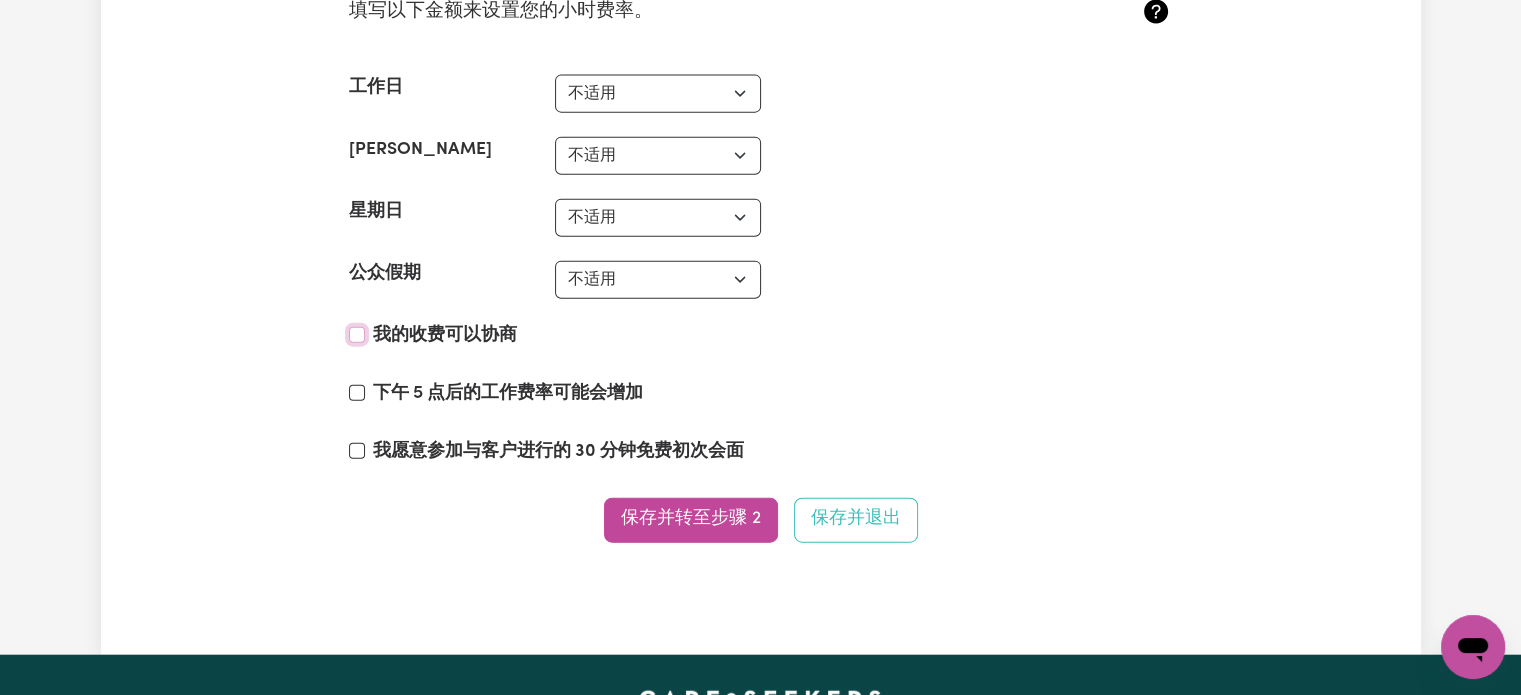 click on "我的收费可以协商" at bounding box center (357, 335) 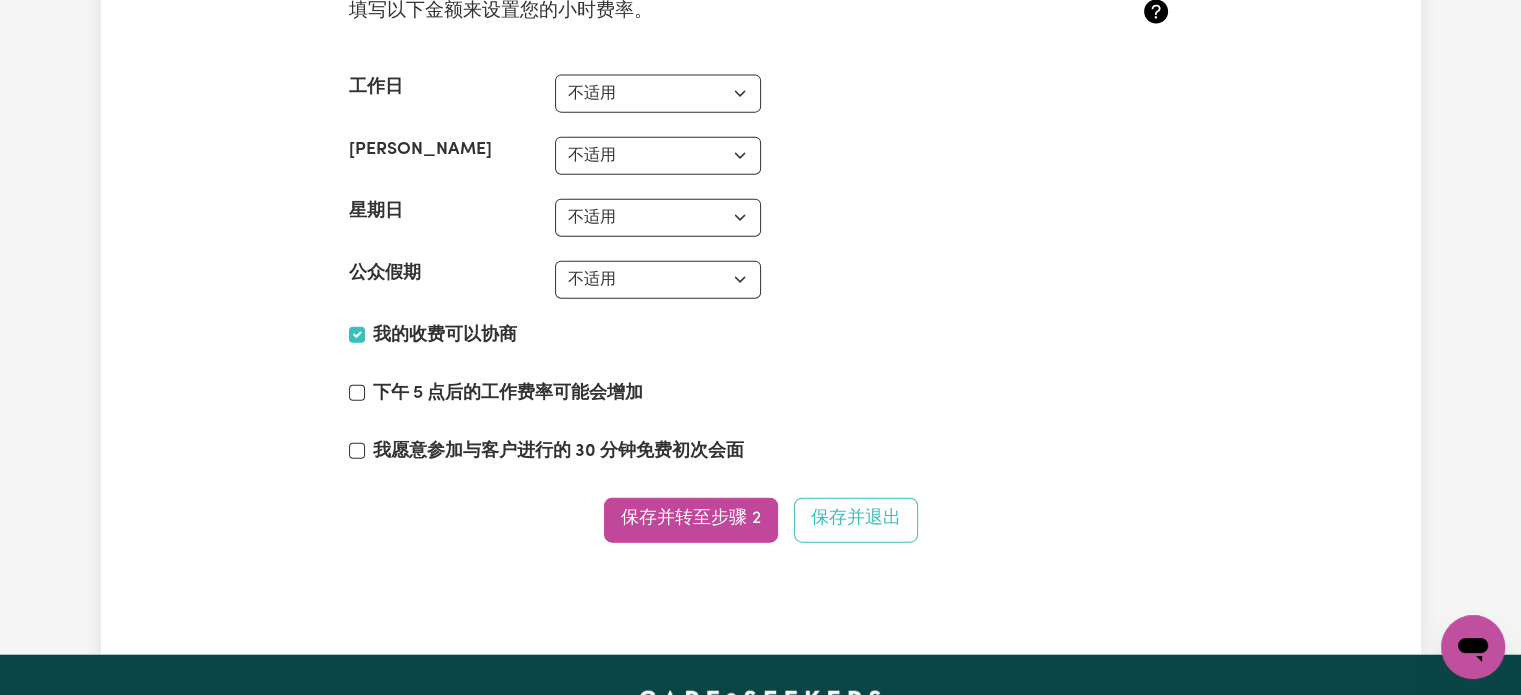 click on "下午 5 点后的工作费率可能会增加" at bounding box center (508, 393) 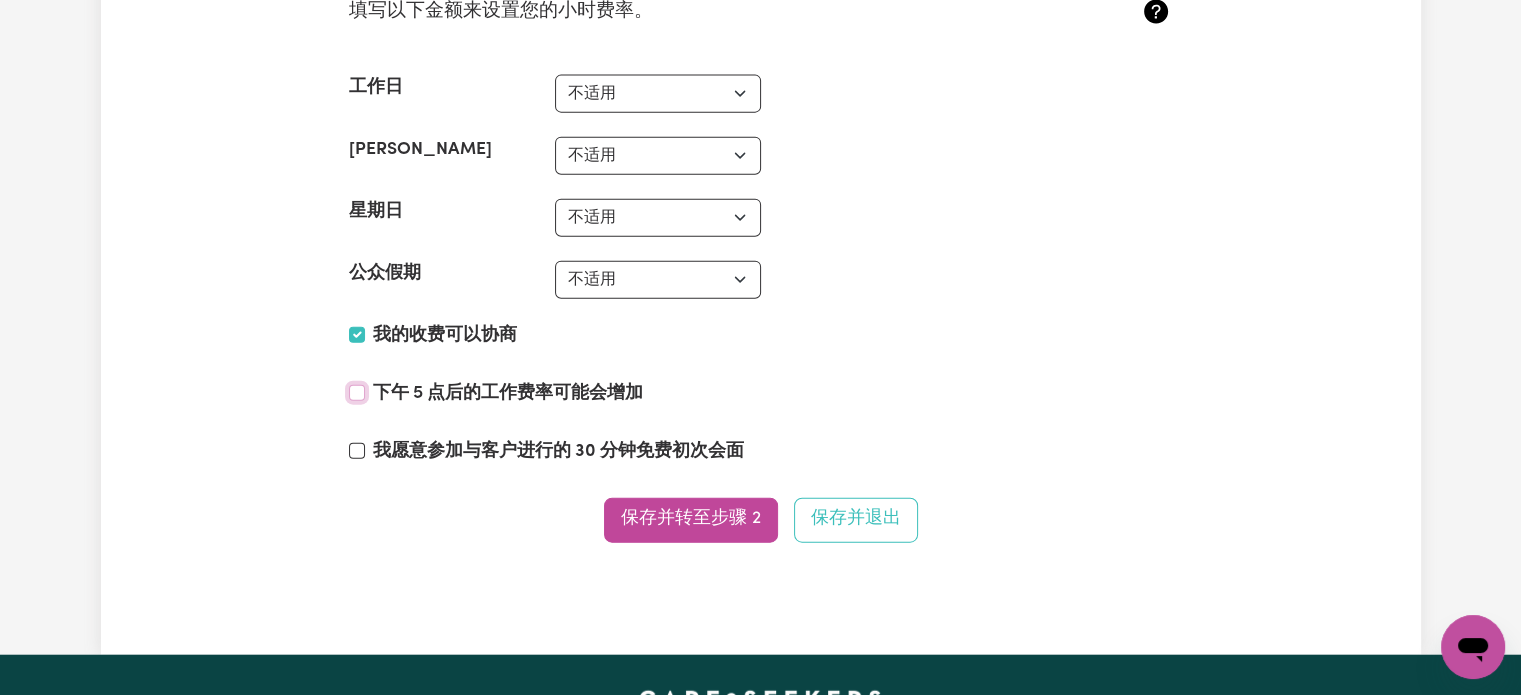 click on "下午 5 点后的工作费率可能会增加" at bounding box center (357, 393) 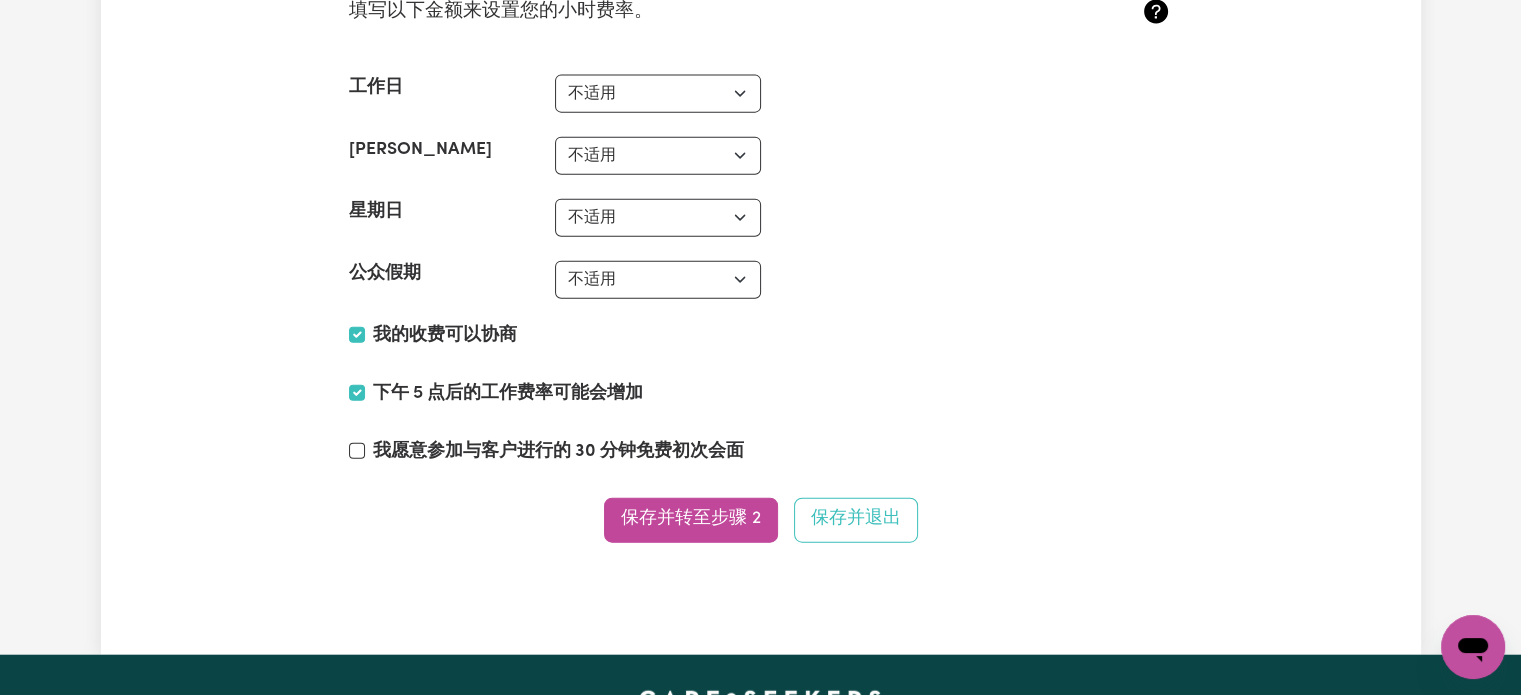 click on "我愿意参加与客户进行的 30 分钟免费初次会面" at bounding box center [558, 451] 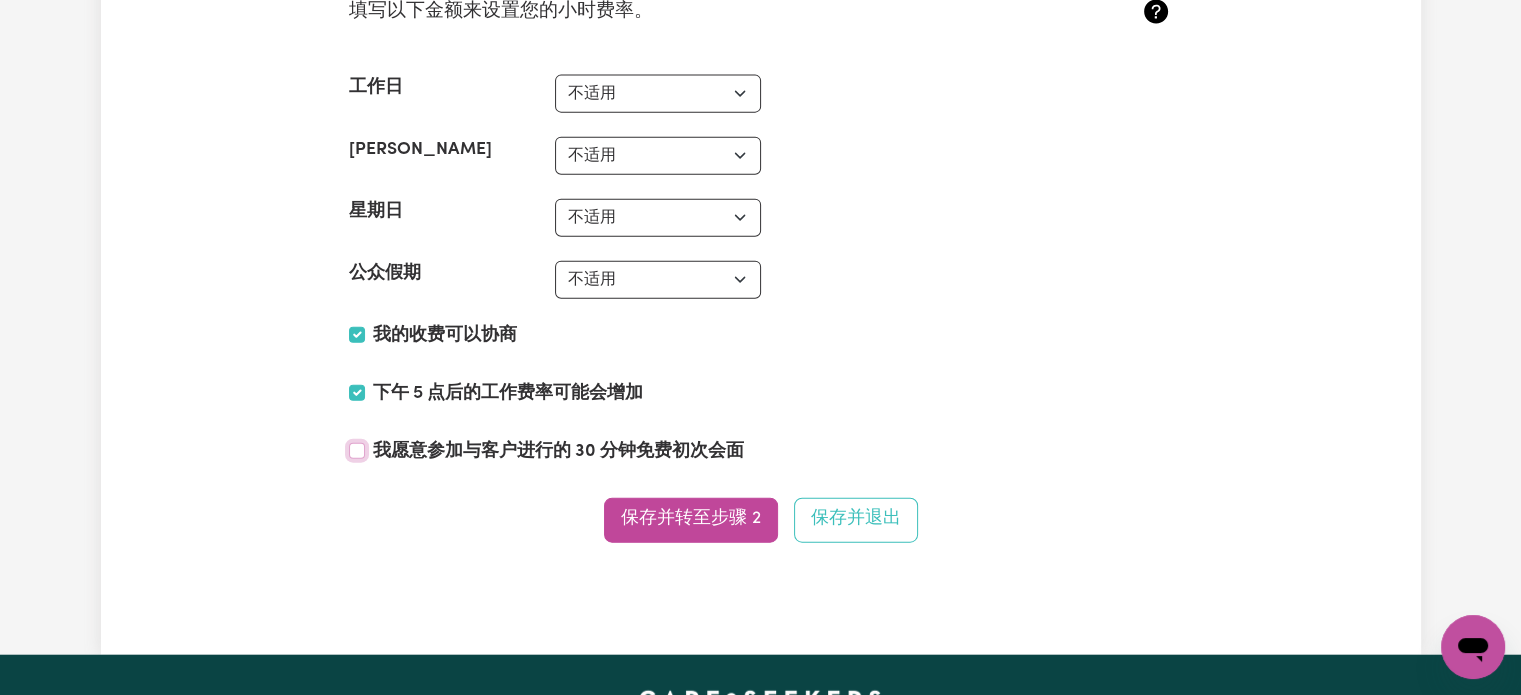 click on "我愿意参加与客户进行的 30 分钟免费初次会面" at bounding box center [357, 451] 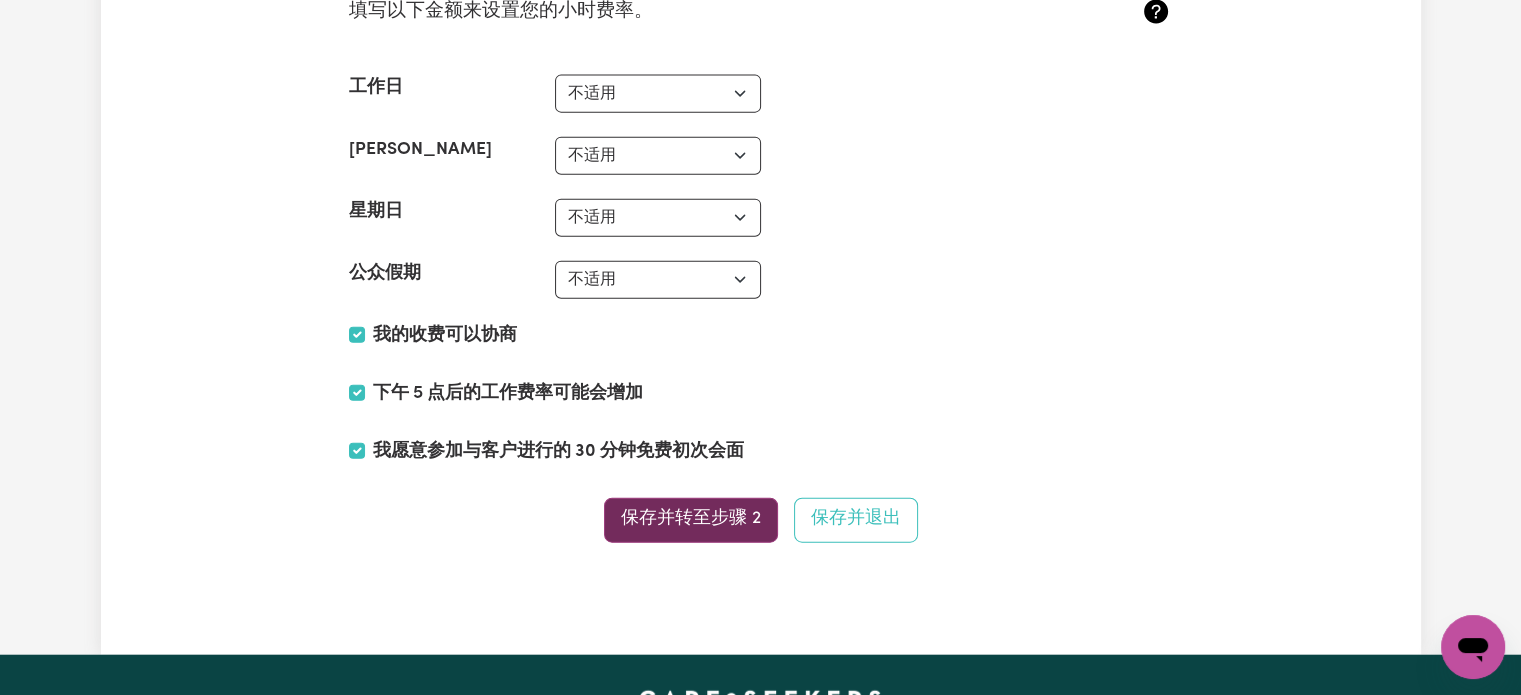 click on "保存并转至步骤 2" at bounding box center [691, 520] 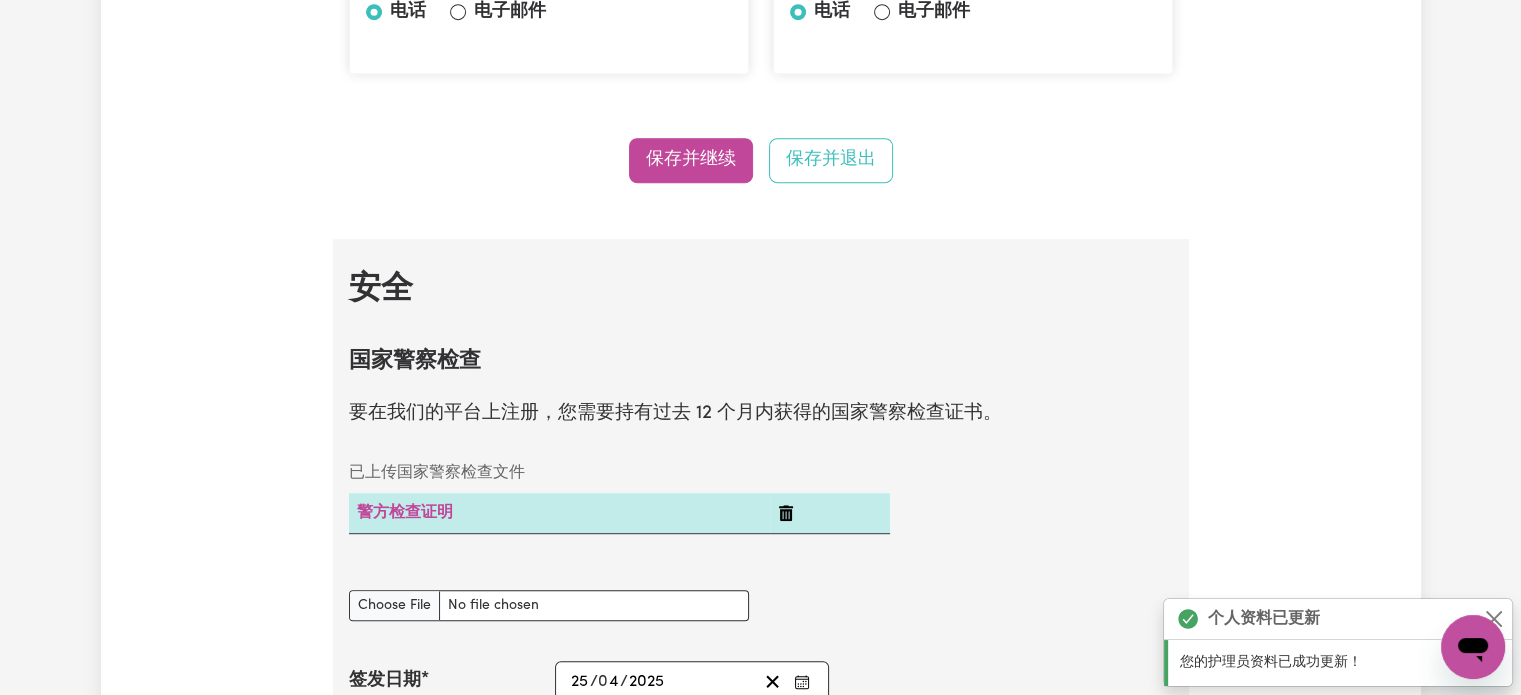 scroll, scrollTop: 1200, scrollLeft: 0, axis: vertical 